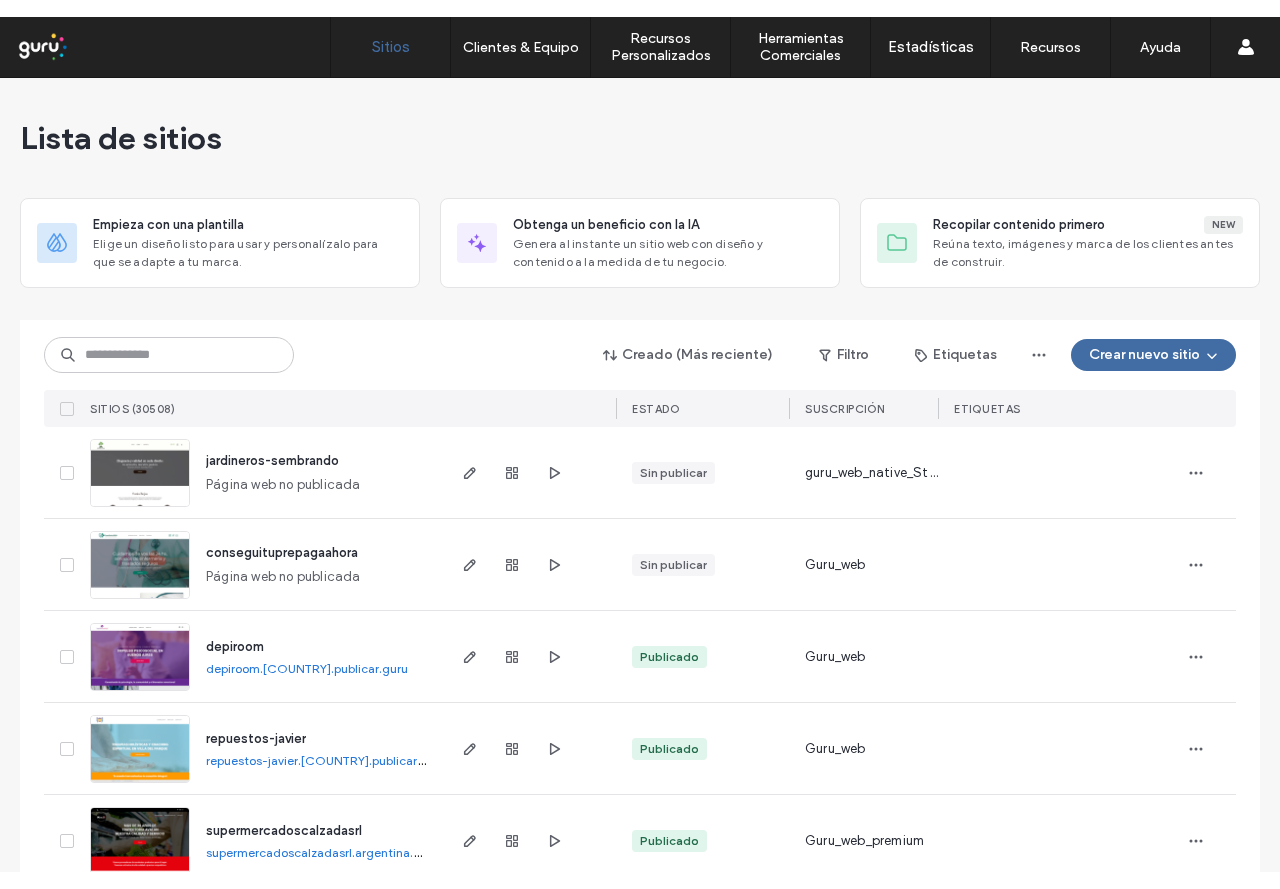 scroll, scrollTop: 0, scrollLeft: 0, axis: both 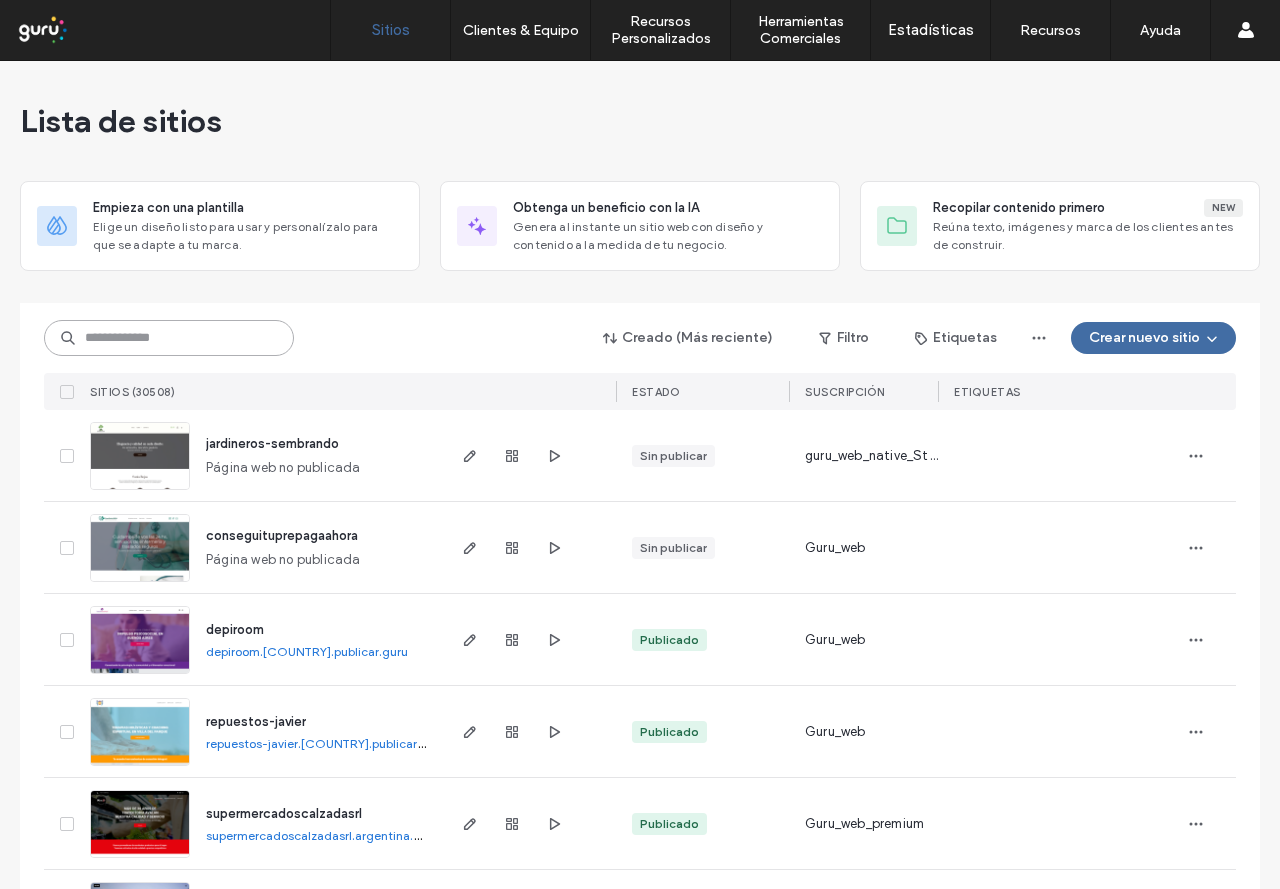 click at bounding box center (169, 338) 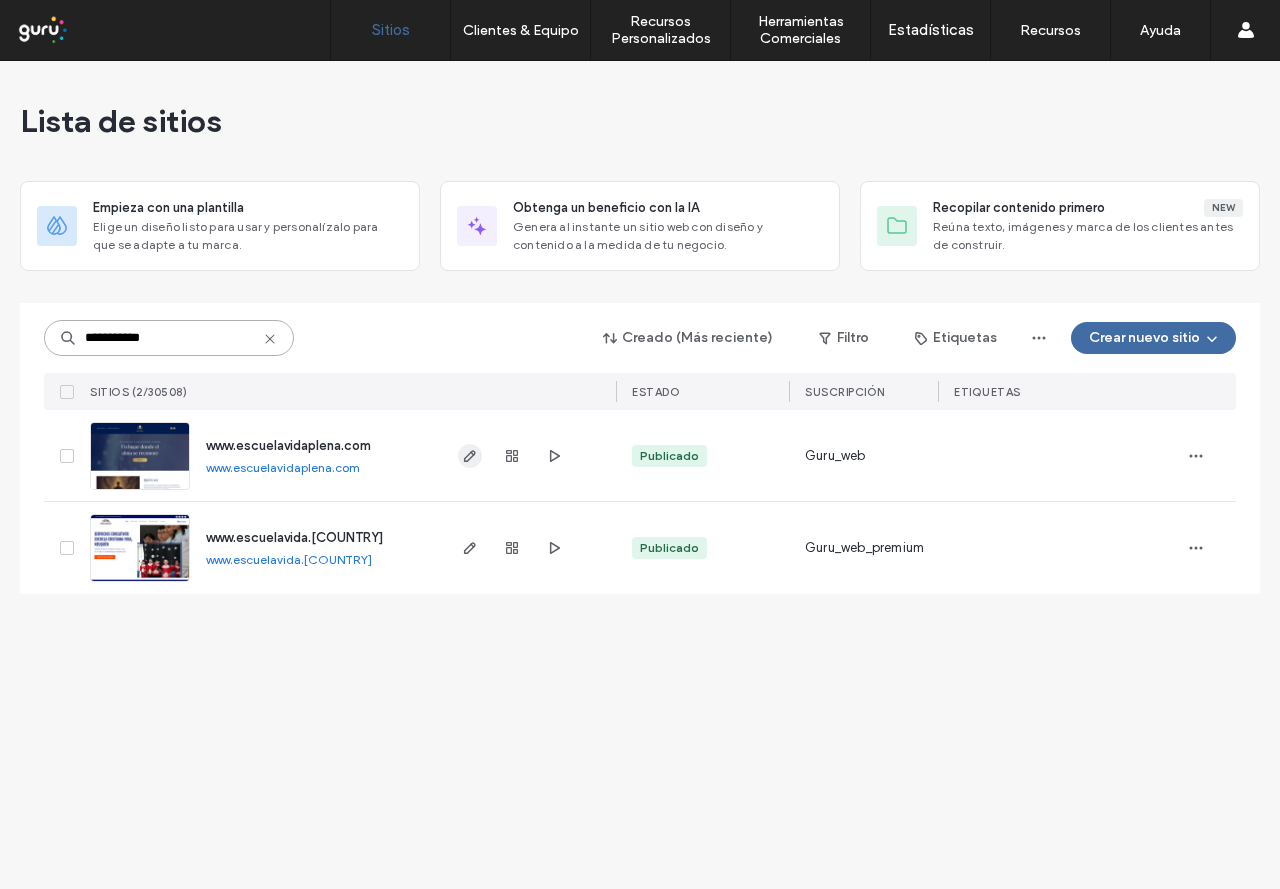 type on "**********" 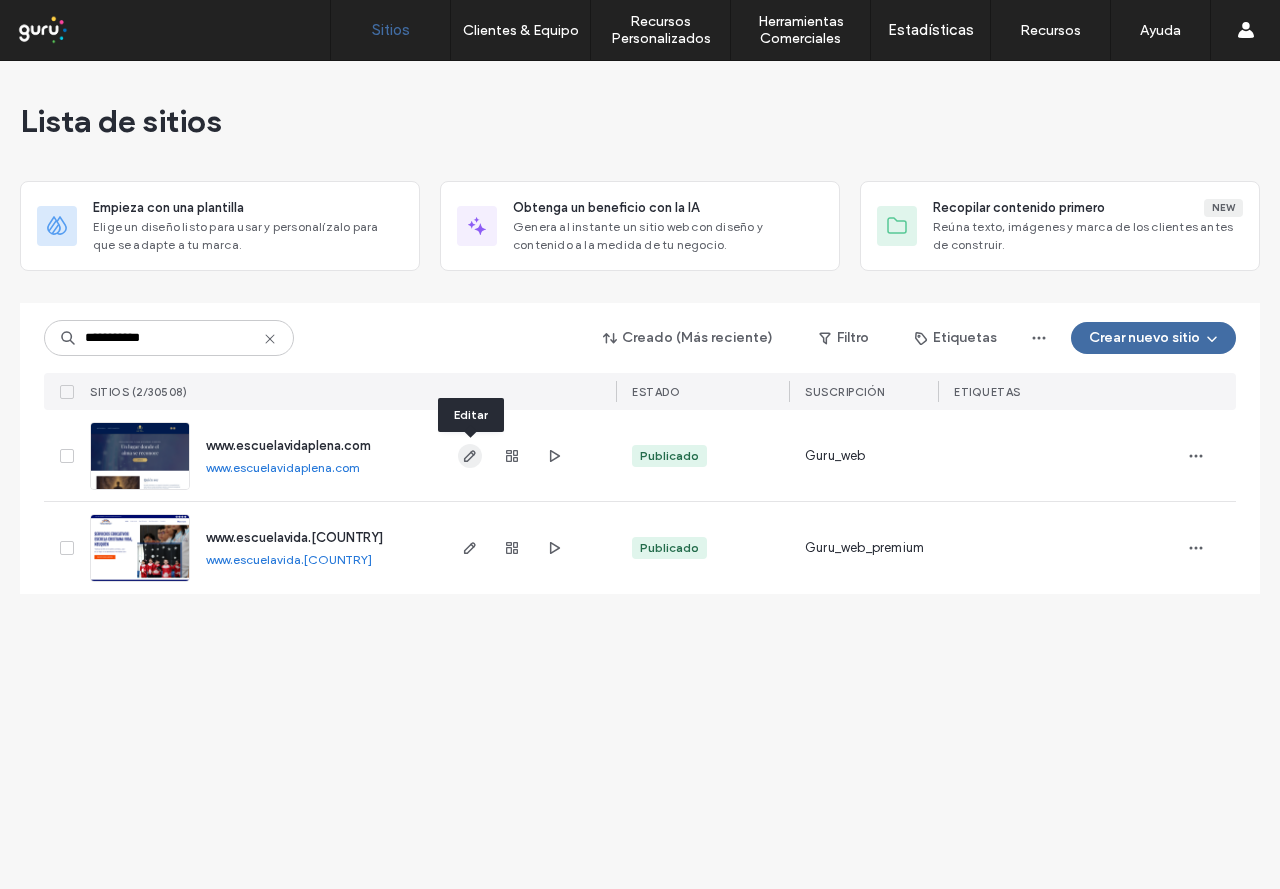 click 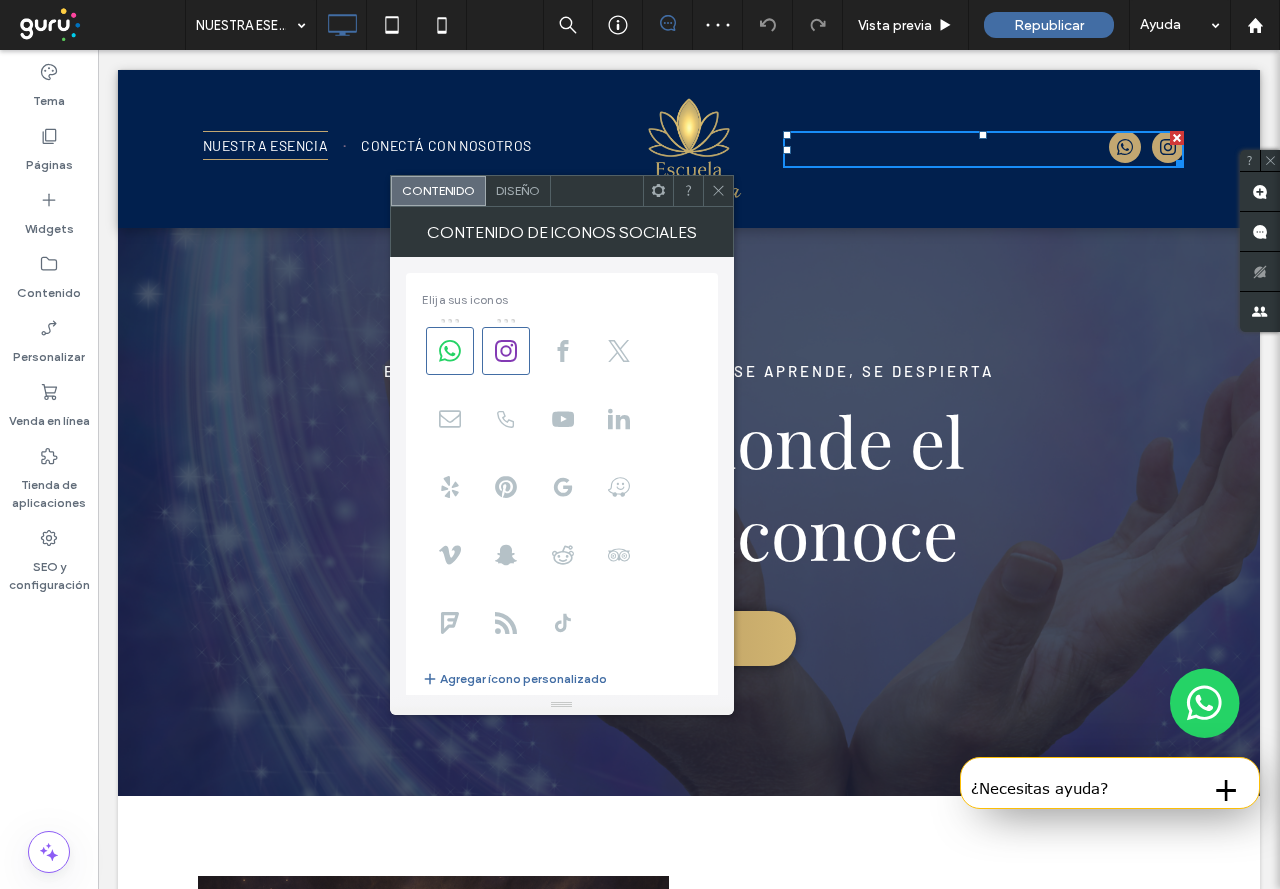 scroll, scrollTop: 0, scrollLeft: 0, axis: both 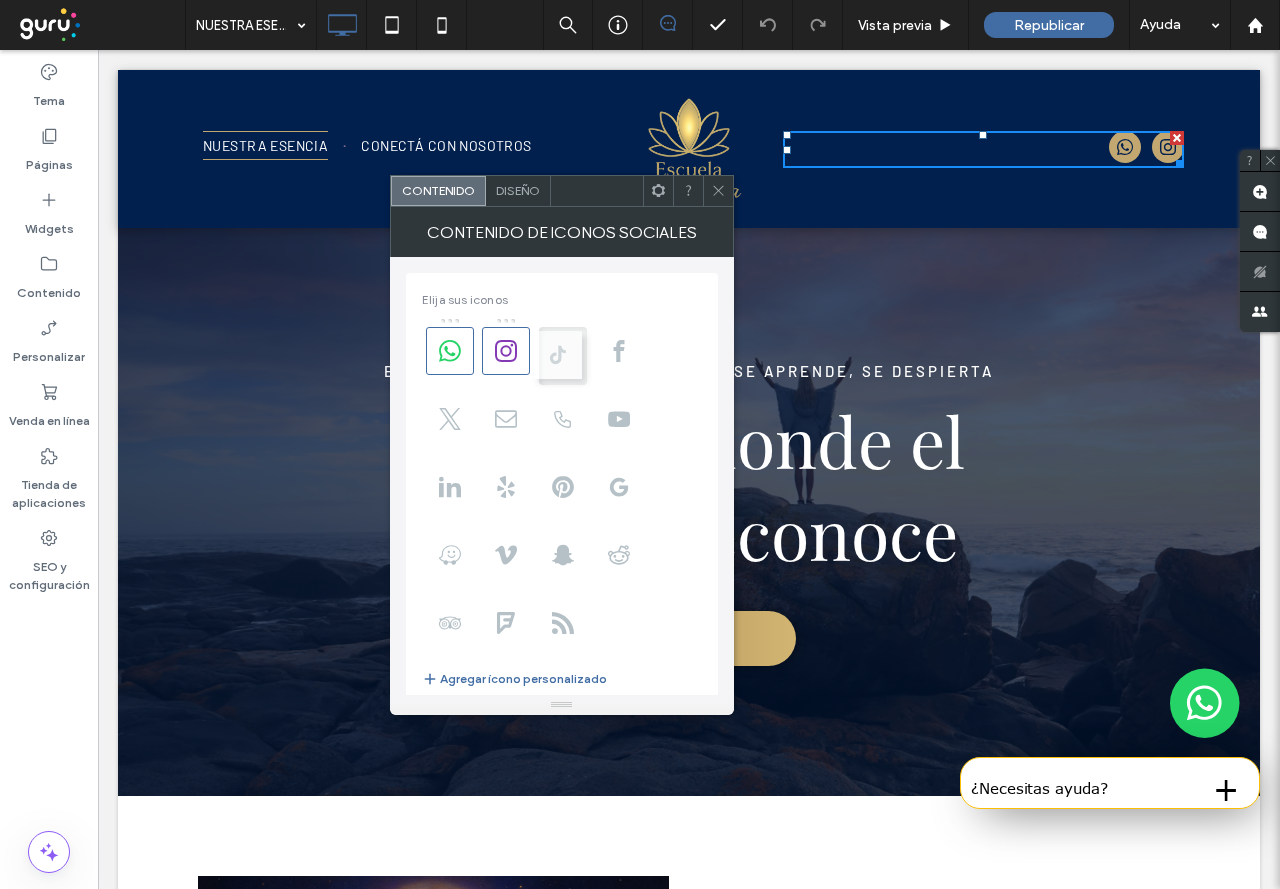 drag, startPoint x: 560, startPoint y: 625, endPoint x: 551, endPoint y: 336, distance: 289.1401 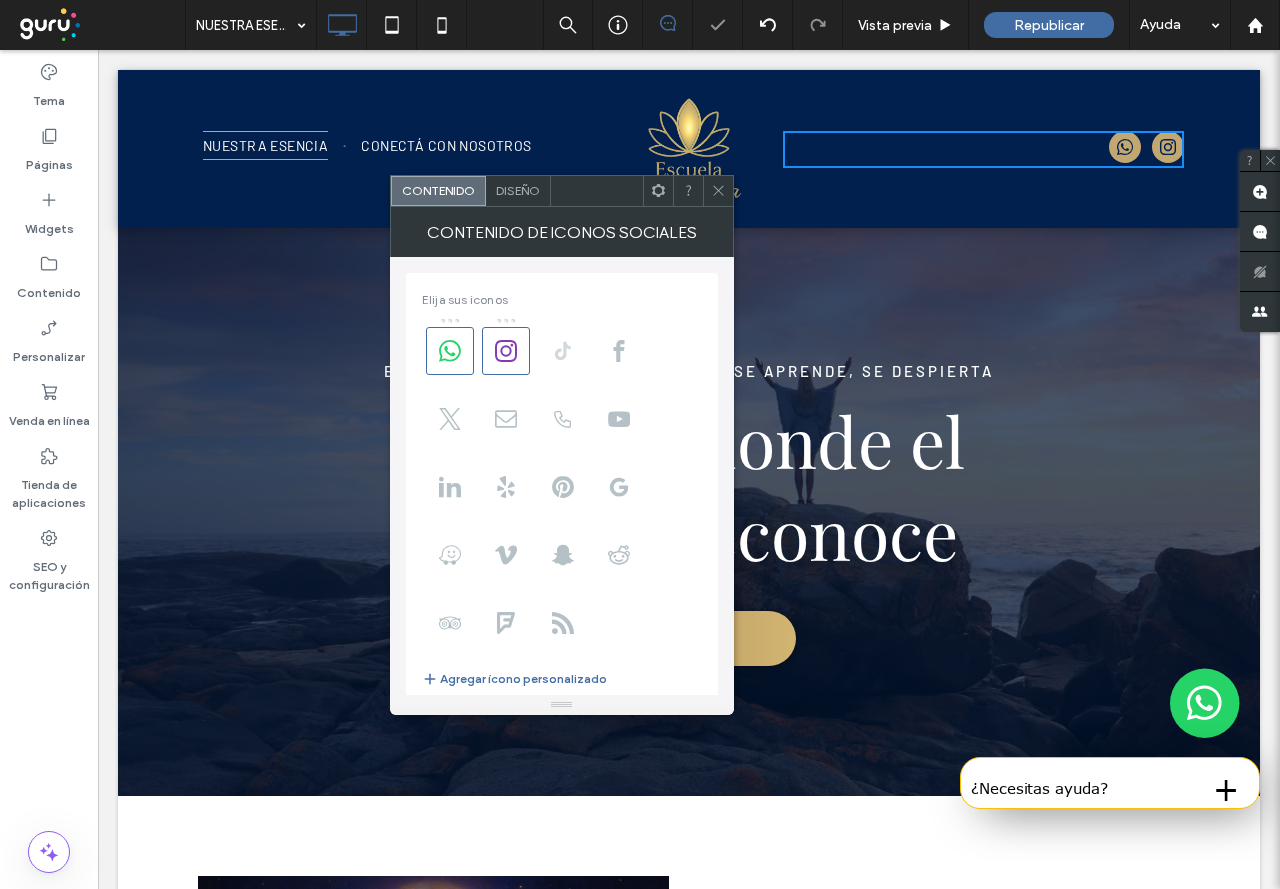 click 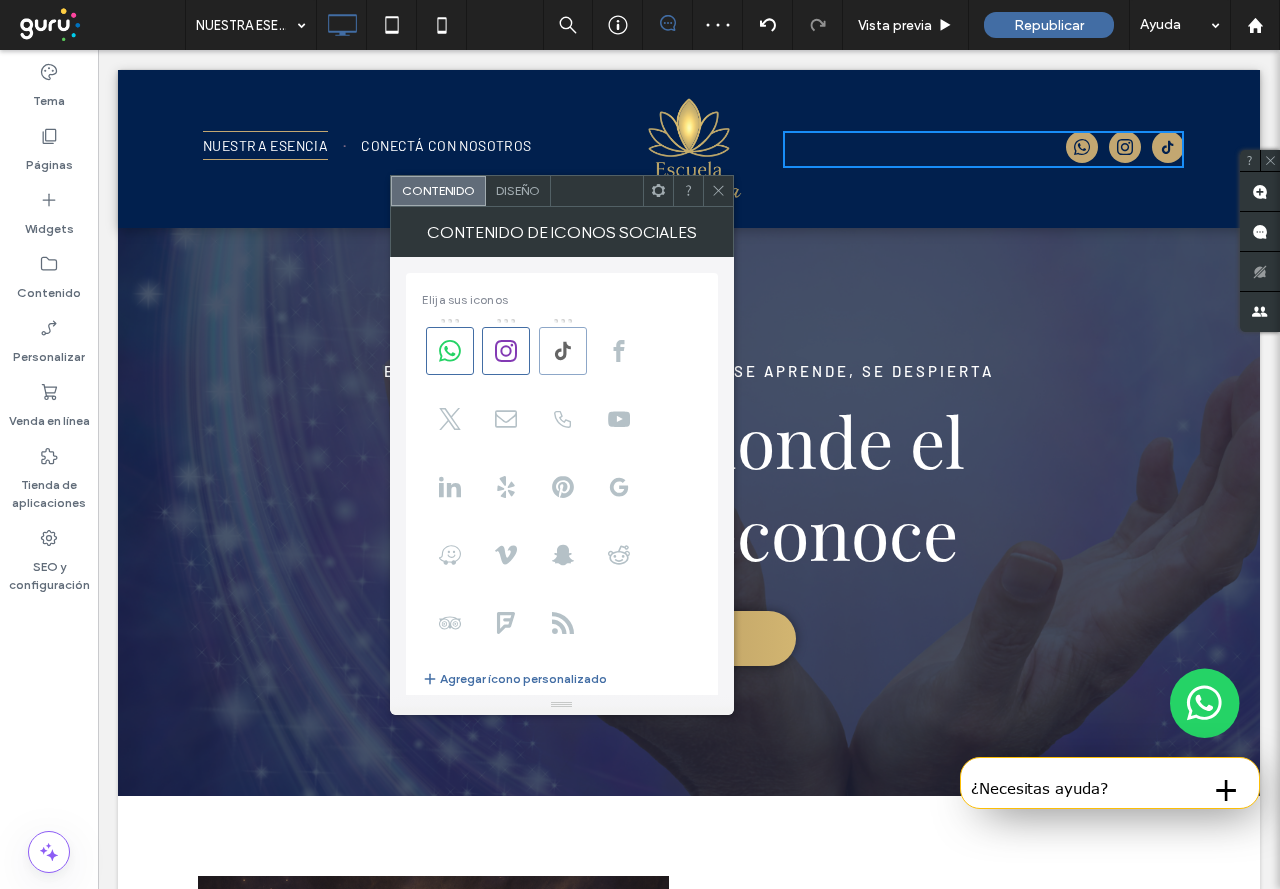 click 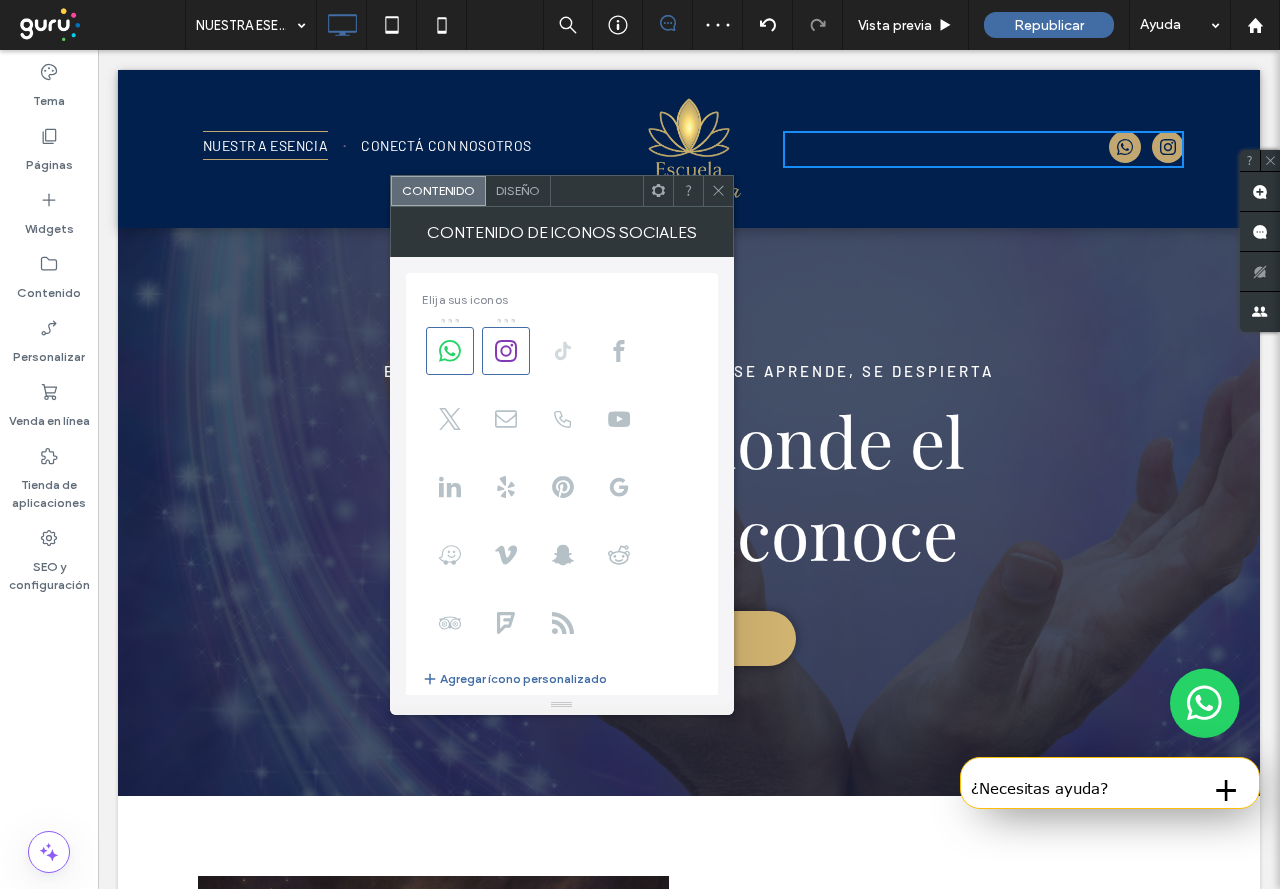 click 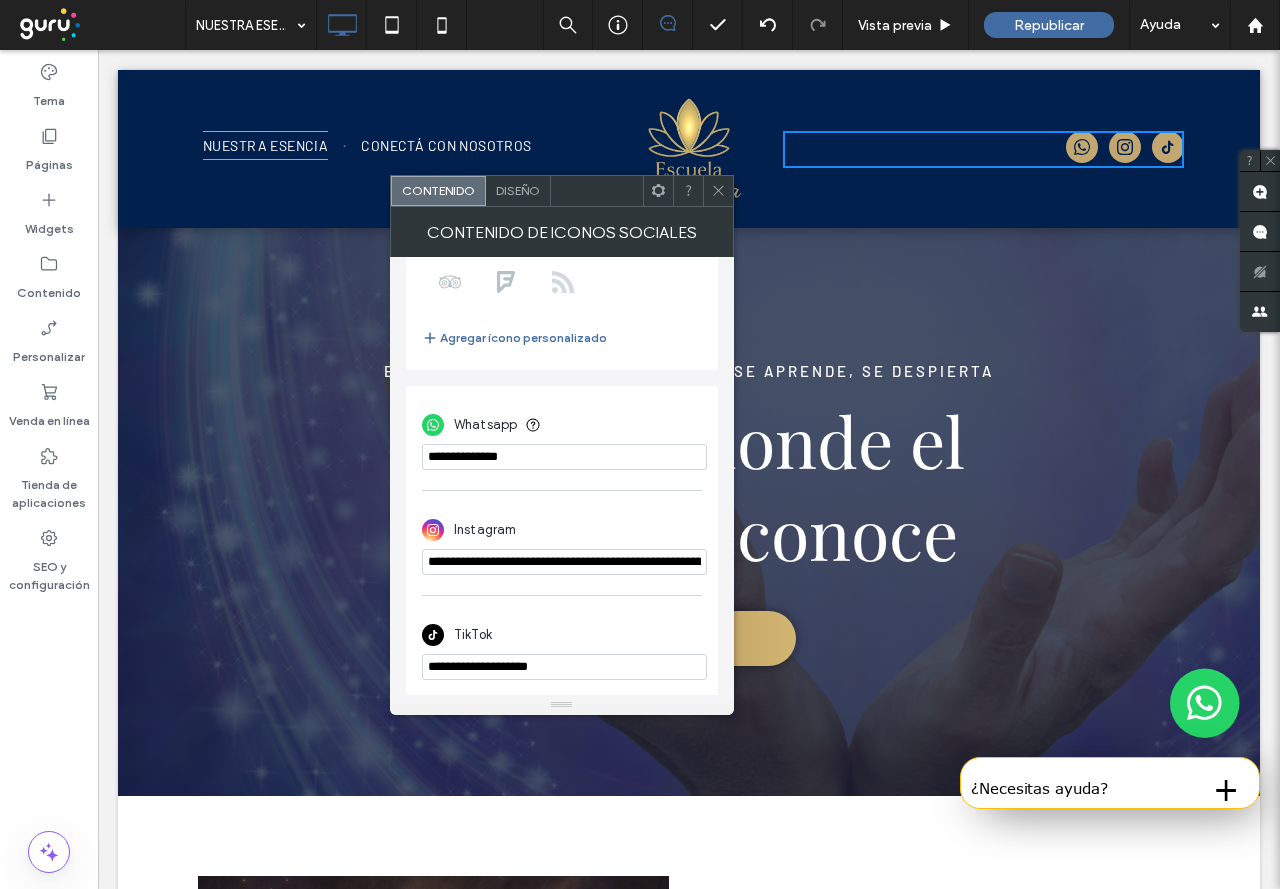 scroll, scrollTop: 349, scrollLeft: 0, axis: vertical 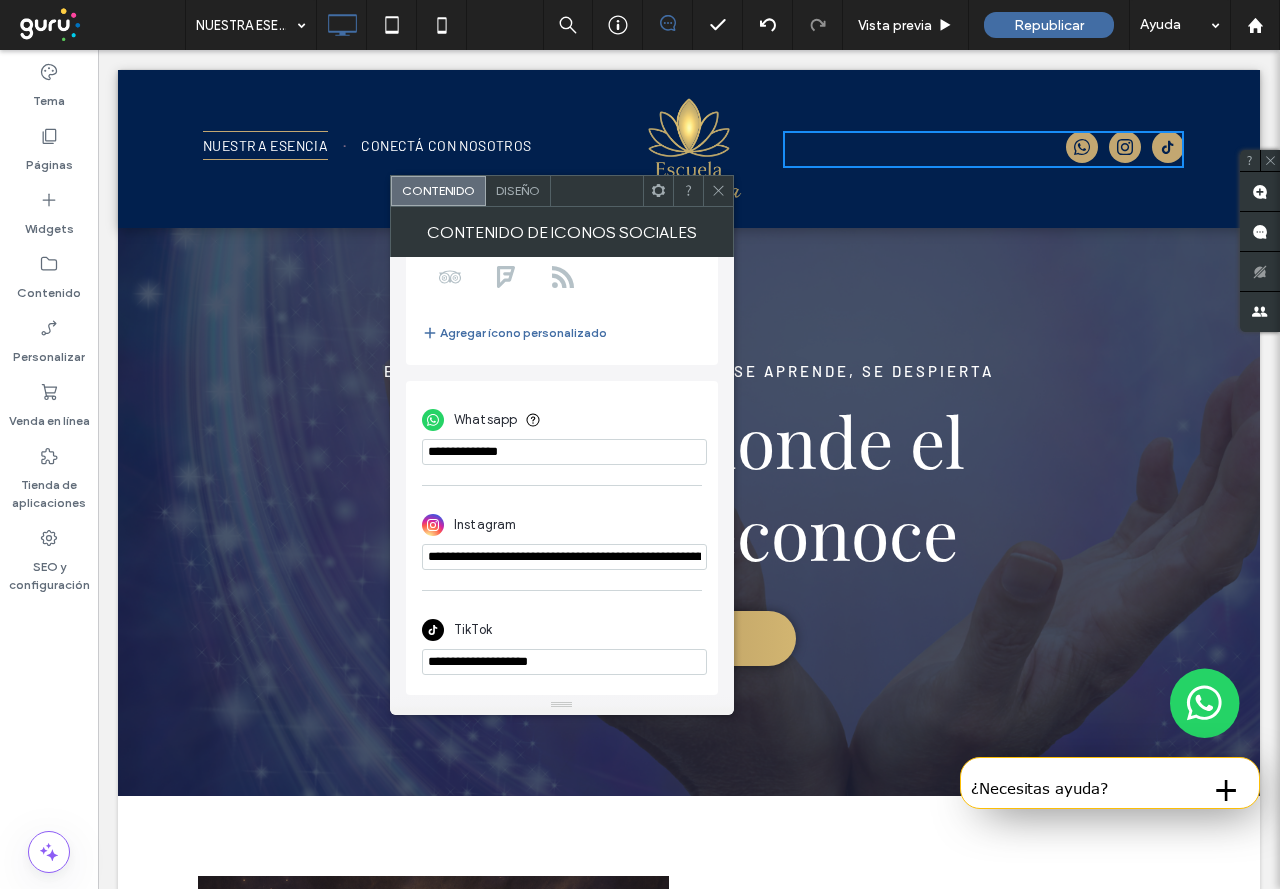 click on "**********" at bounding box center (564, 662) 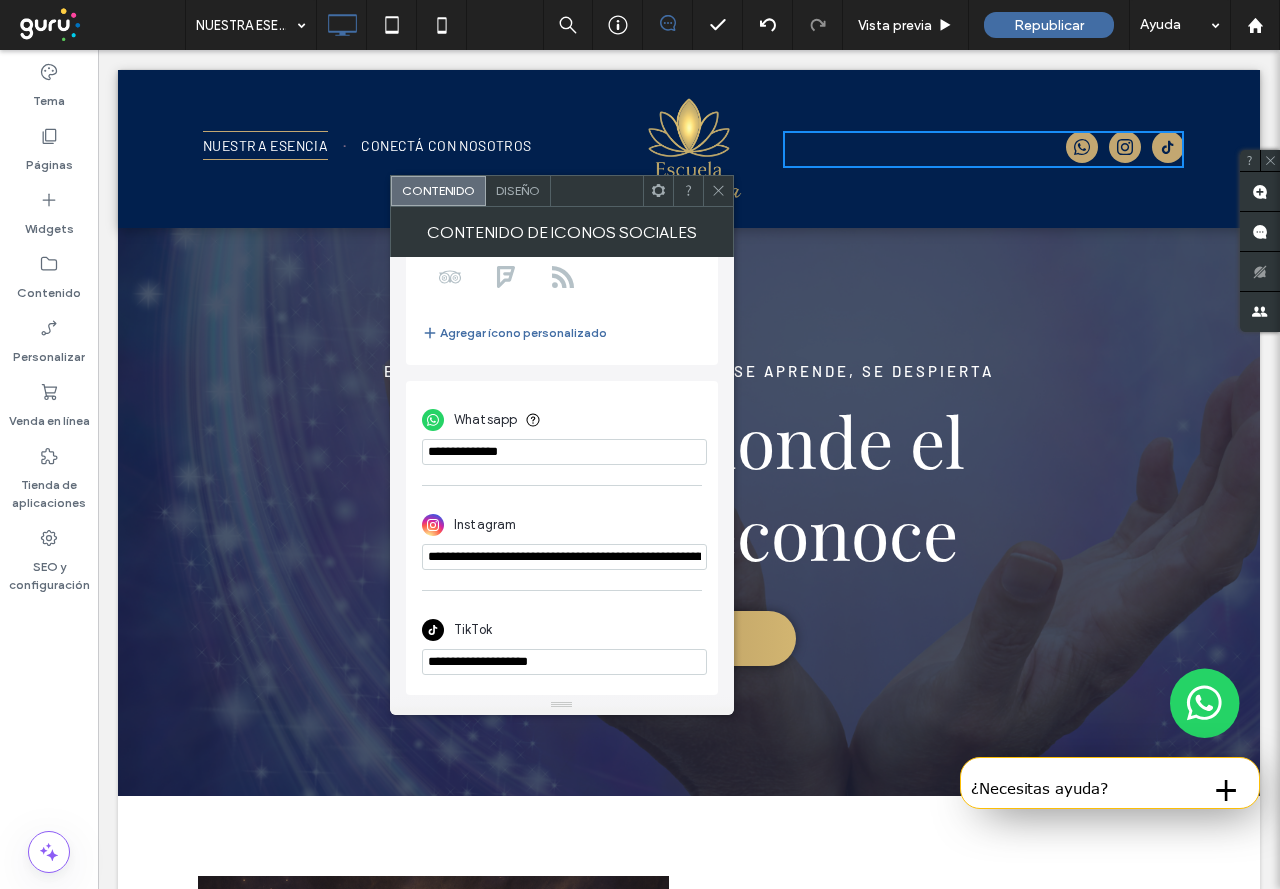 paste on "**********" 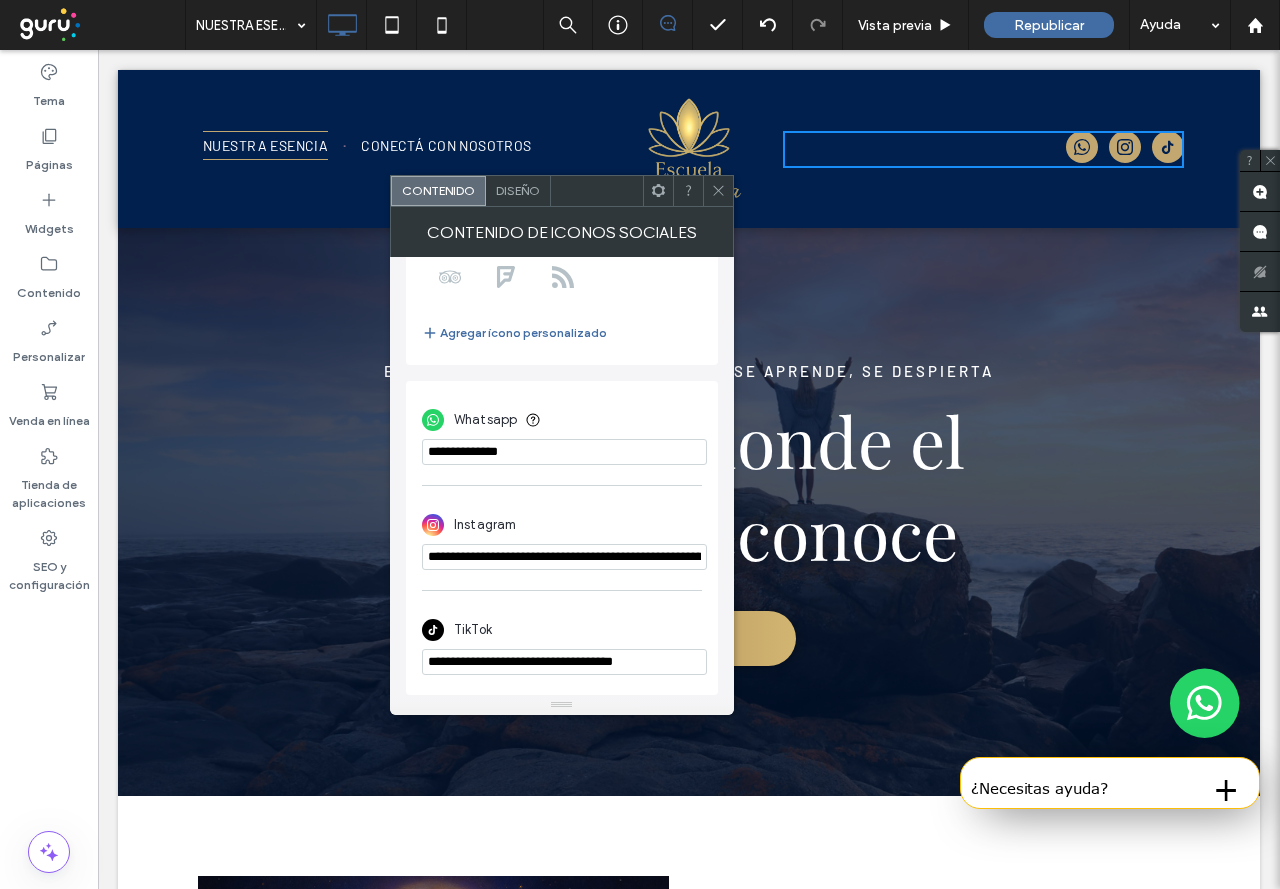 type on "**********" 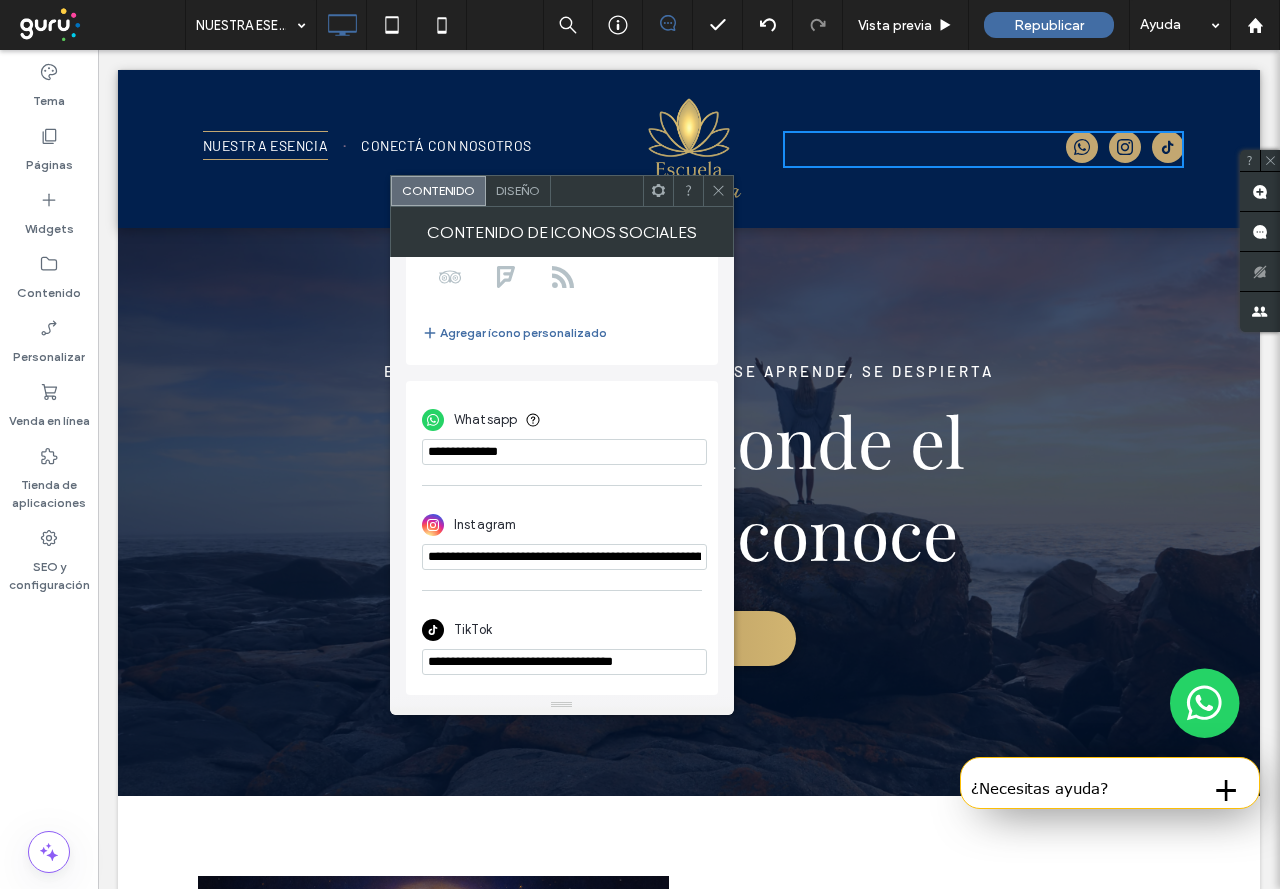 click at bounding box center [689, 512] 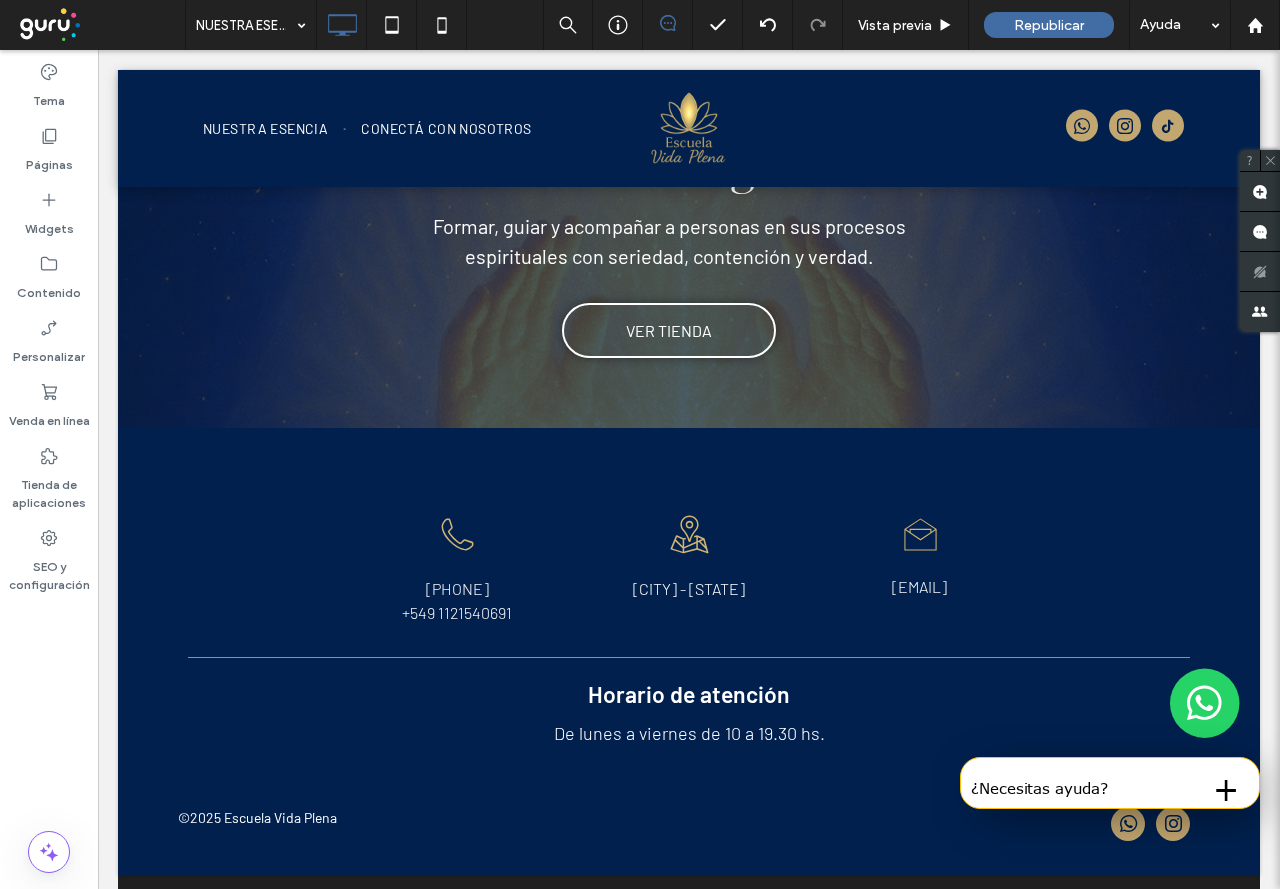 scroll, scrollTop: 5347, scrollLeft: 0, axis: vertical 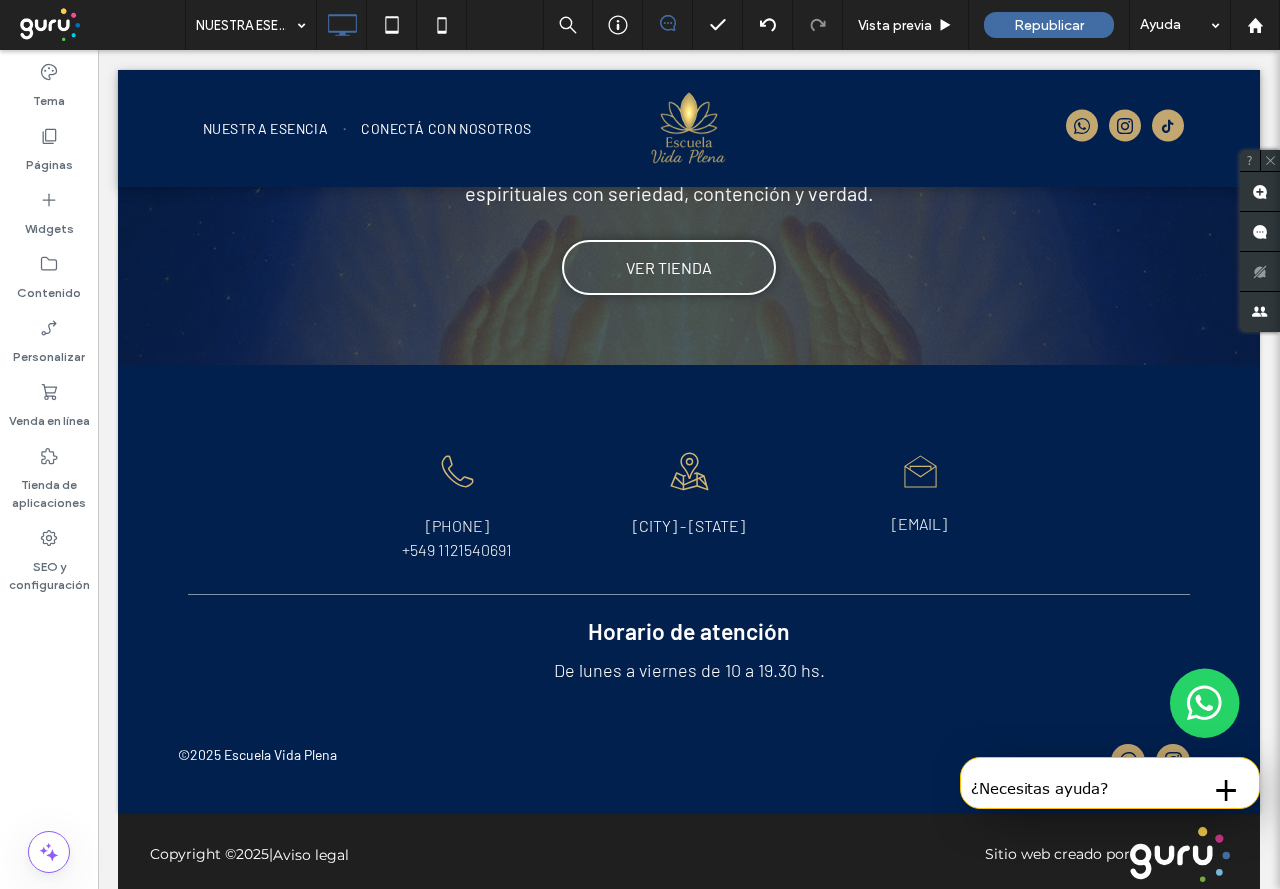 click at bounding box center (939, 763) 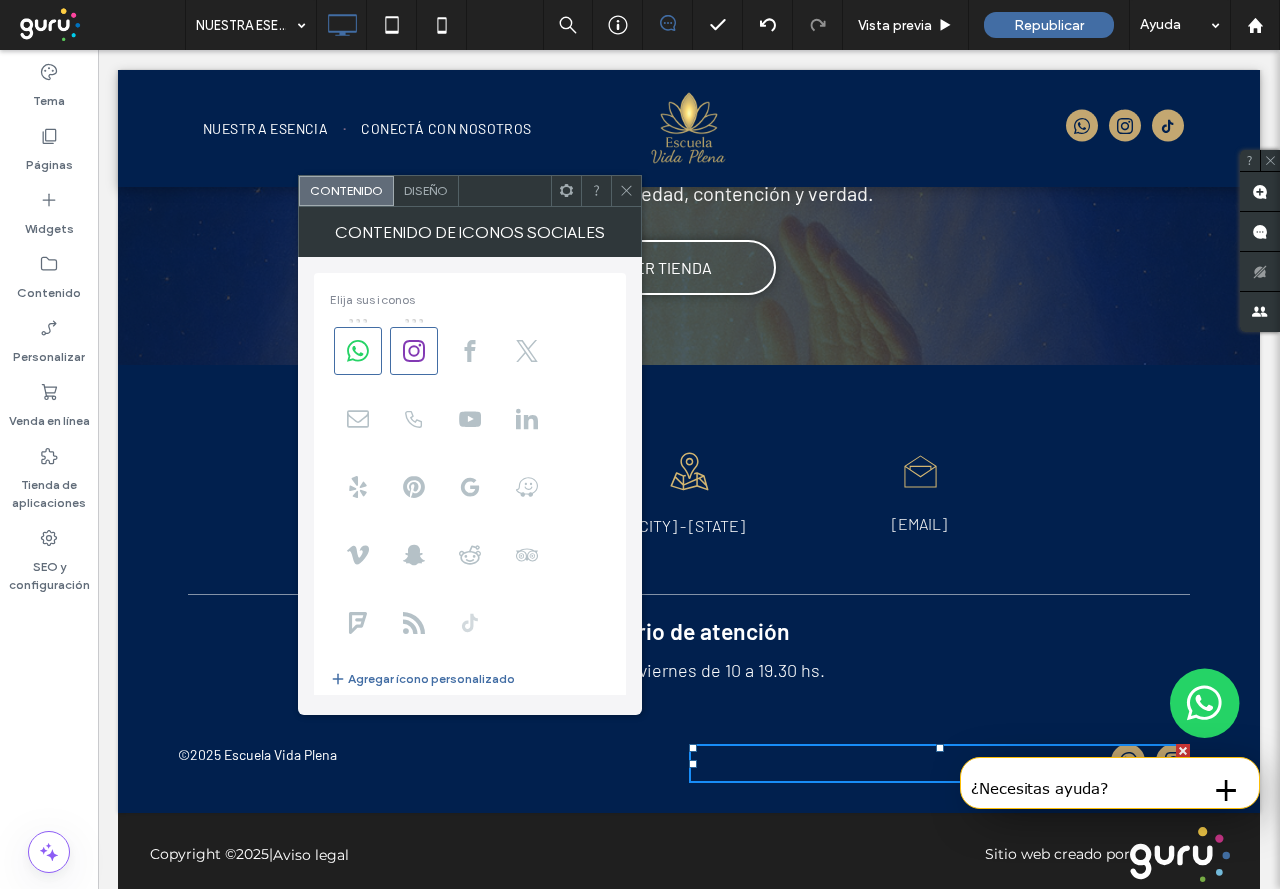 click 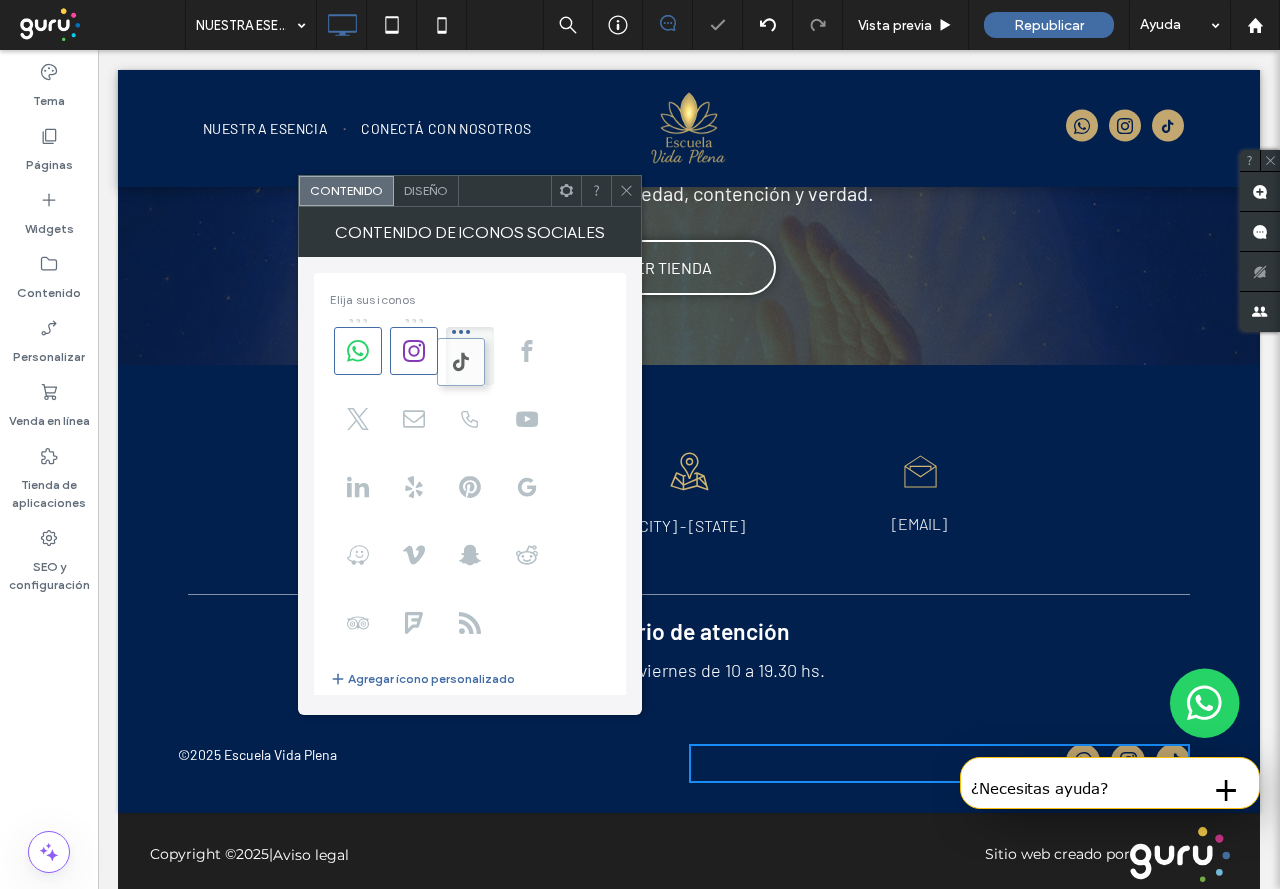 drag, startPoint x: 474, startPoint y: 610, endPoint x: 458, endPoint y: 354, distance: 256.4995 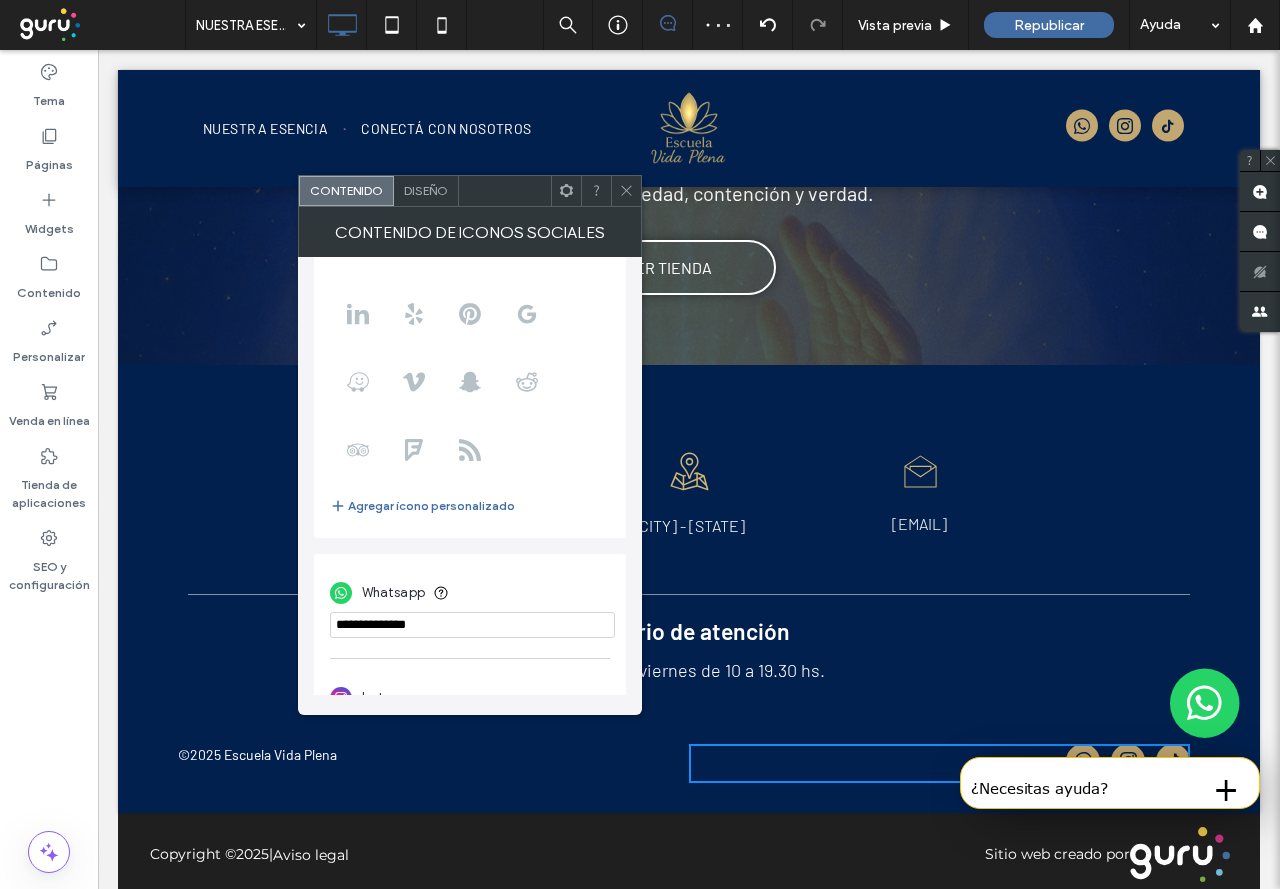 scroll, scrollTop: 349, scrollLeft: 0, axis: vertical 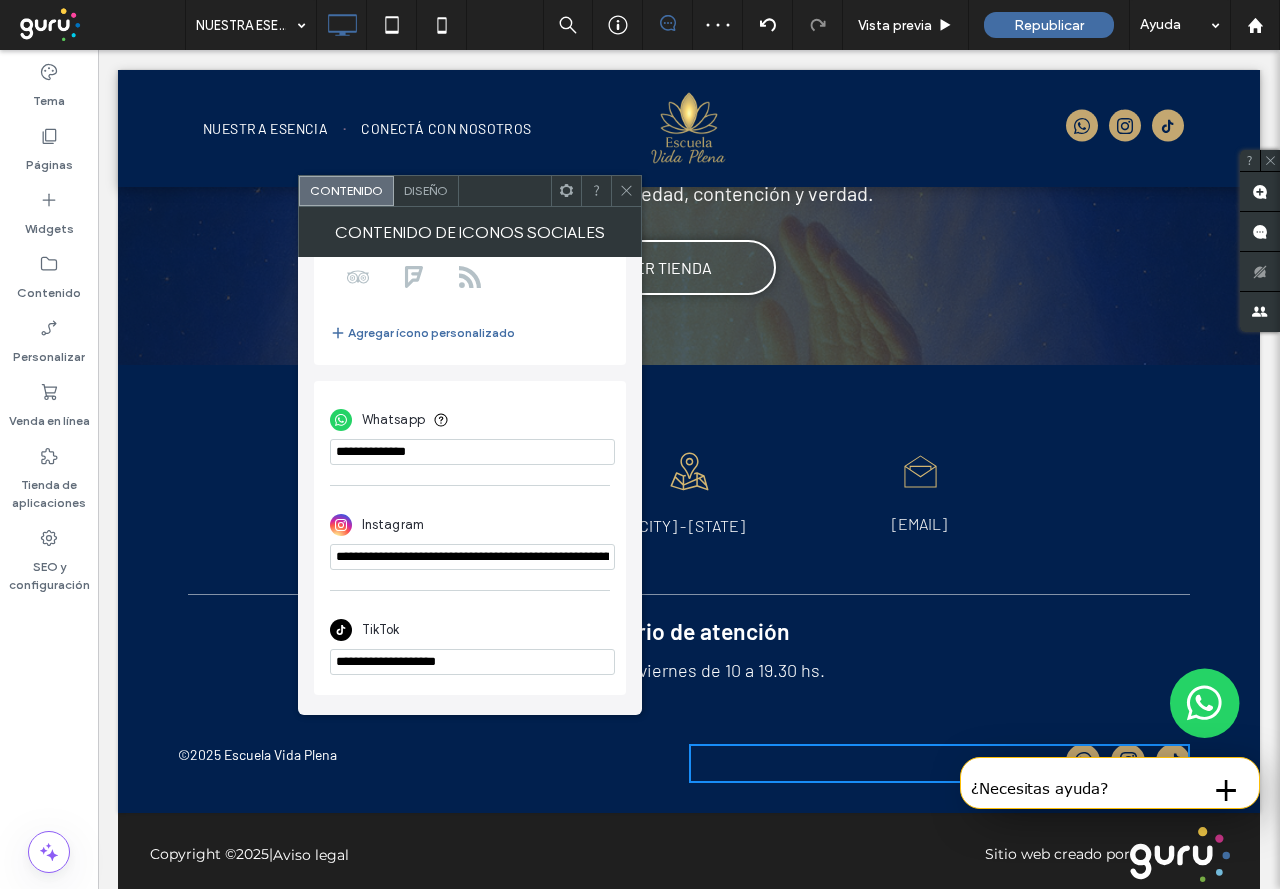 click on "**********" at bounding box center [472, 662] 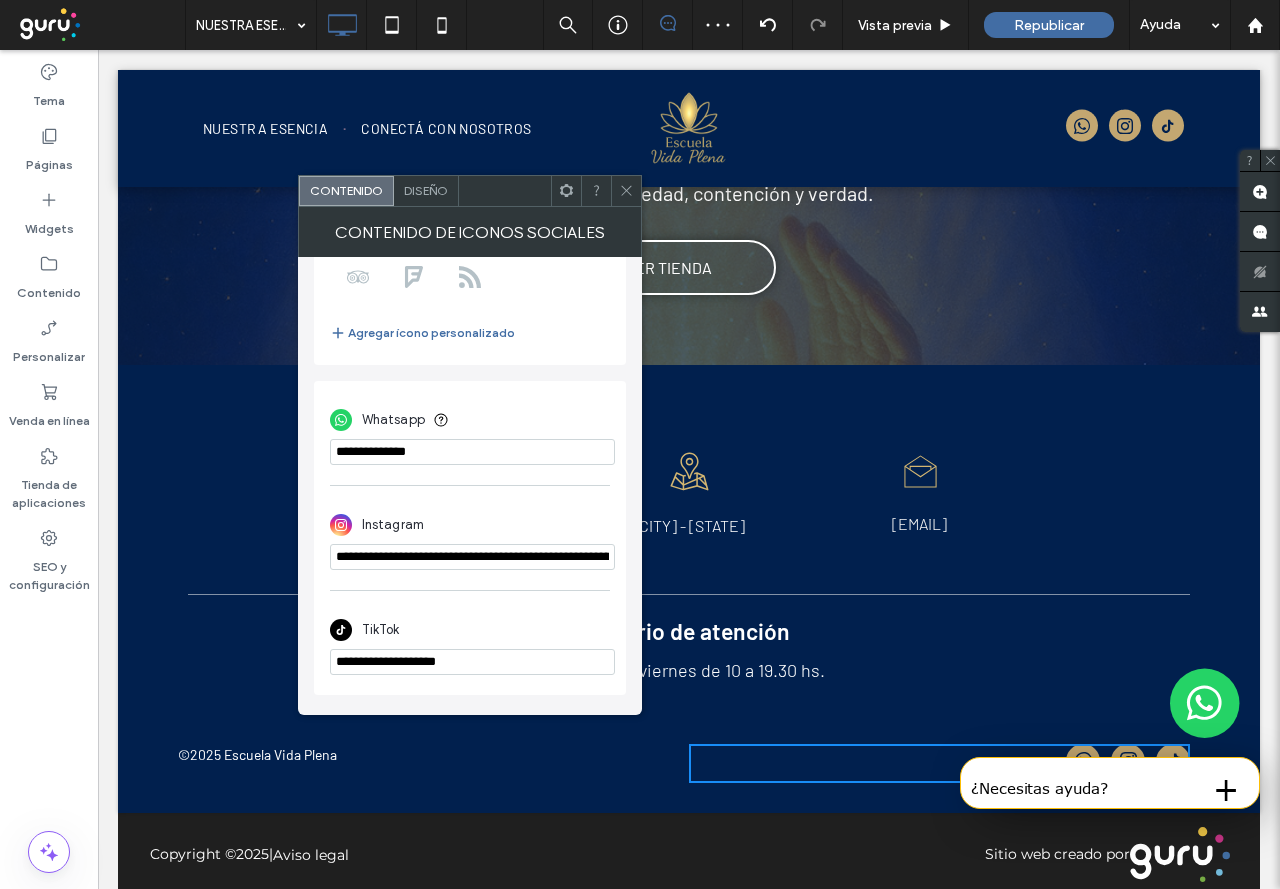paste on "**********" 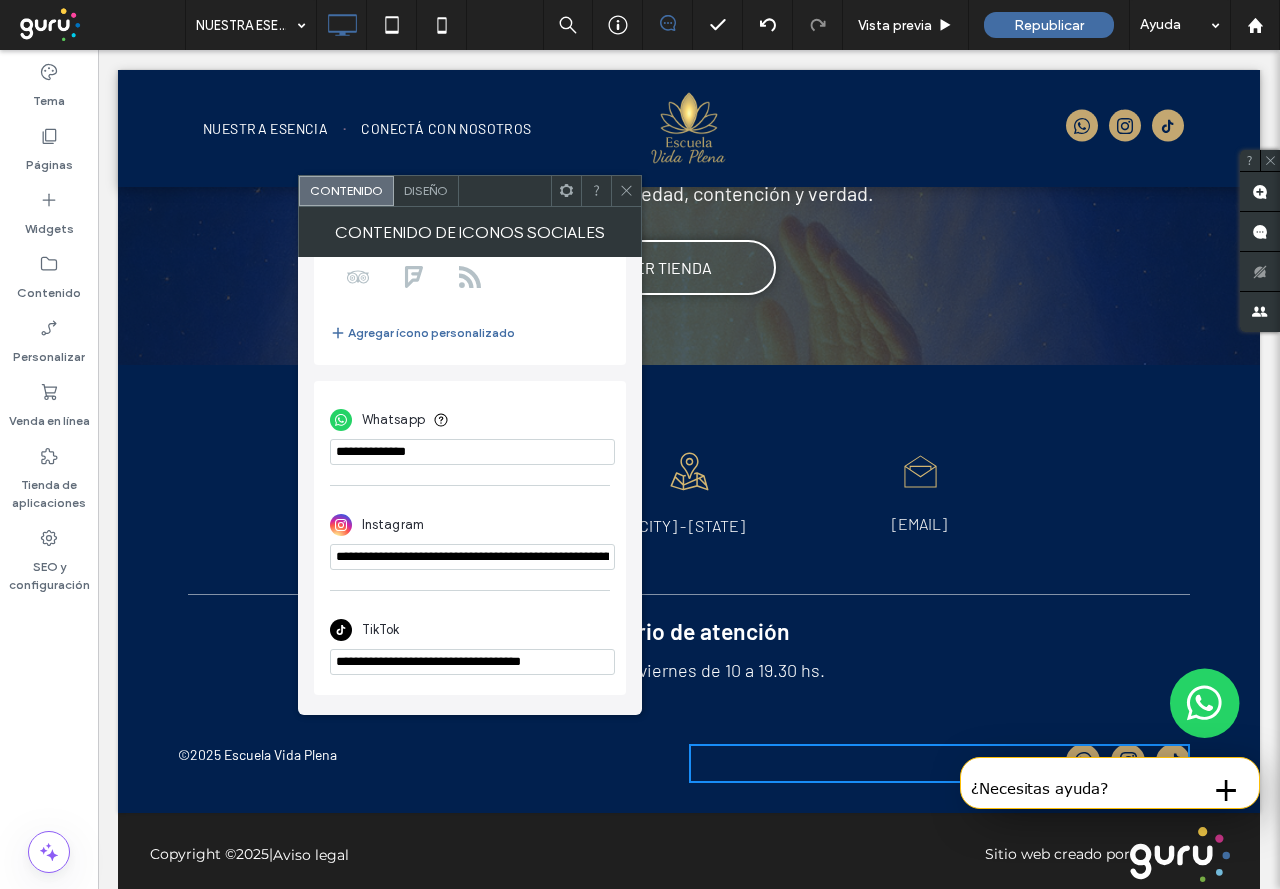 type on "**********" 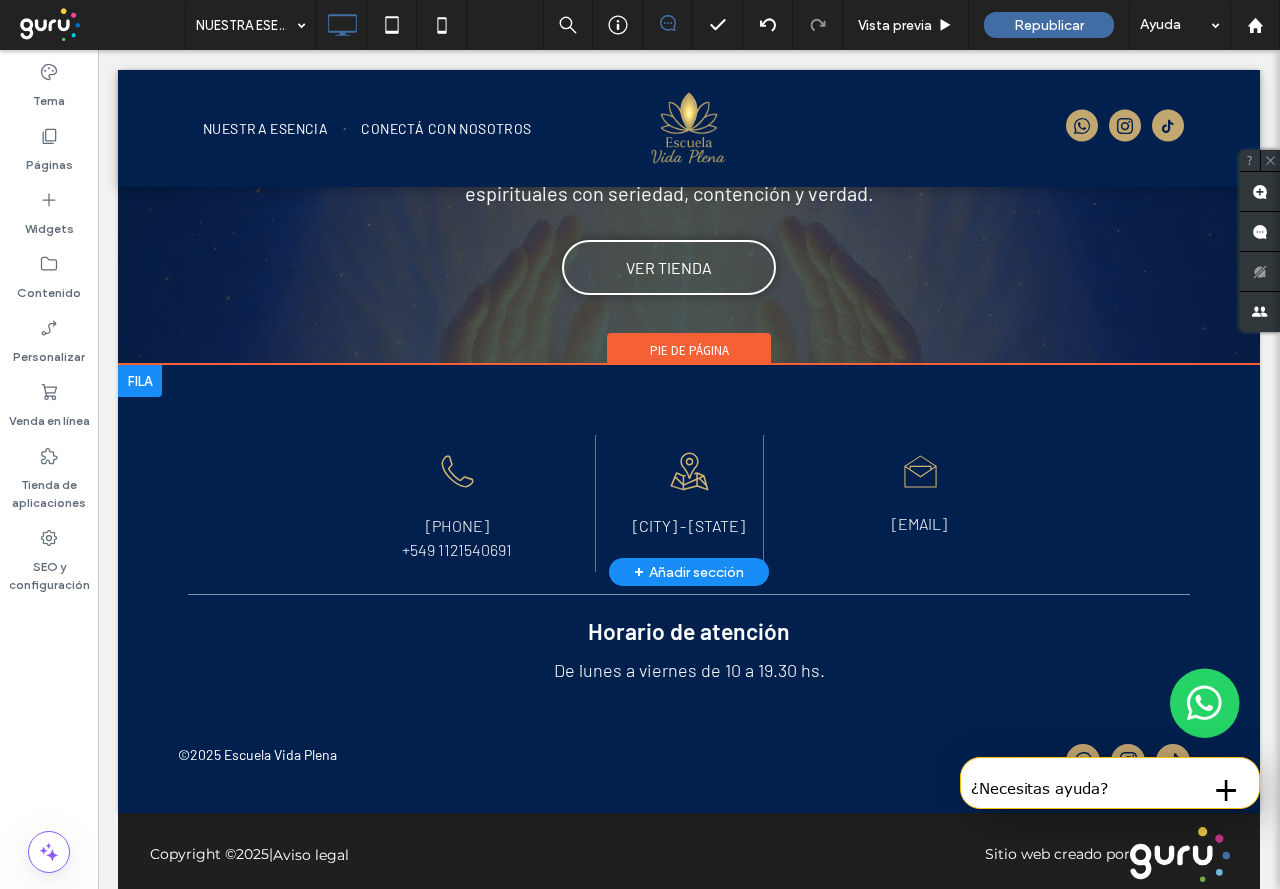 click on "Un dibujo en blanco y negro de un teléfono sobre un fondo blanco.
+549 1160398980 +549 1121540691 Click To Paste
Un dibujo en blanco y negro de un mapa con un alfiler sobre él.
Vicente Lopez - Buenos Aires
Click To Paste
Un dibujo en blanco y negro de un sobre abierto sobre un fondo blanco.
matiasvitale@hotmail.com
Click To Paste
+ Añadir sección" at bounding box center (689, 468) 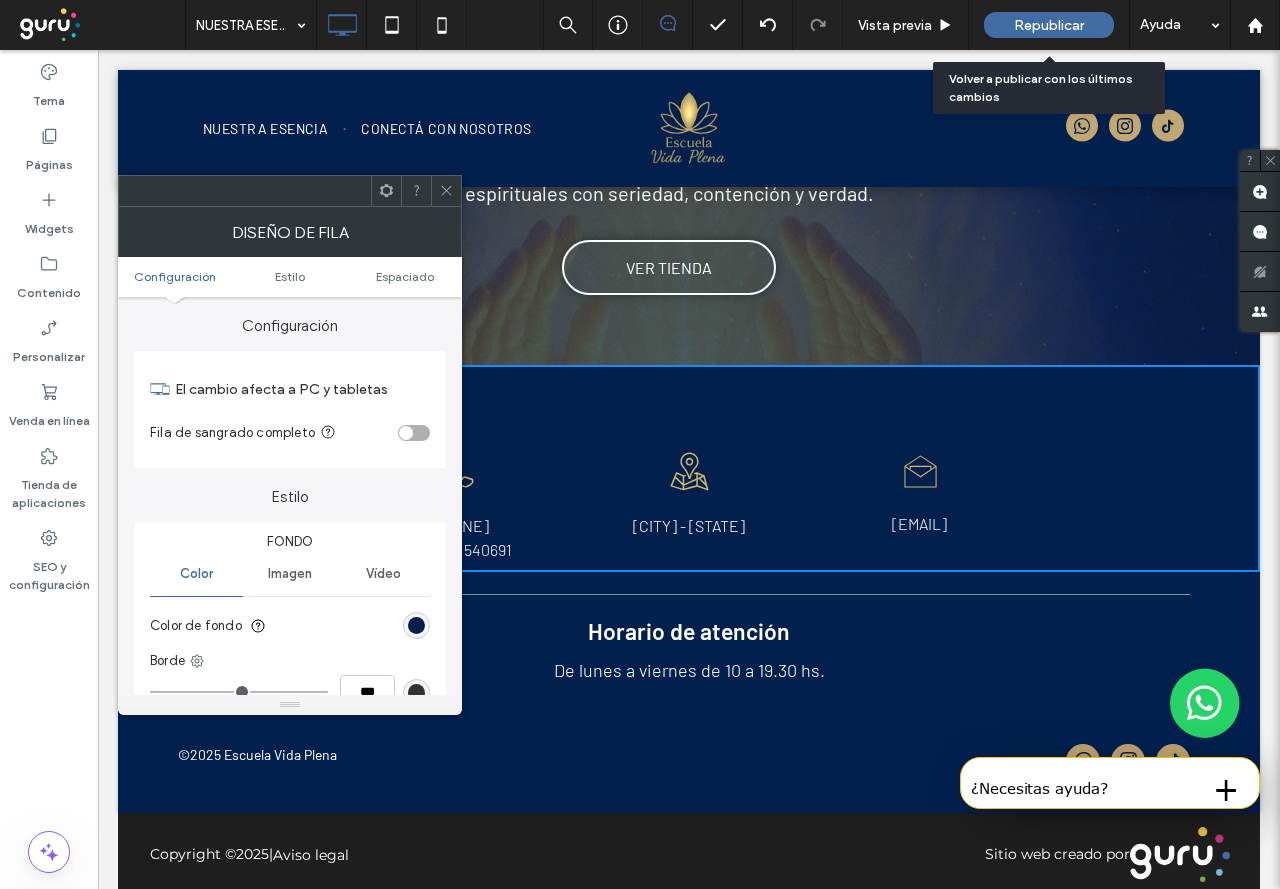 click on "Republicar" at bounding box center (1049, 25) 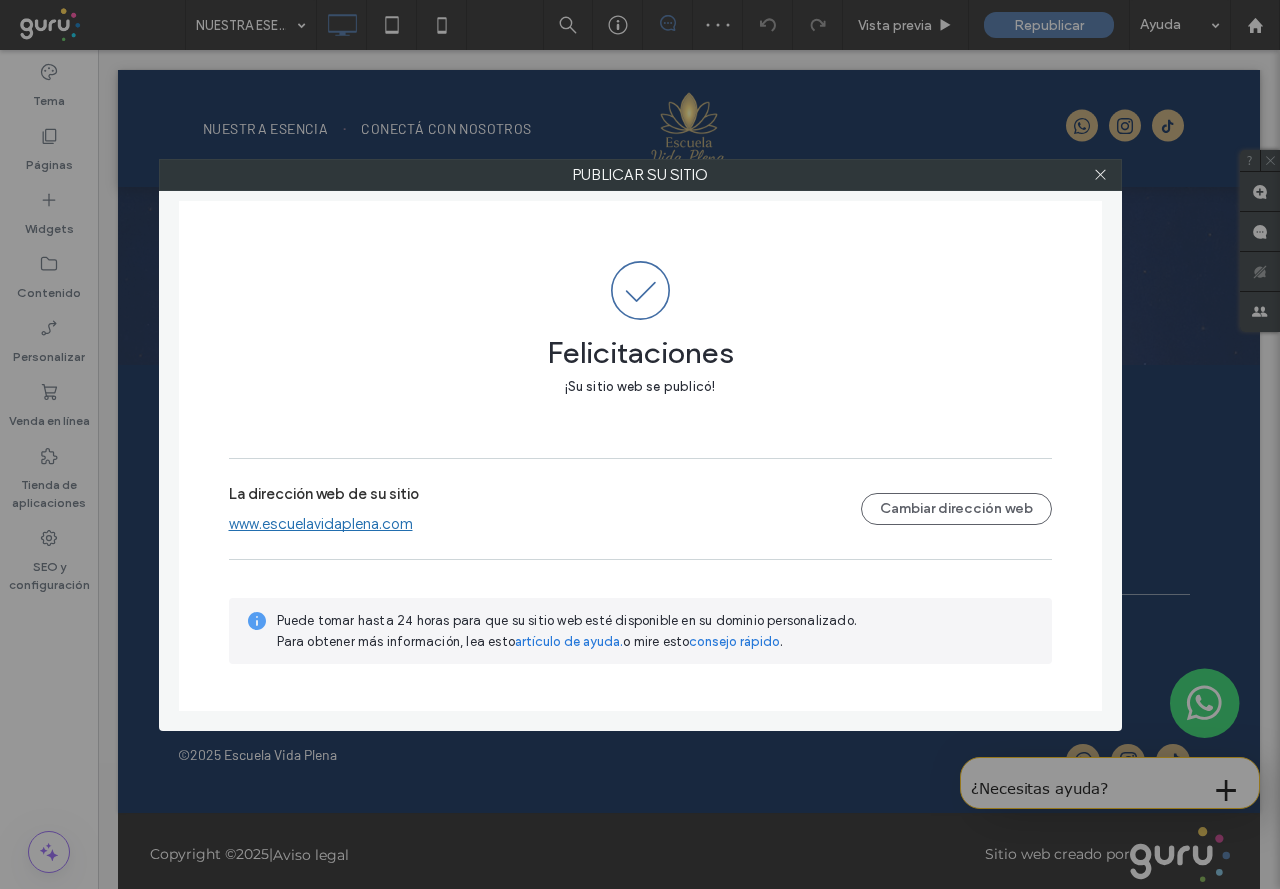 click on "Puede tomar hasta 24 horas para que su sitio web esté disponible en su dominio personalizado.
Para obtener más información, lea esto  artículo de ayuda.  o mire esto  consejo rápido ." at bounding box center (640, 631) 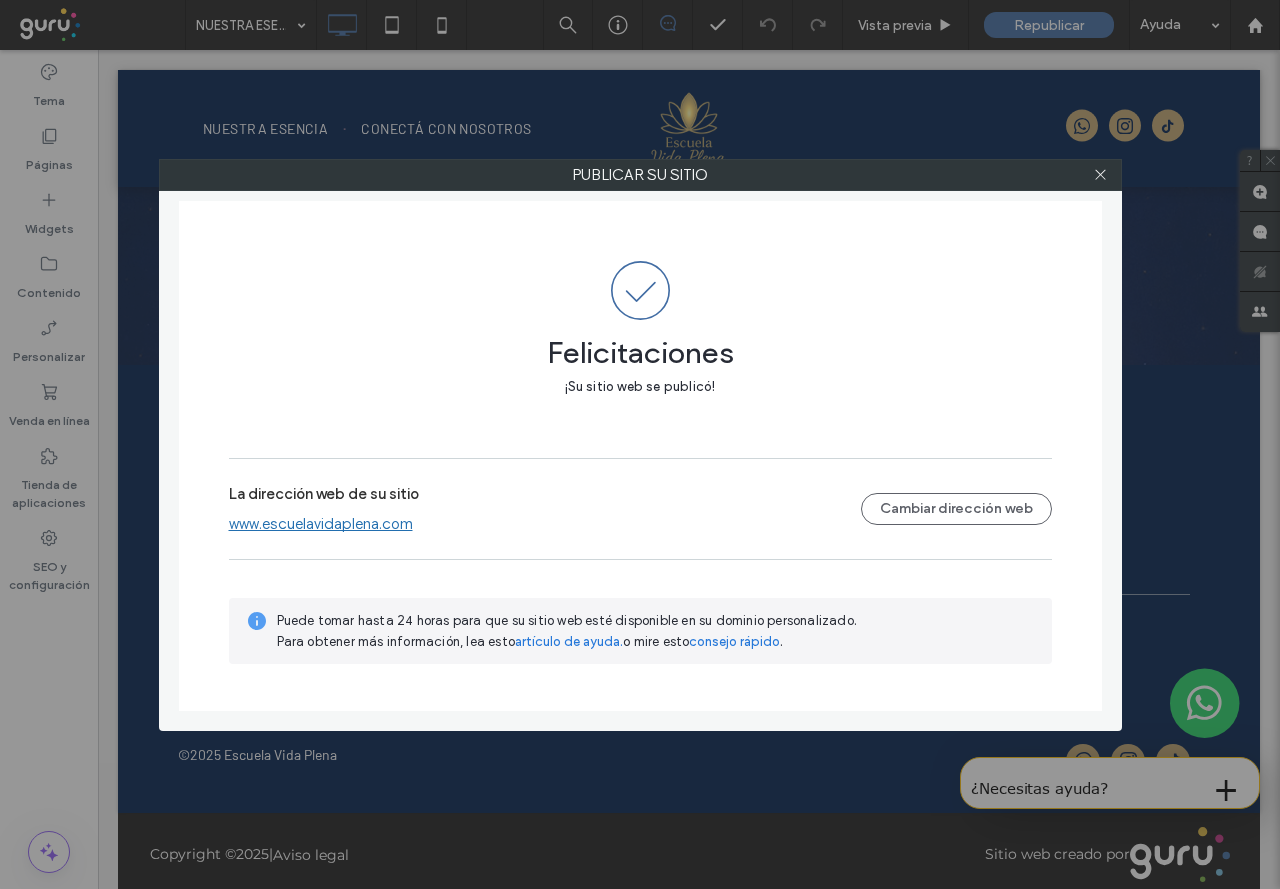 click on "www.escuelavidaplena.com" at bounding box center [321, 524] 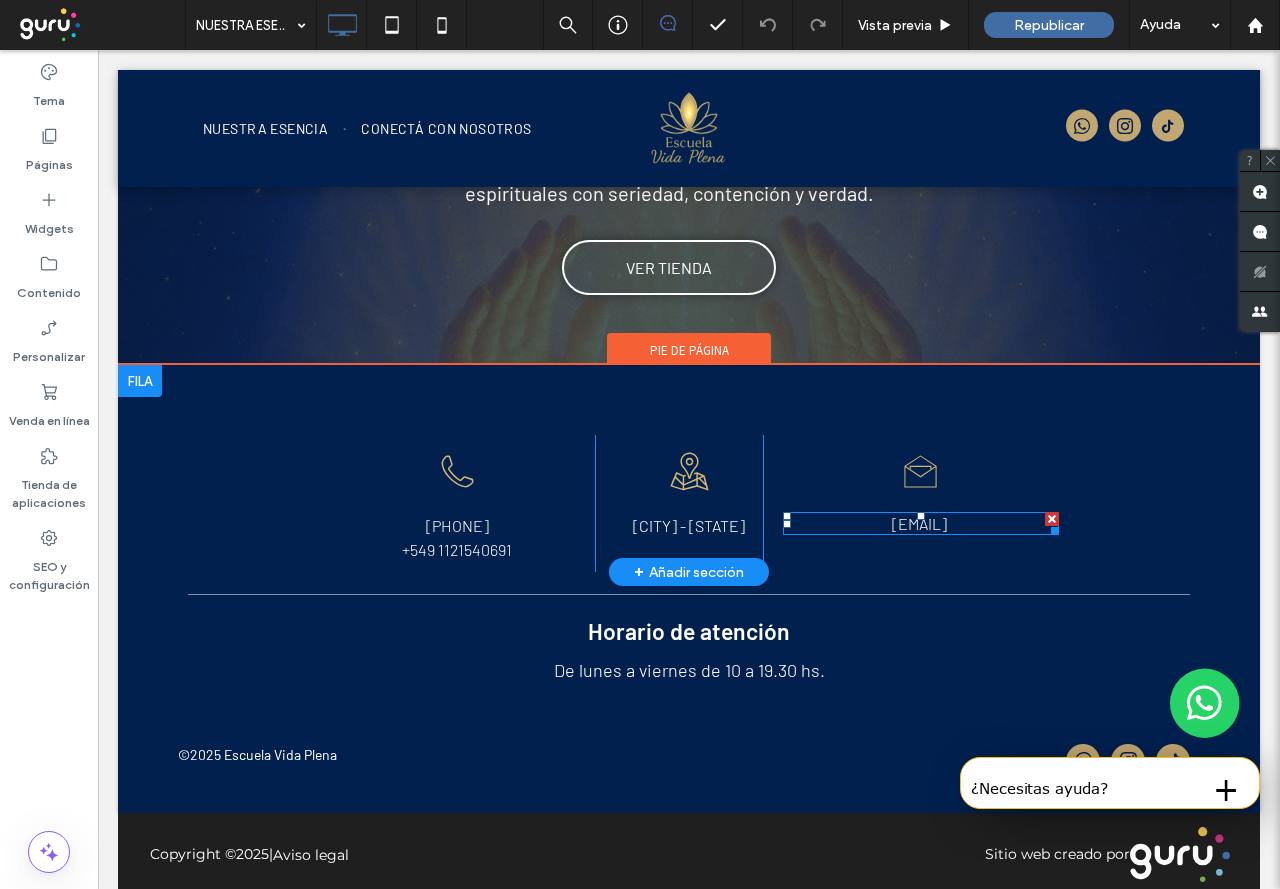 click on "[EMAIL]" at bounding box center (919, 523) 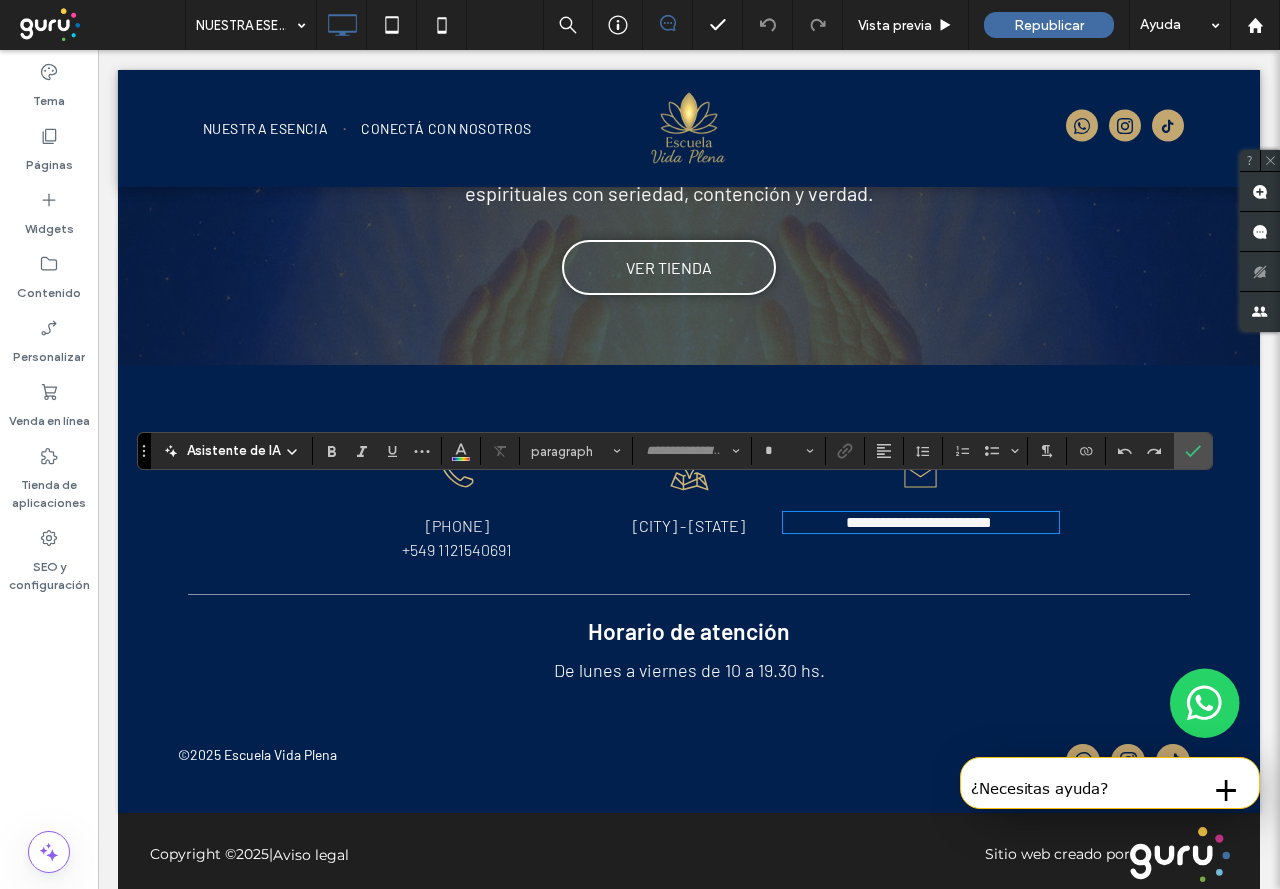 type on "******" 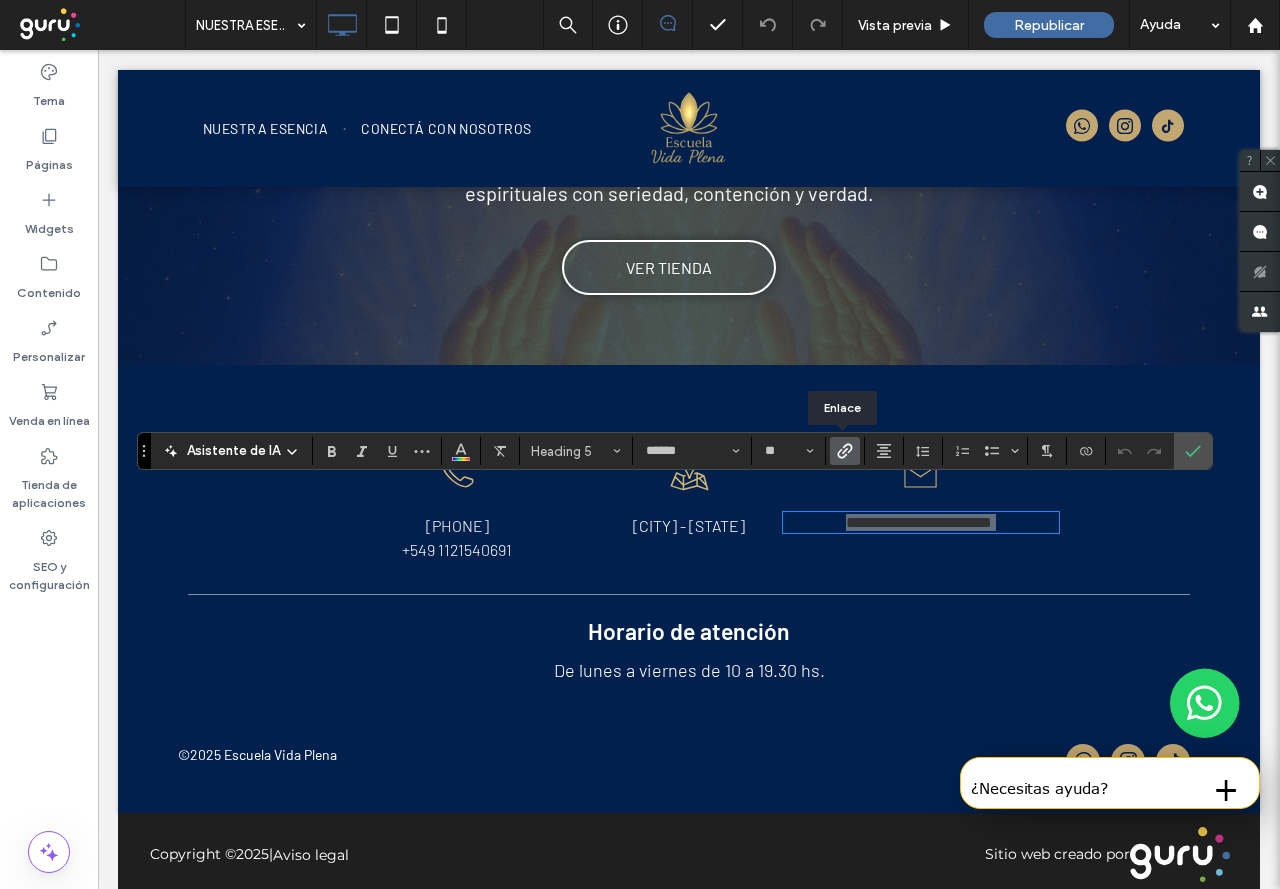 click 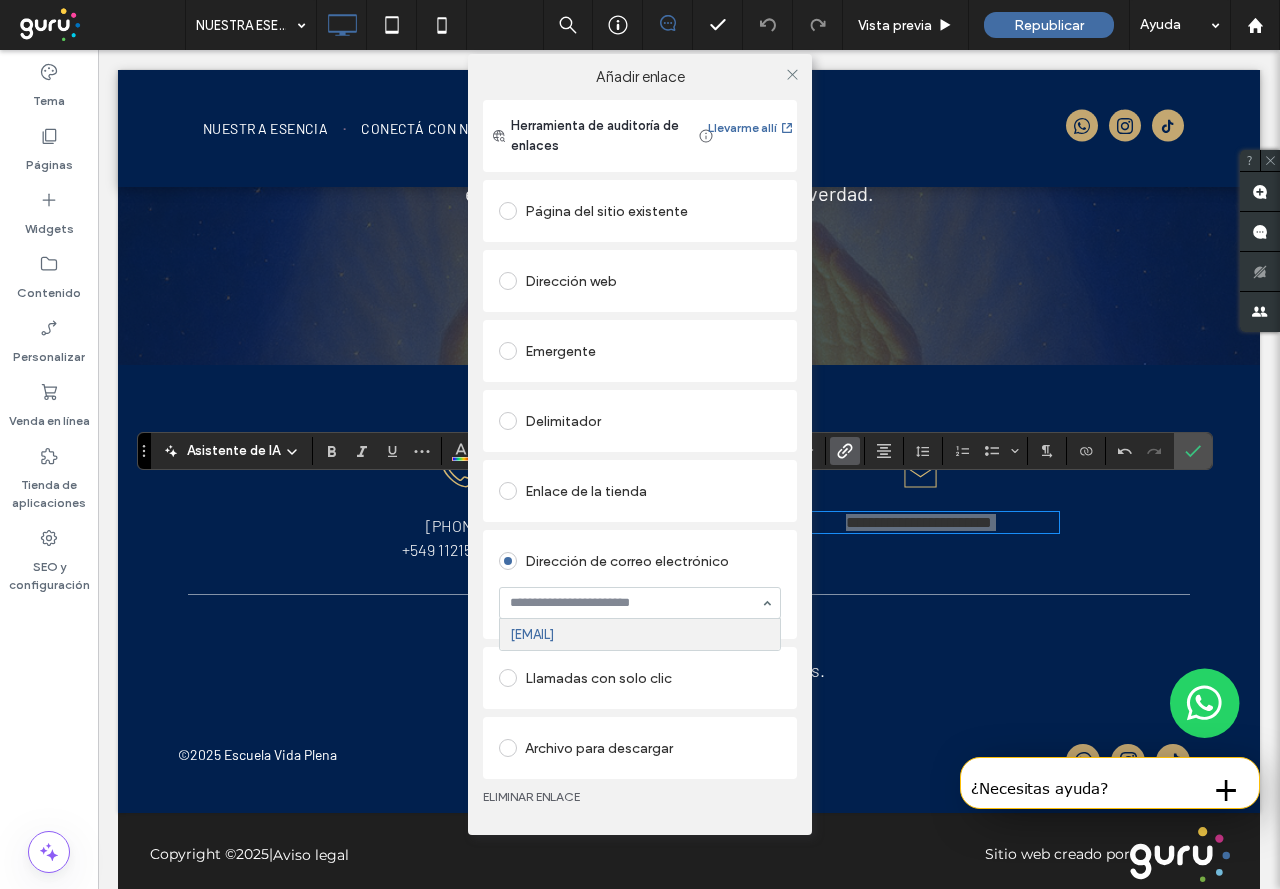 click on "Añadir enlace Herramienta de auditoría de enlaces Llevarme allí Página del sitio existente Dirección web Emergente Delimitador Enlace de la tienda Dirección de correo electrónico matiasvitale@hotmail.com Llamadas con solo clic Archivo para descargar ELIMINAR ENLACE" at bounding box center [640, 444] 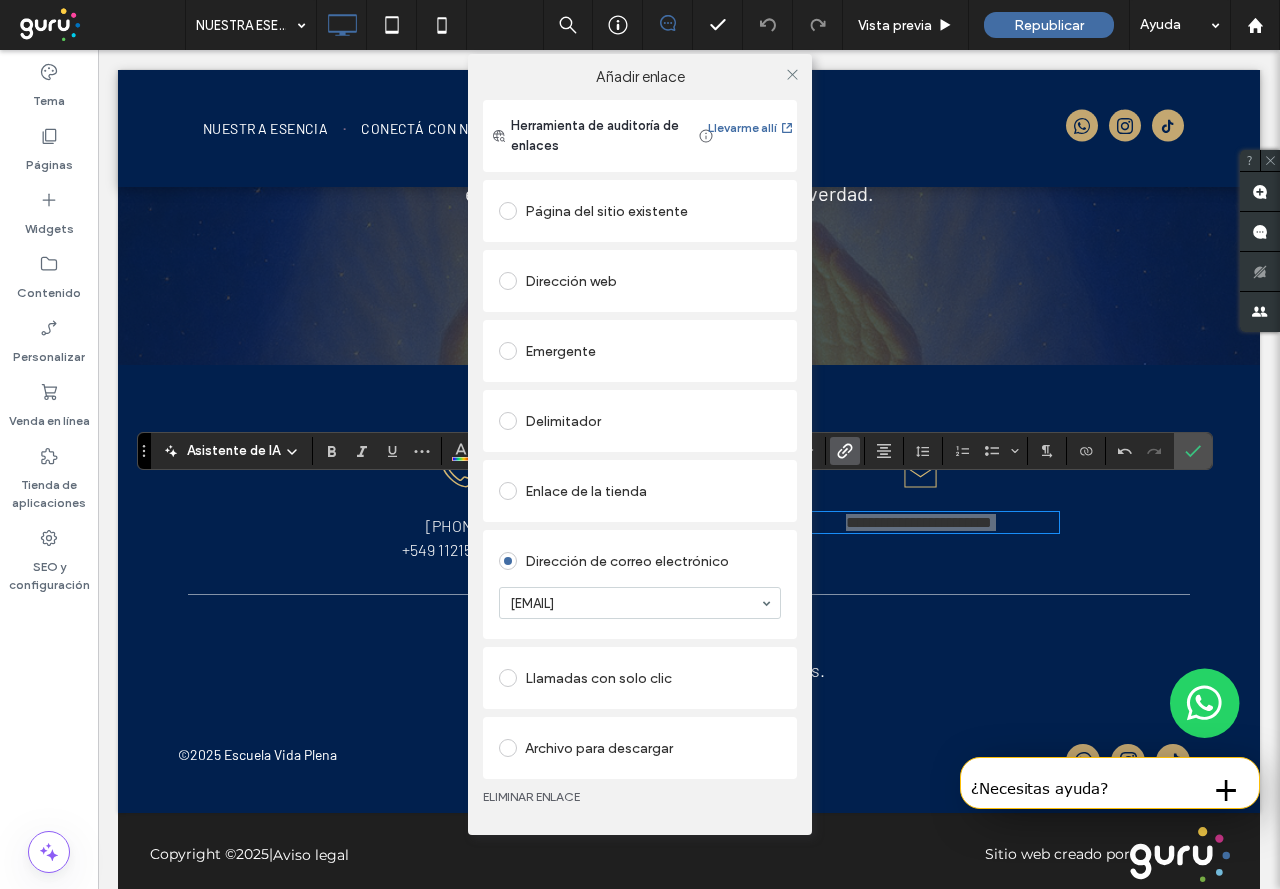 click on "Añadir enlace Herramienta de auditoría de enlaces Llevarme allí Página del sitio existente Dirección web Emergente Delimitador Enlace de la tienda Dirección de correo electrónico matiasvitale@hotmail.com Llamadas con solo clic Archivo para descargar ELIMINAR ENLACE" at bounding box center (640, 444) 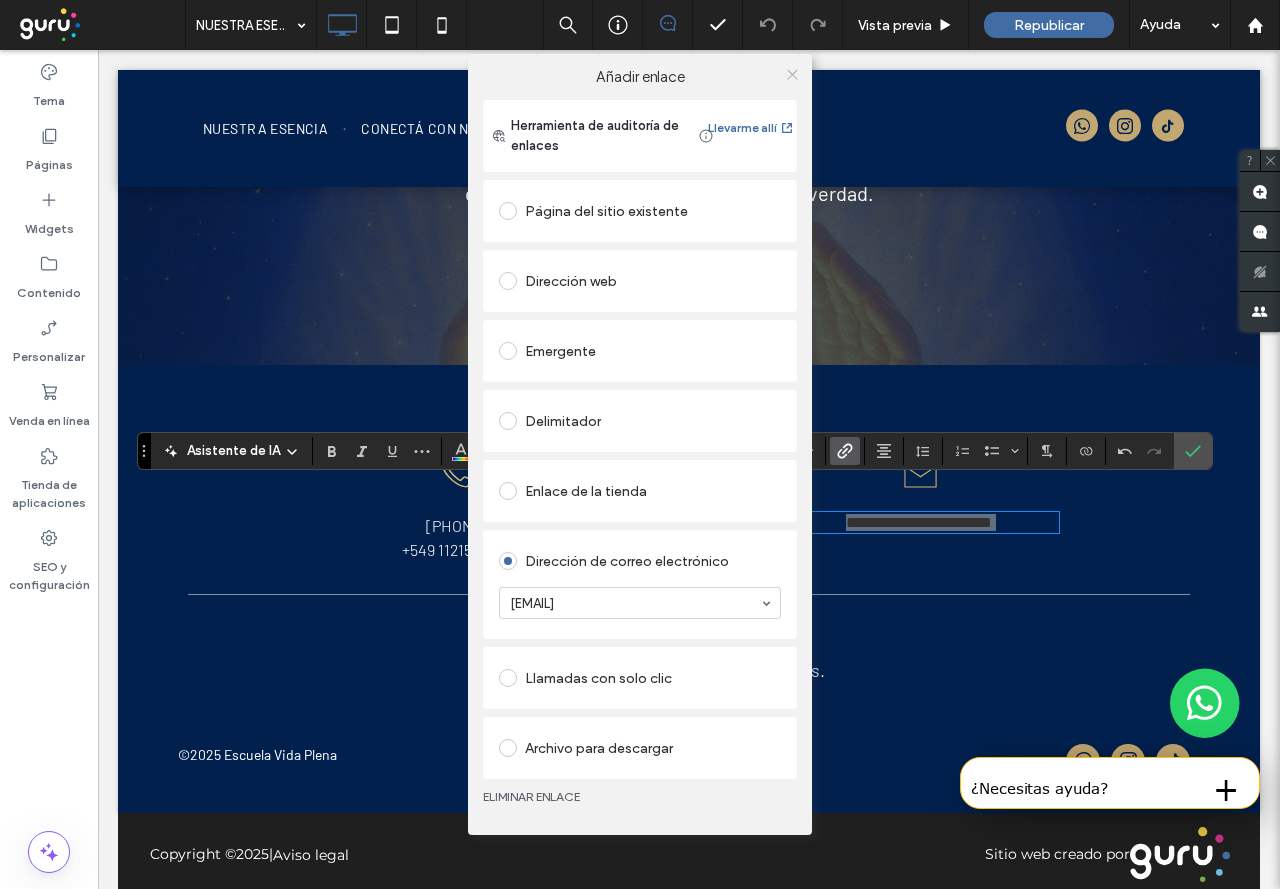 click at bounding box center (792, 74) 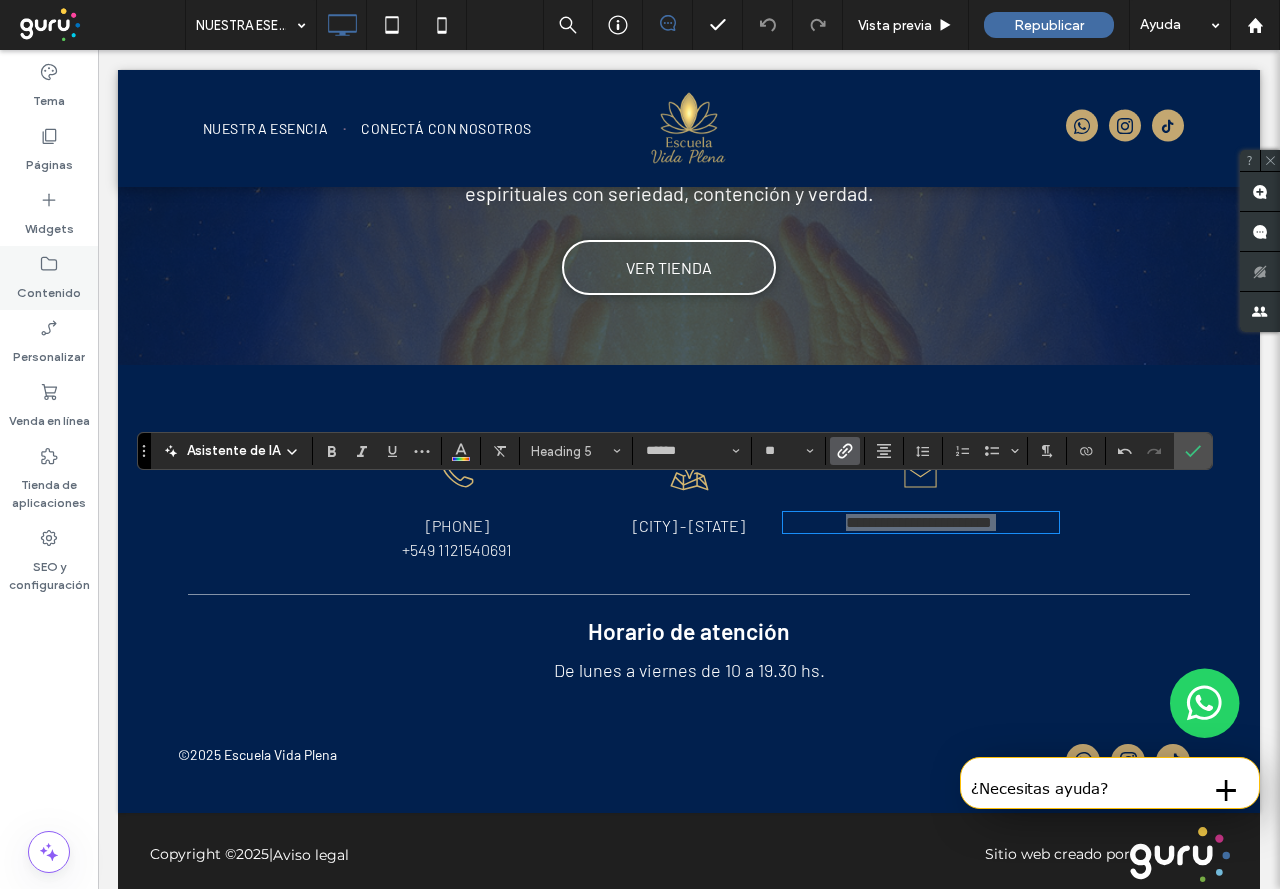 click 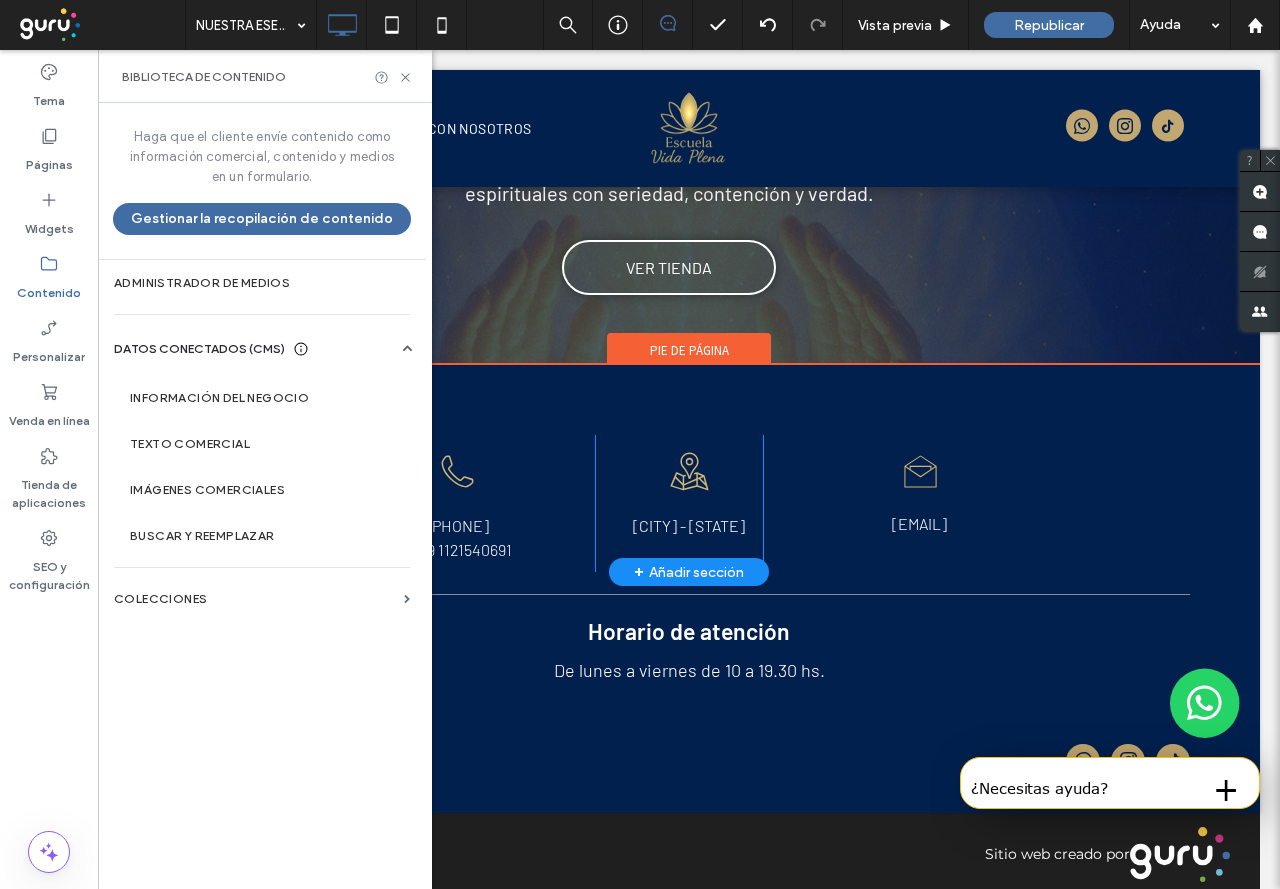 click on "DATOS CONECTADOS (CMS)" at bounding box center [199, 349] 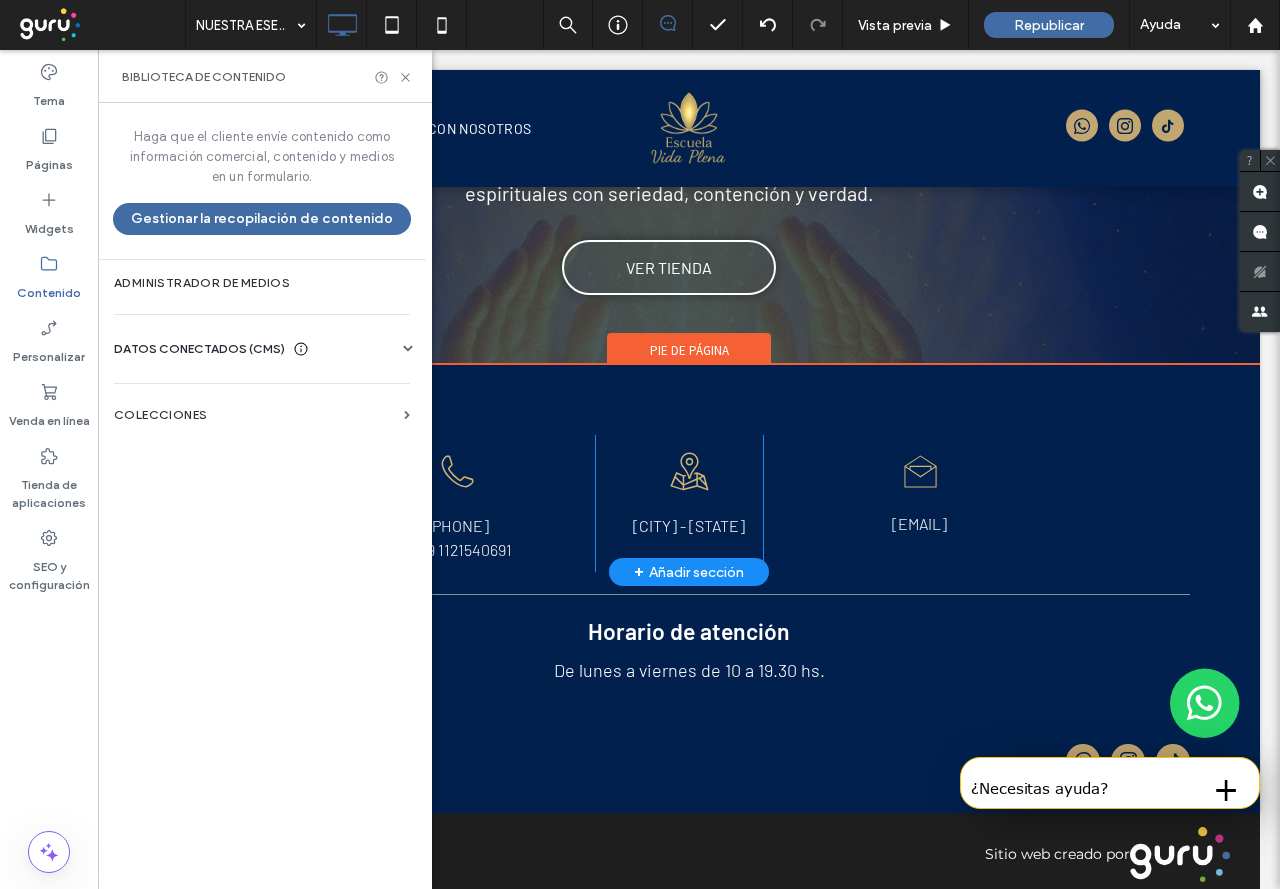 click on "DATOS CONECTADOS (CMS)" at bounding box center (199, 349) 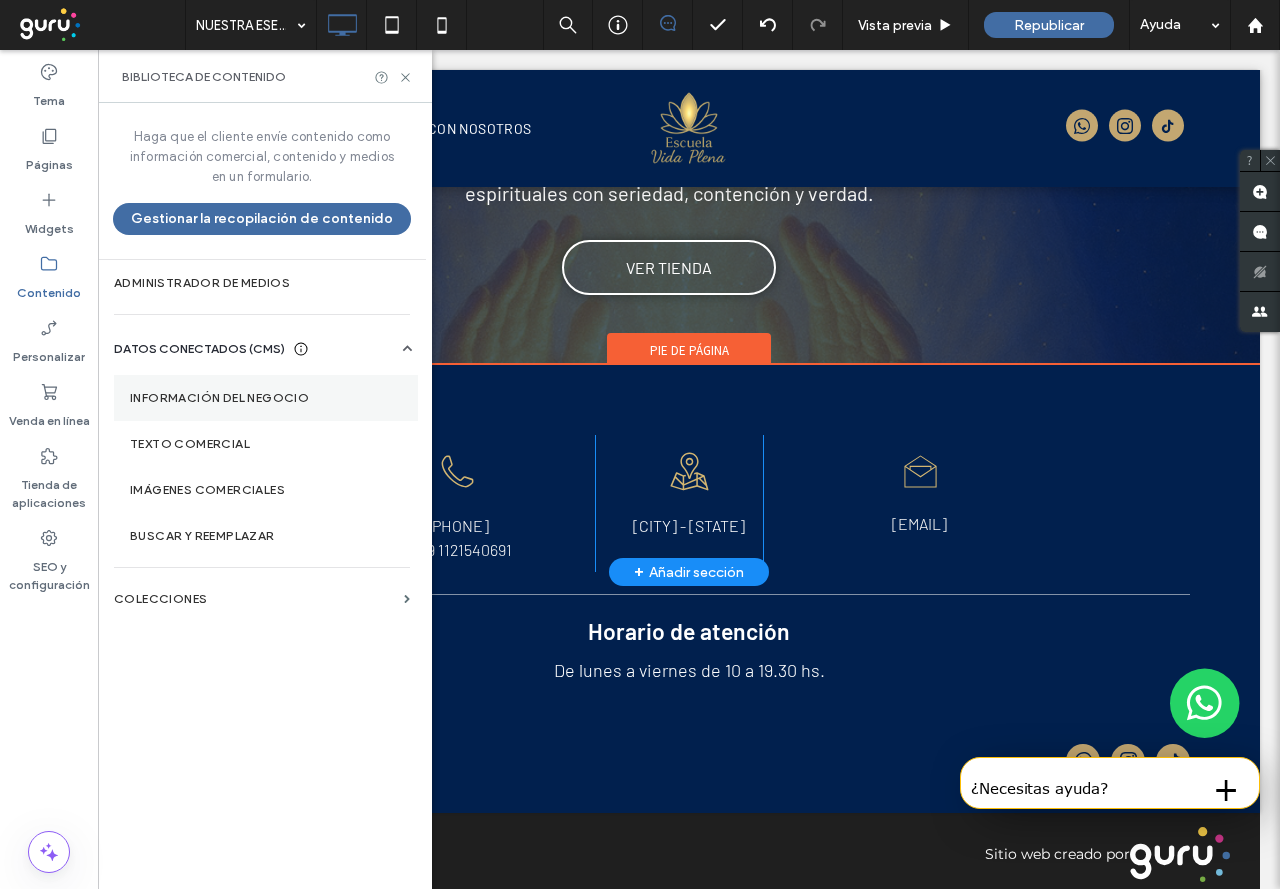 click on "Información del negocio" at bounding box center (266, 398) 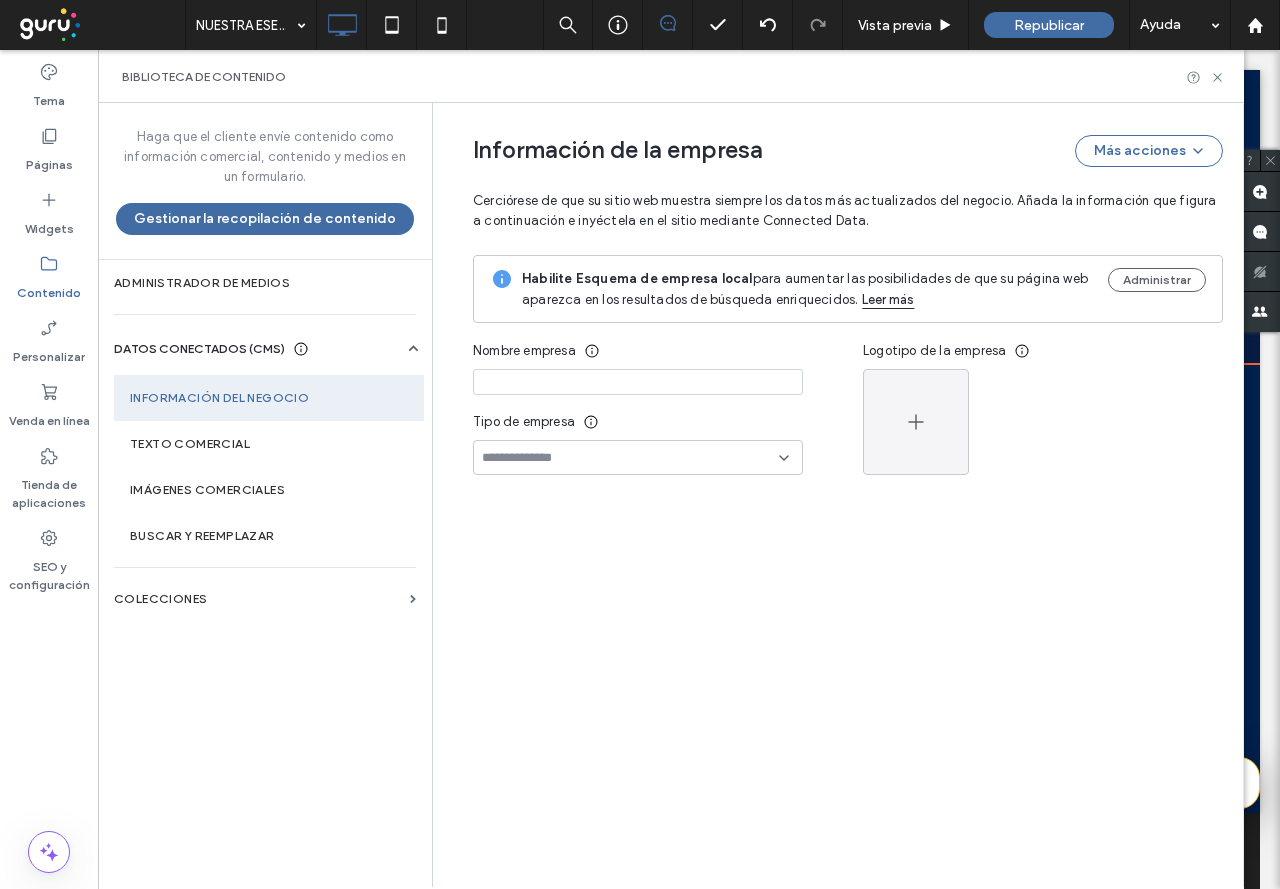 type on "**********" 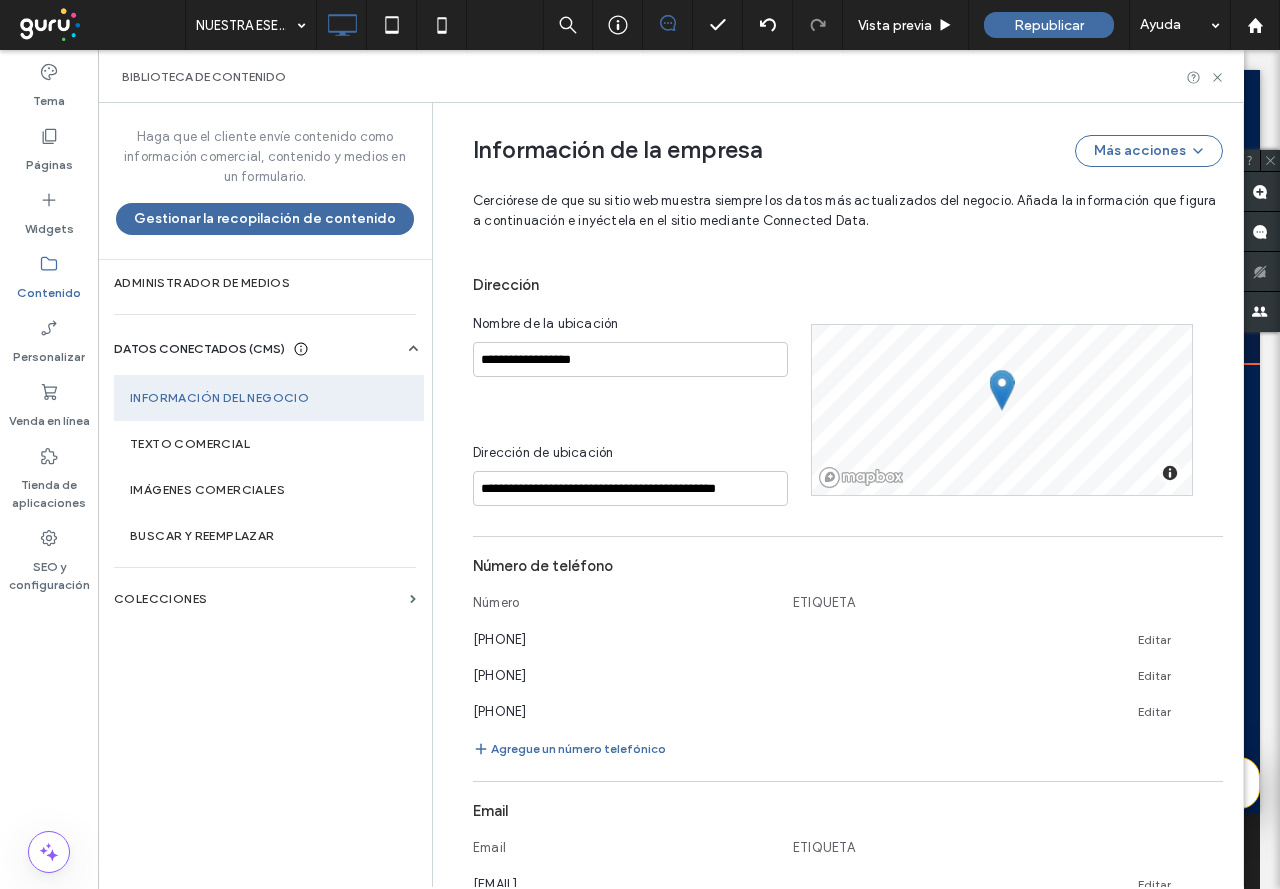scroll, scrollTop: 723, scrollLeft: 0, axis: vertical 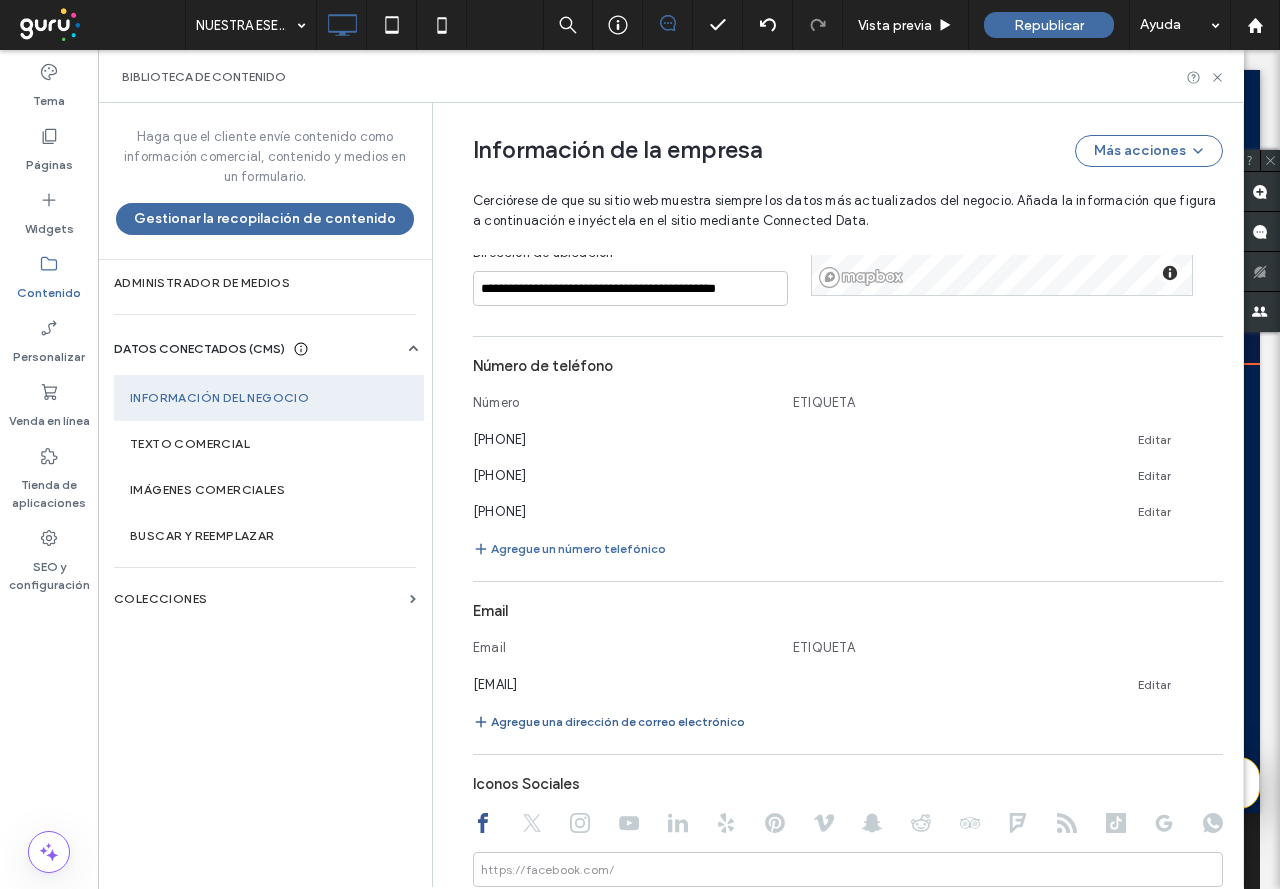 click on "Agregue una dirección de correo electrónico" at bounding box center (609, 722) 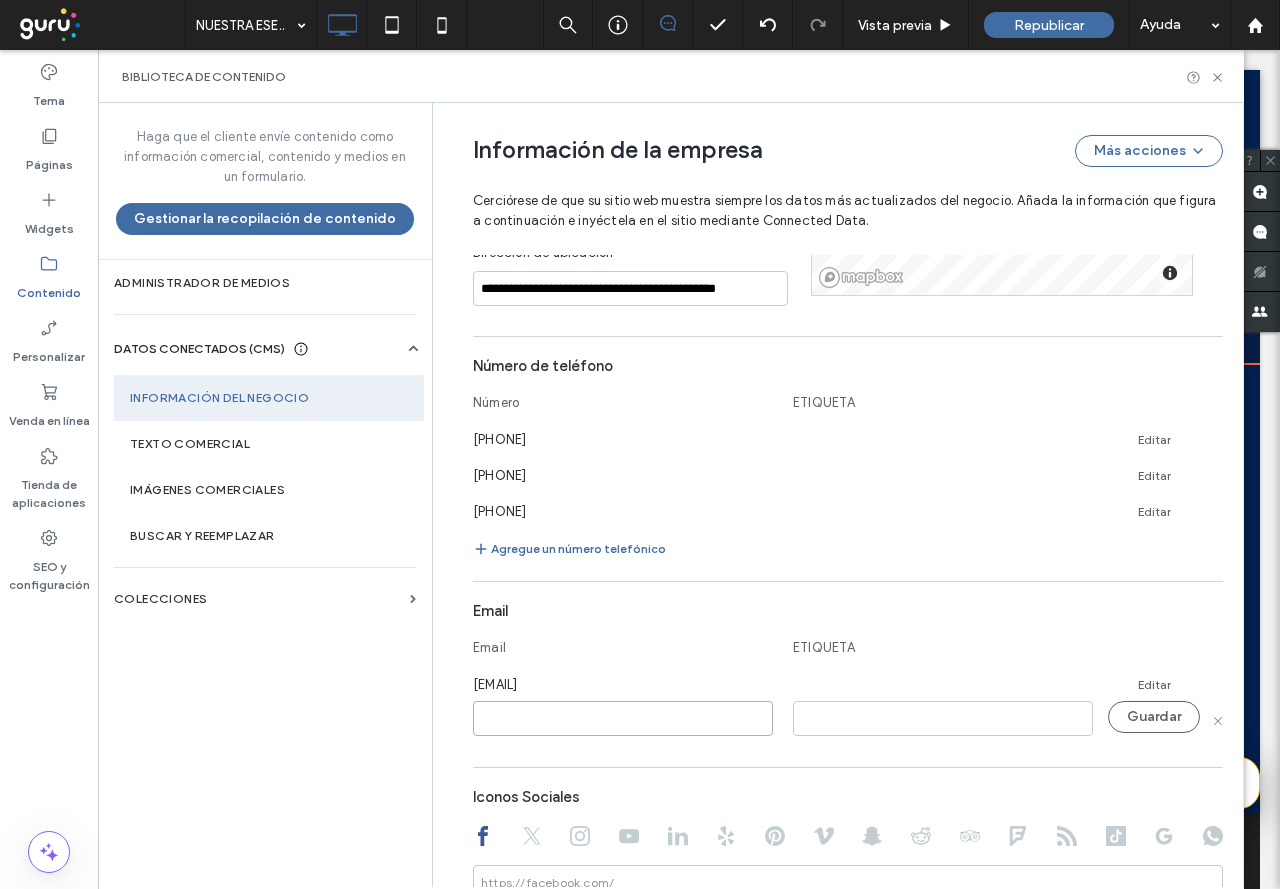 click at bounding box center (623, 718) 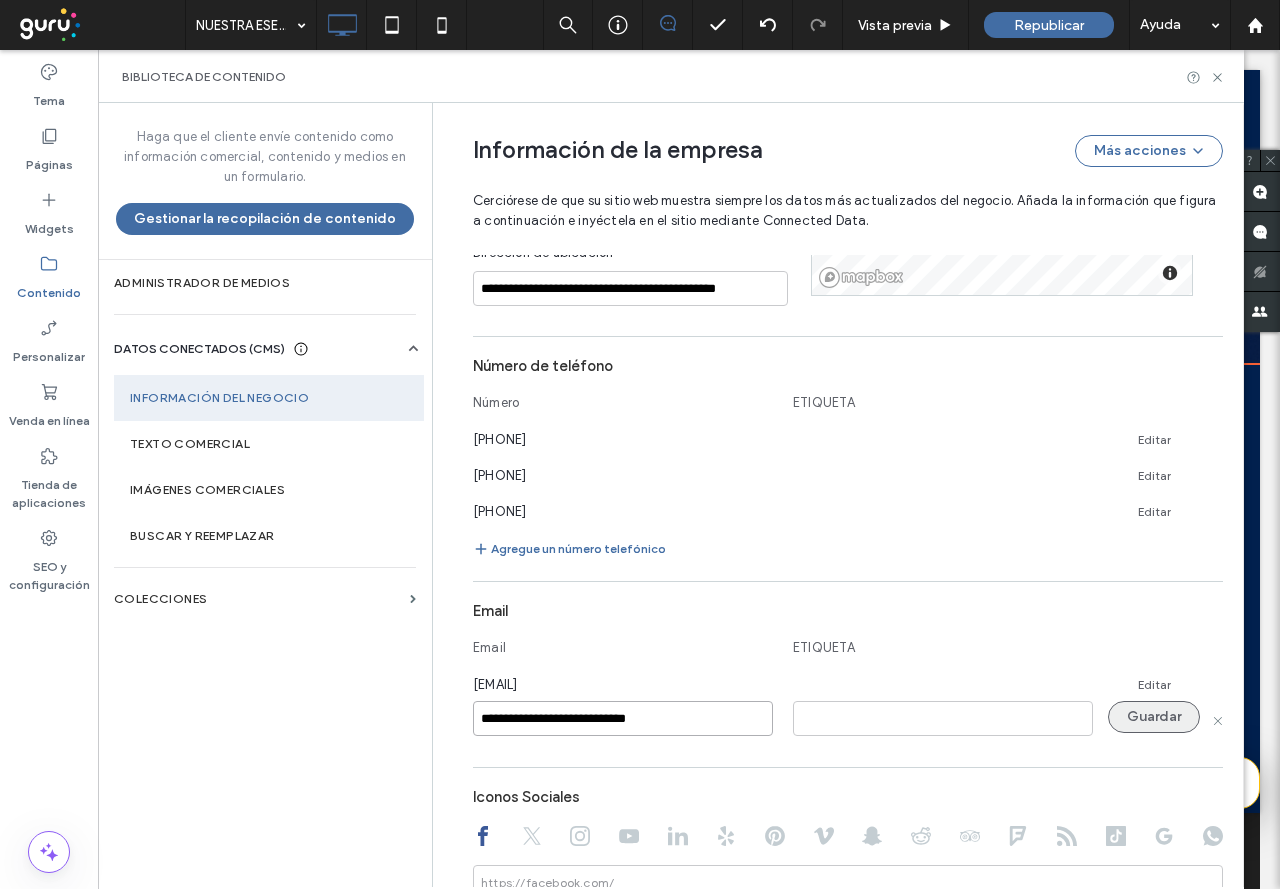 type on "**********" 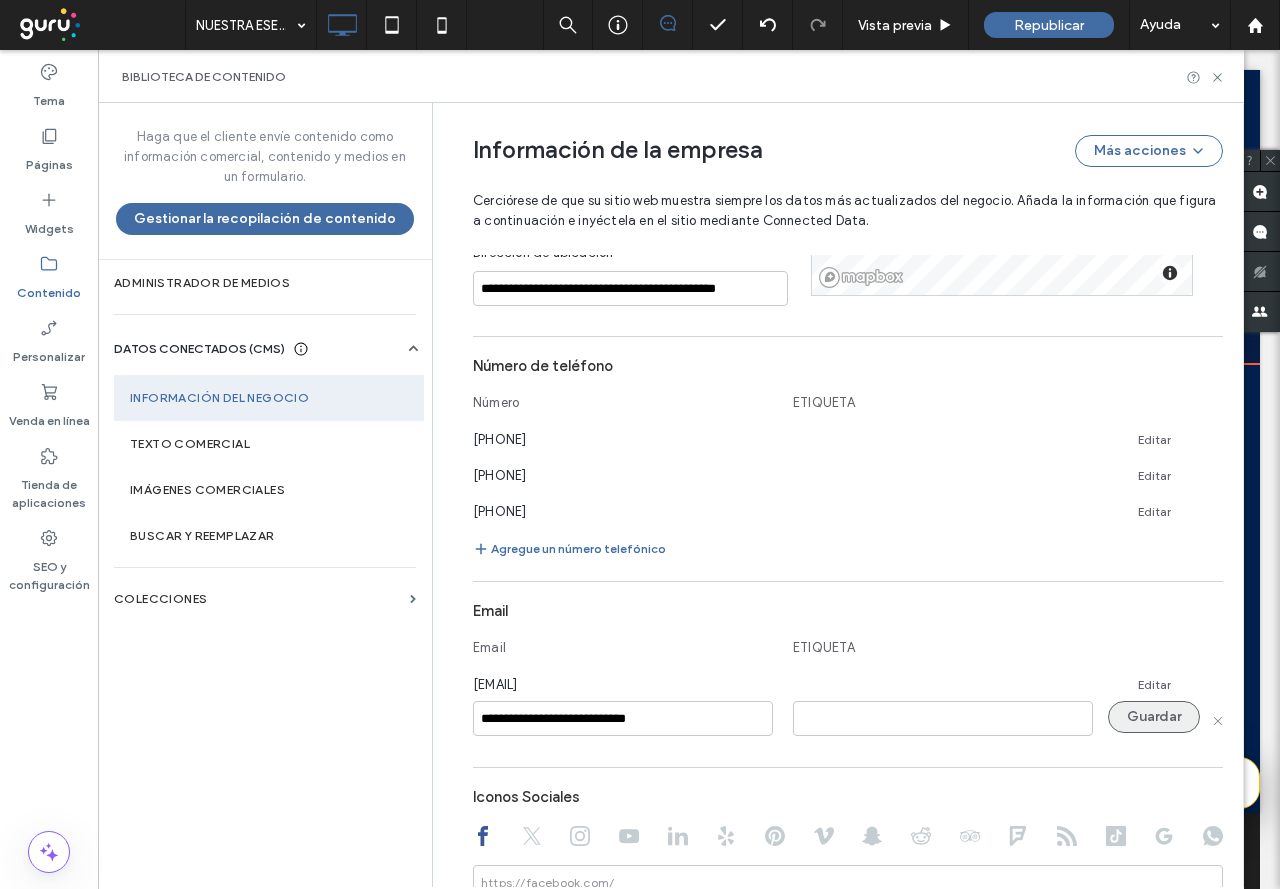 click on "Guardar" at bounding box center (1154, 717) 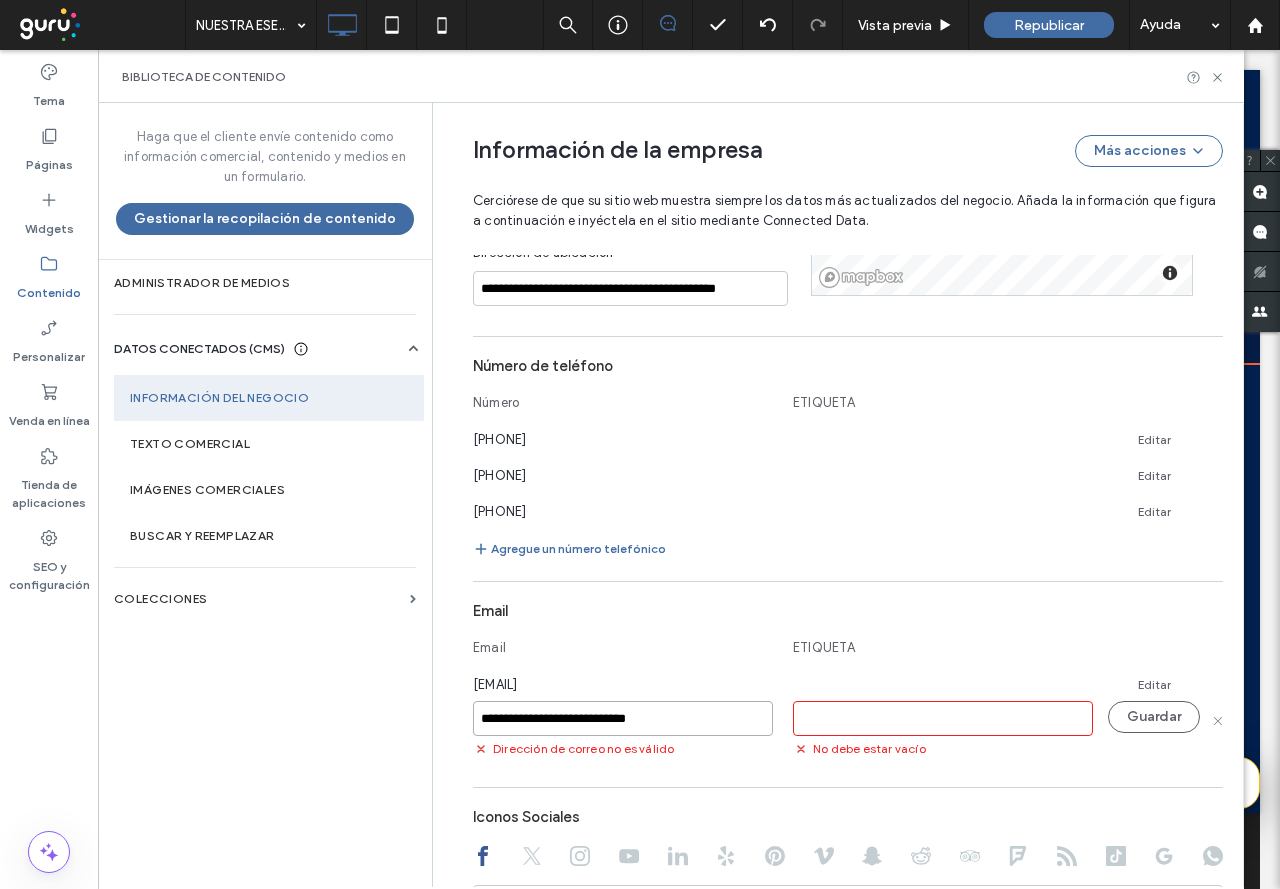 click on "**********" at bounding box center [623, 718] 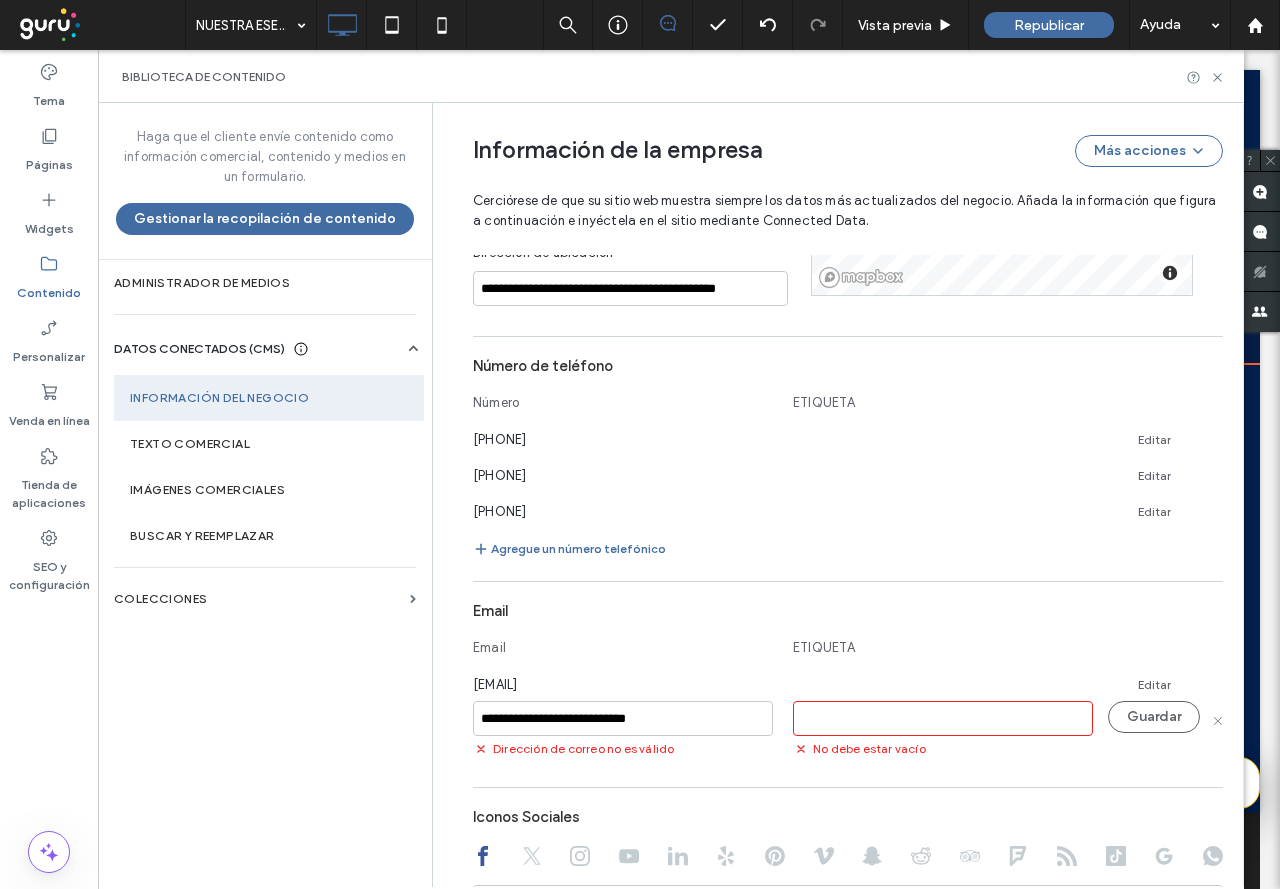 click at bounding box center [943, 718] 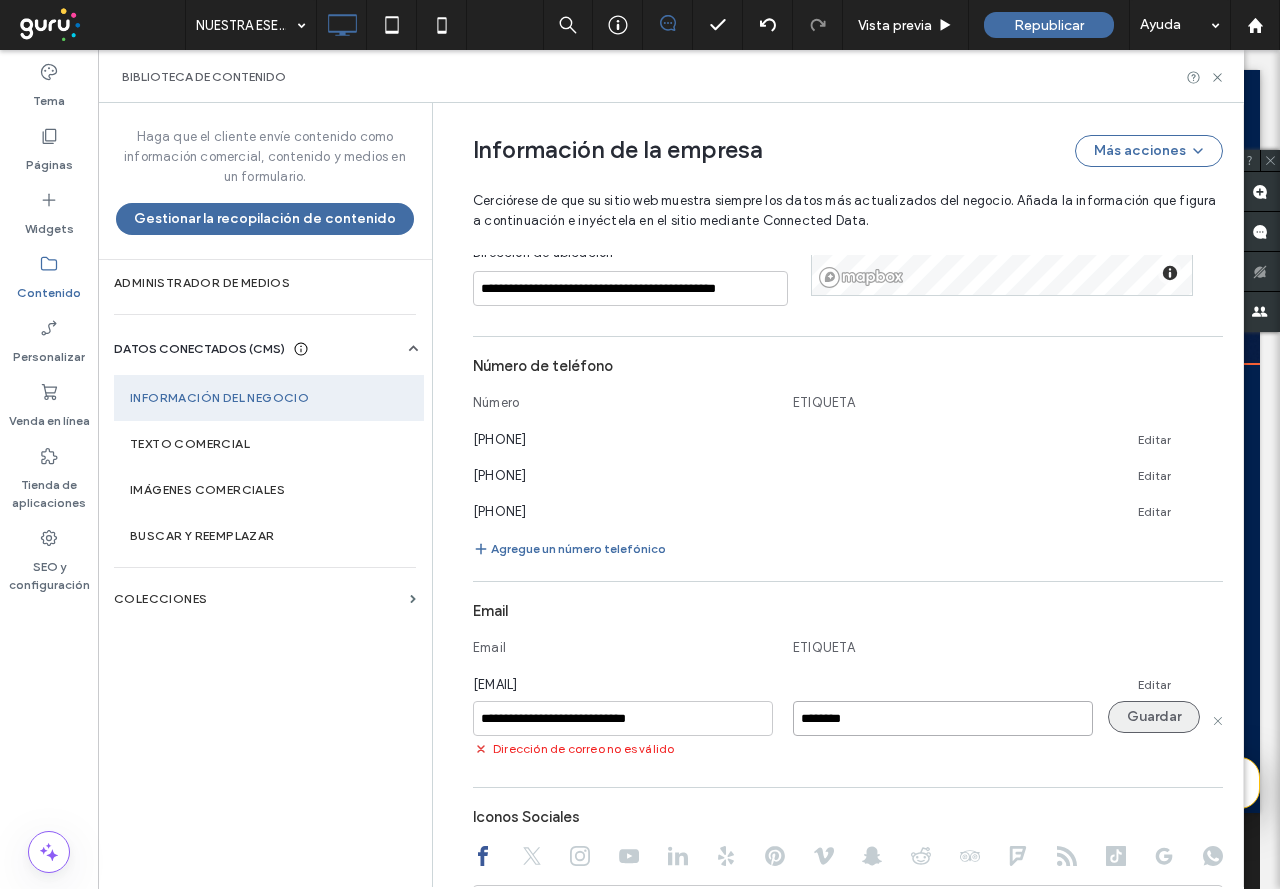 type on "********" 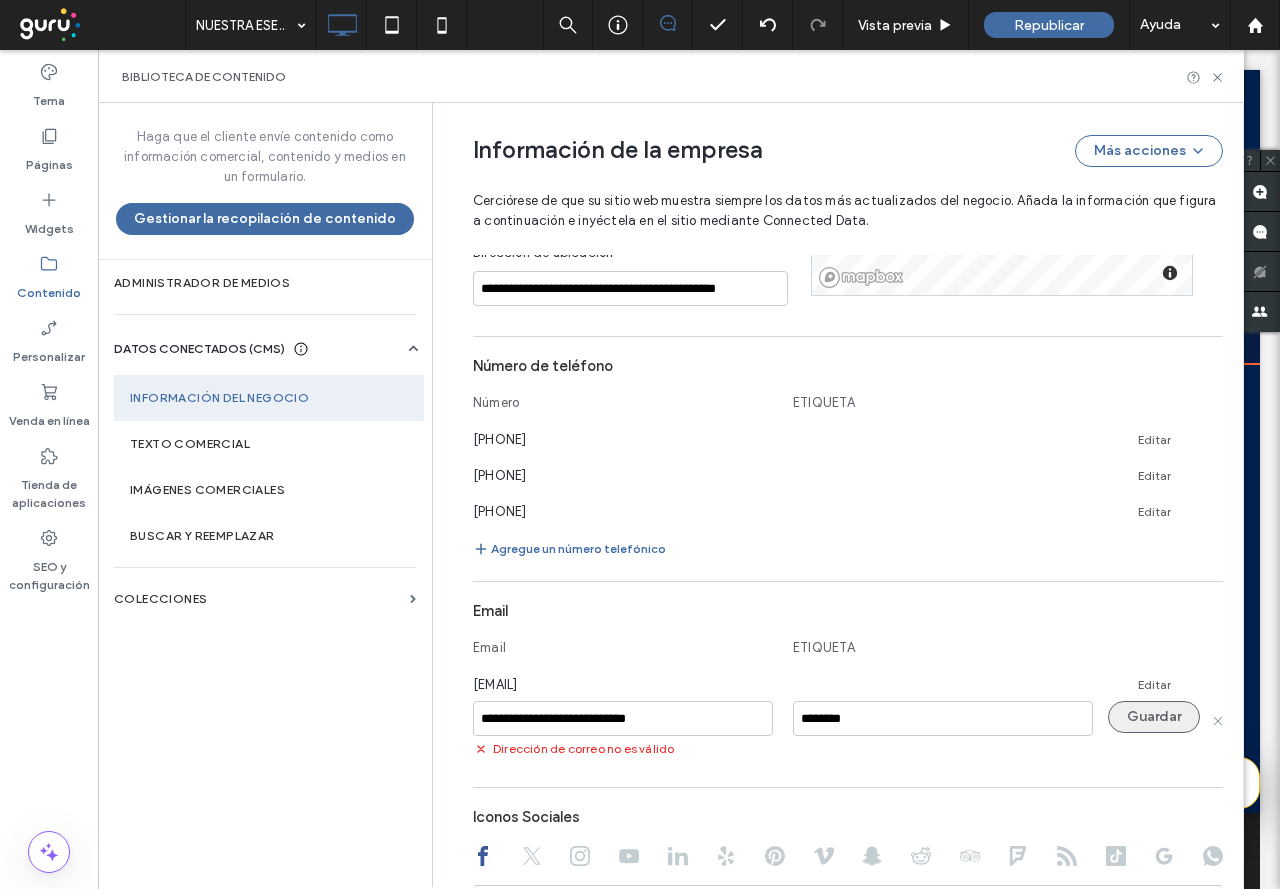 click on "Guardar" at bounding box center [1154, 717] 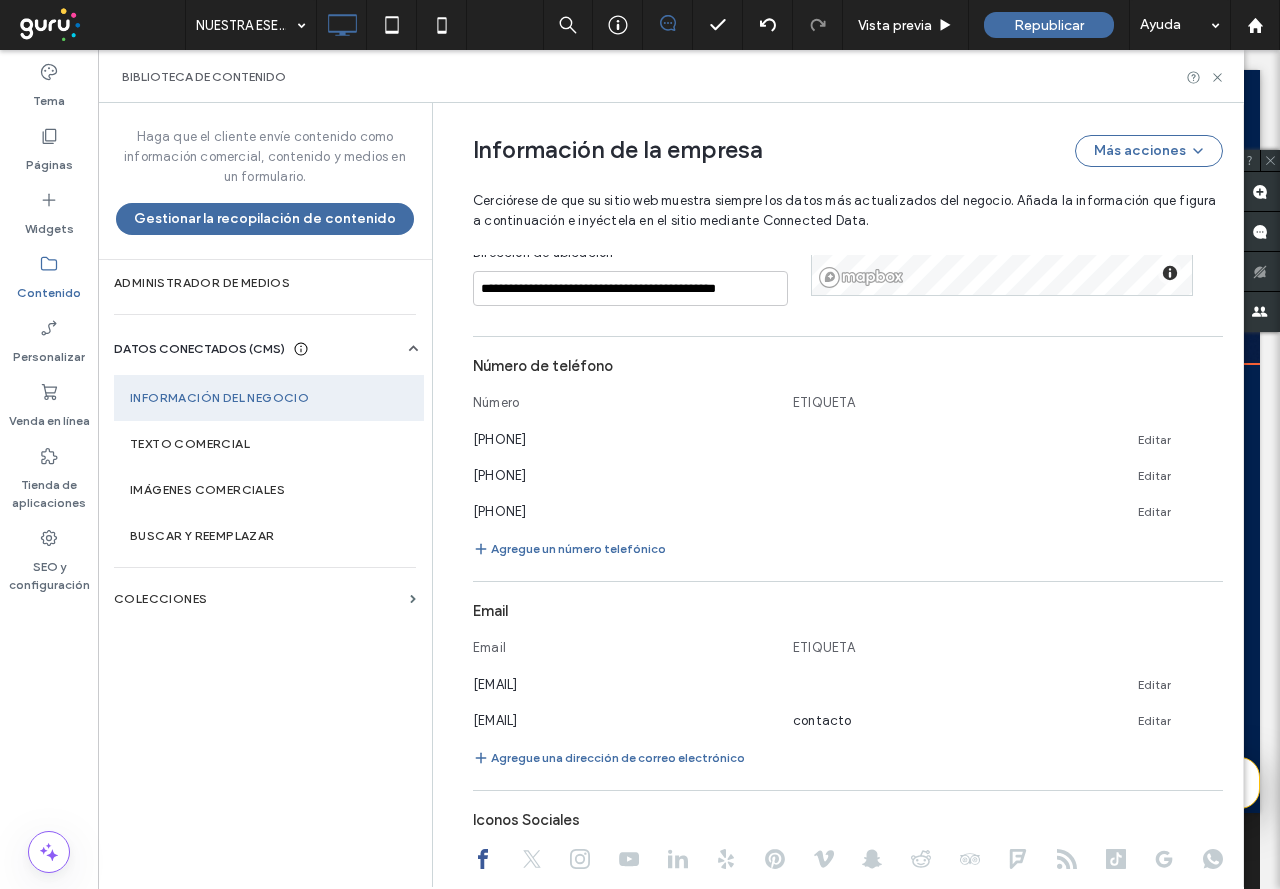 click on "Email Email ETIQUETA matiasvitale@hotmail.com Editar contacto@escuelavidaplena.com contacto Editar Agregue una dirección de correo electrónico" at bounding box center (848, 681) 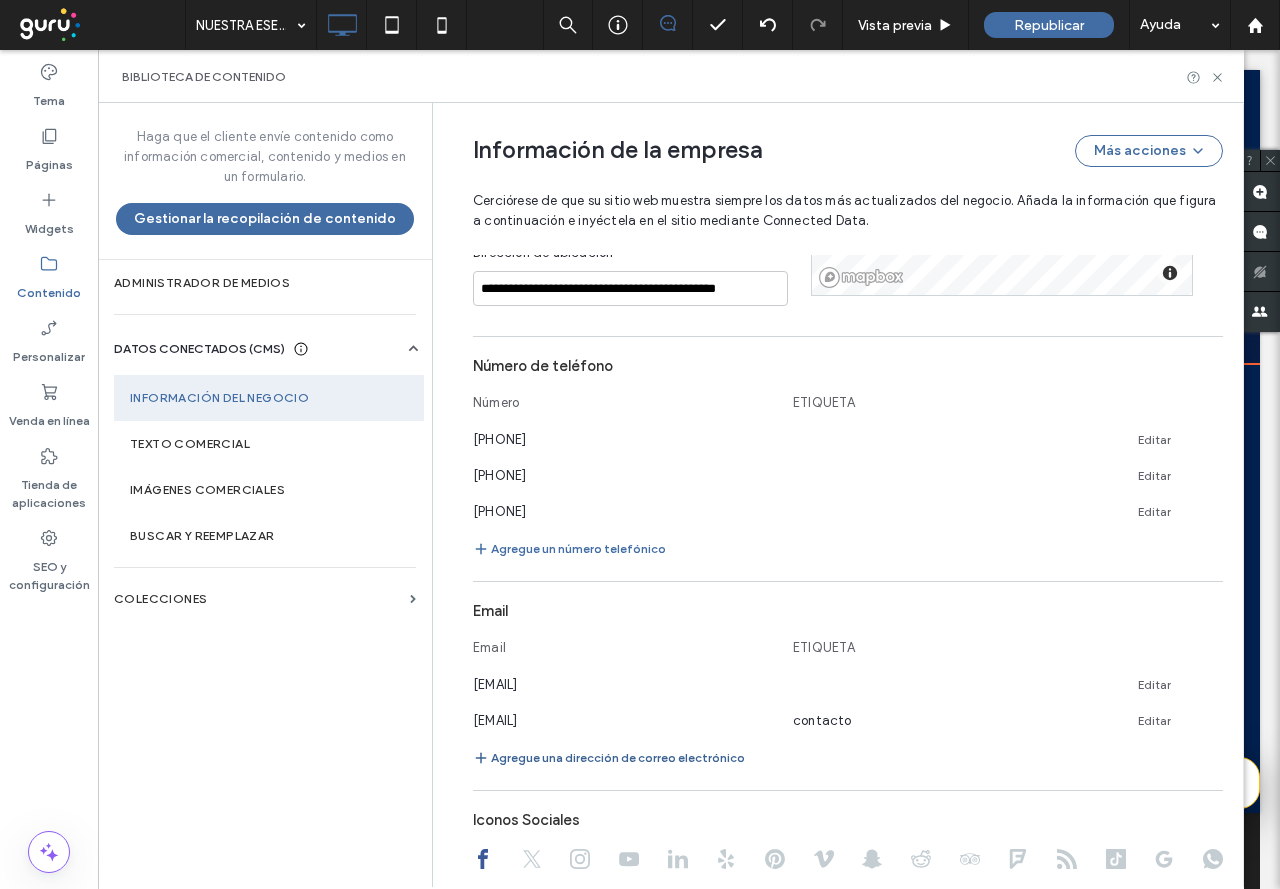 click on "Agregue una dirección de correo electrónico" at bounding box center [609, 758] 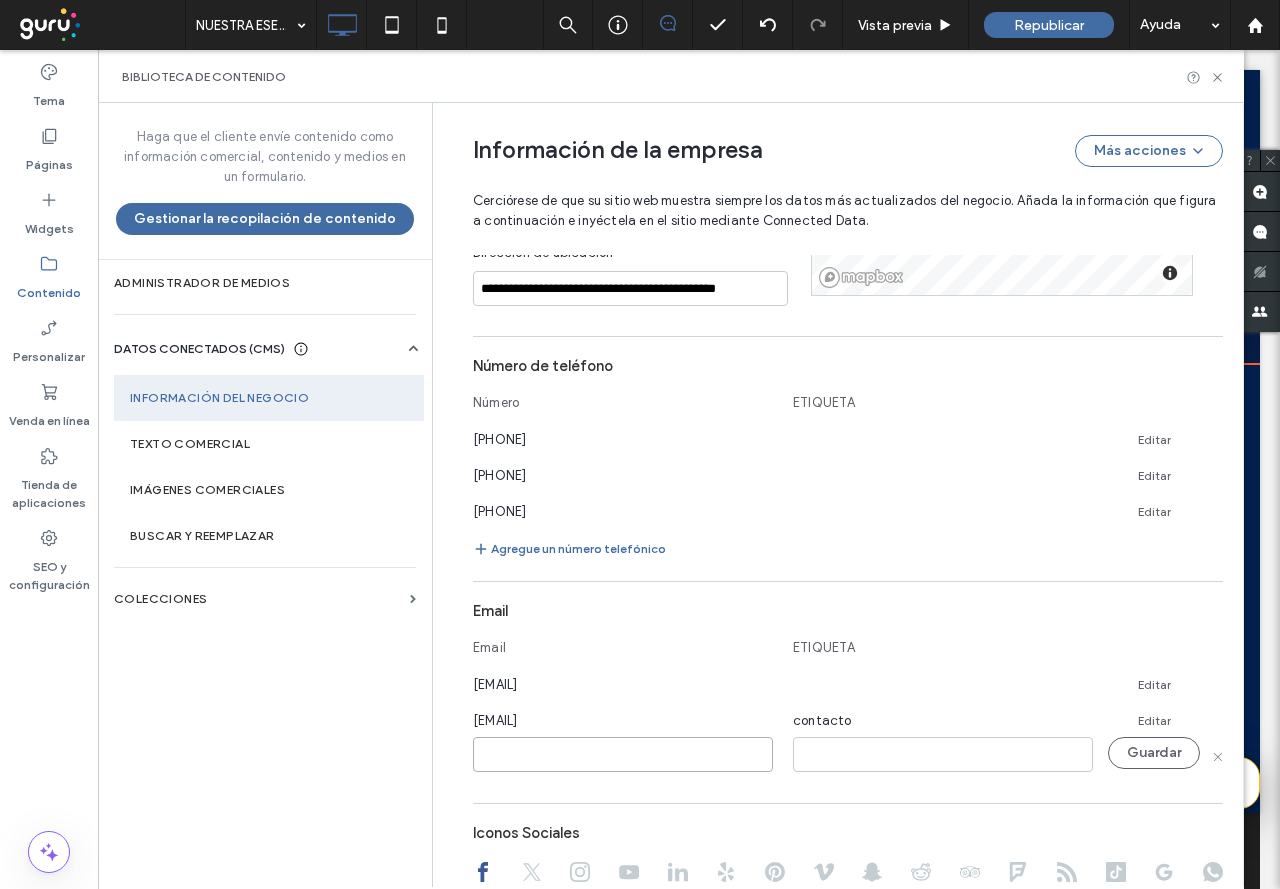 click at bounding box center [623, 754] 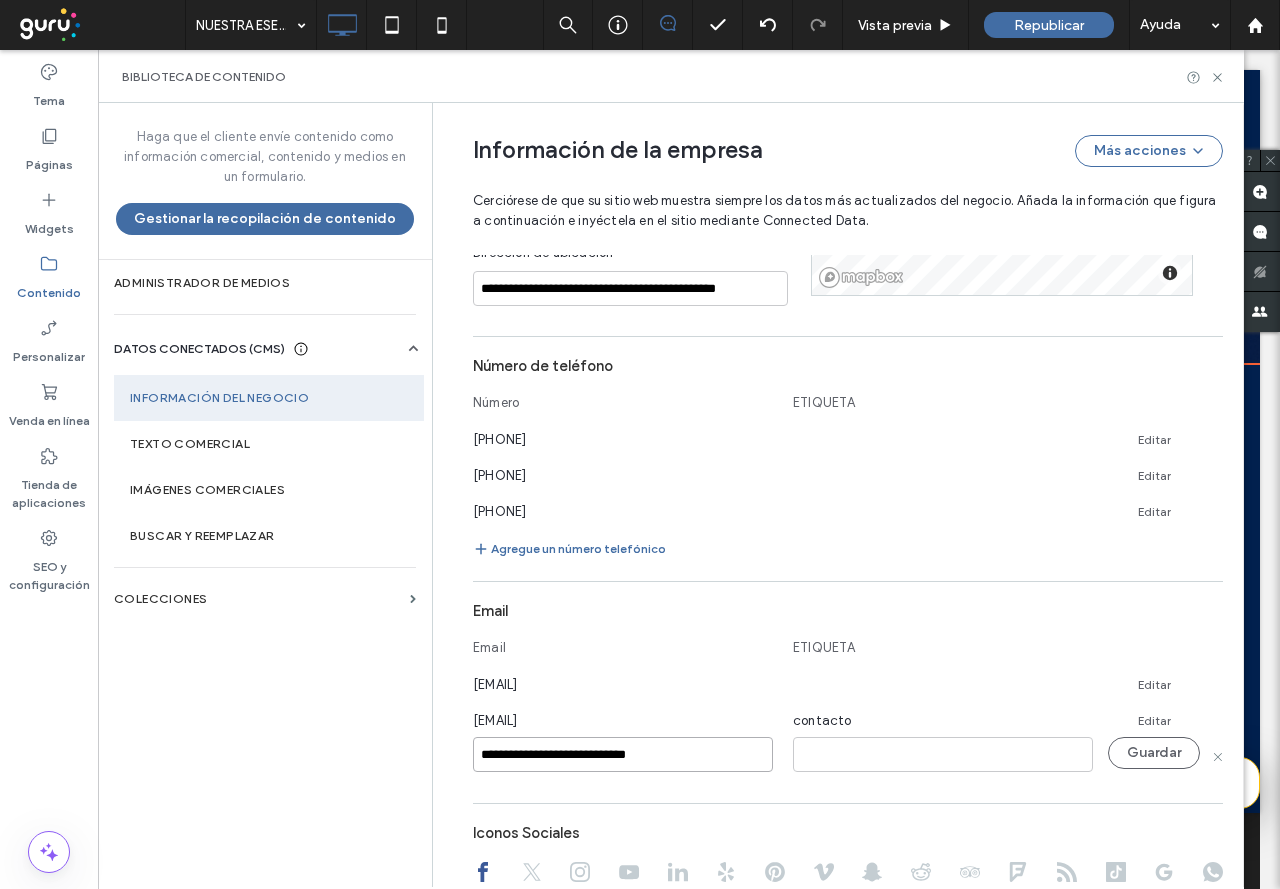 type on "**********" 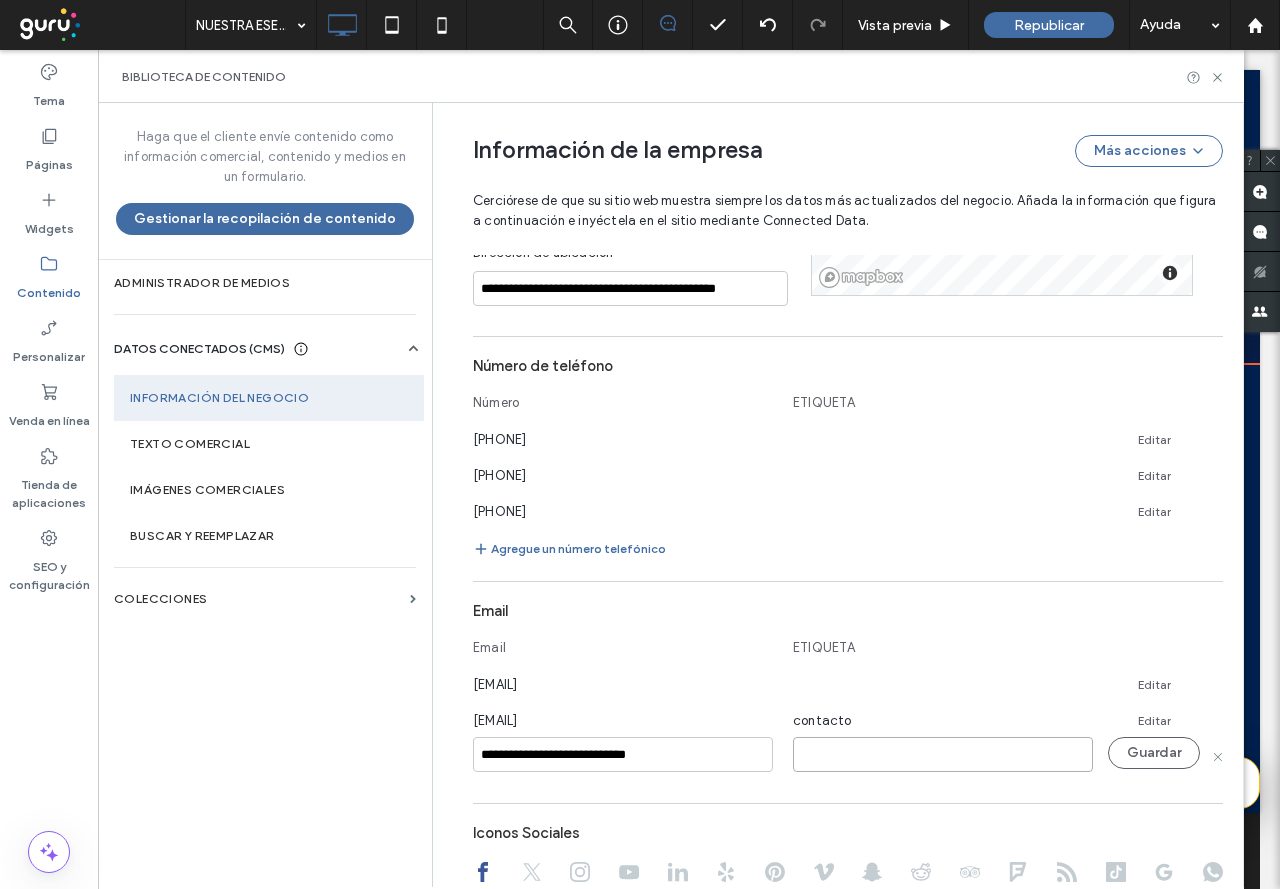 click at bounding box center [943, 754] 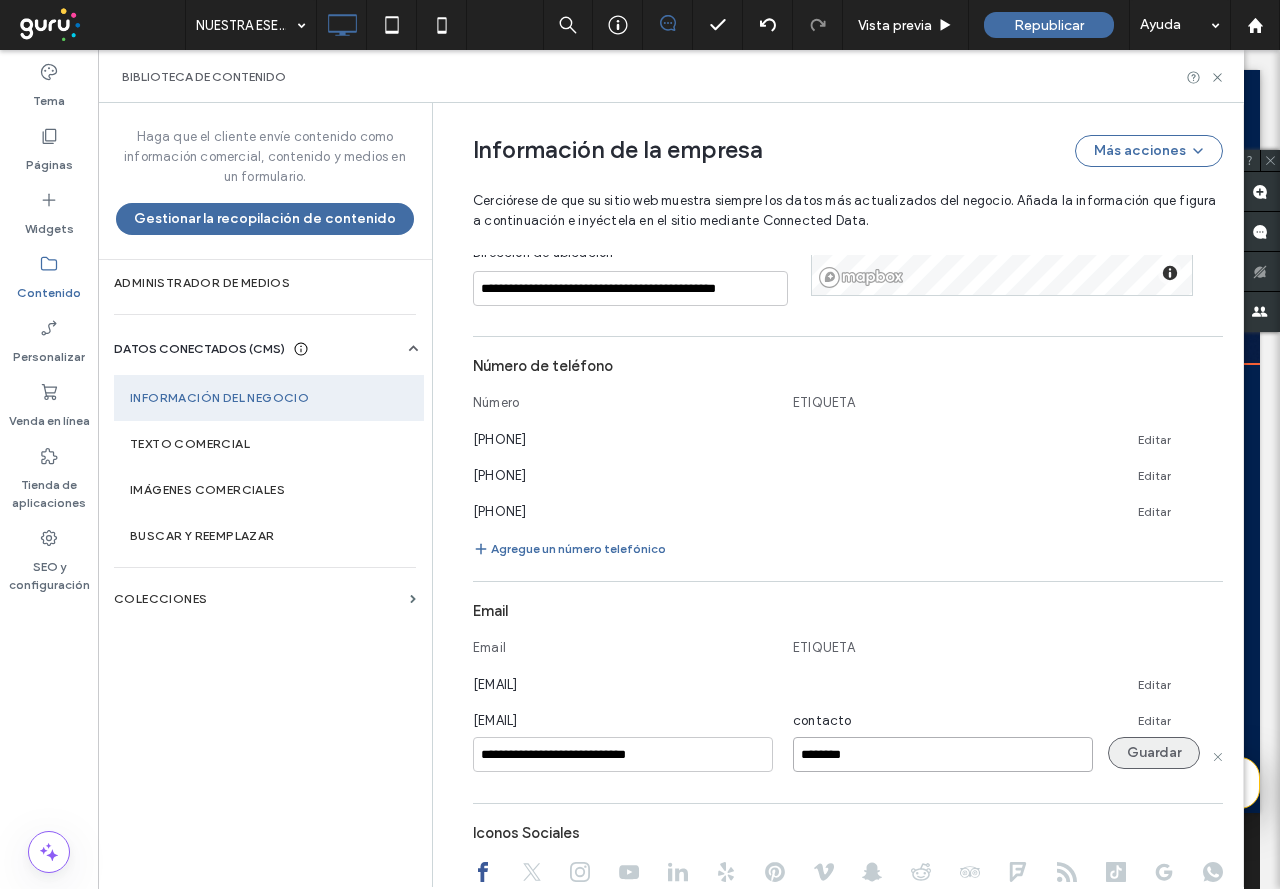 type on "********" 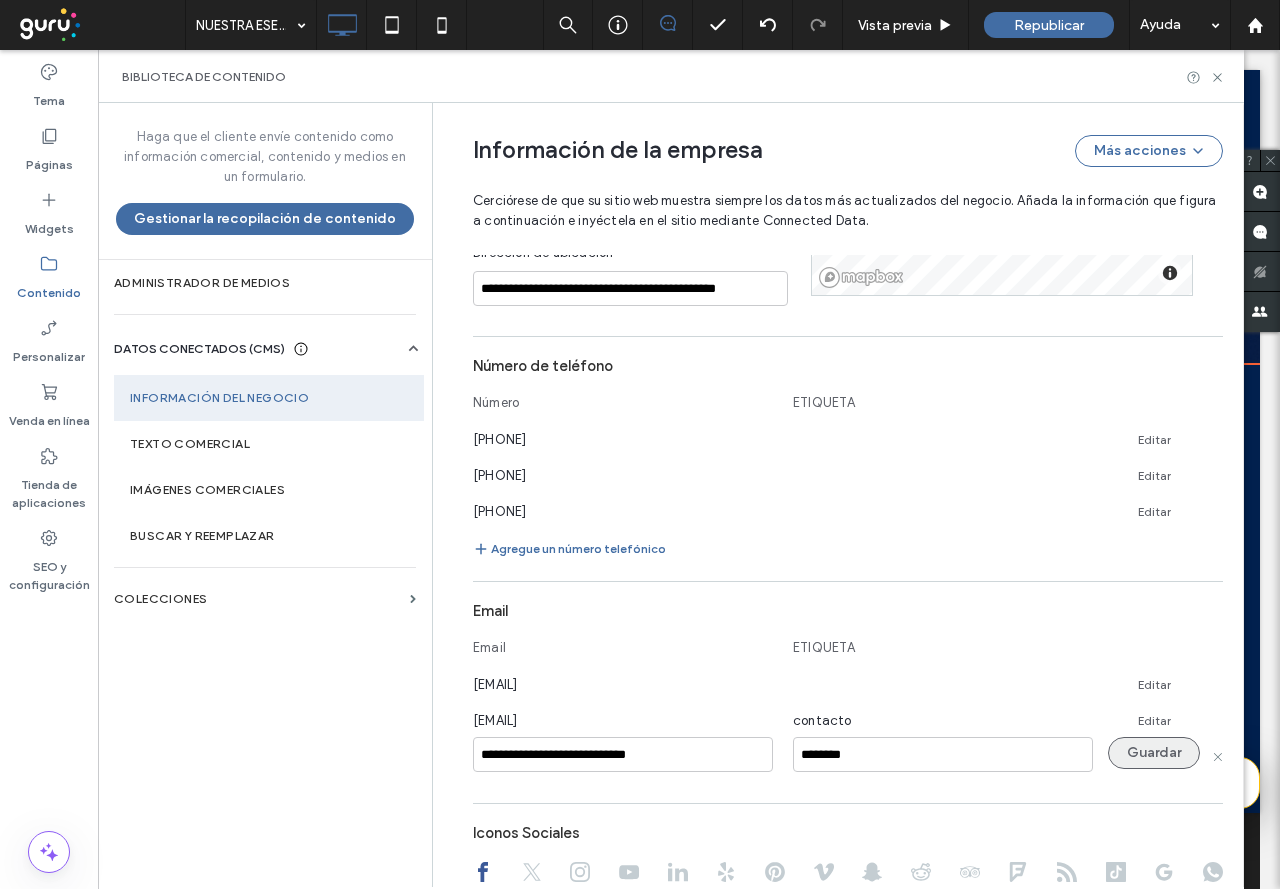 click on "Guardar" at bounding box center (1154, 753) 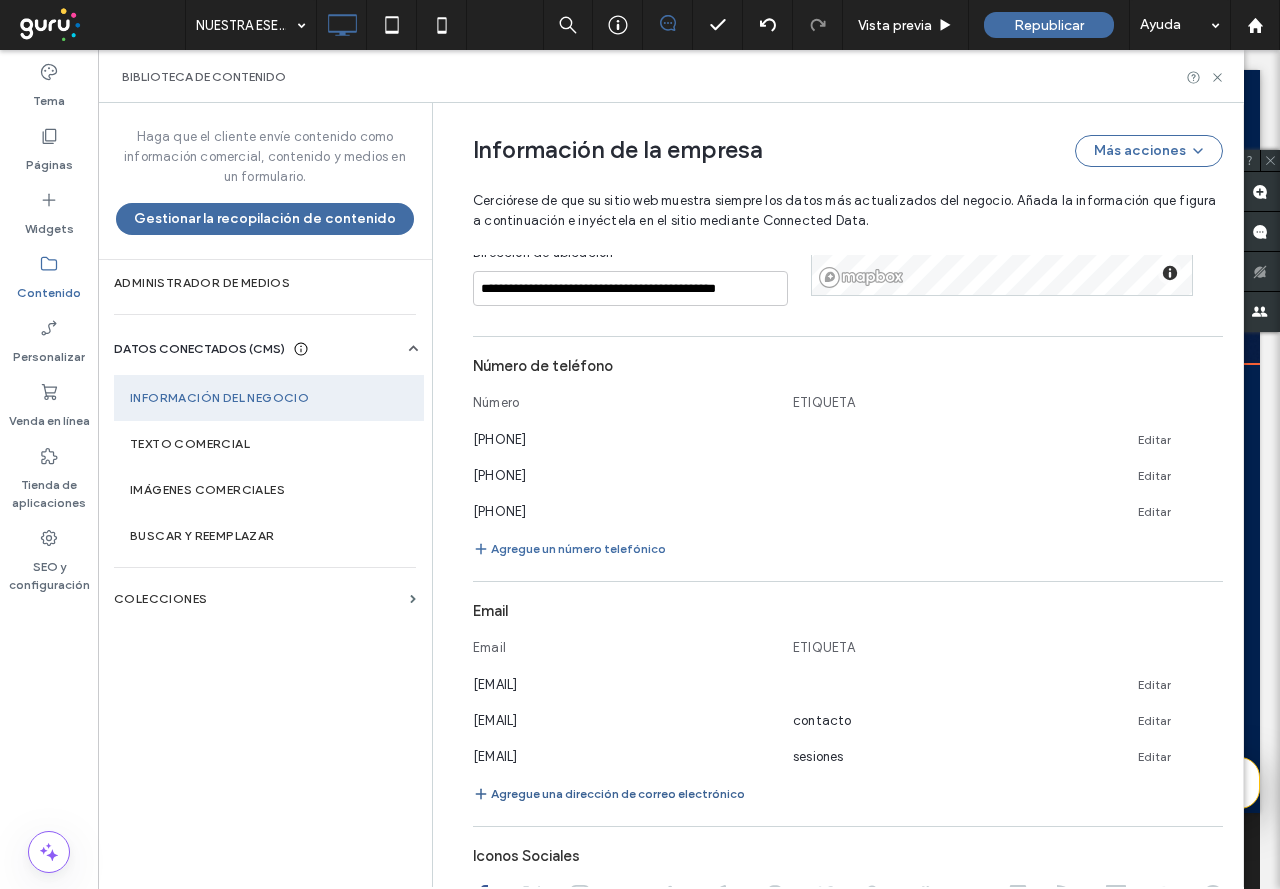 click on "Agregue una dirección de correo electrónico" at bounding box center [609, 794] 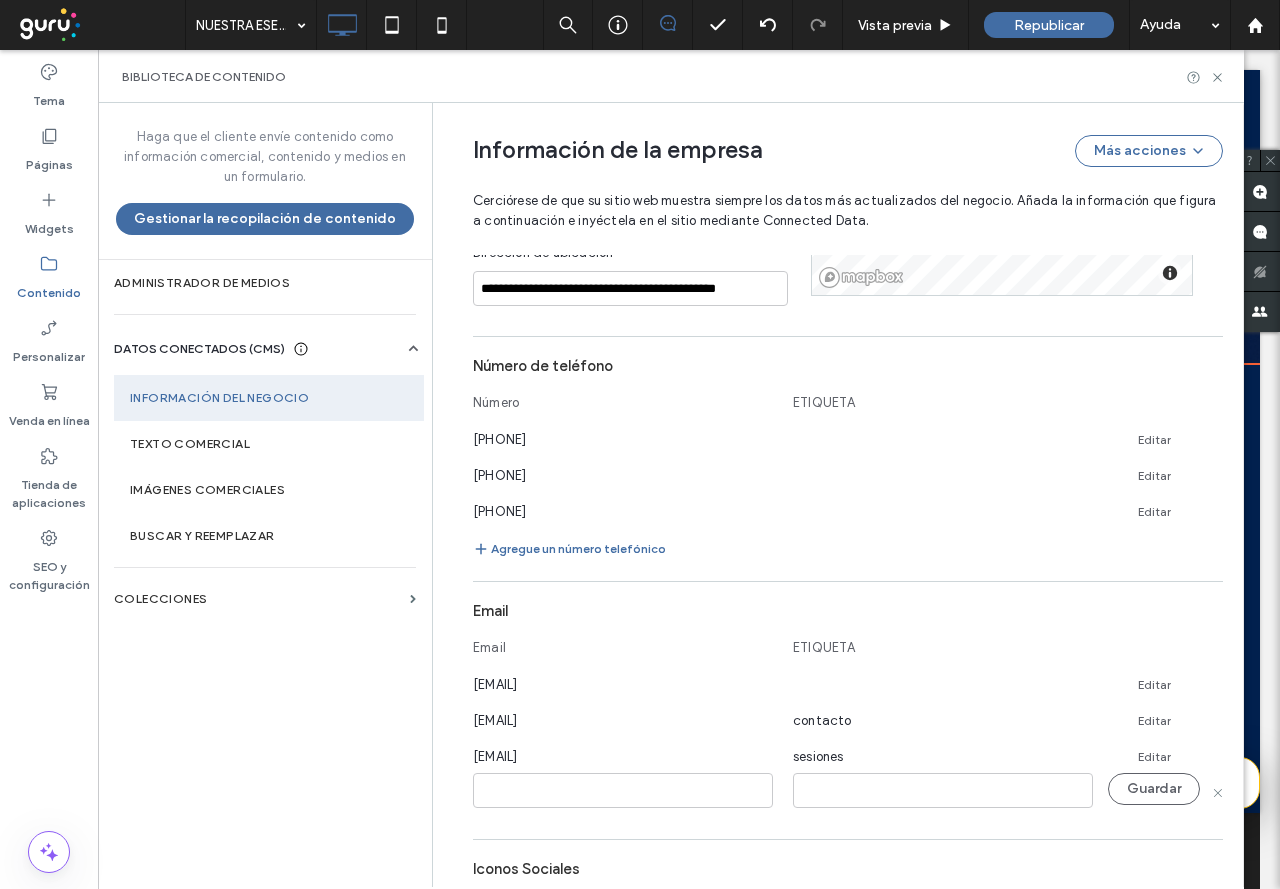 drag, startPoint x: 562, startPoint y: 793, endPoint x: 573, endPoint y: 780, distance: 17.029387 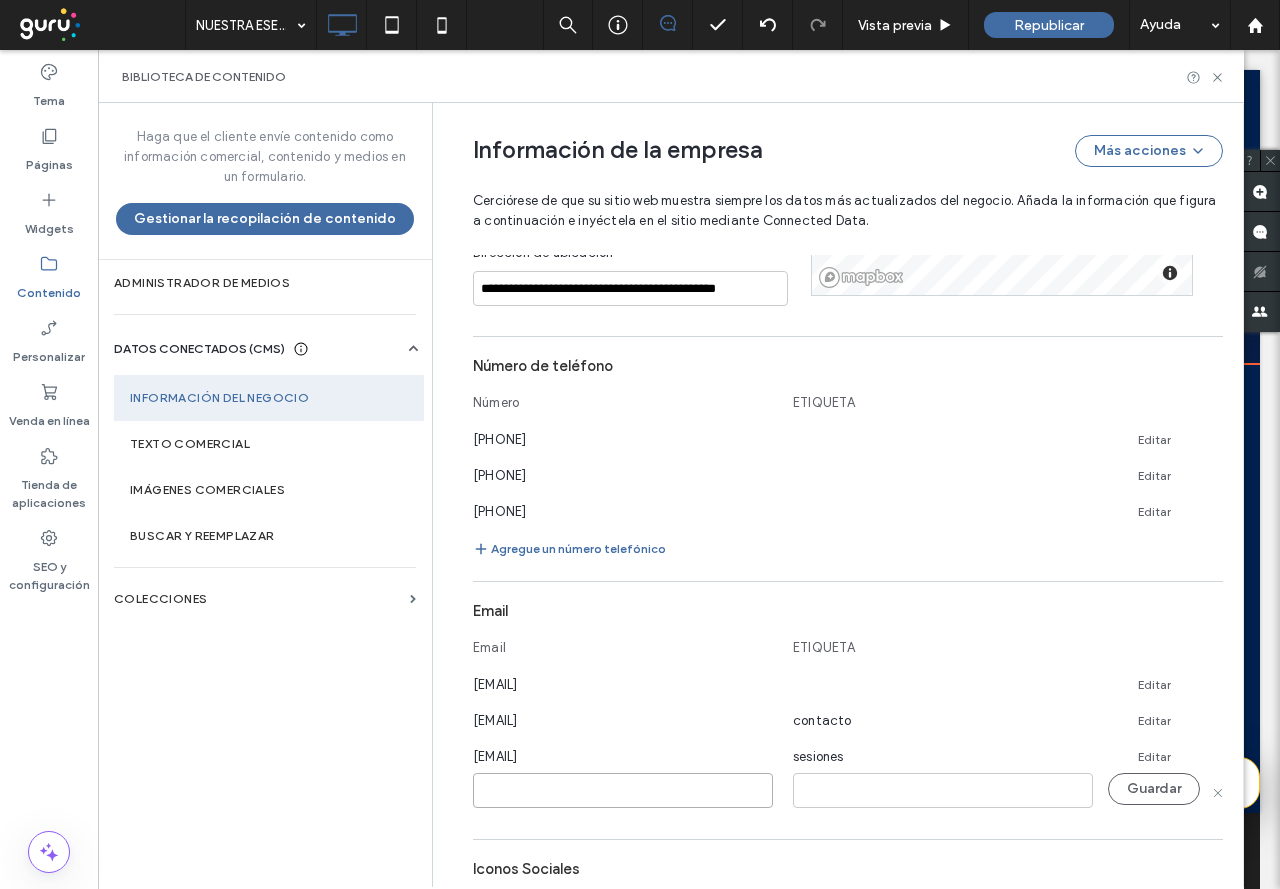 click at bounding box center [623, 790] 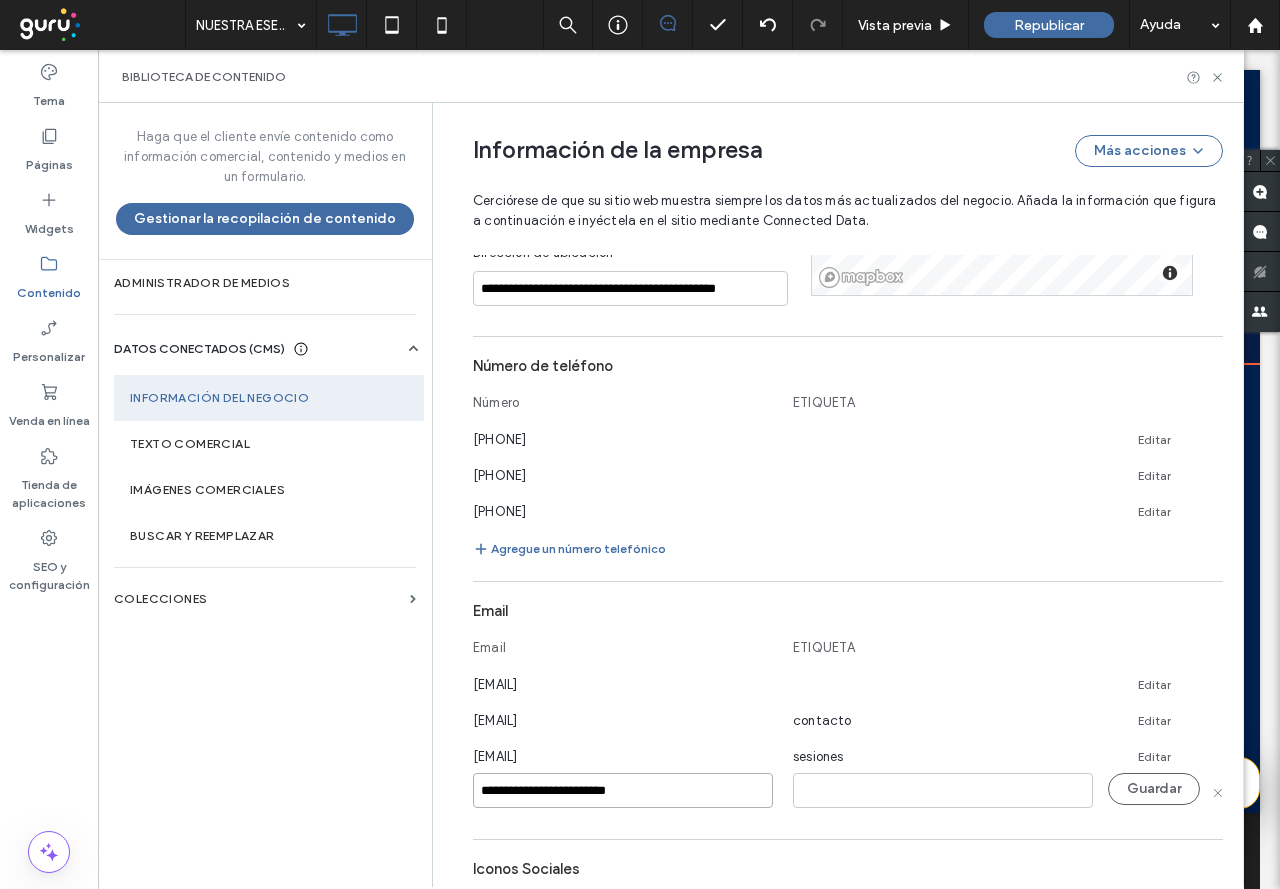 type on "**********" 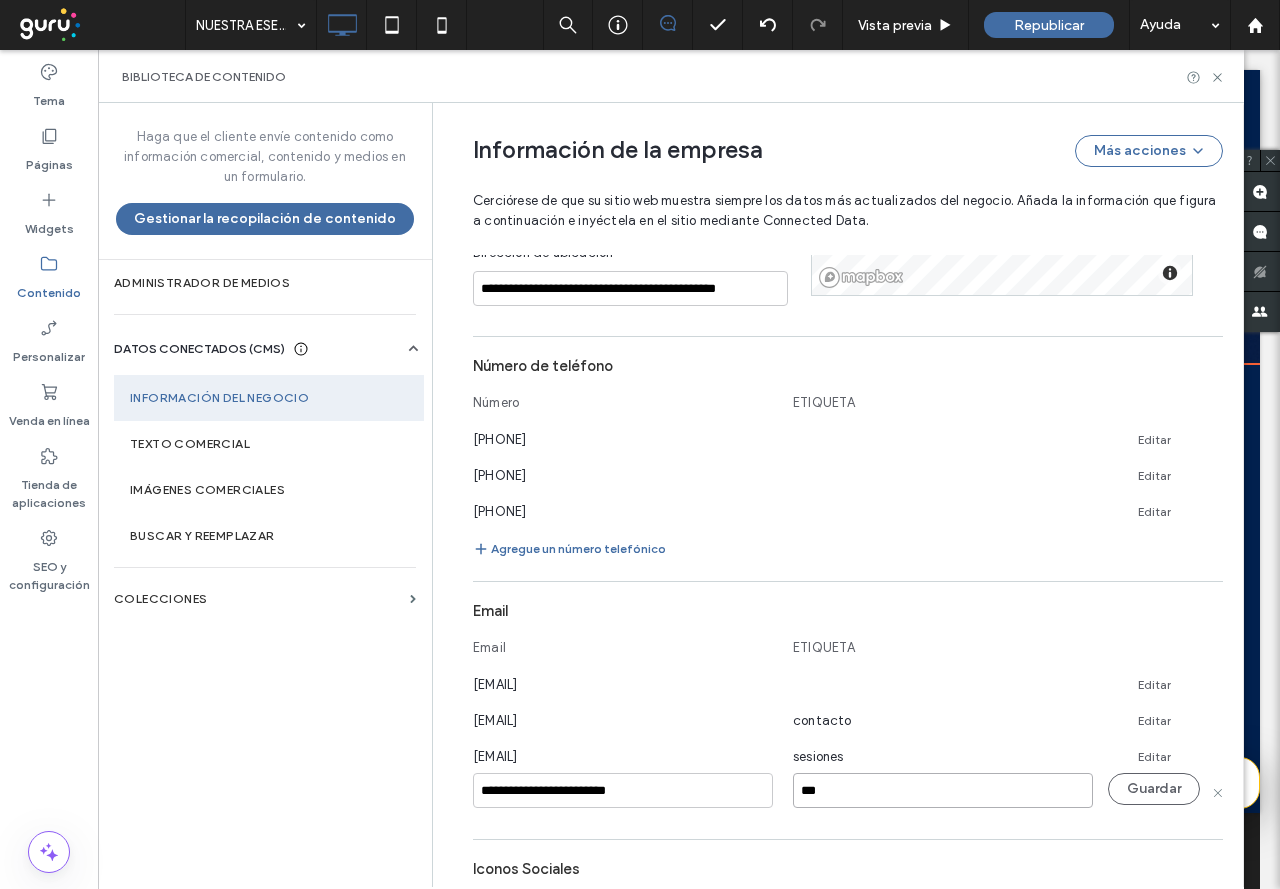 type on "****" 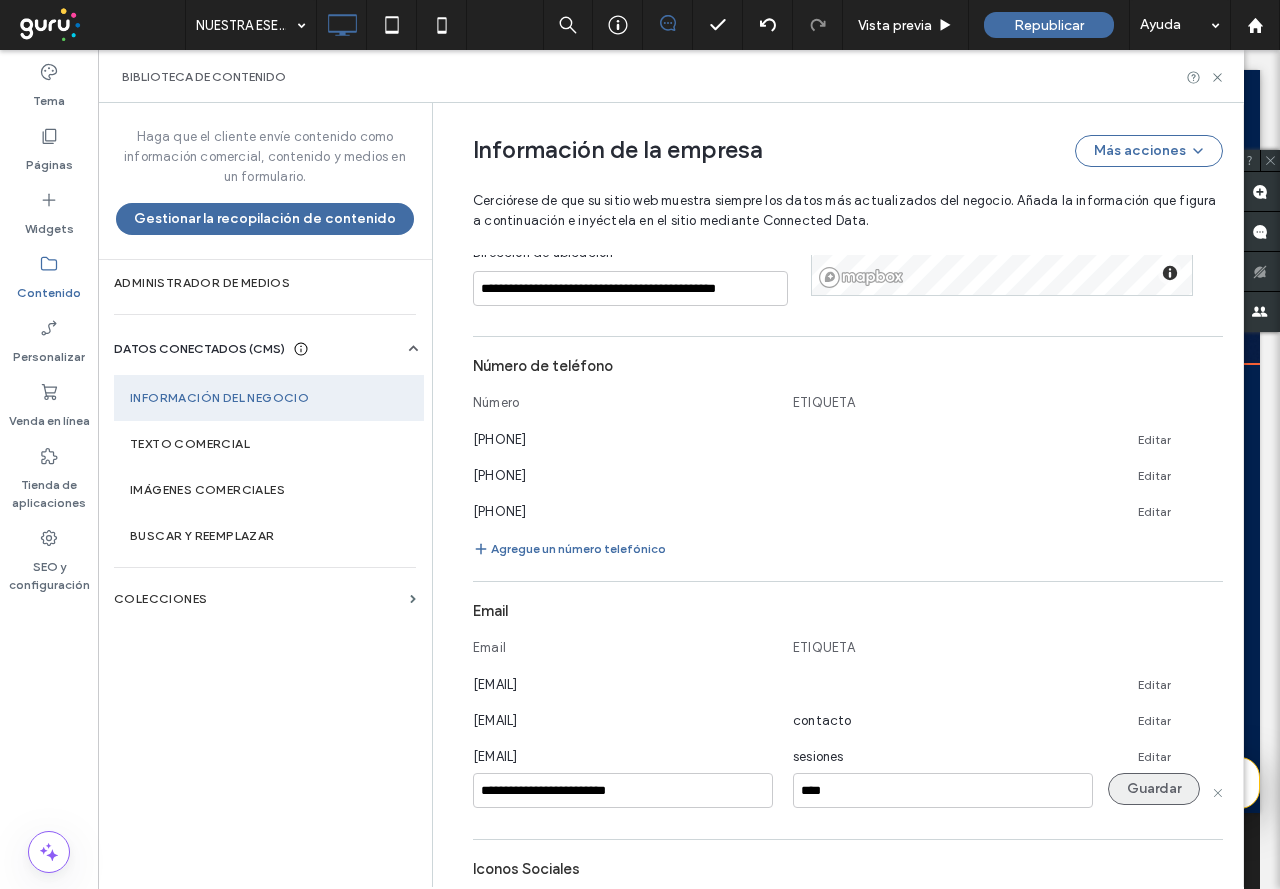 click on "Guardar" at bounding box center [1154, 789] 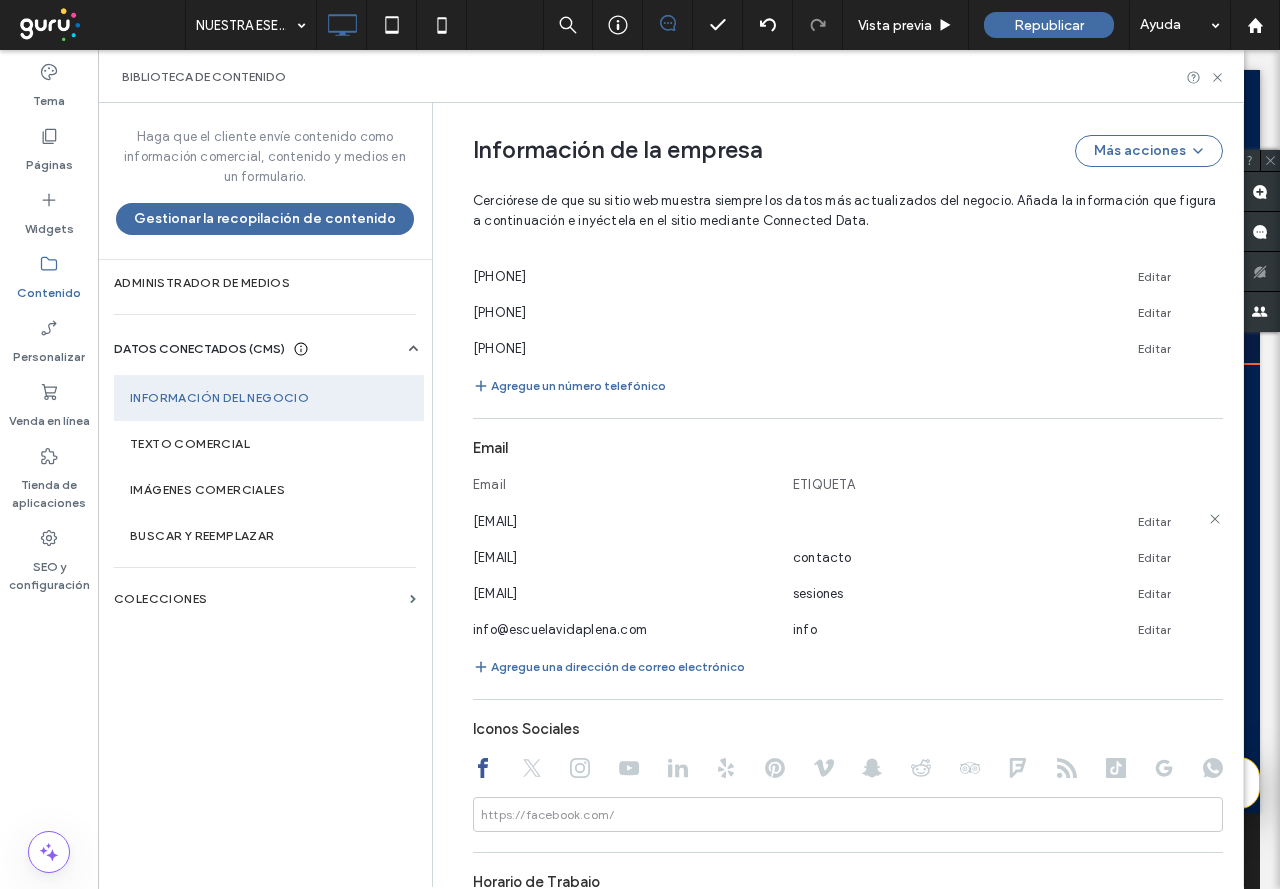 scroll, scrollTop: 923, scrollLeft: 0, axis: vertical 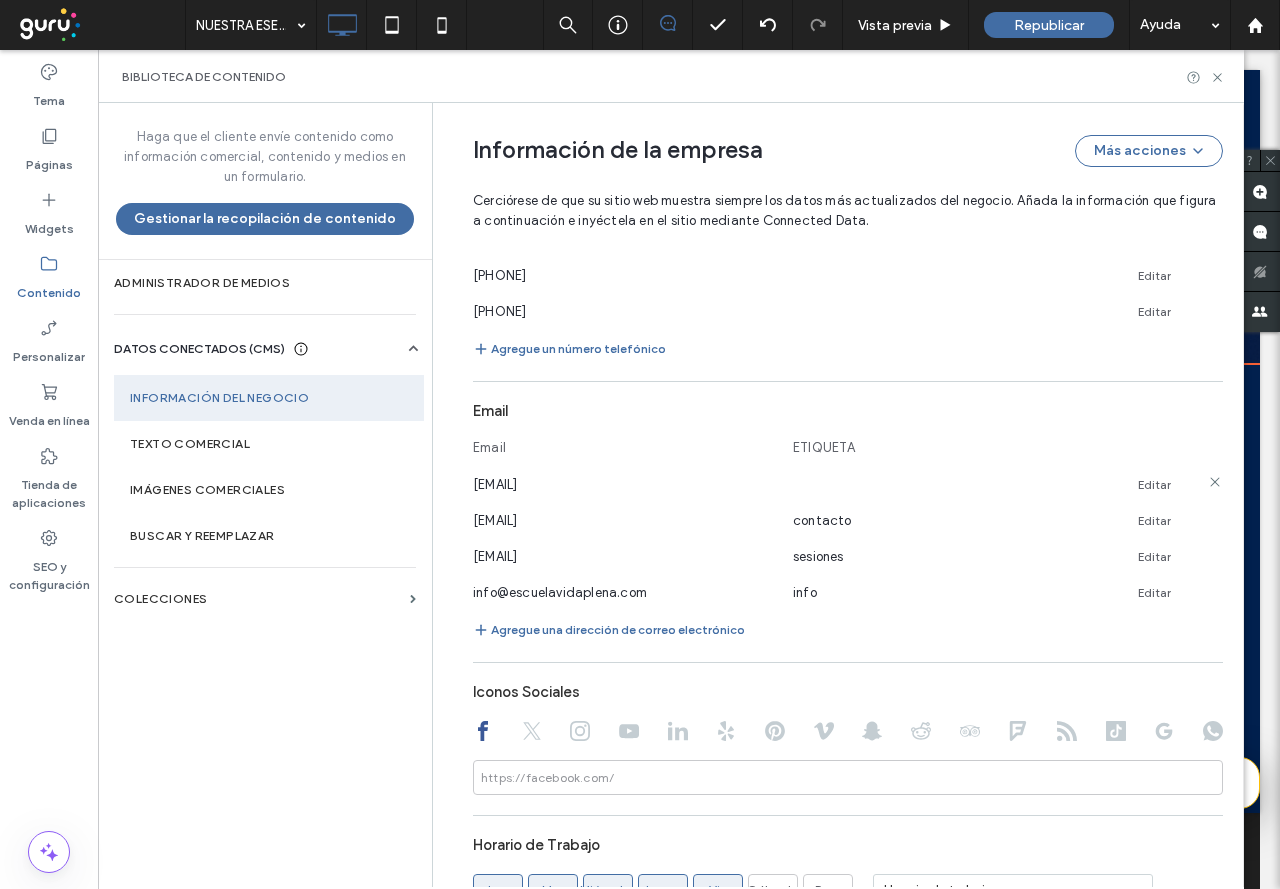 click on "Editar" at bounding box center (1154, 485) 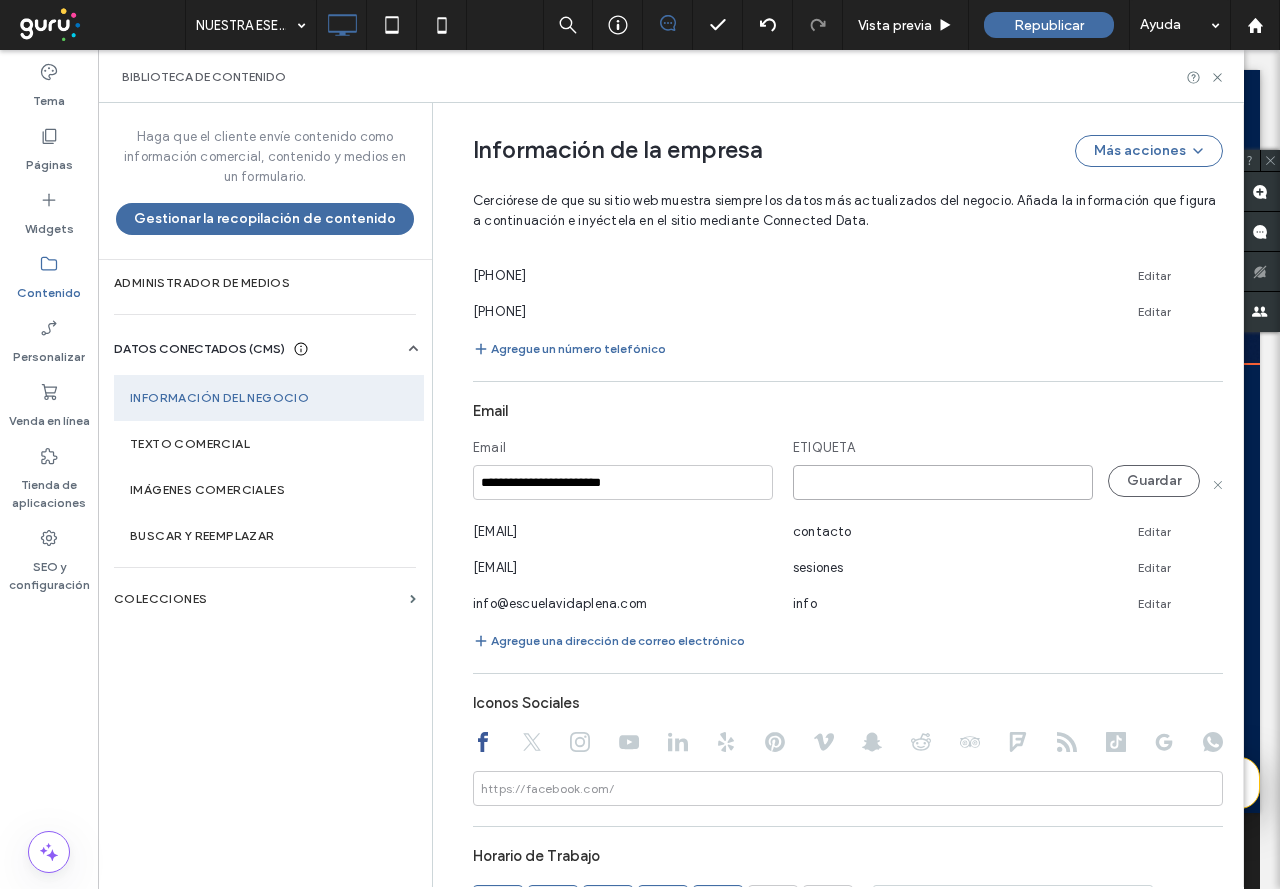 click at bounding box center [943, 482] 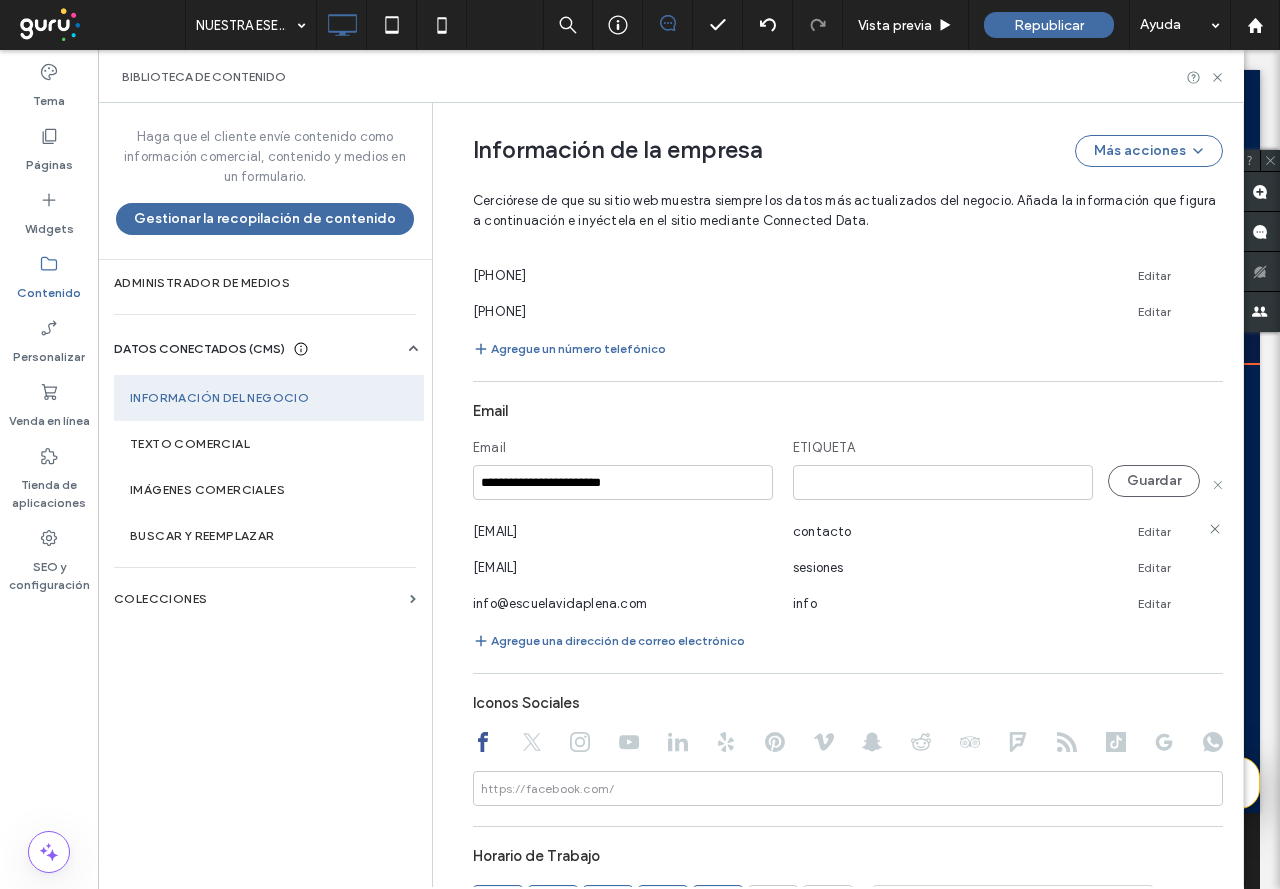 click on "[EMAIL]" at bounding box center [623, 531] 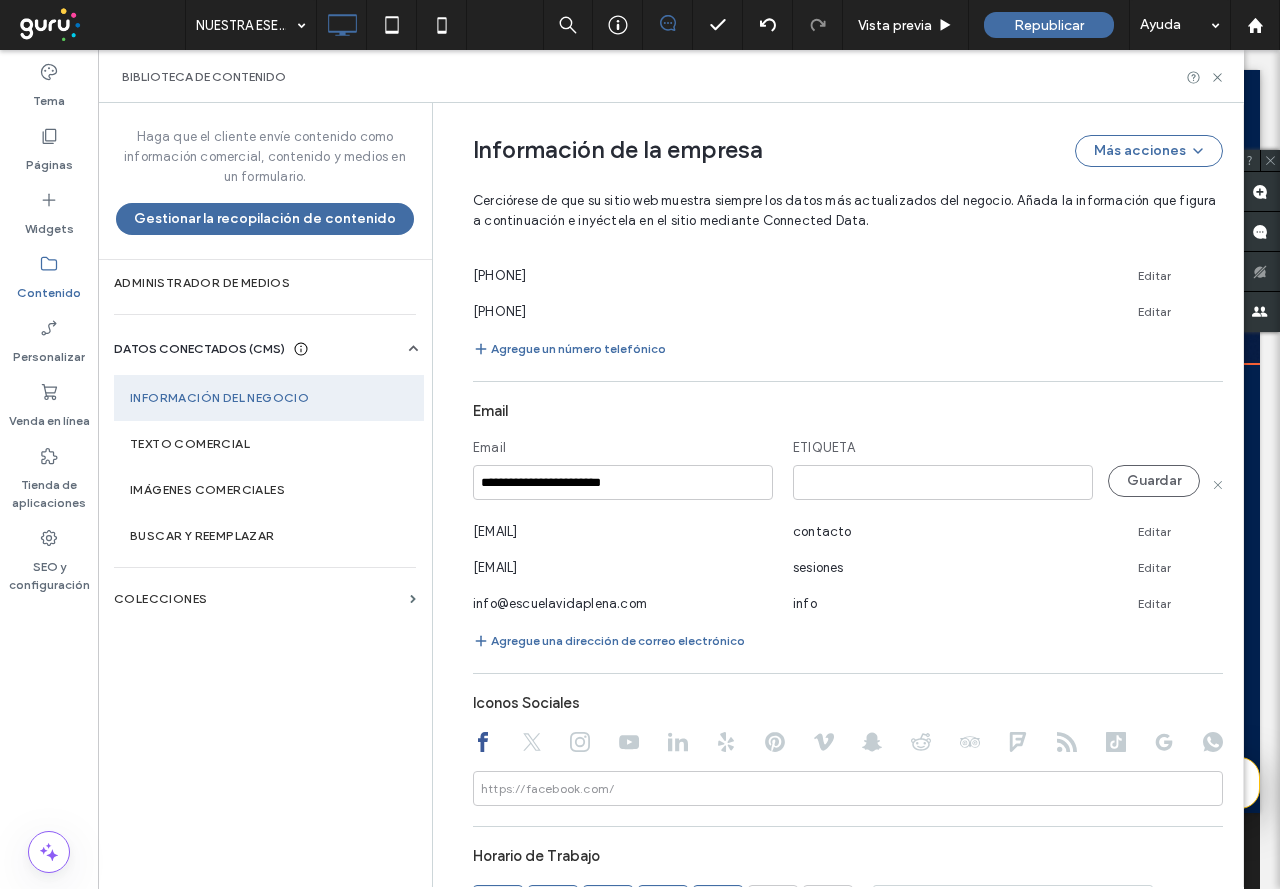 click on "Email" at bounding box center [848, 411] 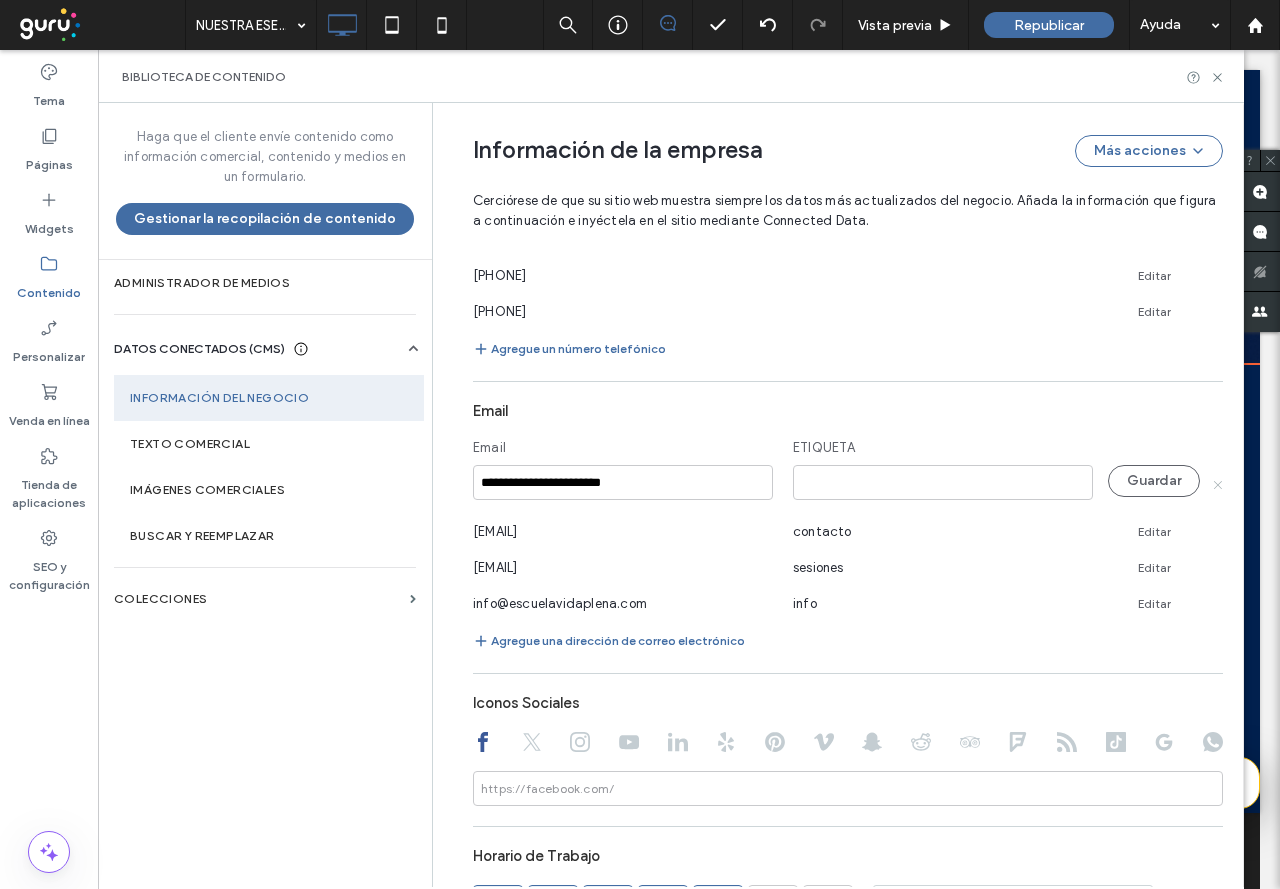 click 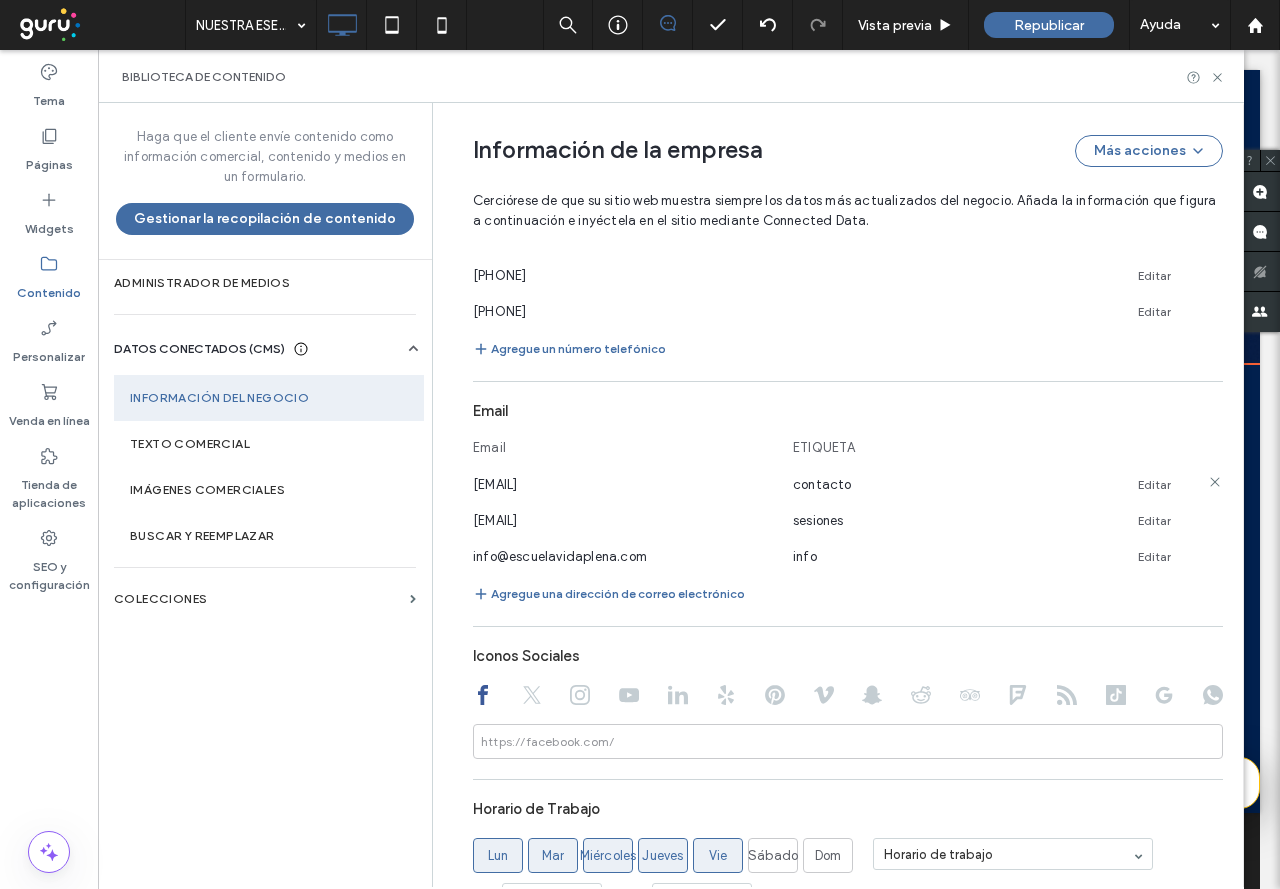 click on "contacto" at bounding box center [943, 484] 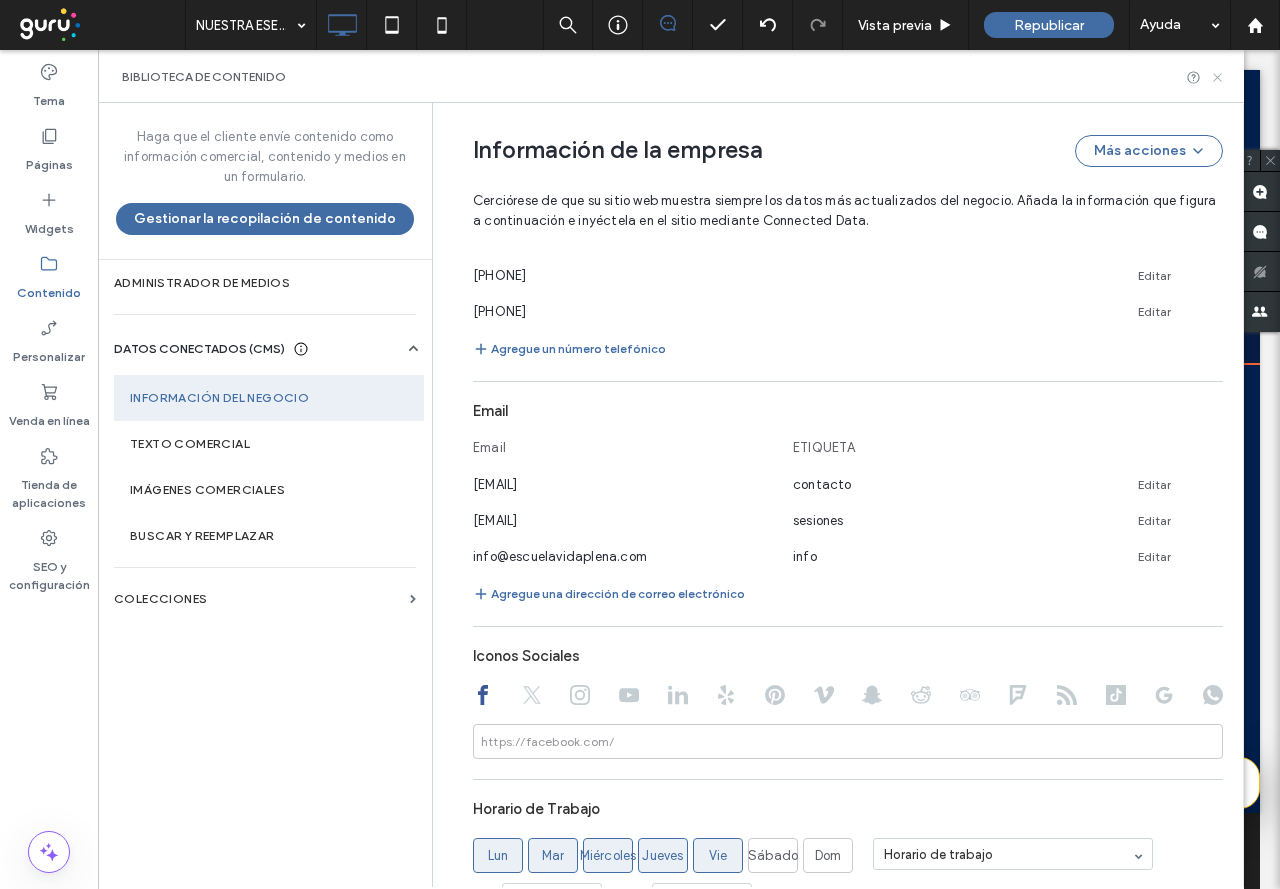 click 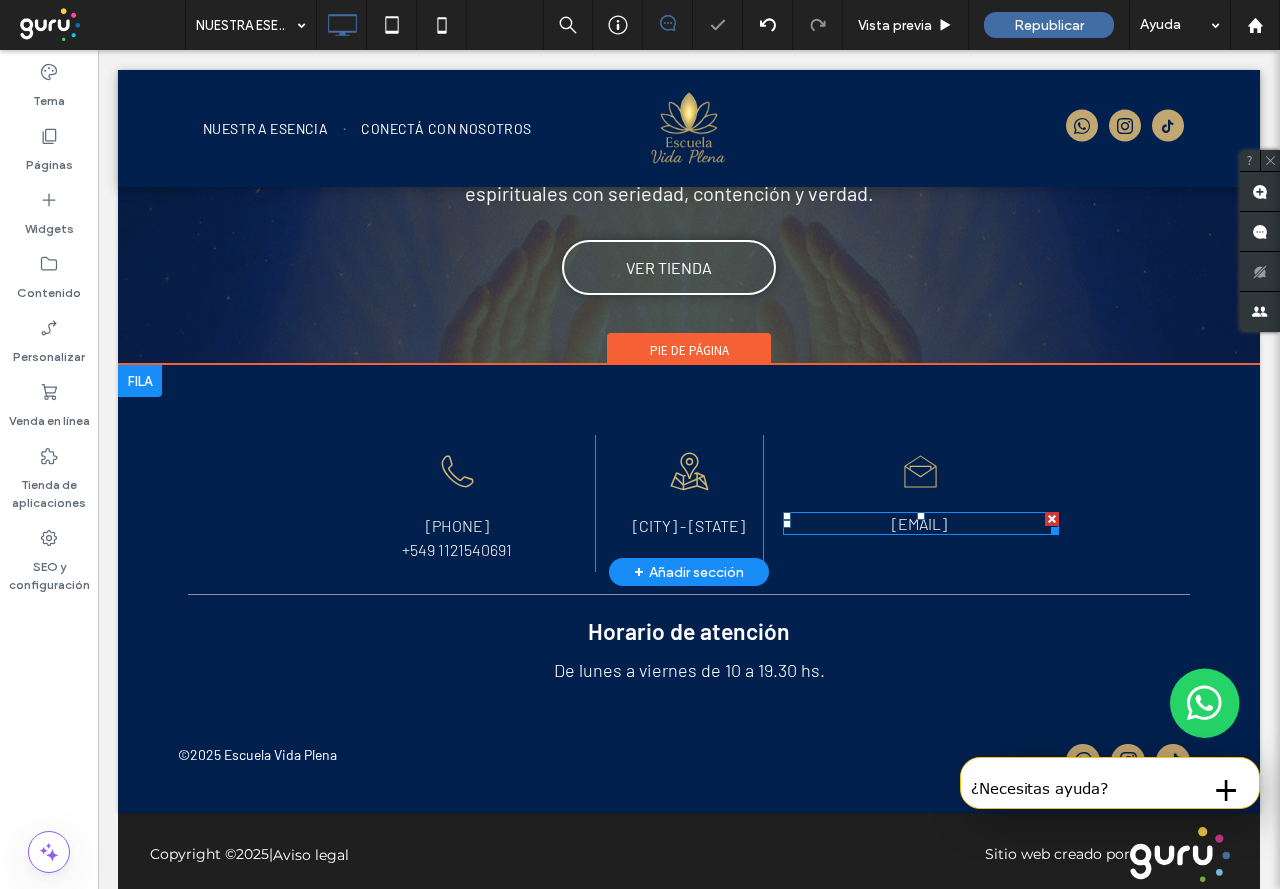 click on "[EMAIL]" at bounding box center (919, 523) 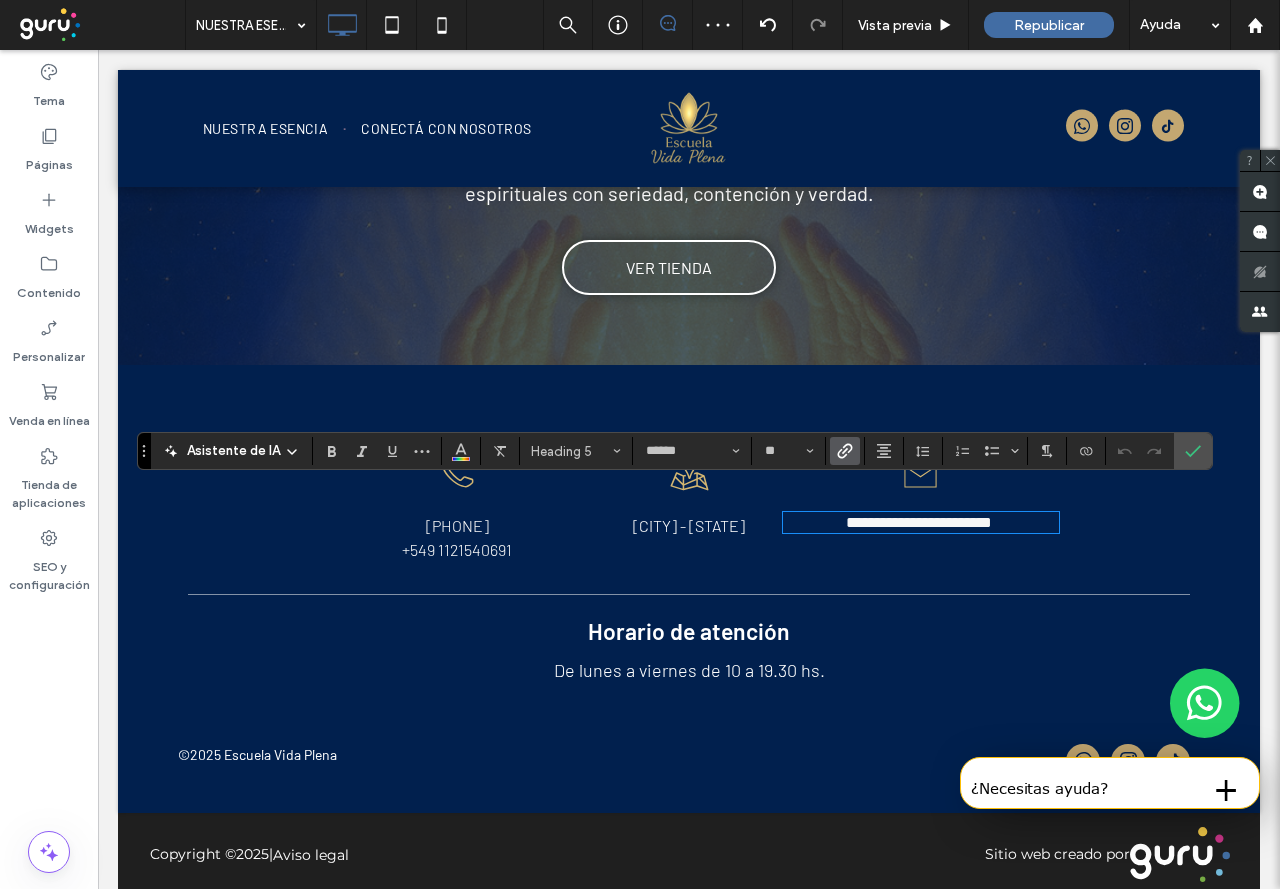 click 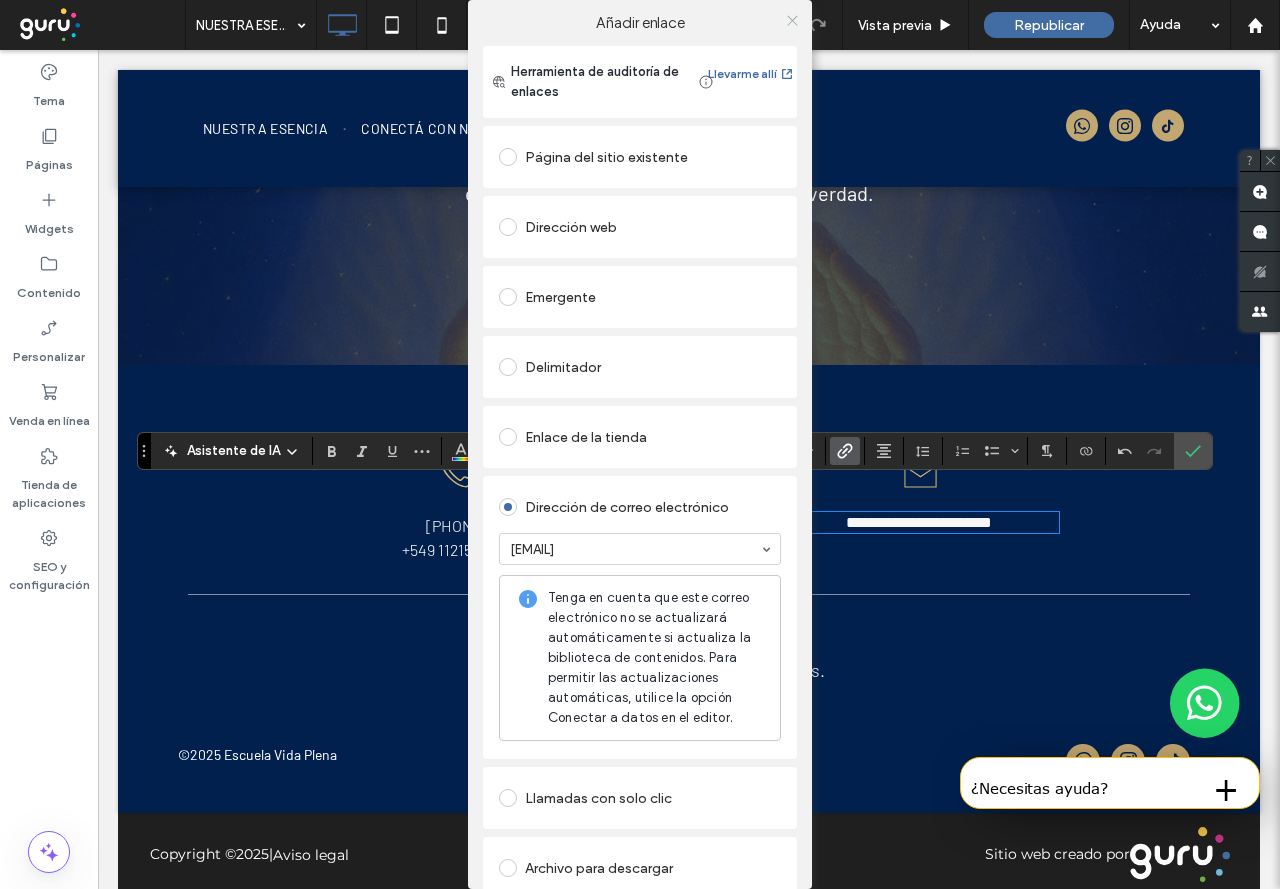 click 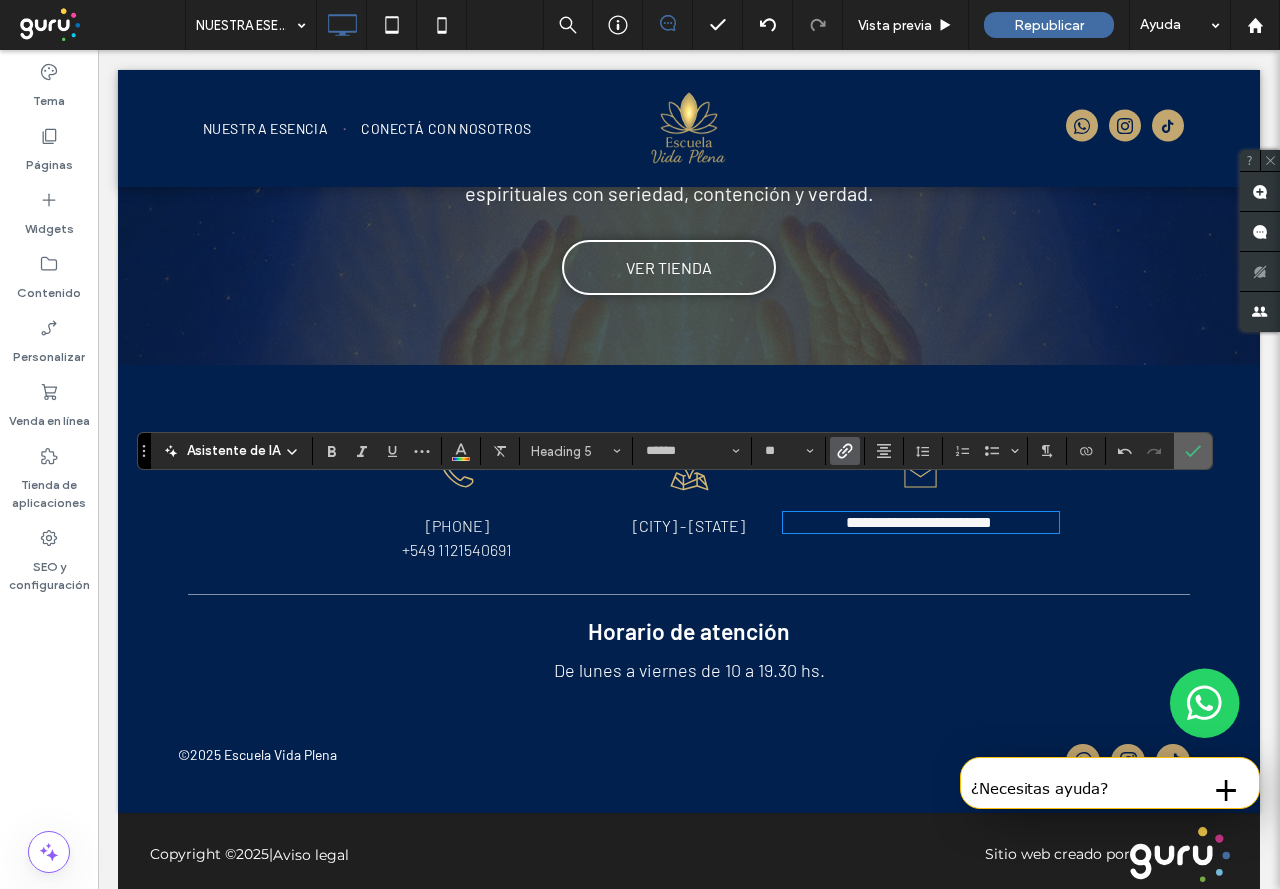 click 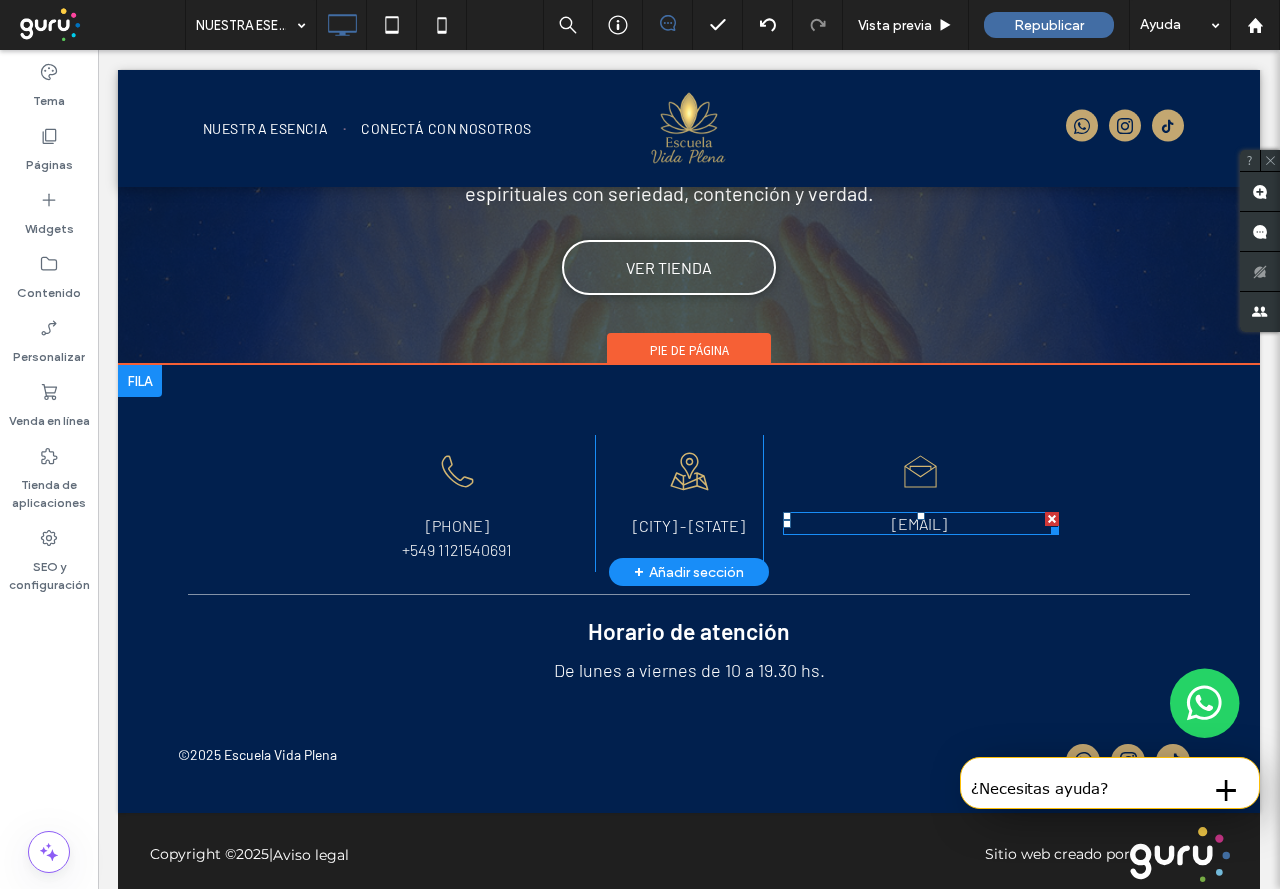 click on "[EMAIL]" at bounding box center [919, 523] 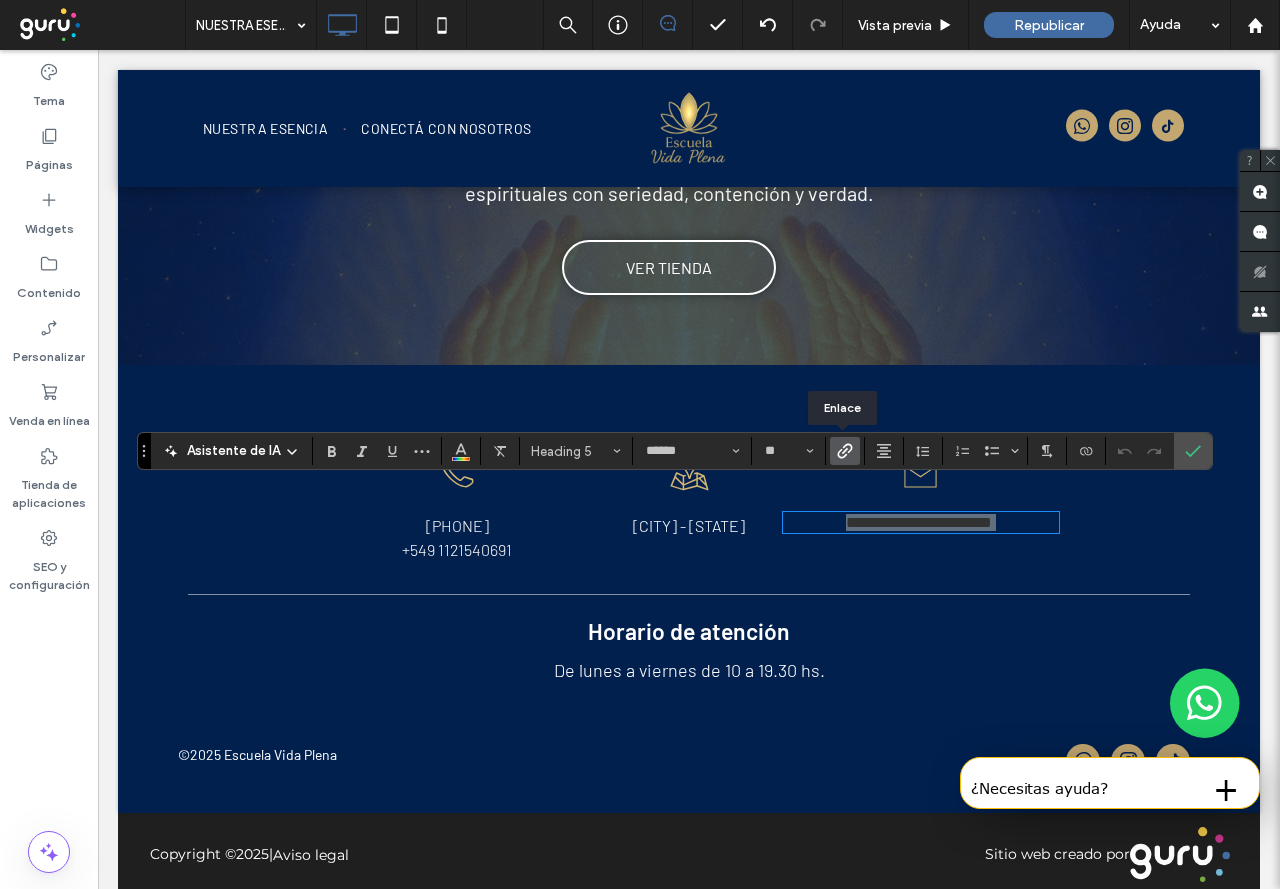 click at bounding box center [841, 451] 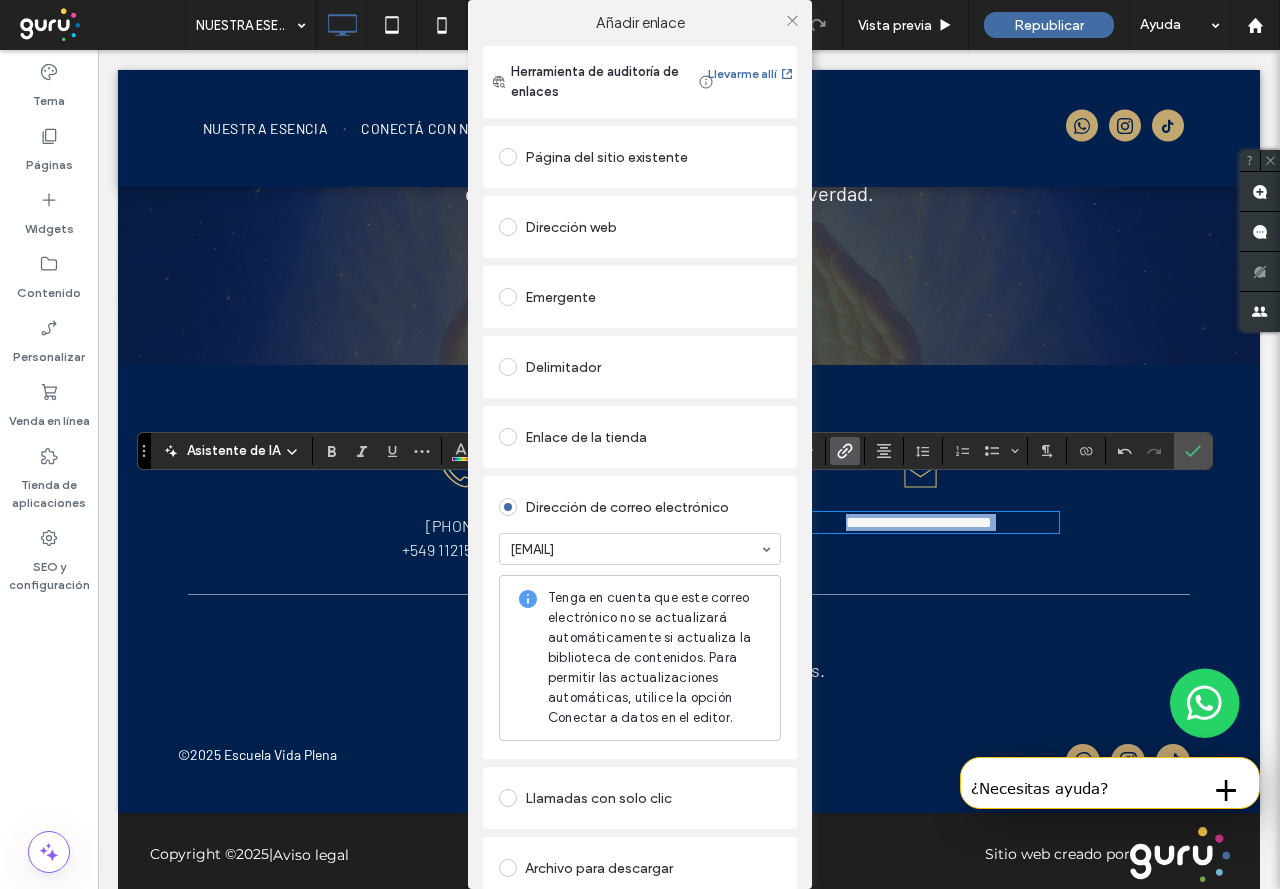 scroll, scrollTop: 66, scrollLeft: 0, axis: vertical 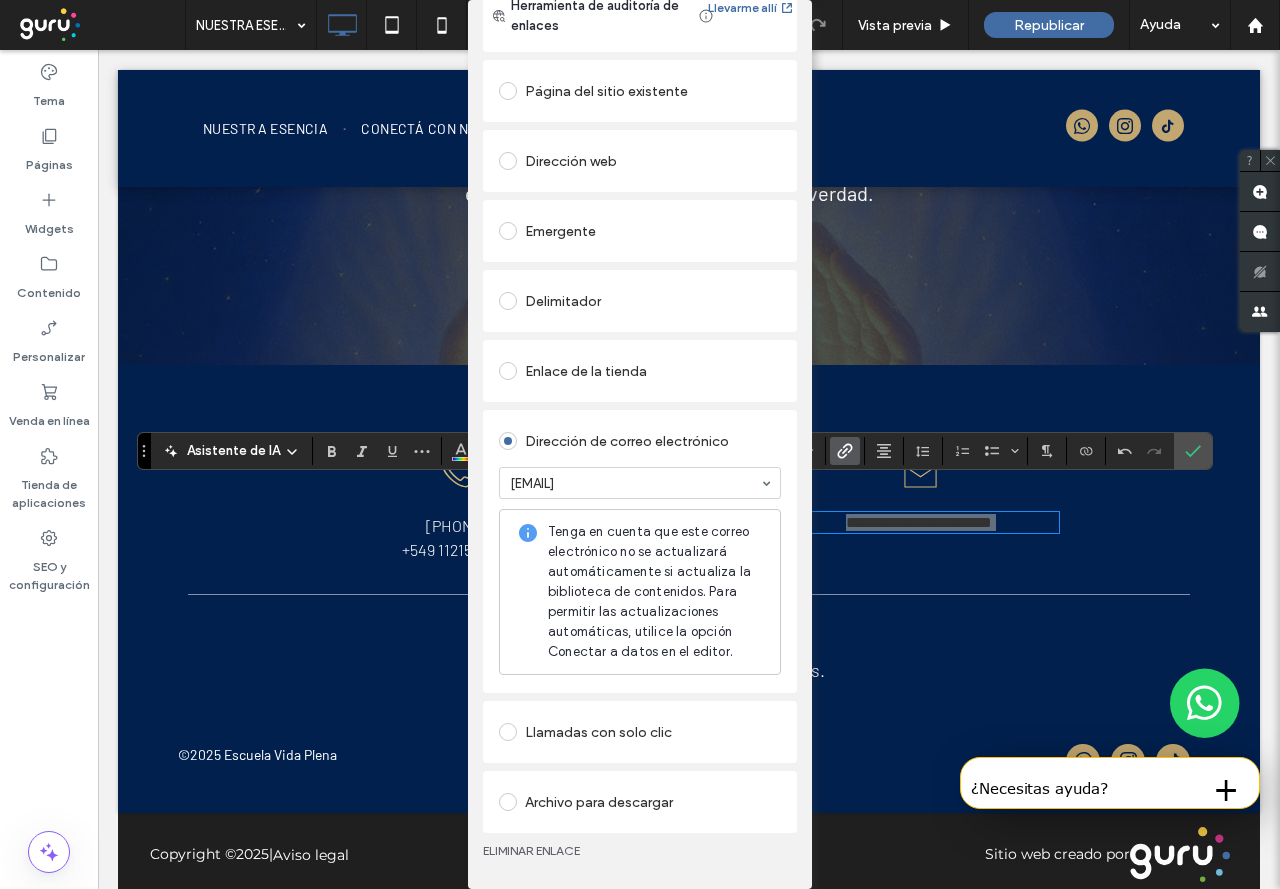 click on "Añadir enlace Herramienta de auditoría de enlaces Llevarme allí Página del sitio existente Dirección web Emergente Delimitador Enlace de la tienda Dirección de correo electrónico matiasvitale@hotmail.com Tenga en cuenta que este correo electrónico no se actualizará automáticamente si actualiza la biblioteca de contenidos. Para permitir las actualizaciones automáticas, utilice la opción Conectar a datos en el editor.
Llamadas con solo clic Archivo para descargar ELIMINAR ENLACE" at bounding box center (640, 444) 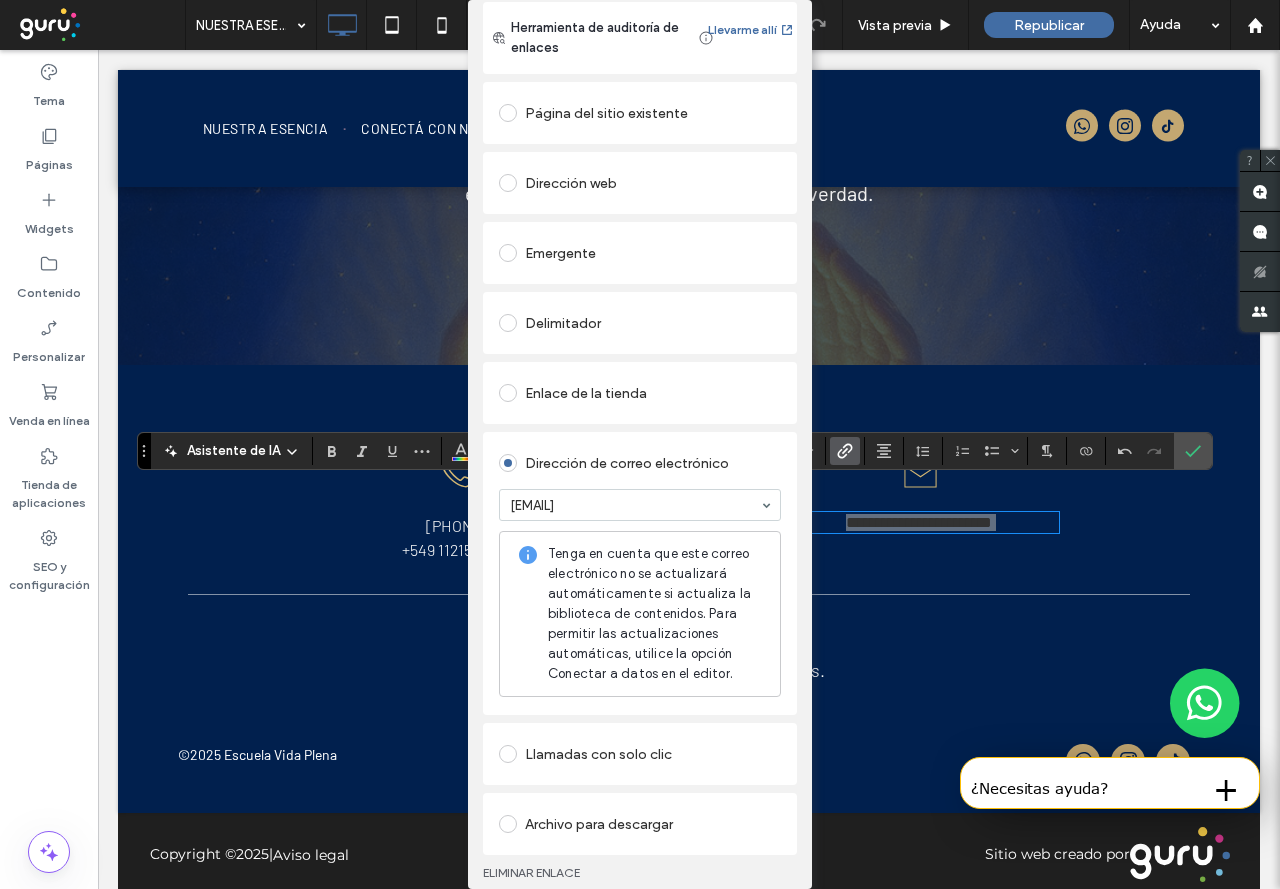 scroll, scrollTop: 66, scrollLeft: 0, axis: vertical 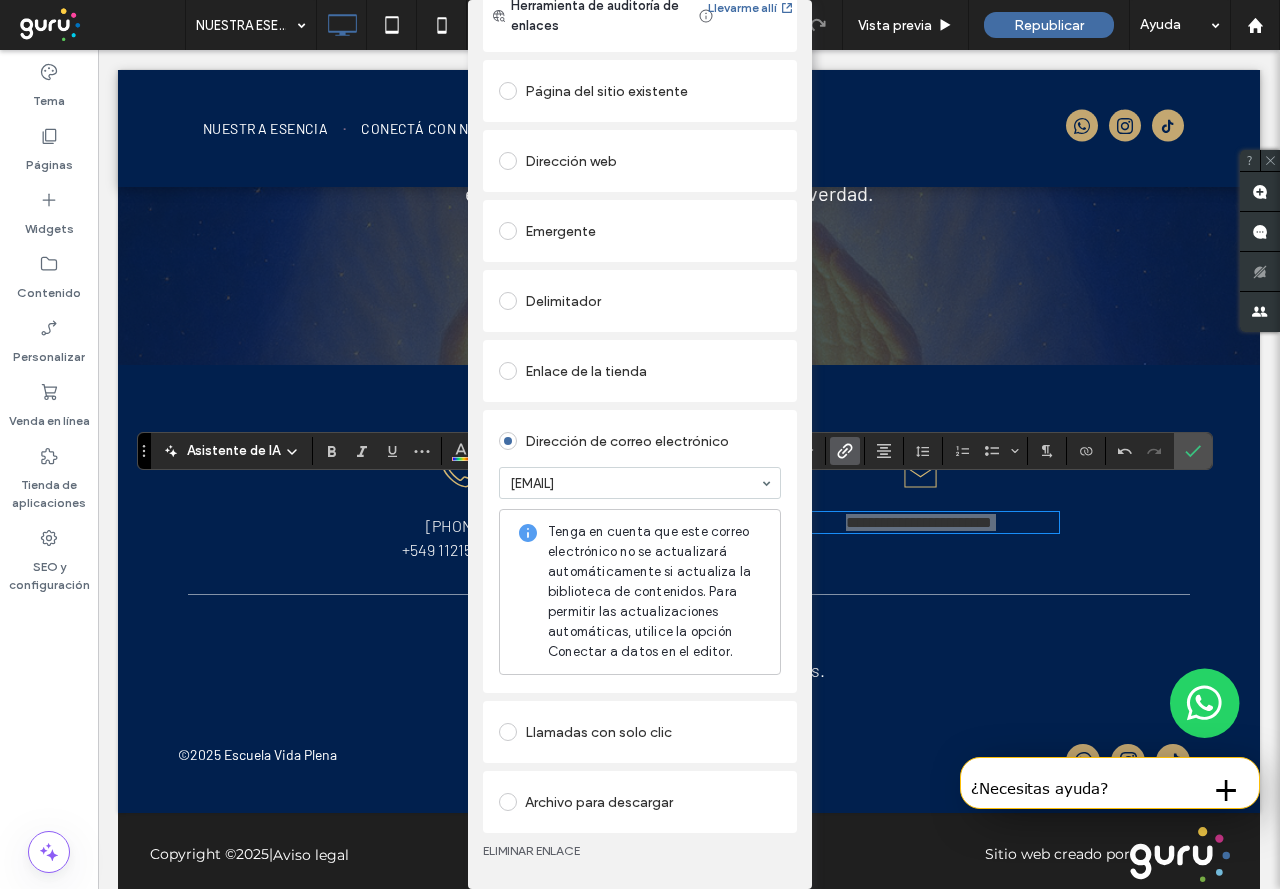 click on "Añadir enlace Herramienta de auditoría de enlaces Llevarme allí Página del sitio existente Dirección web Emergente Delimitador Enlace de la tienda Dirección de correo electrónico matiasvitale@hotmail.com Tenga en cuenta que este correo electrónico no se actualizará automáticamente si actualiza la biblioteca de contenidos. Para permitir las actualizaciones automáticas, utilice la opción Conectar a datos en el editor.
Llamadas con solo clic Archivo para descargar ELIMINAR ENLACE" at bounding box center [640, 444] 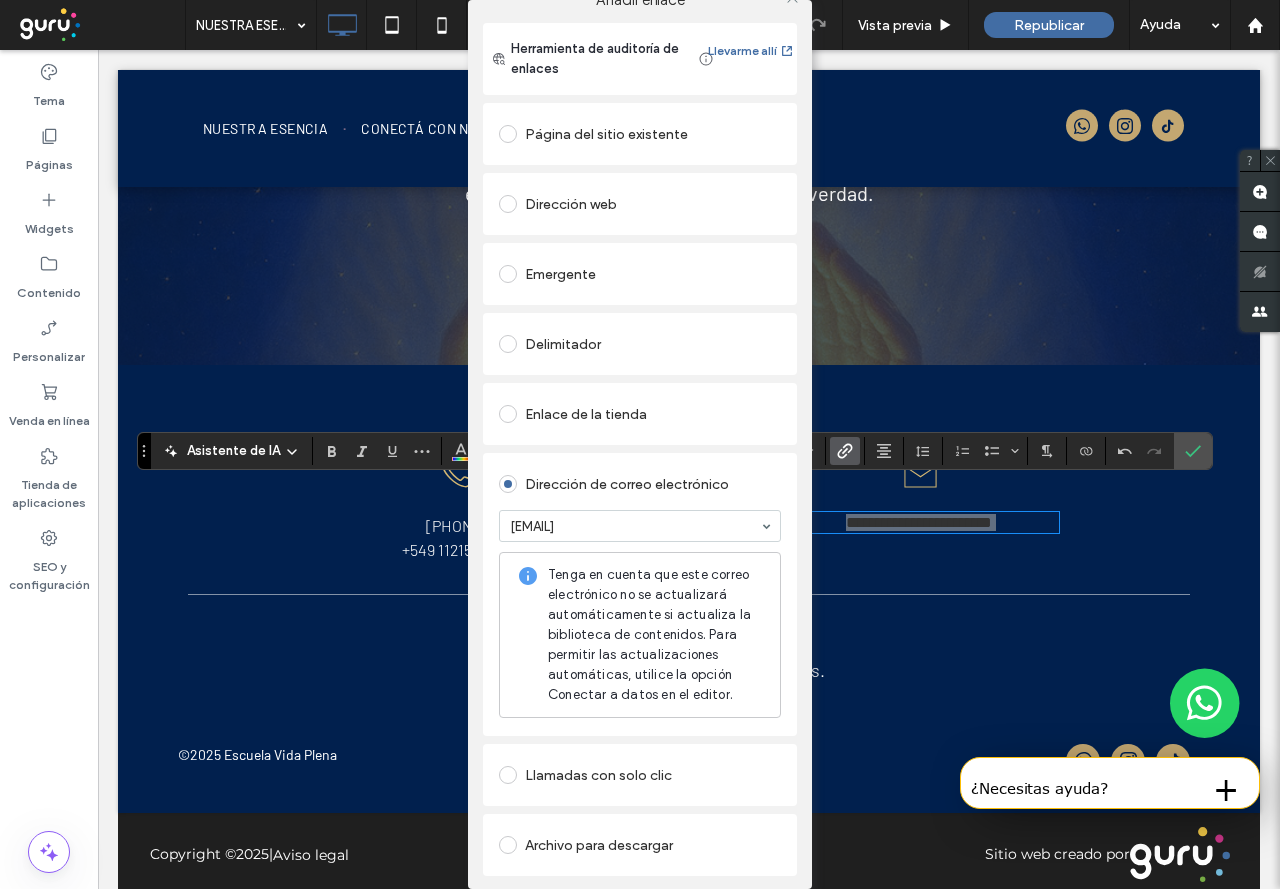 scroll, scrollTop: 0, scrollLeft: 0, axis: both 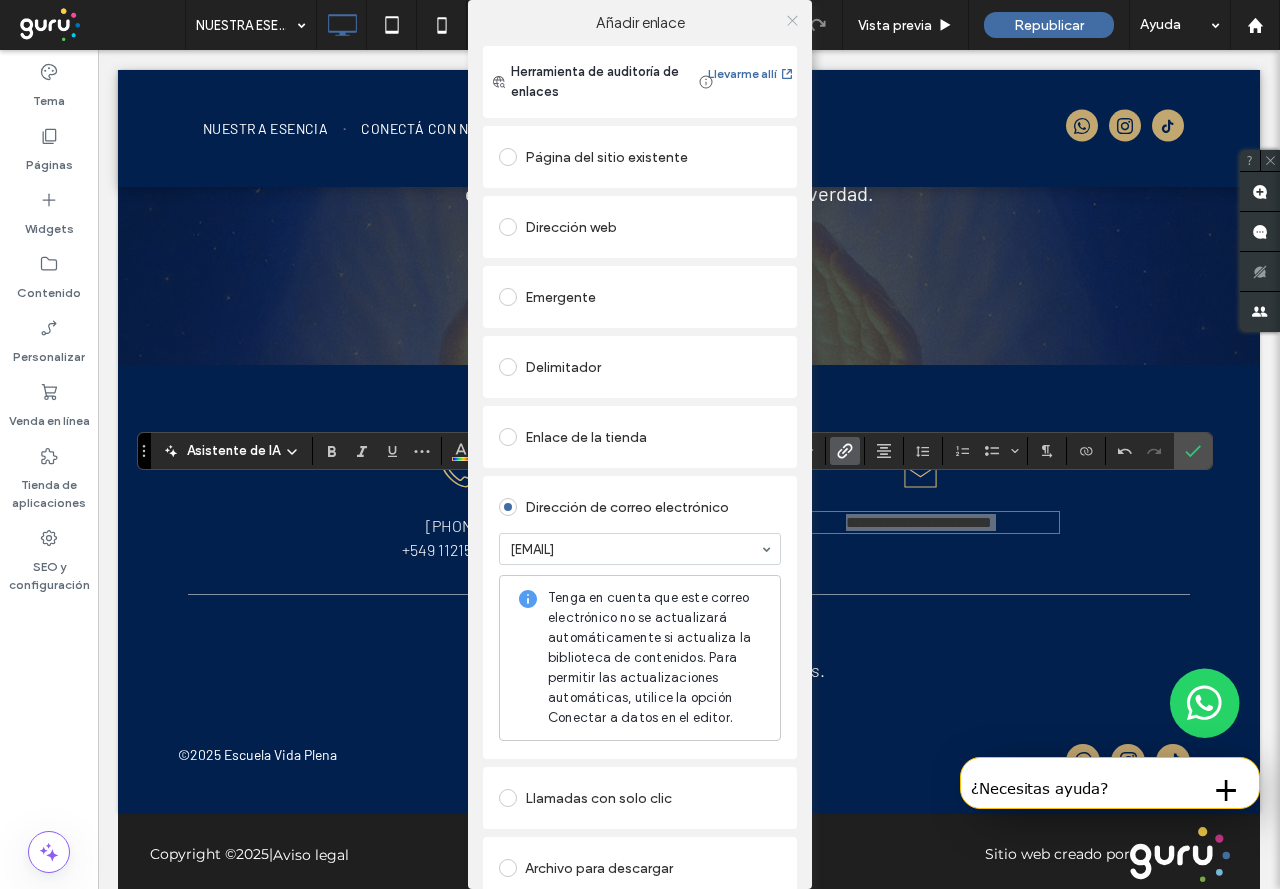 click 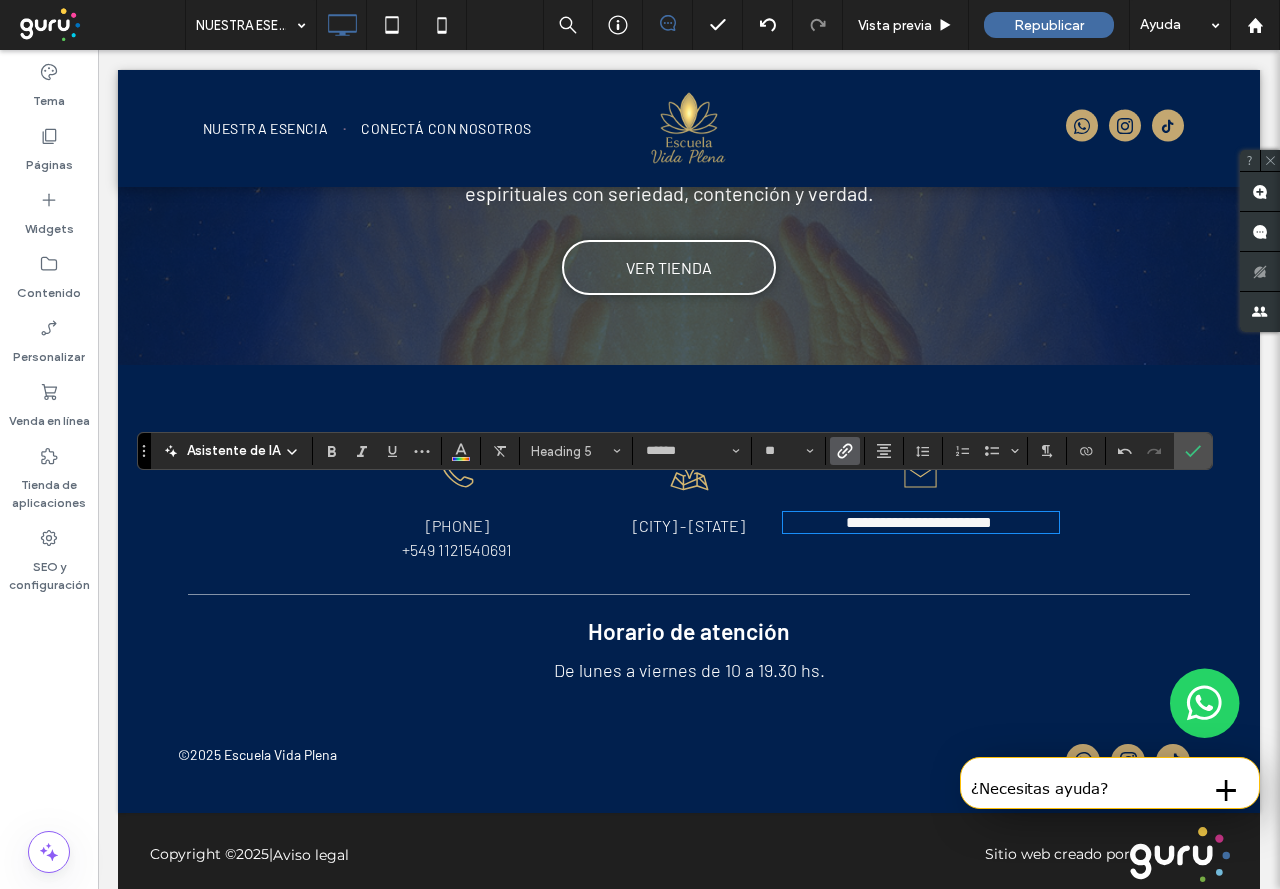 click at bounding box center [689, 595] 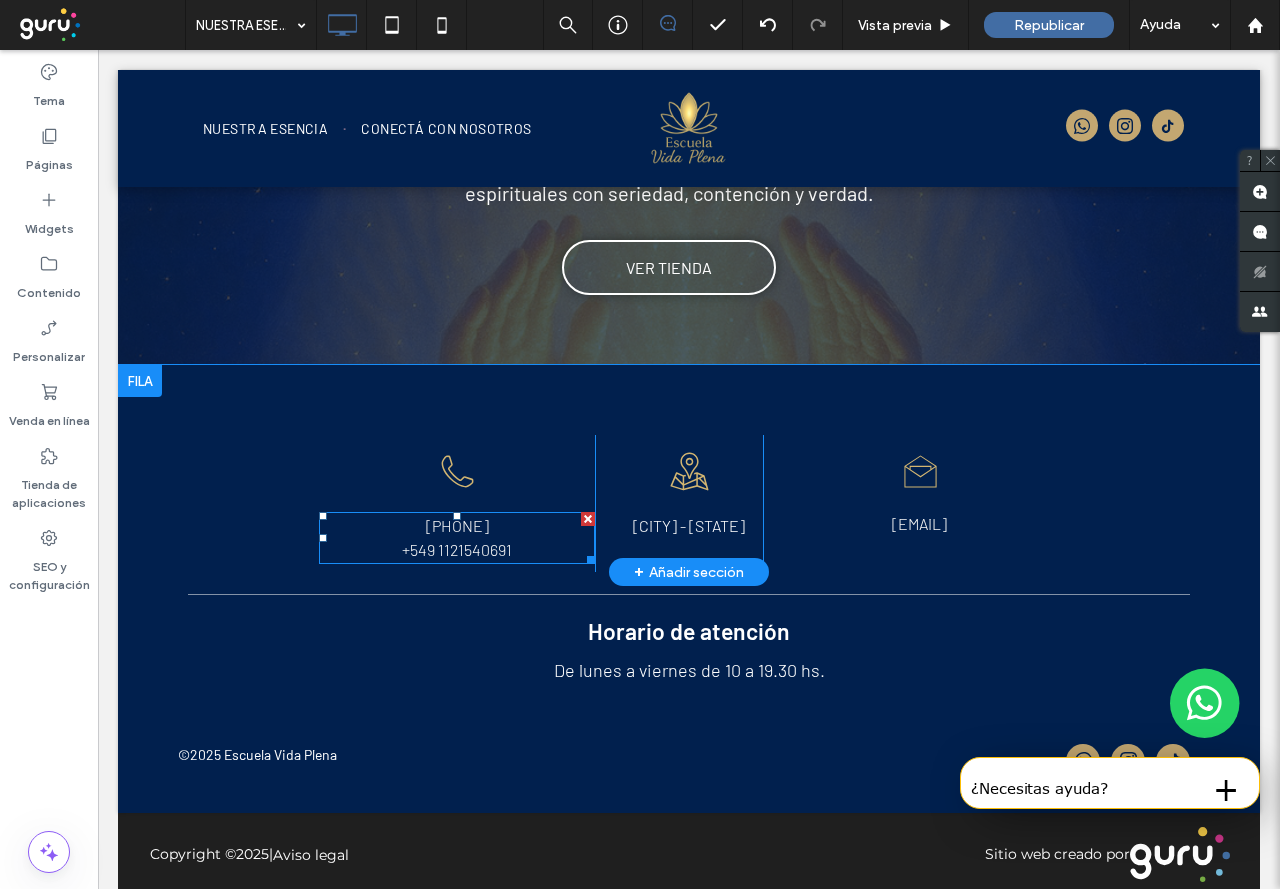 click on "[PHONE]" at bounding box center [457, 525] 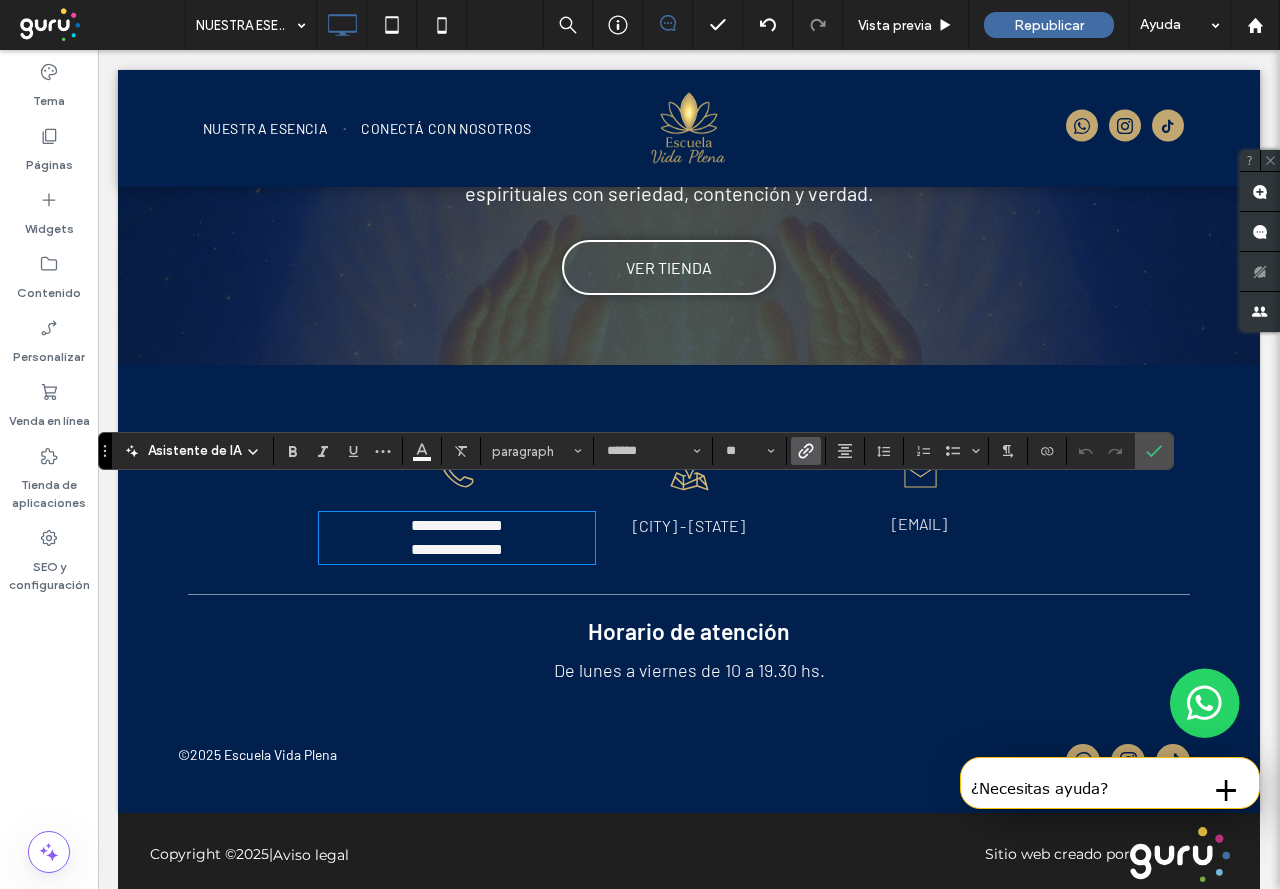 click on "Un dibujo en blanco y negro de un sobre abierto sobre un fondo blanco.
matiasvitale@hotmail.com   Click To Paste" at bounding box center [971, 503] 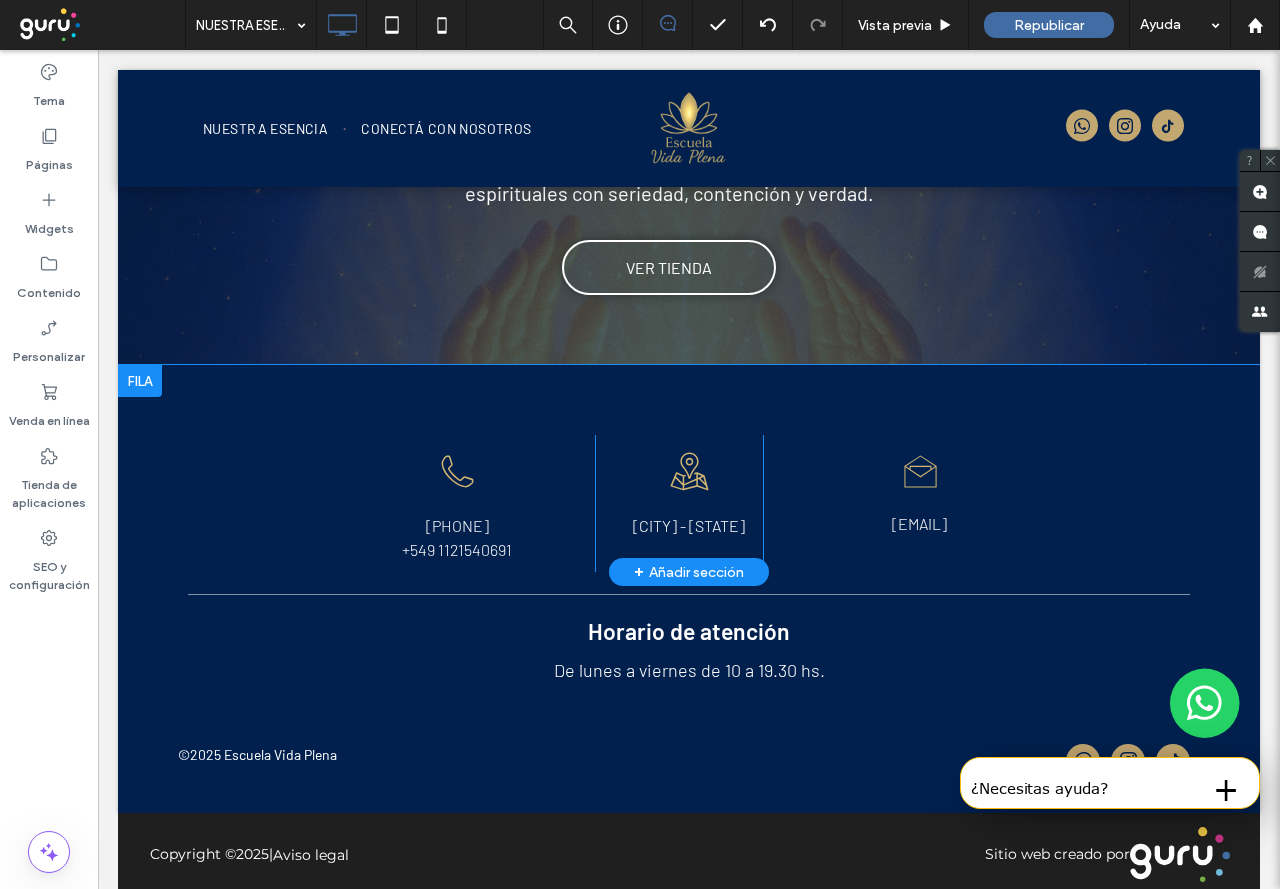 click on "Un dibujo en blanco y negro de un sobre abierto sobre un fondo blanco.
matiasvitale@hotmail.com   Click To Paste" at bounding box center [971, 503] 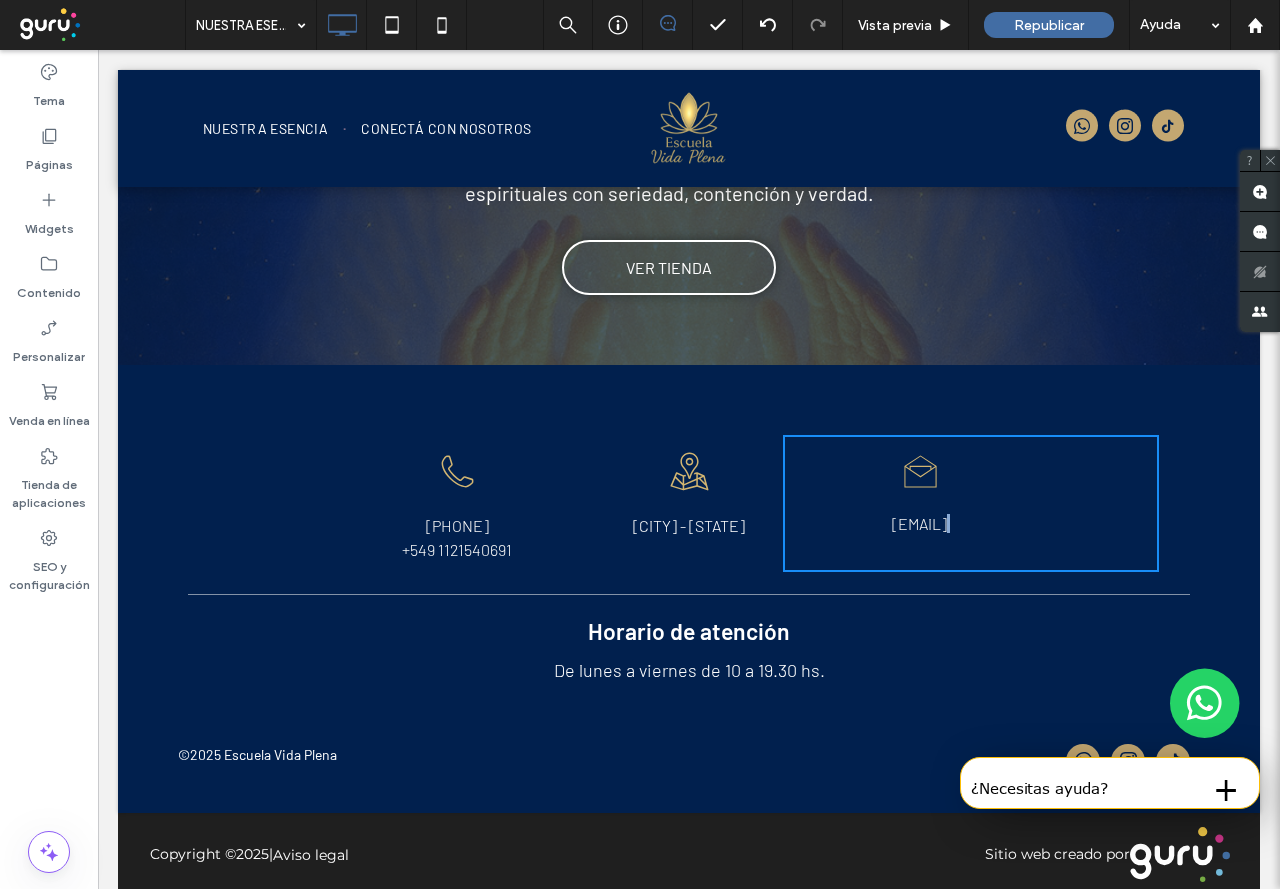 click on "Un dibujo en blanco y negro de un sobre abierto sobre un fondo blanco.
matiasvitale@hotmail.com   Click To Paste" at bounding box center [971, 503] 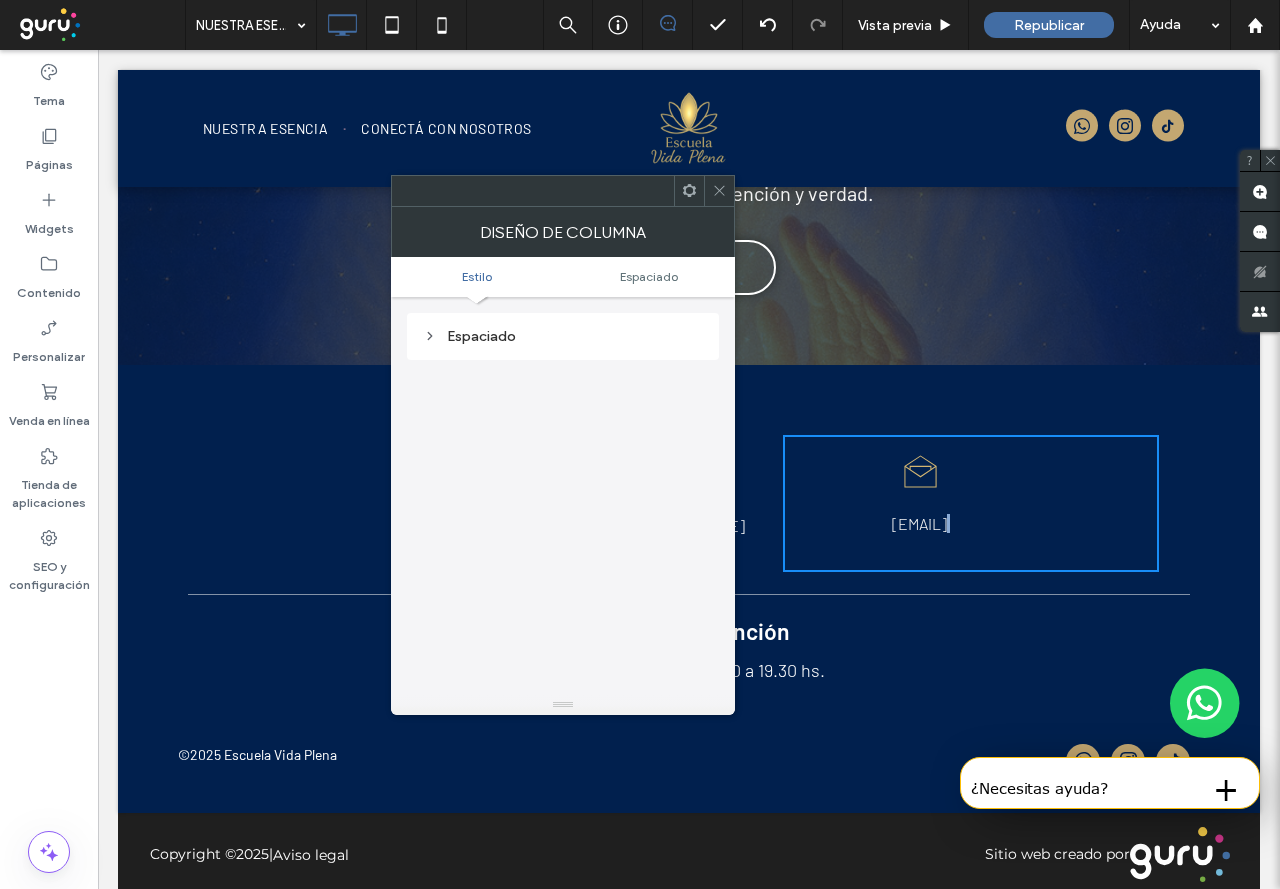 scroll, scrollTop: 0, scrollLeft: 0, axis: both 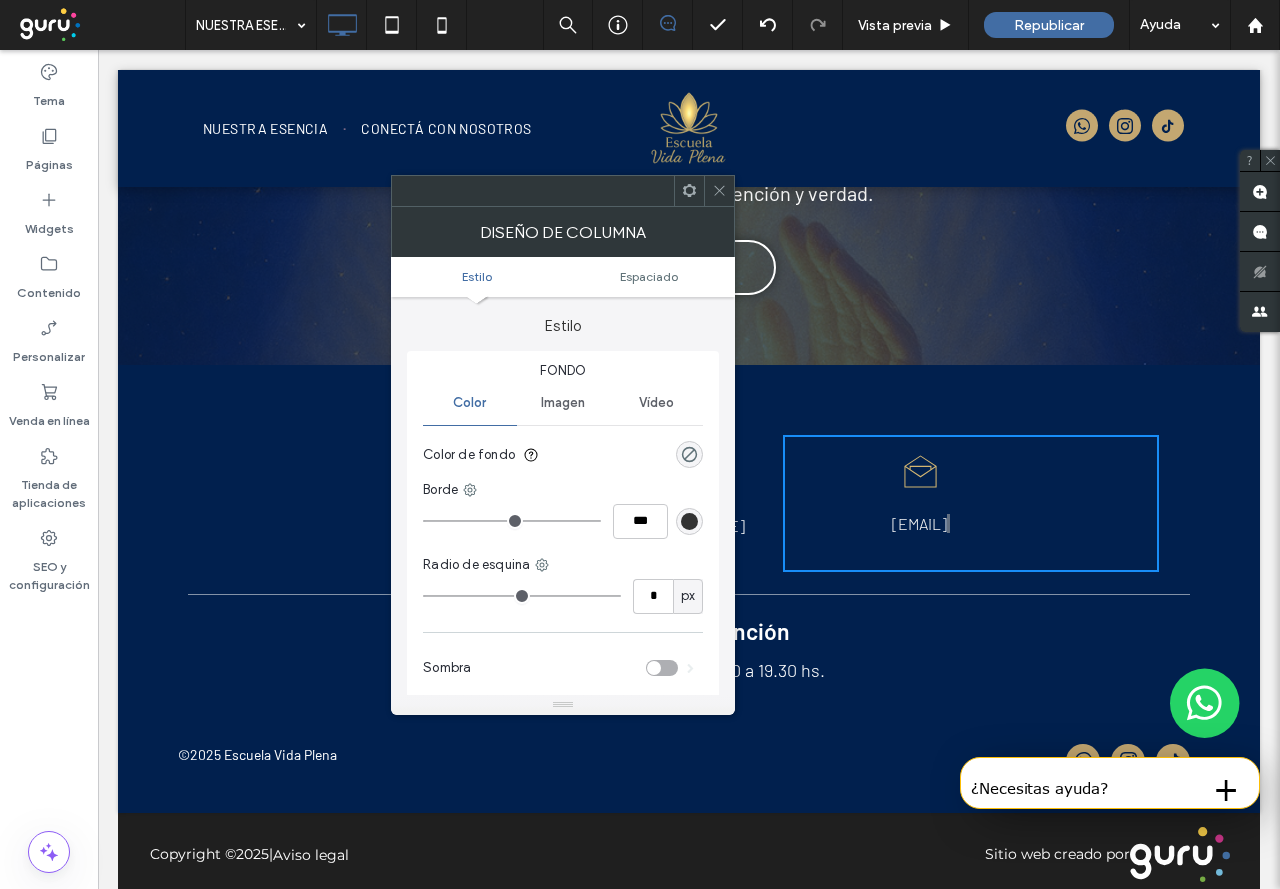 click on "Imagen" at bounding box center (563, 403) 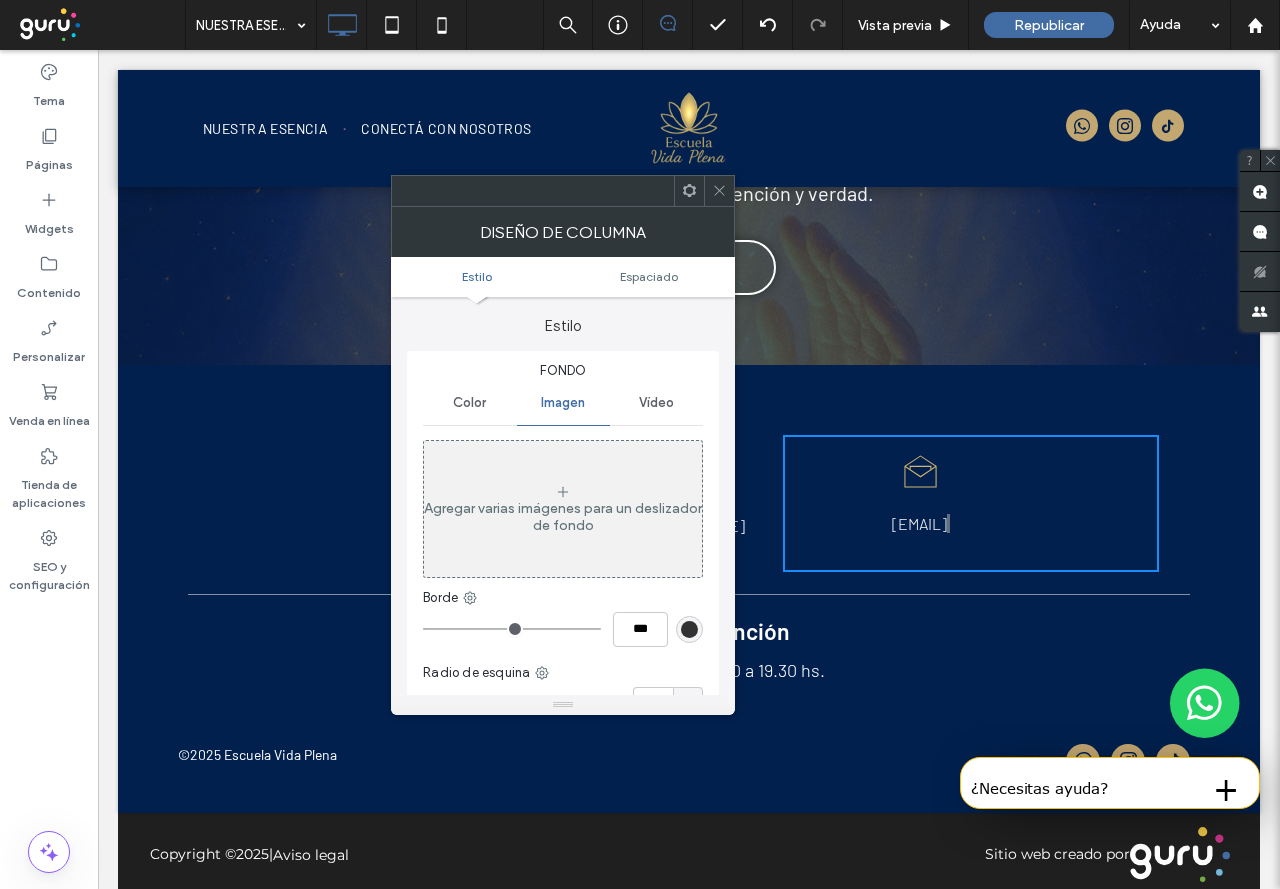 click on "Vídeo" at bounding box center [656, 403] 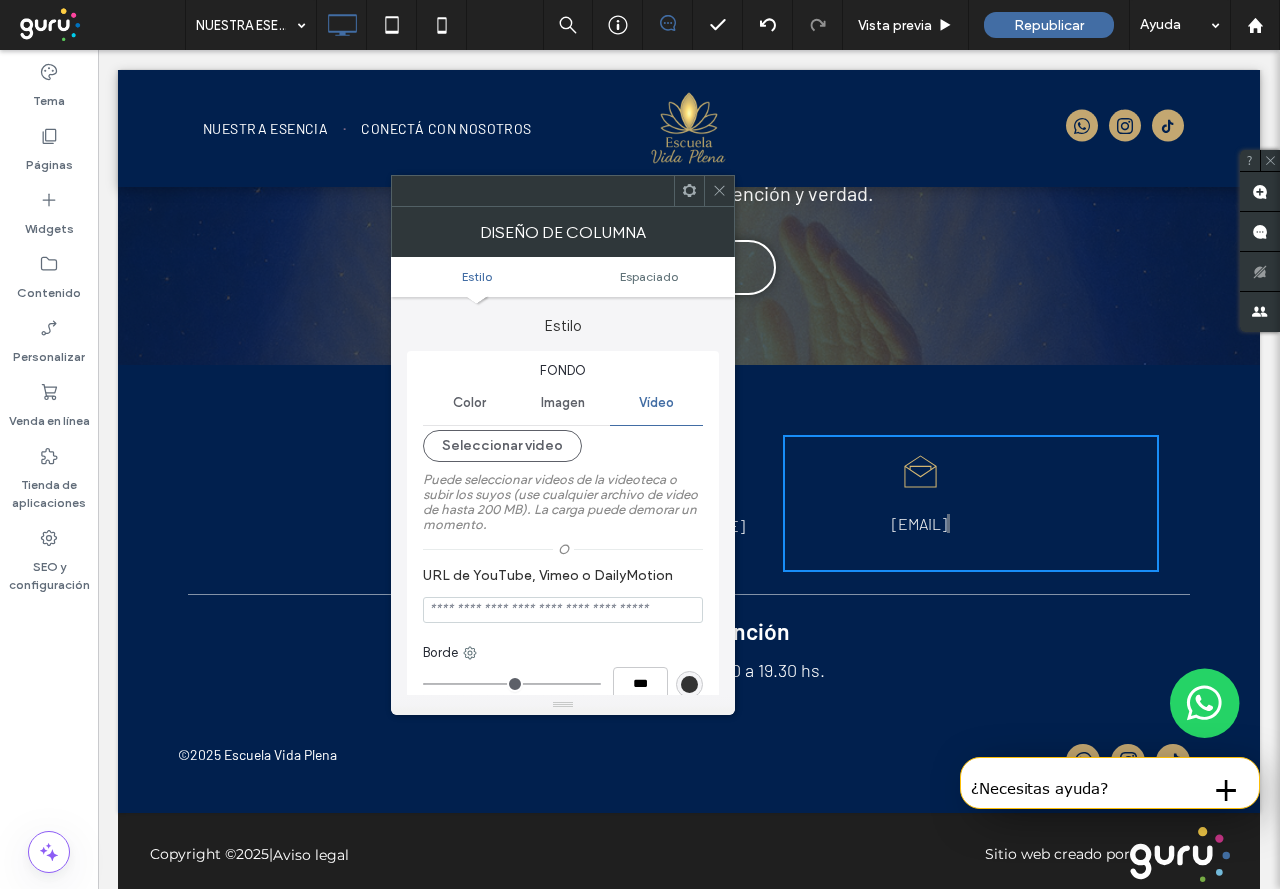 click on "Estilo Espaciado" at bounding box center (563, 277) 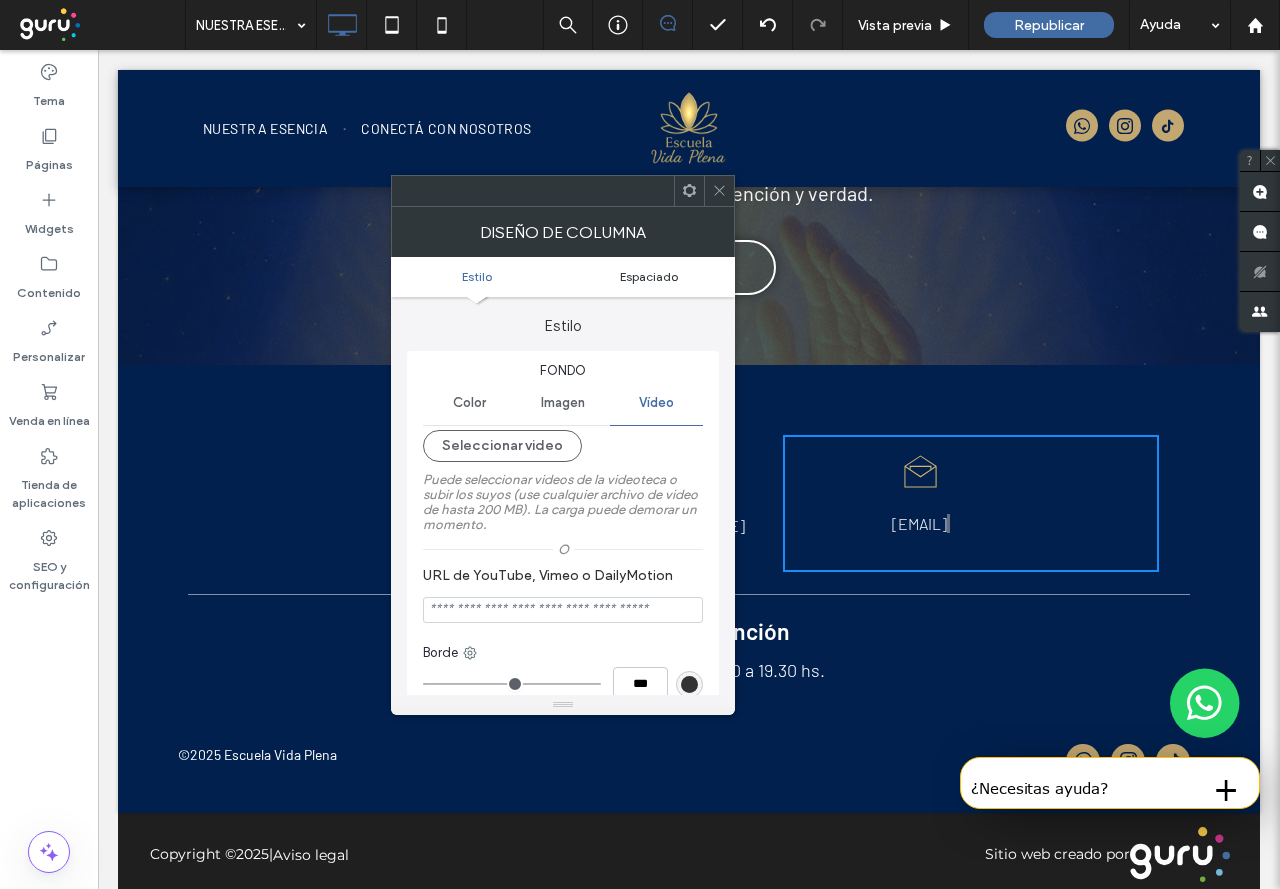 click on "Espaciado" at bounding box center [649, 276] 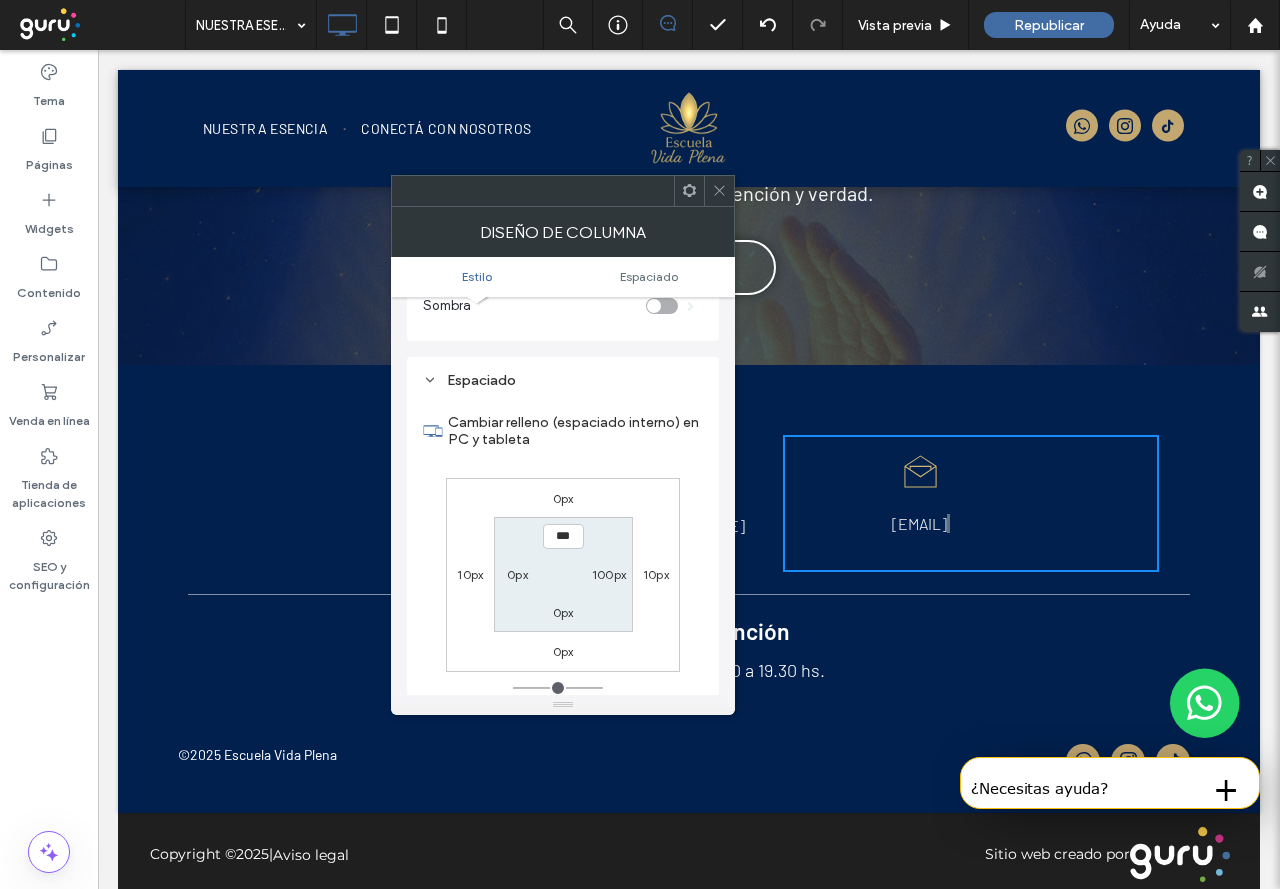 scroll, scrollTop: 570, scrollLeft: 0, axis: vertical 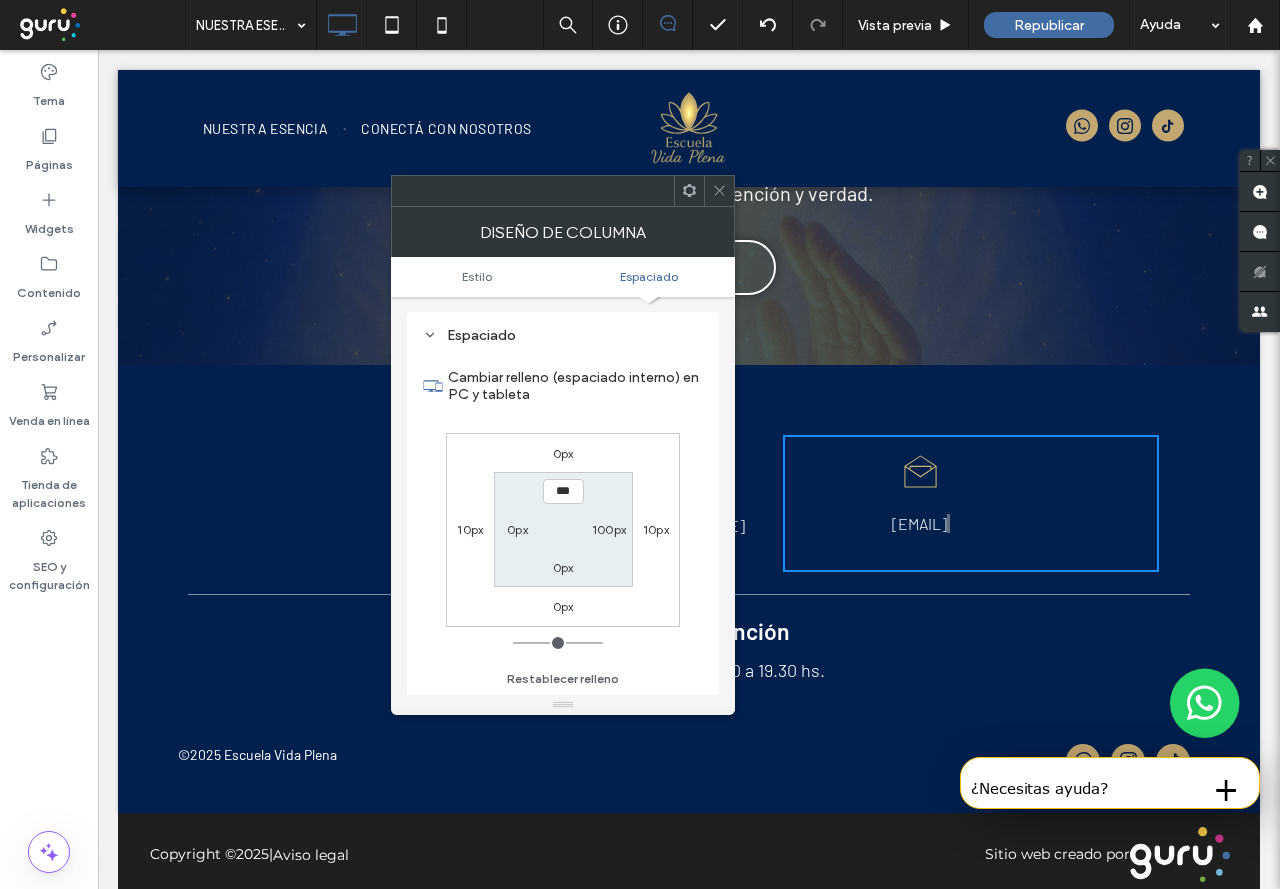 click at bounding box center [689, 191] 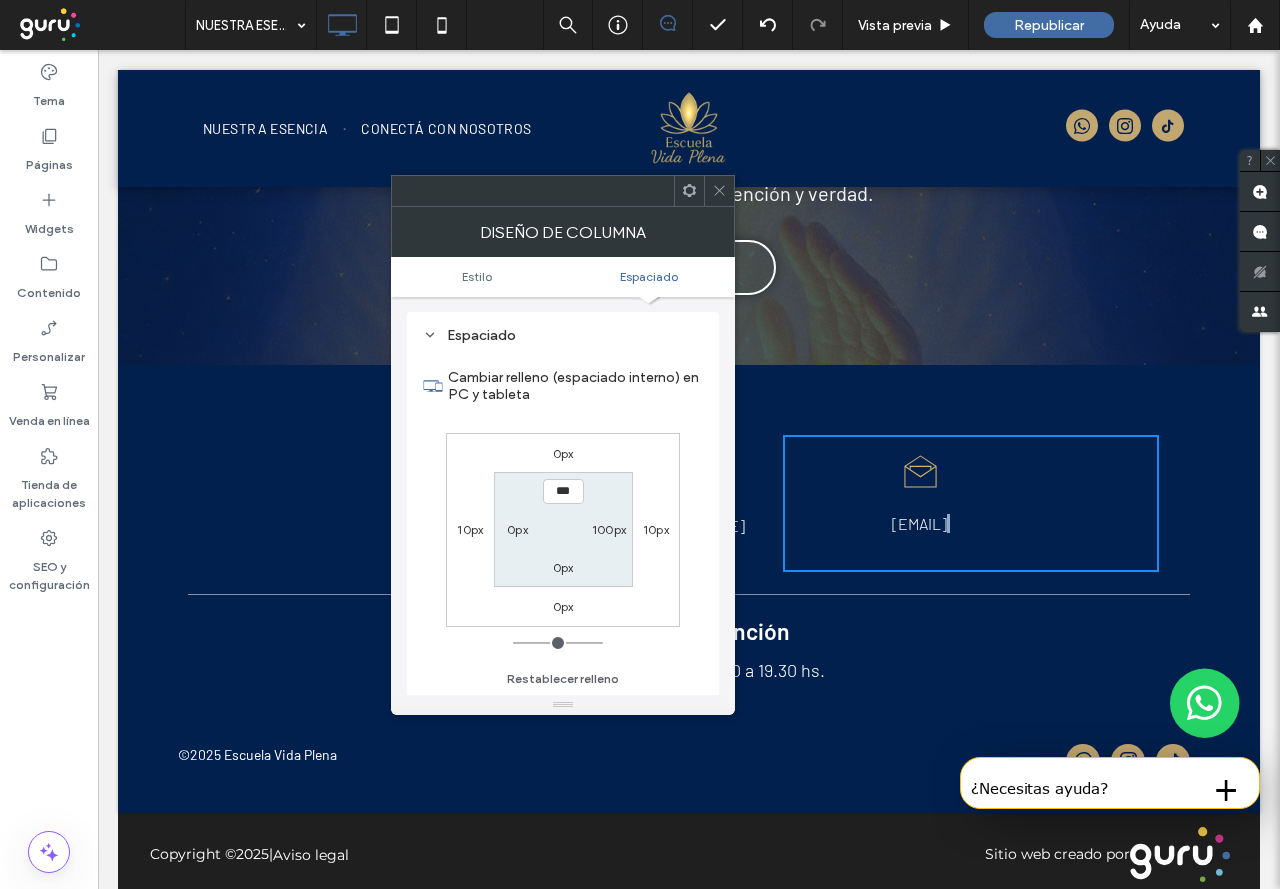 click at bounding box center (1205, 703) 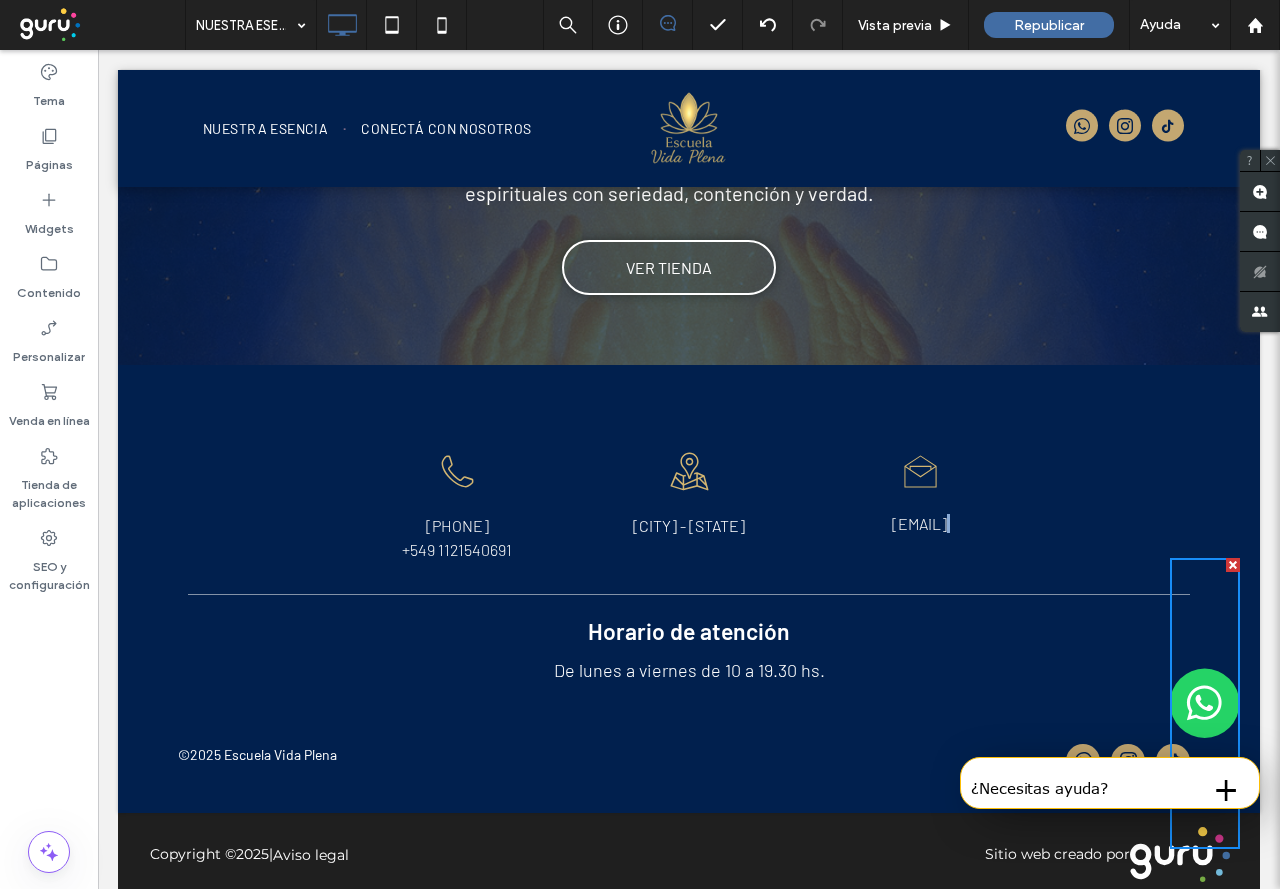 click on "[EMAIL]" at bounding box center (919, 523) 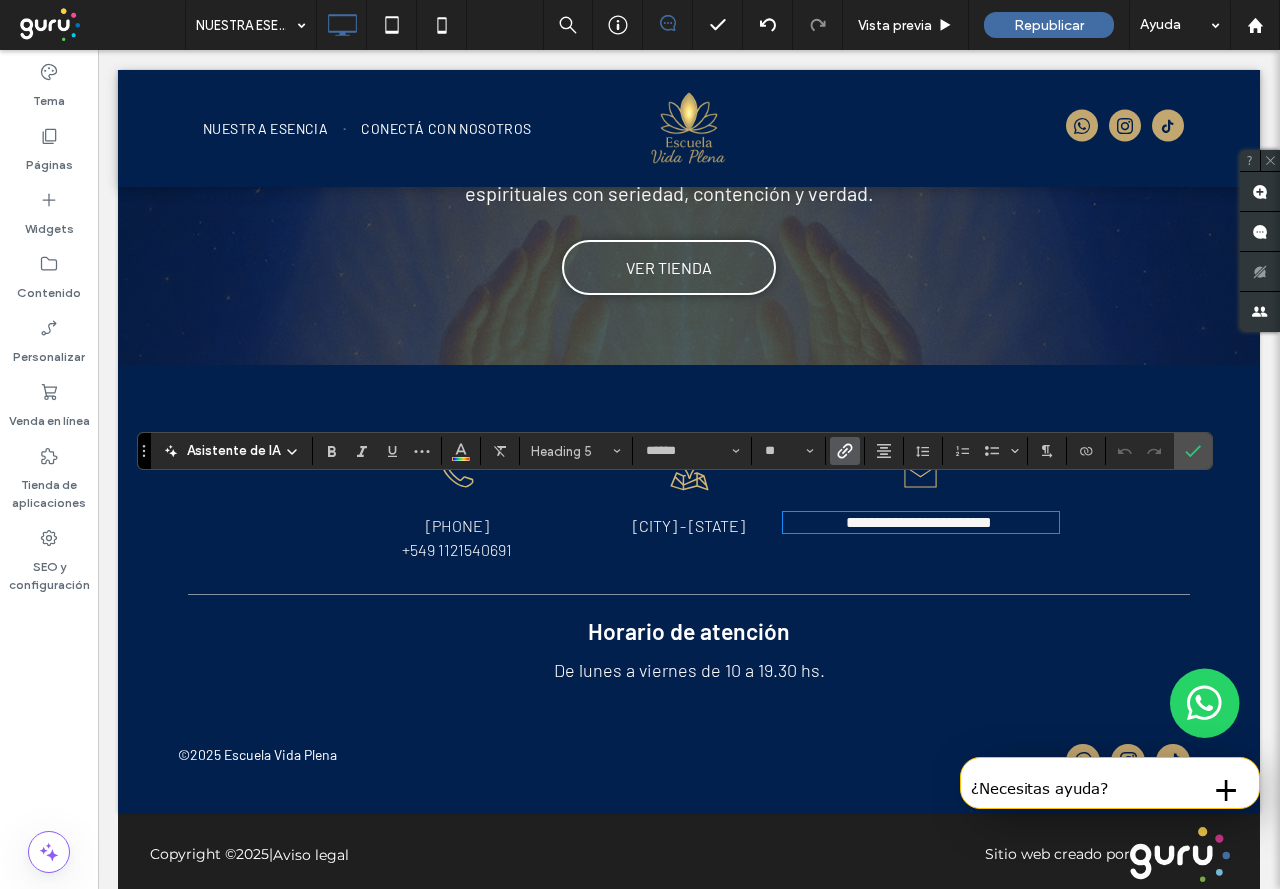 click 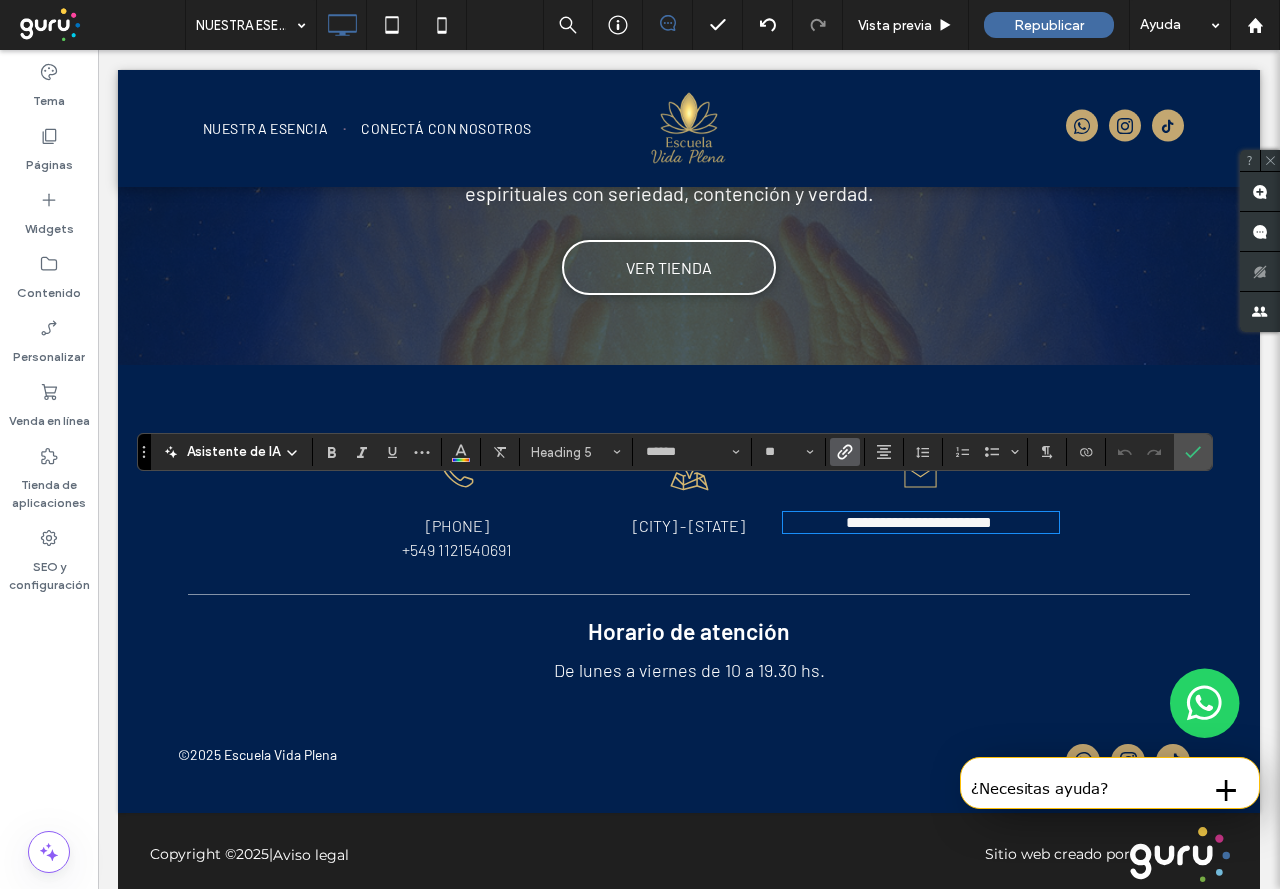 click at bounding box center (144, 452) 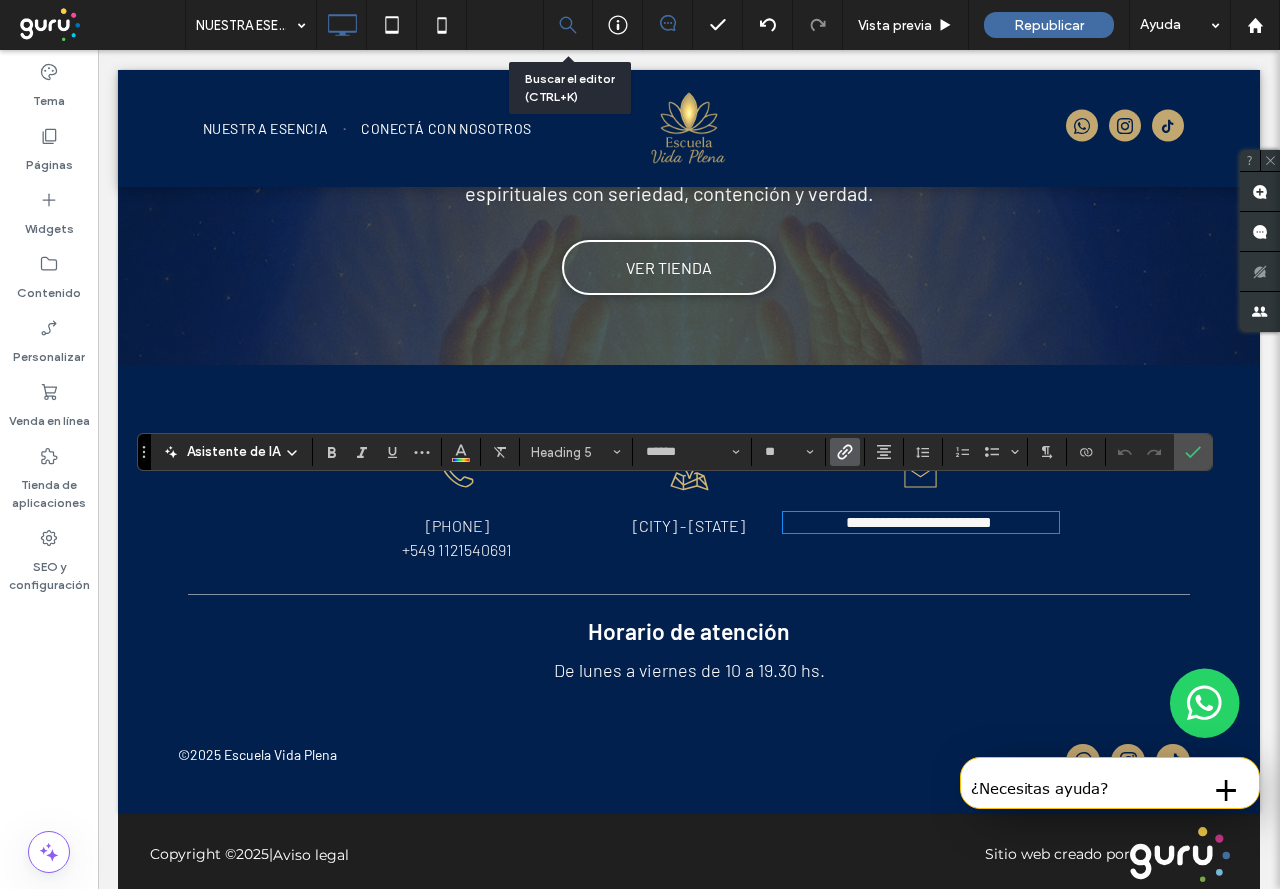 click 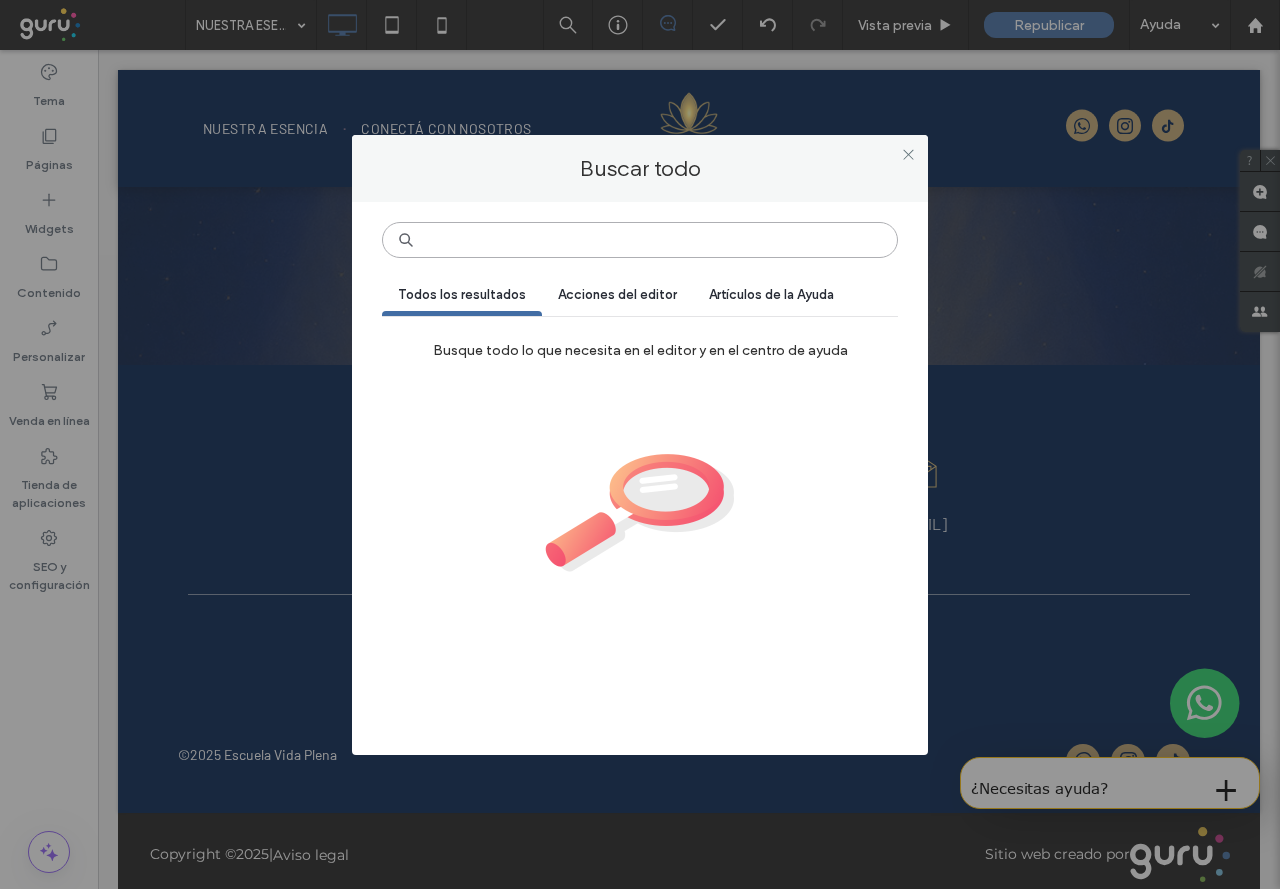 click at bounding box center [640, 240] 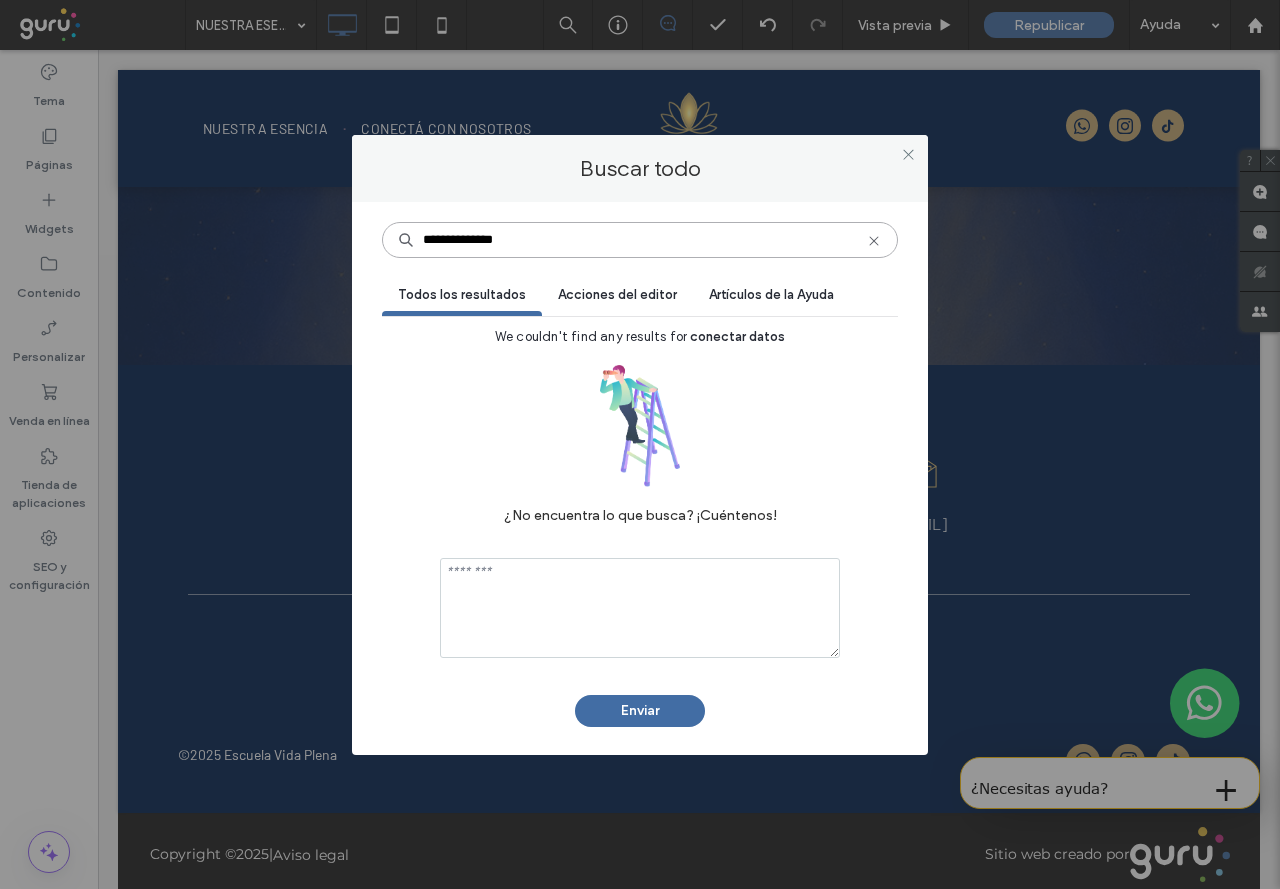 type on "**********" 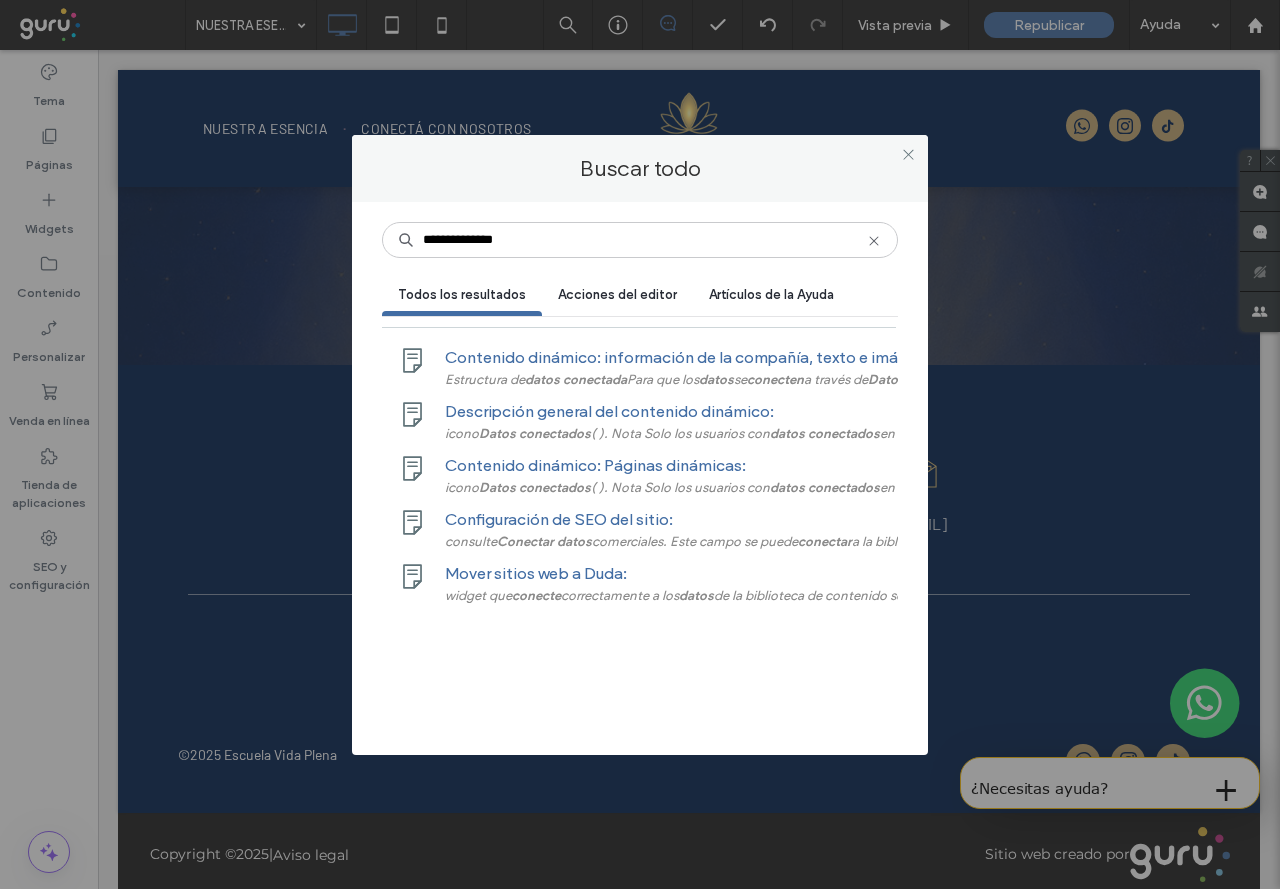 click on "Estructura de  datos   conectada  Para que los  datos  se  conecten  a través de  Datos   conectados , deben tener una etiqueta" at bounding box center (683, 379) 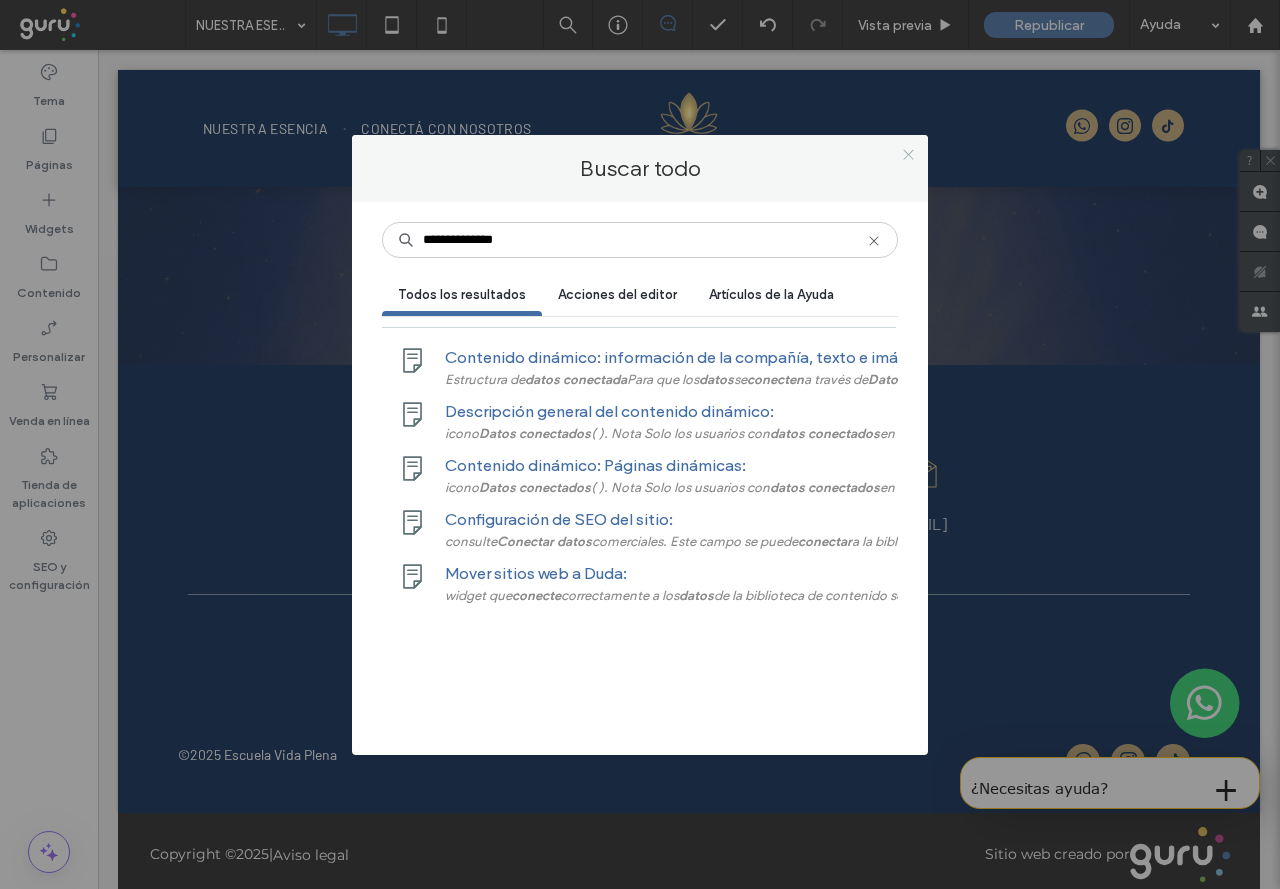 click at bounding box center [908, 155] 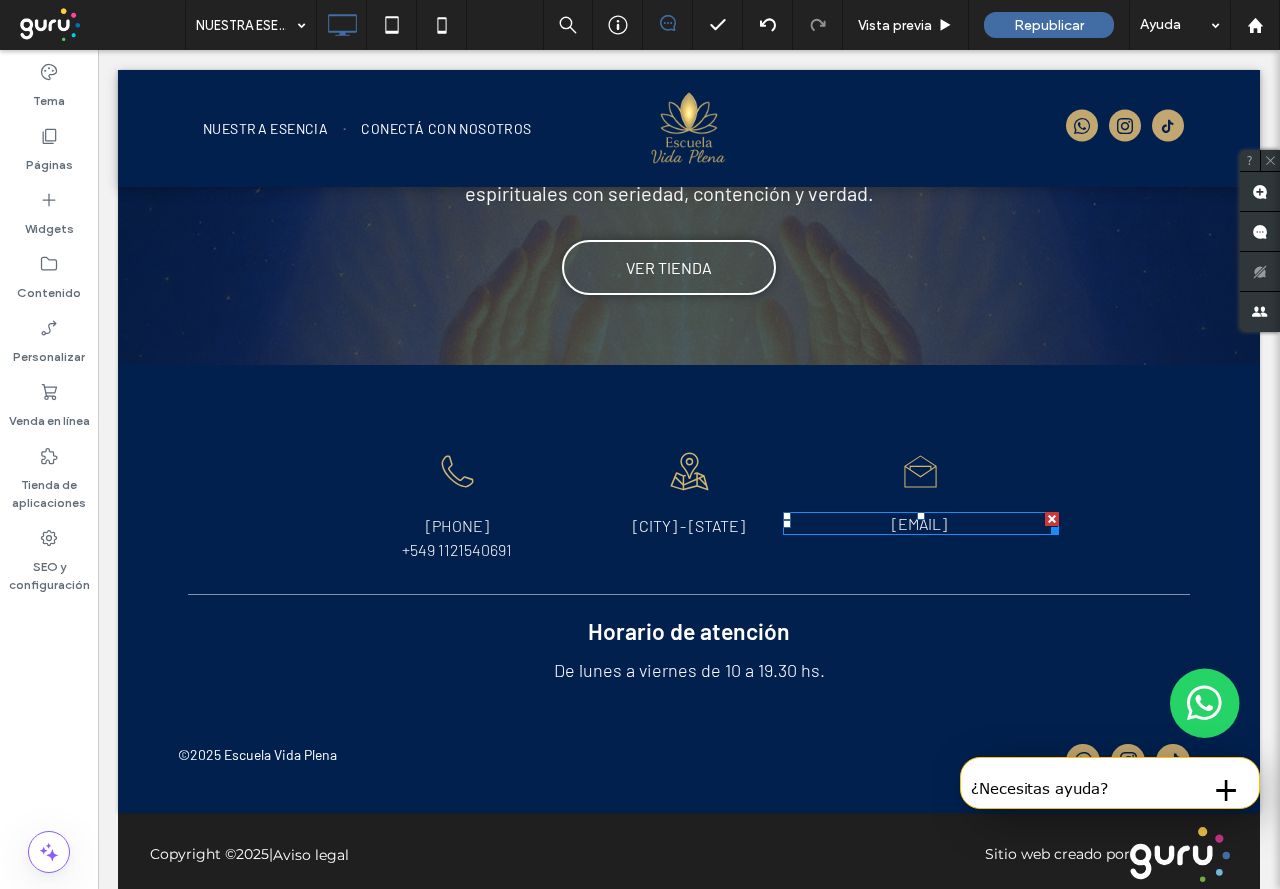 click on "[EMAIL]" at bounding box center [919, 523] 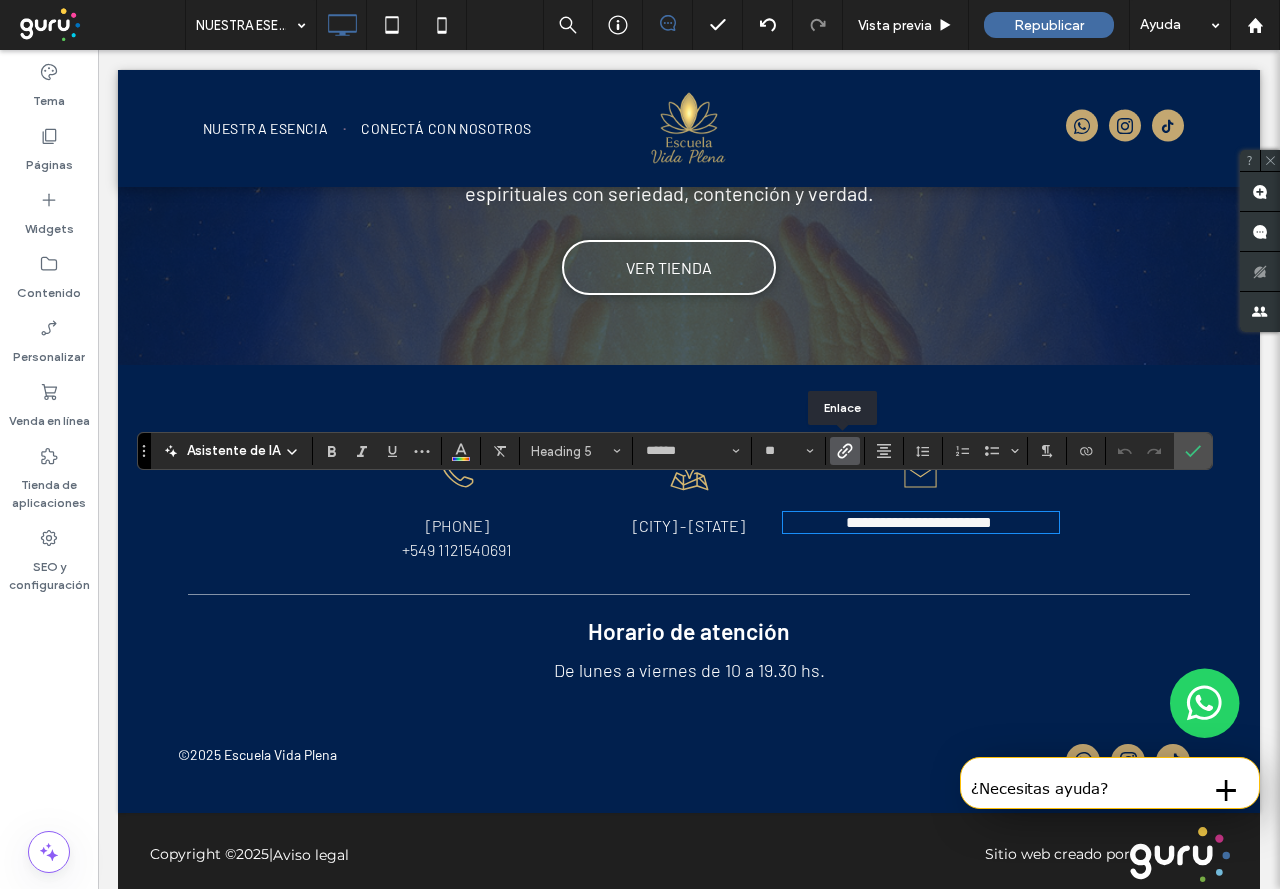 click 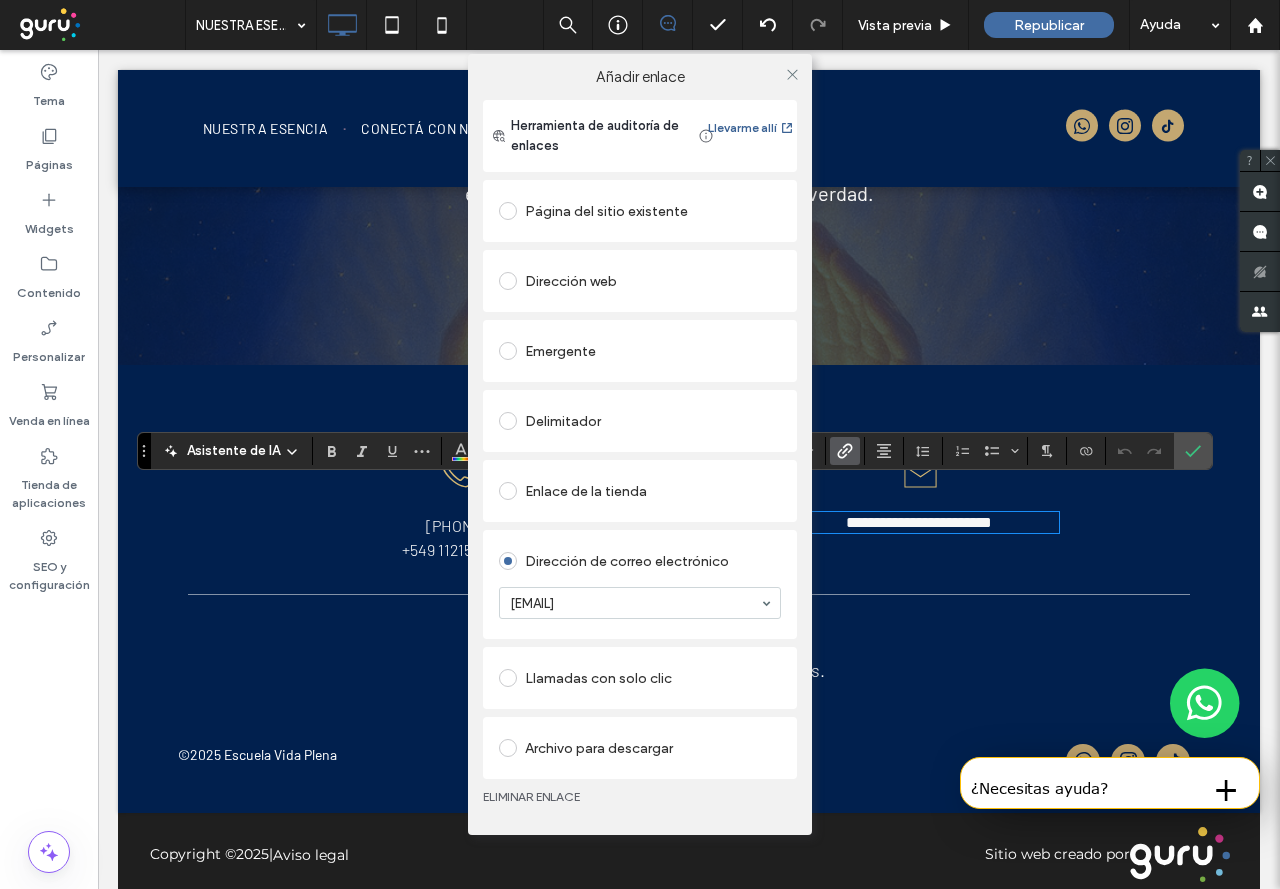 click 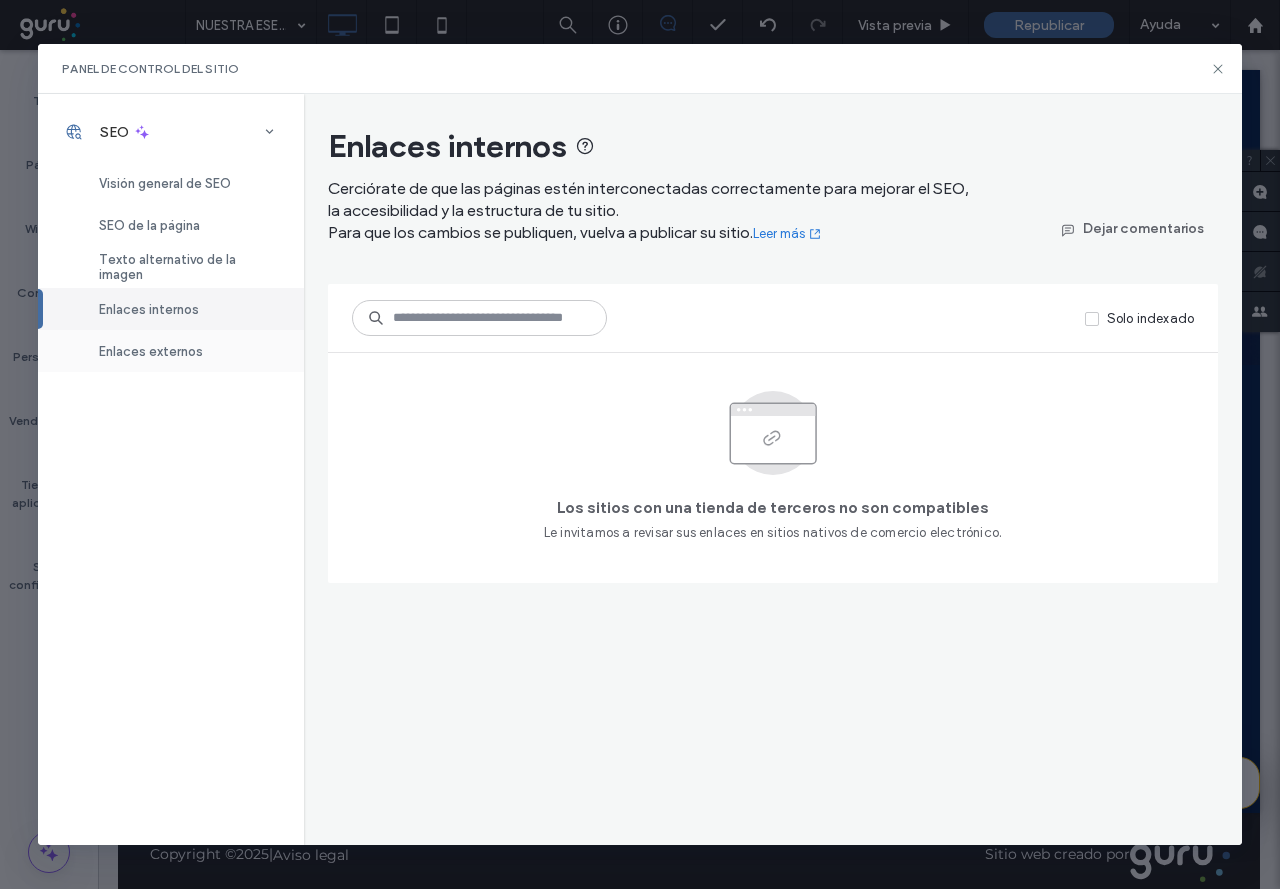 click on "Enlaces externos" at bounding box center (171, 351) 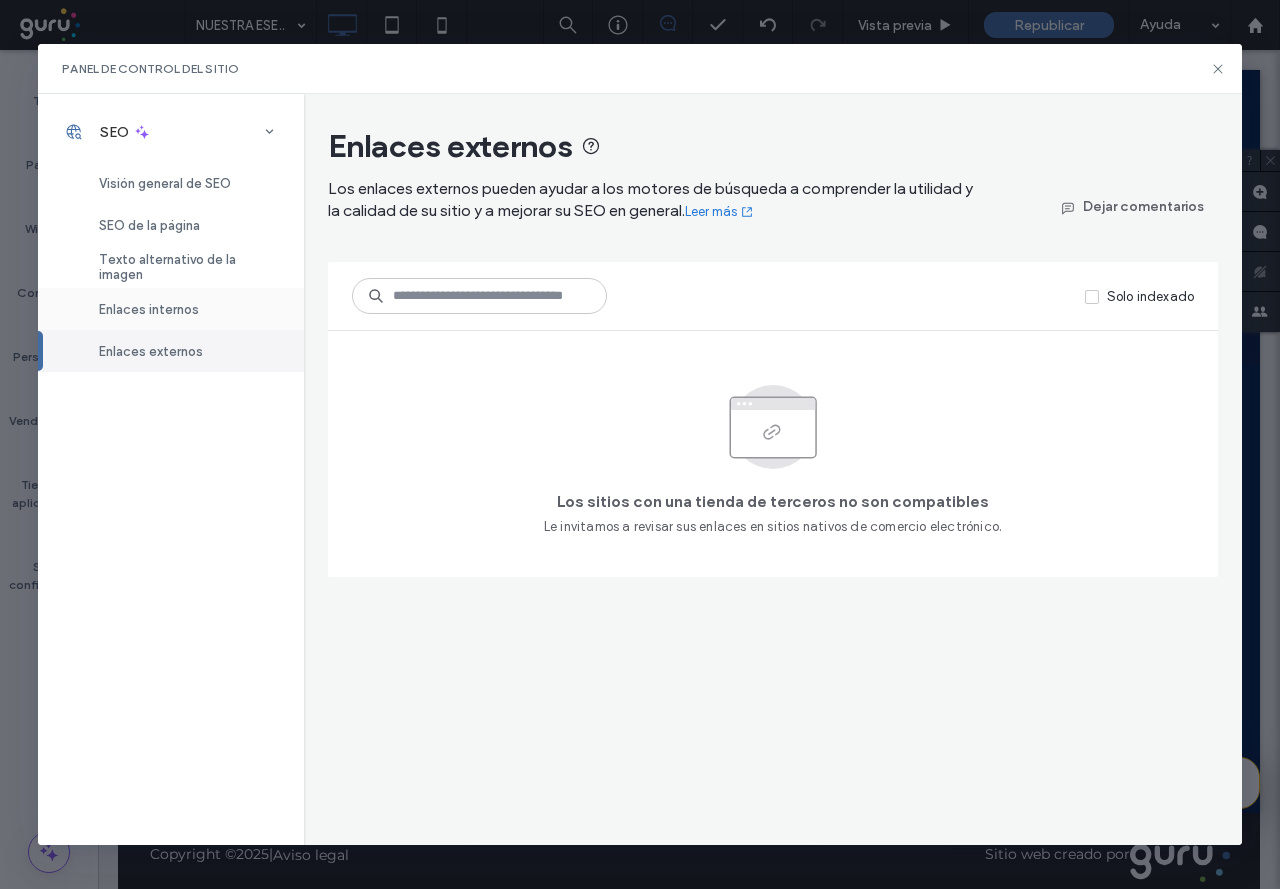 click on "Enlaces internos" at bounding box center (171, 309) 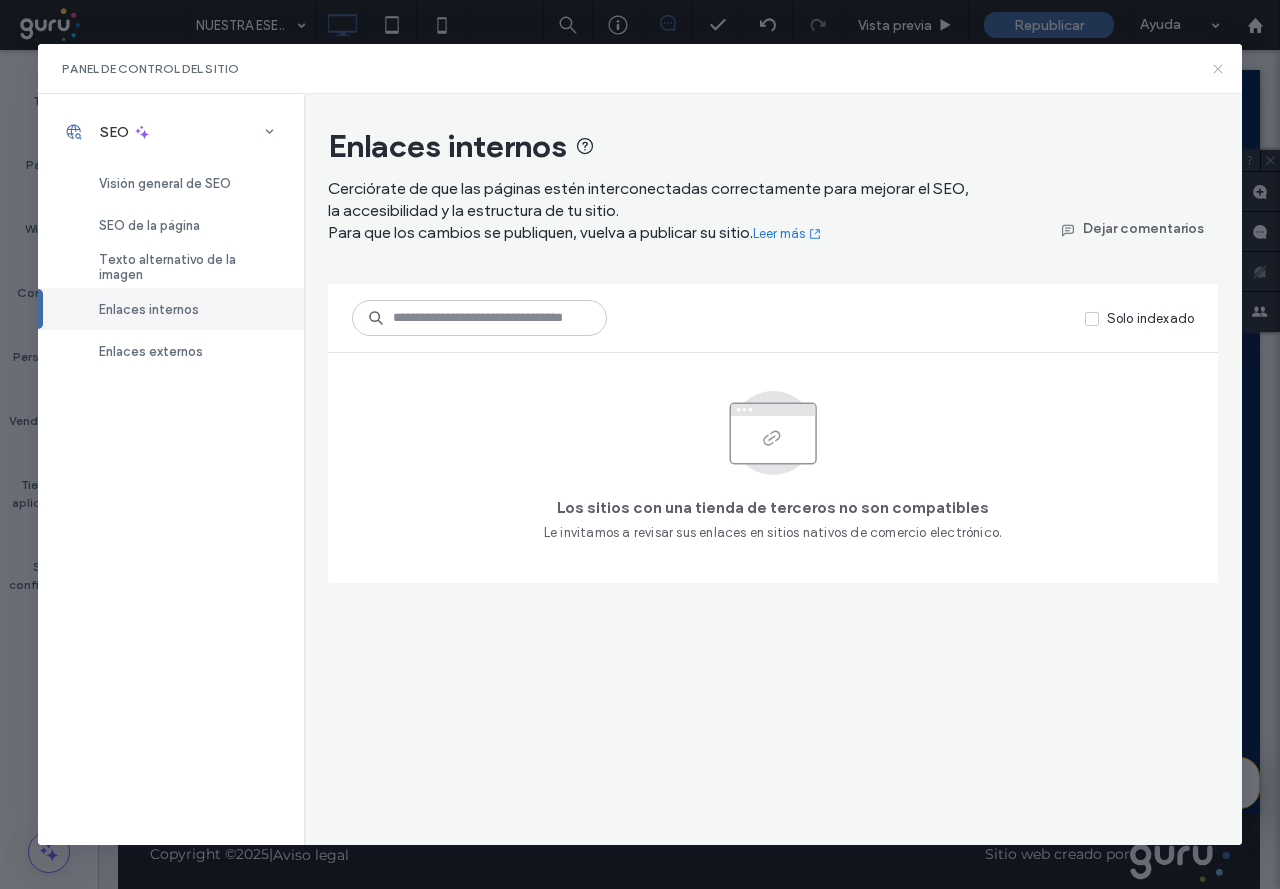 click 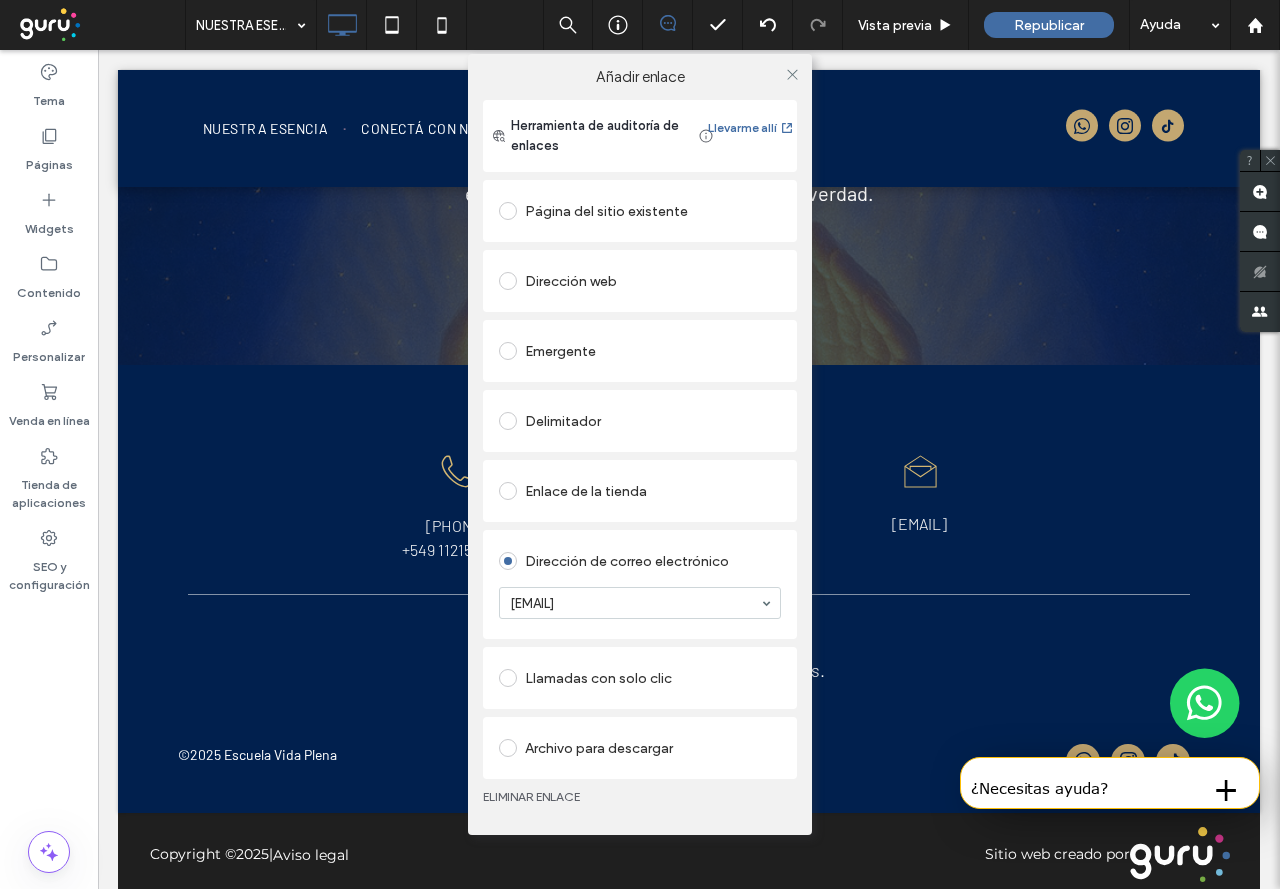 click on "Añadir enlace" at bounding box center (640, 77) 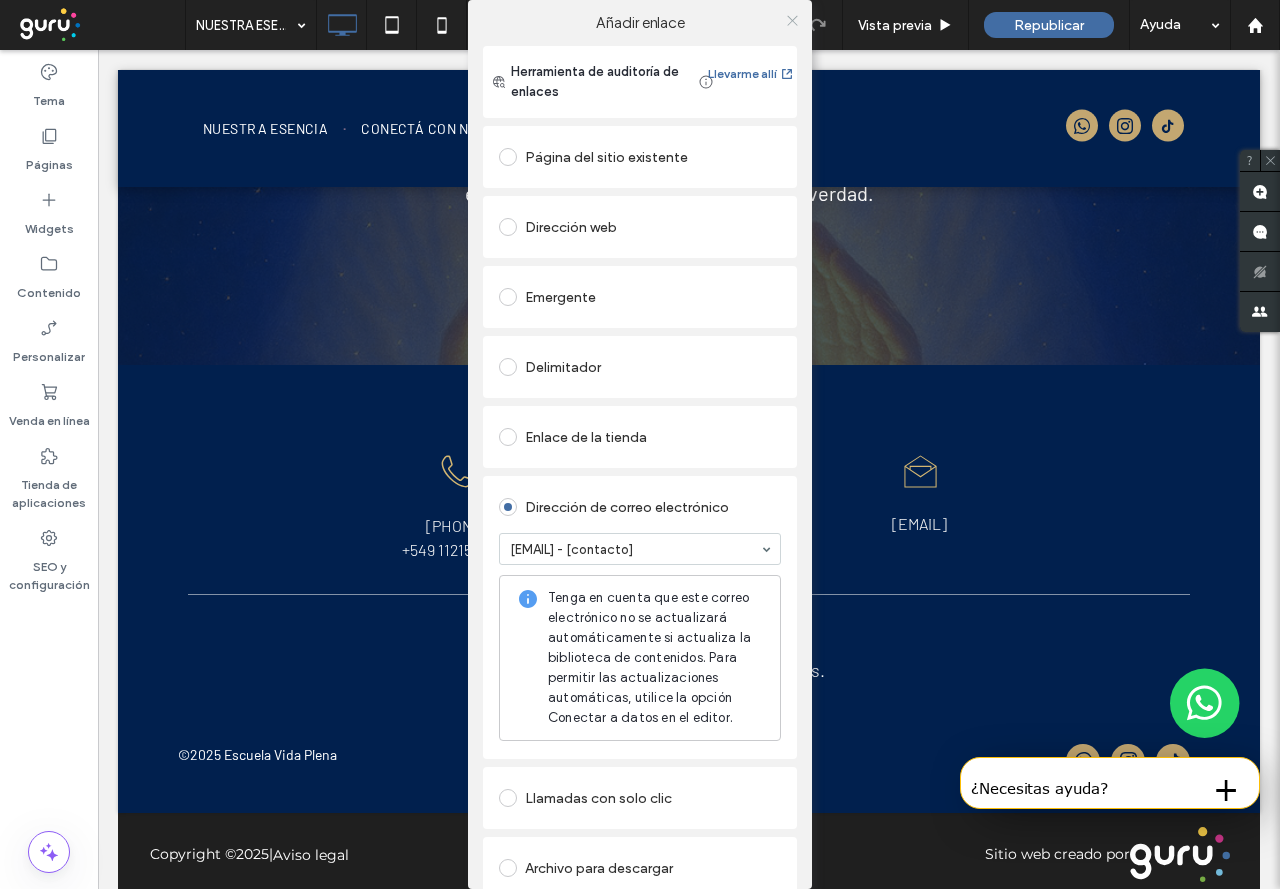 click on "Añadir enlace Herramienta de auditoría de enlaces Llevarme allí Página del sitio existente Dirección web Emergente Delimitador Enlace de la tienda Dirección de correo electrónico [EMAIL] - [contacto] Tenga en cuenta que este correo electrónico no se actualizará automáticamente si actualiza la biblioteca de contenidos. Para permitir las actualizaciones automáticas, utilice la opción Conectar a datos en el editor.
Llamadas con solo clic Archivo para descargar ELIMINAR ENLACE" at bounding box center (640, 477) 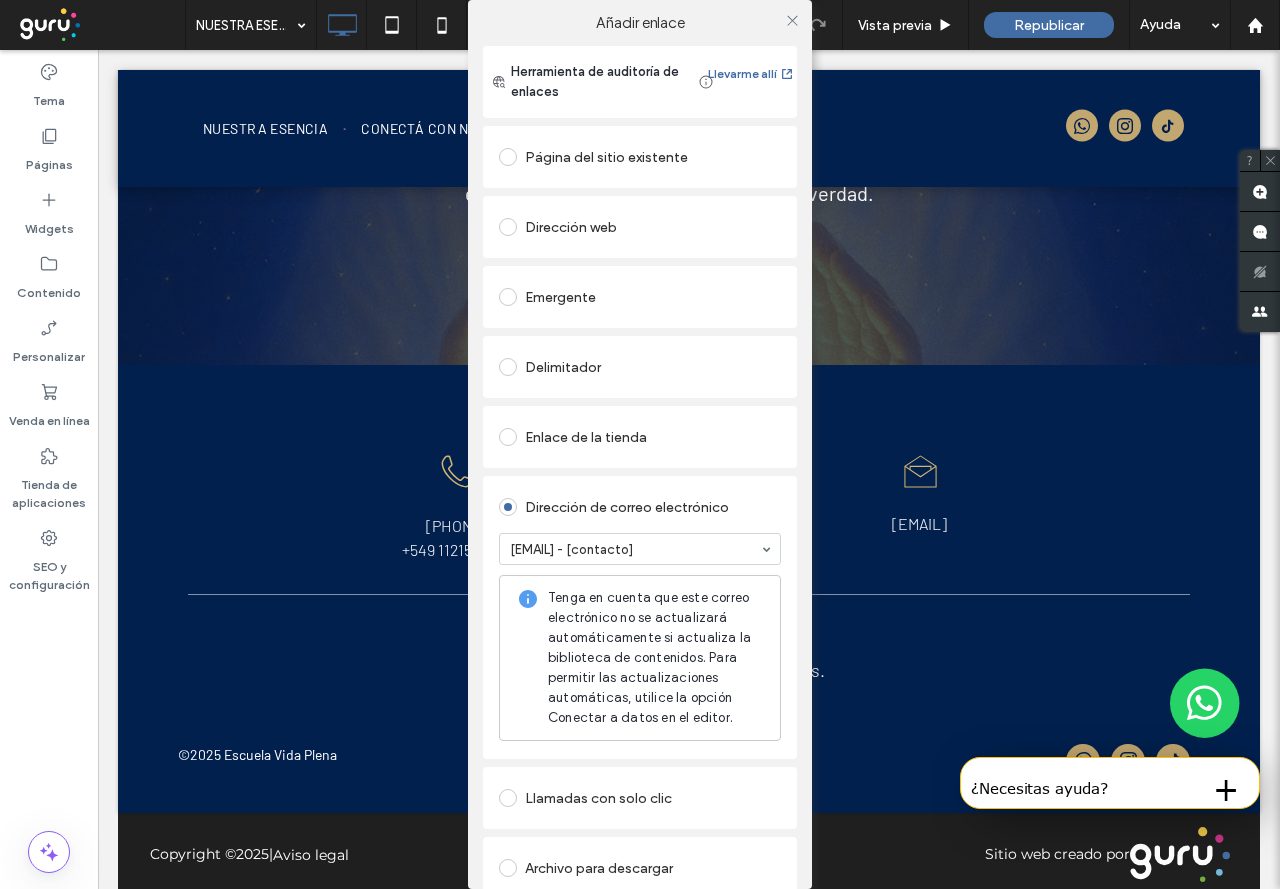 click at bounding box center (792, 20) 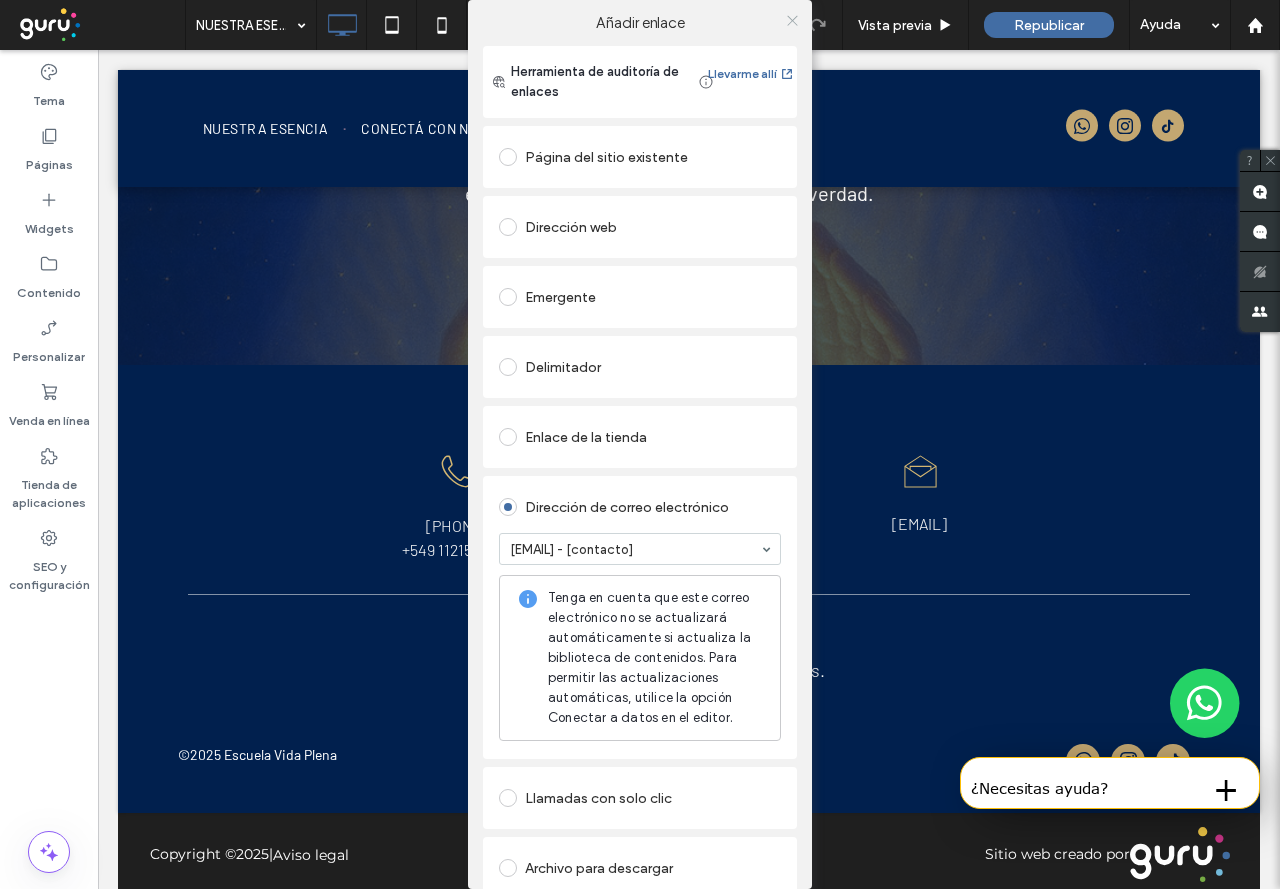 click 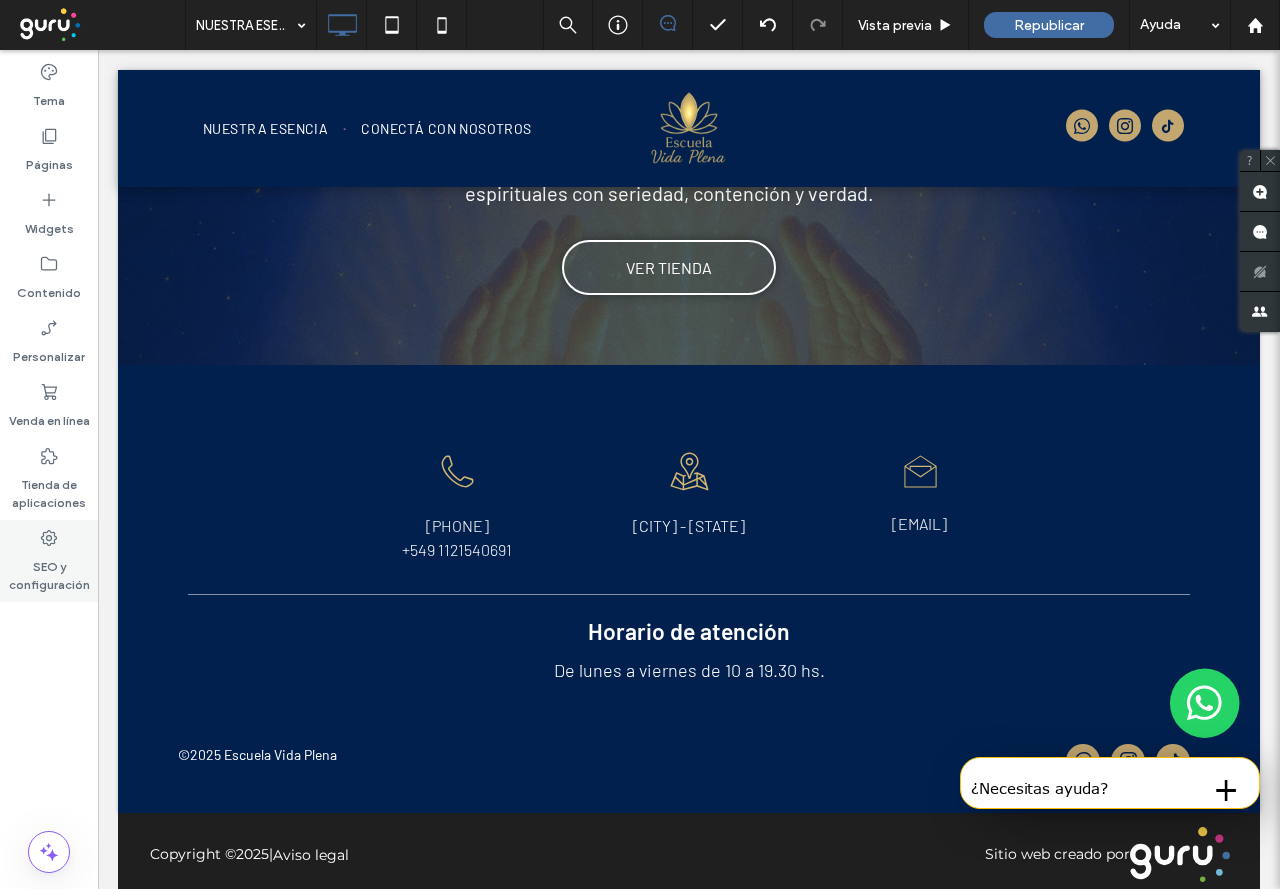 click on "SEO y configuración" at bounding box center (49, 571) 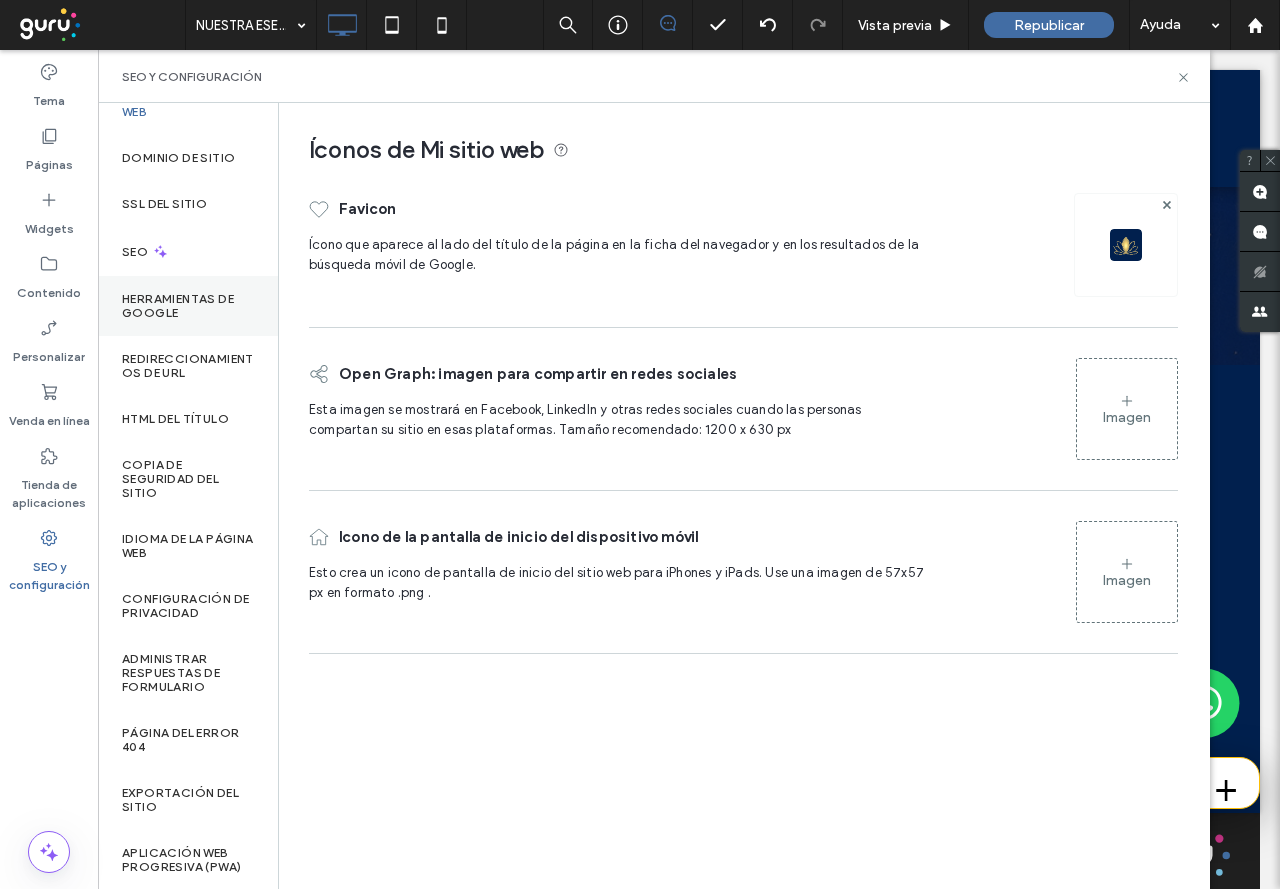 scroll, scrollTop: 43, scrollLeft: 0, axis: vertical 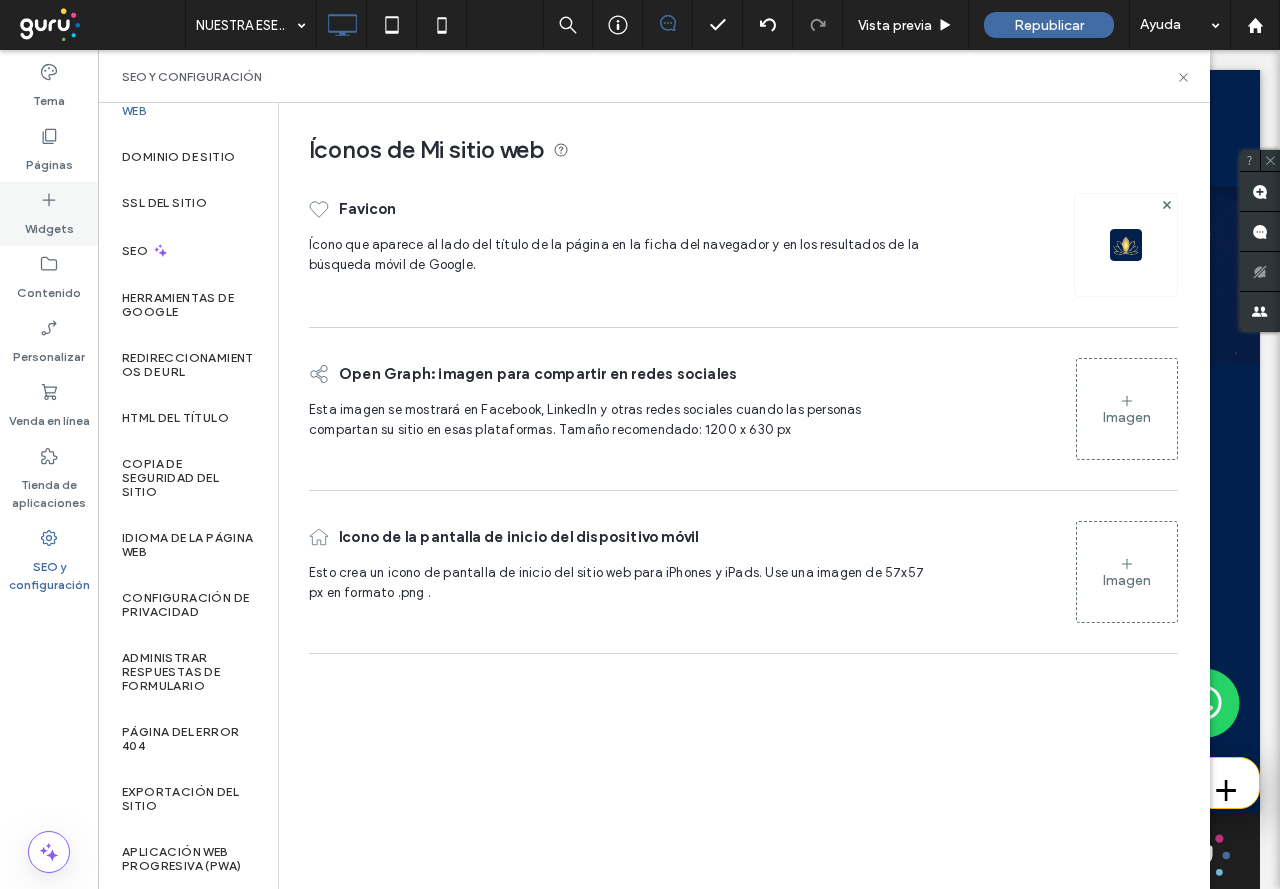 click on "Widgets" at bounding box center (49, 224) 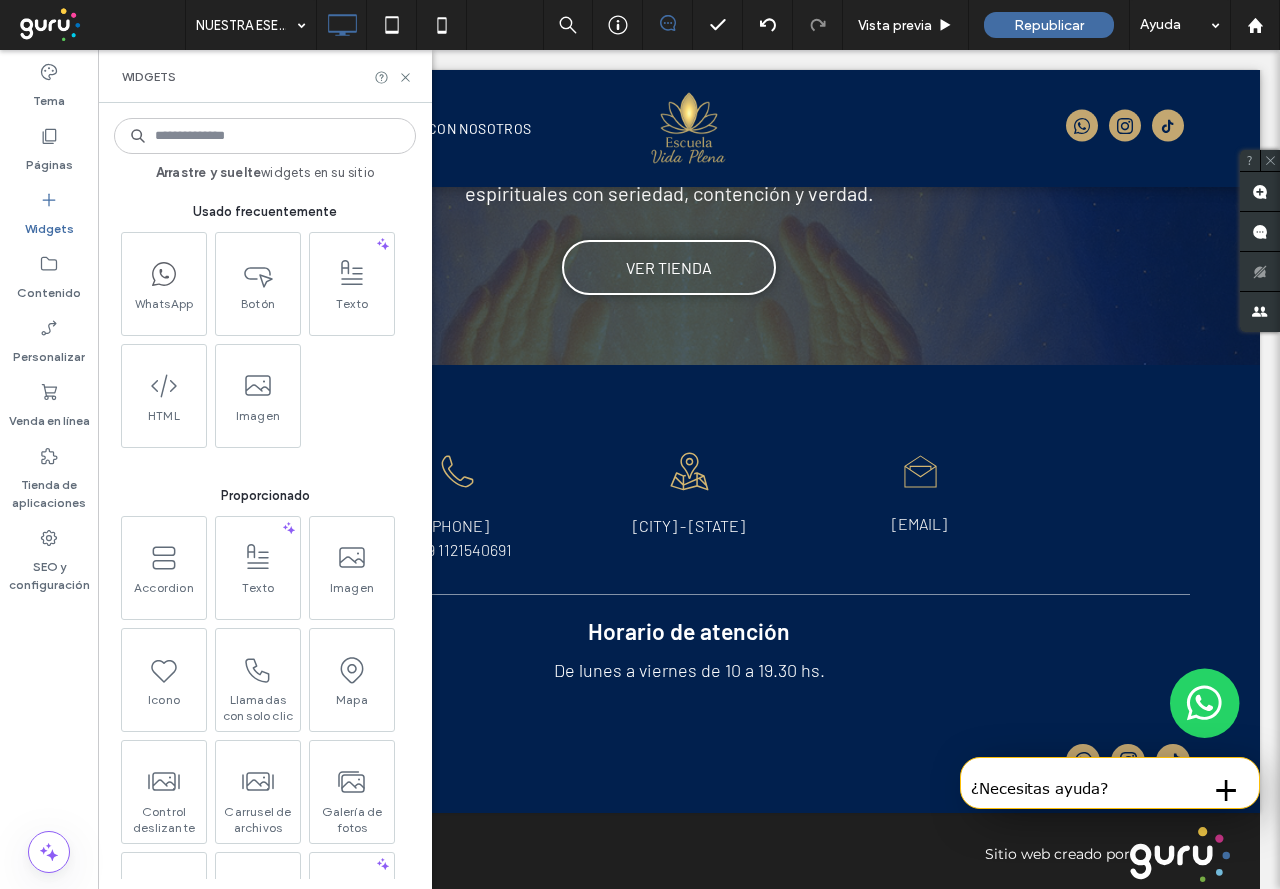 click on "Contenido" at bounding box center [49, 278] 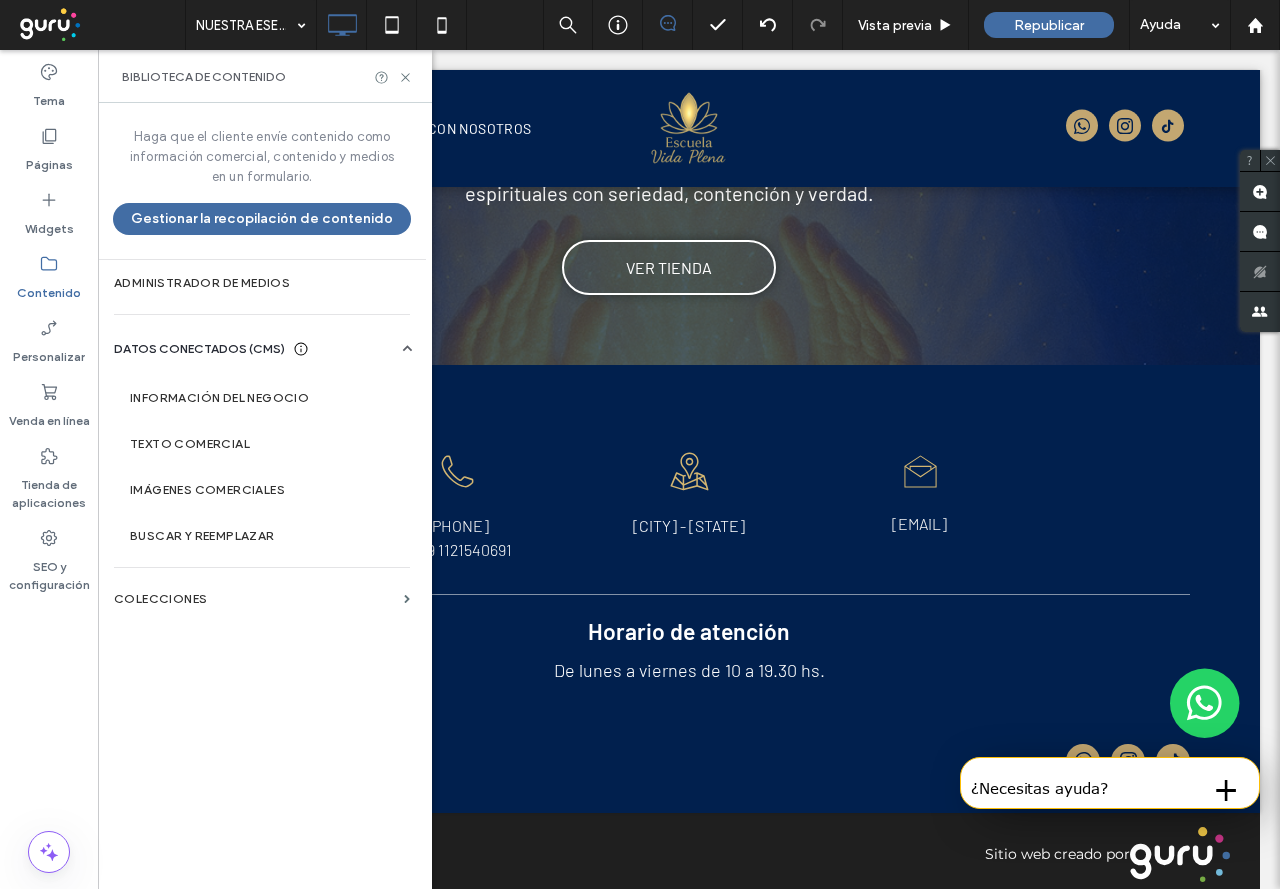 click on "DATOS CONECTADOS (CMS) Información del negocio Texto comercial Imágenes comerciales Buscar y reemplazar" at bounding box center (262, 441) 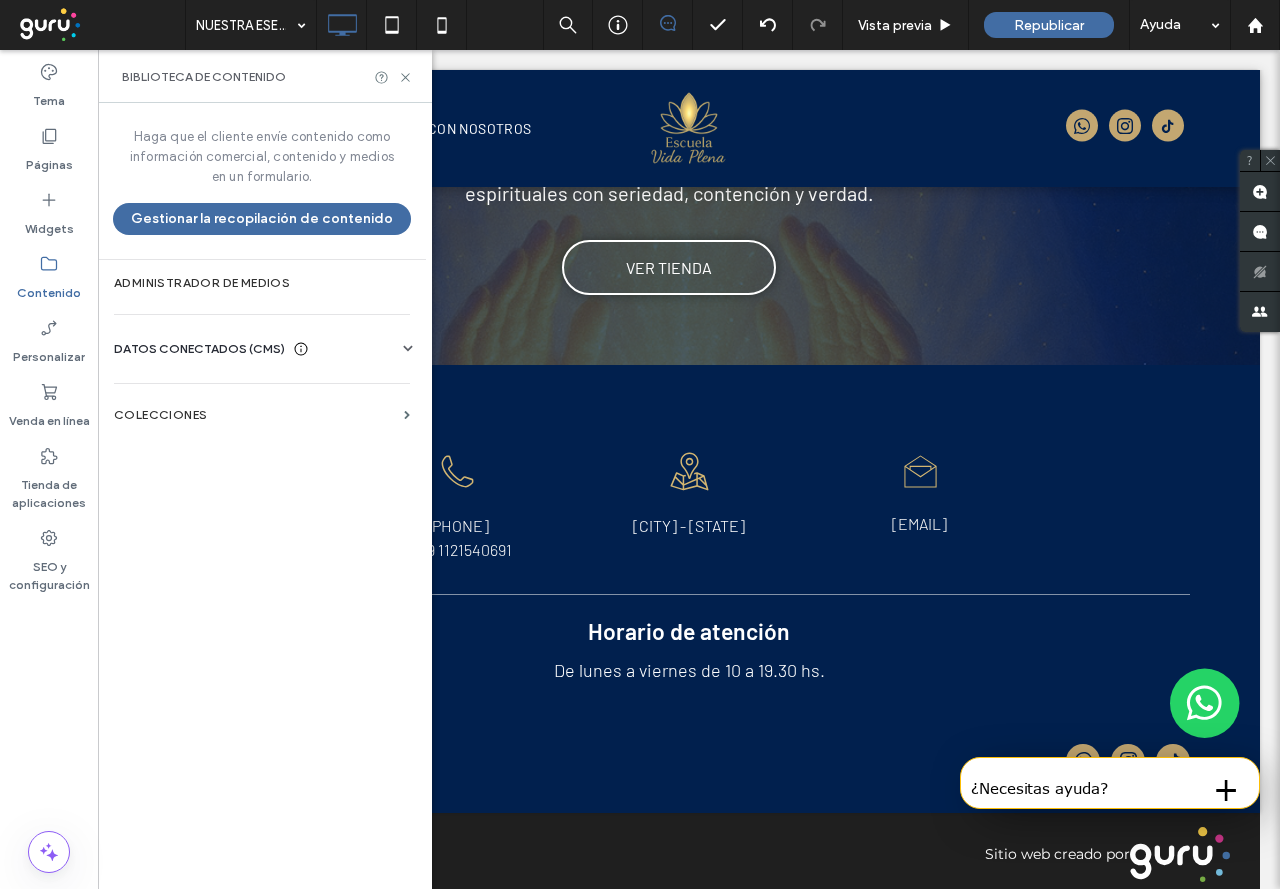 click on "DATOS CONECTADOS (CMS)" at bounding box center (199, 349) 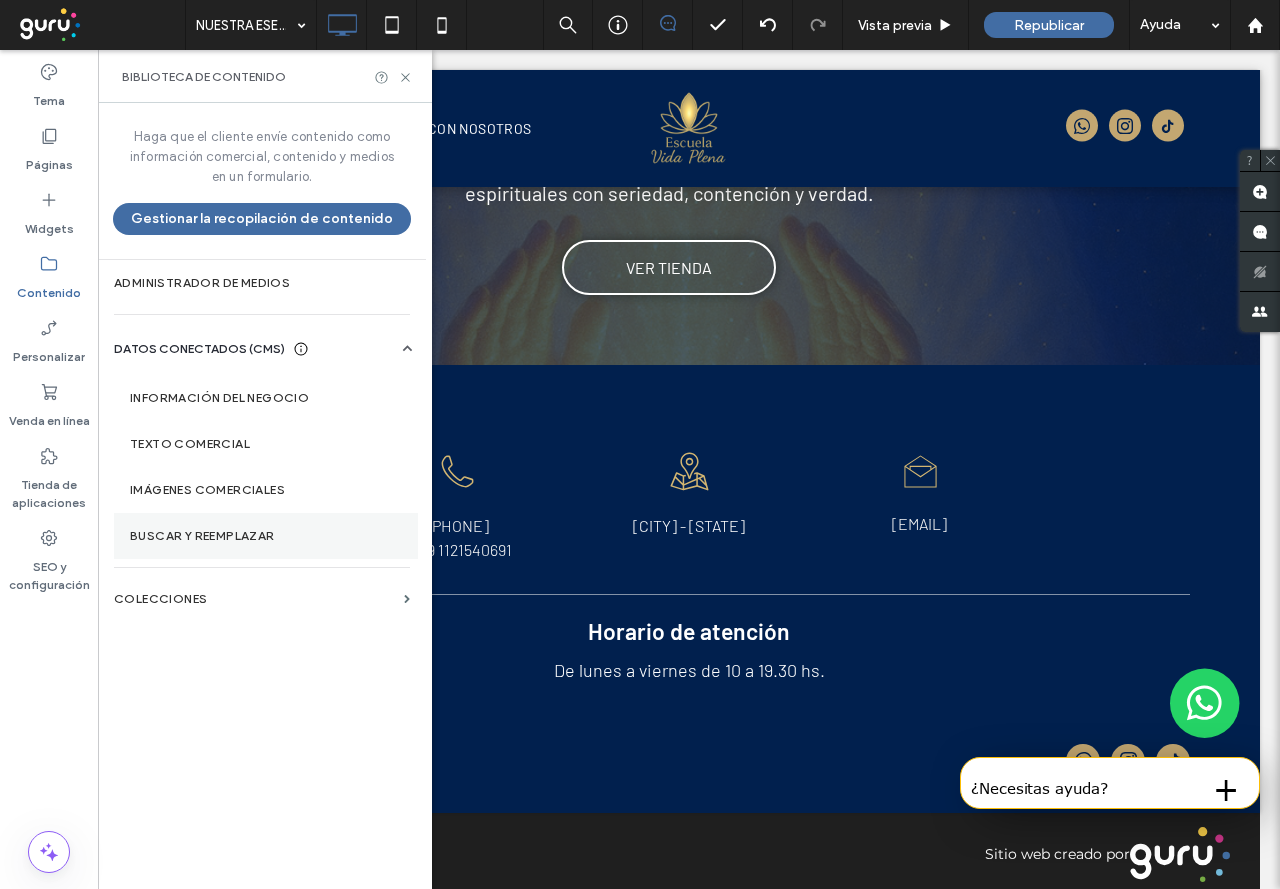 click on "Buscar y reemplazar" at bounding box center [266, 536] 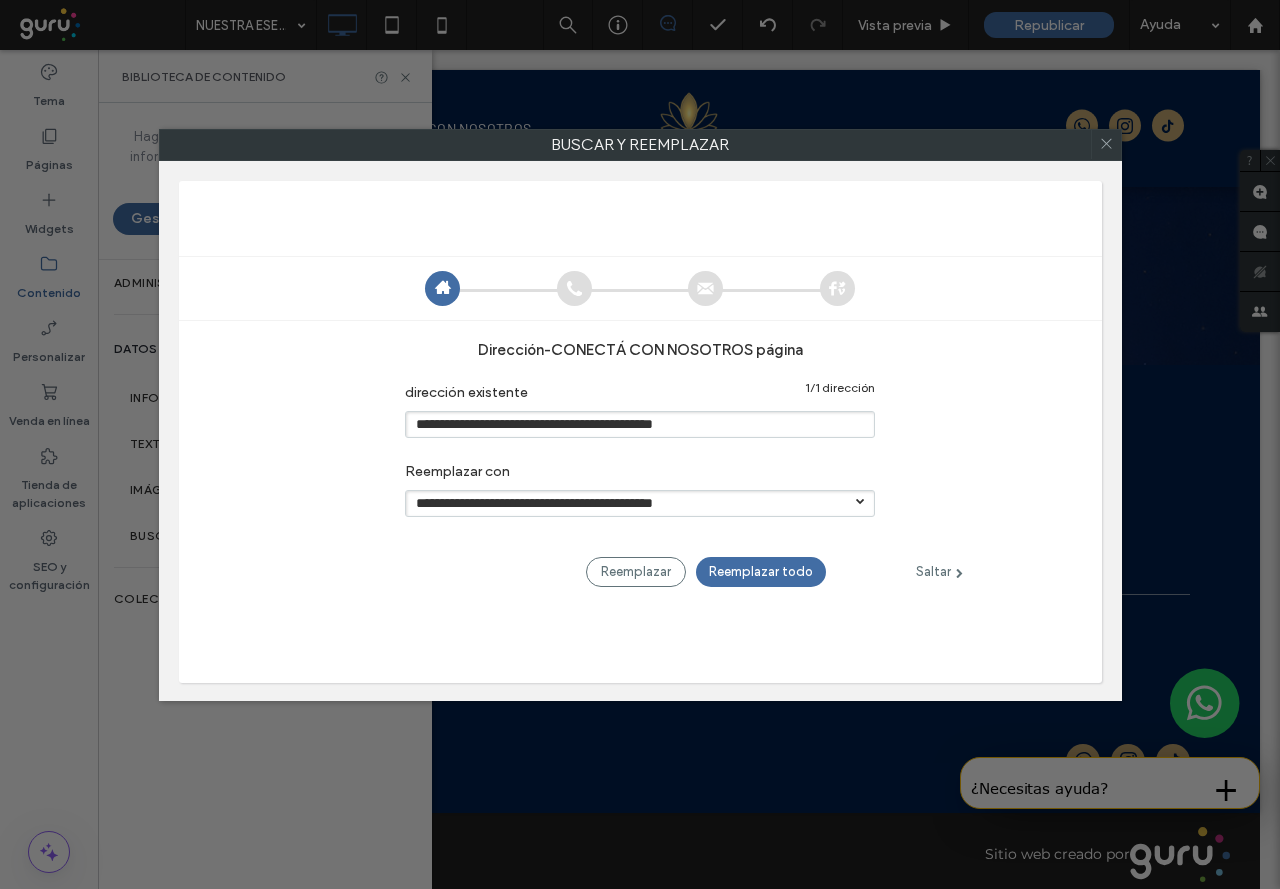 click on "**********" at bounding box center (640, 424) 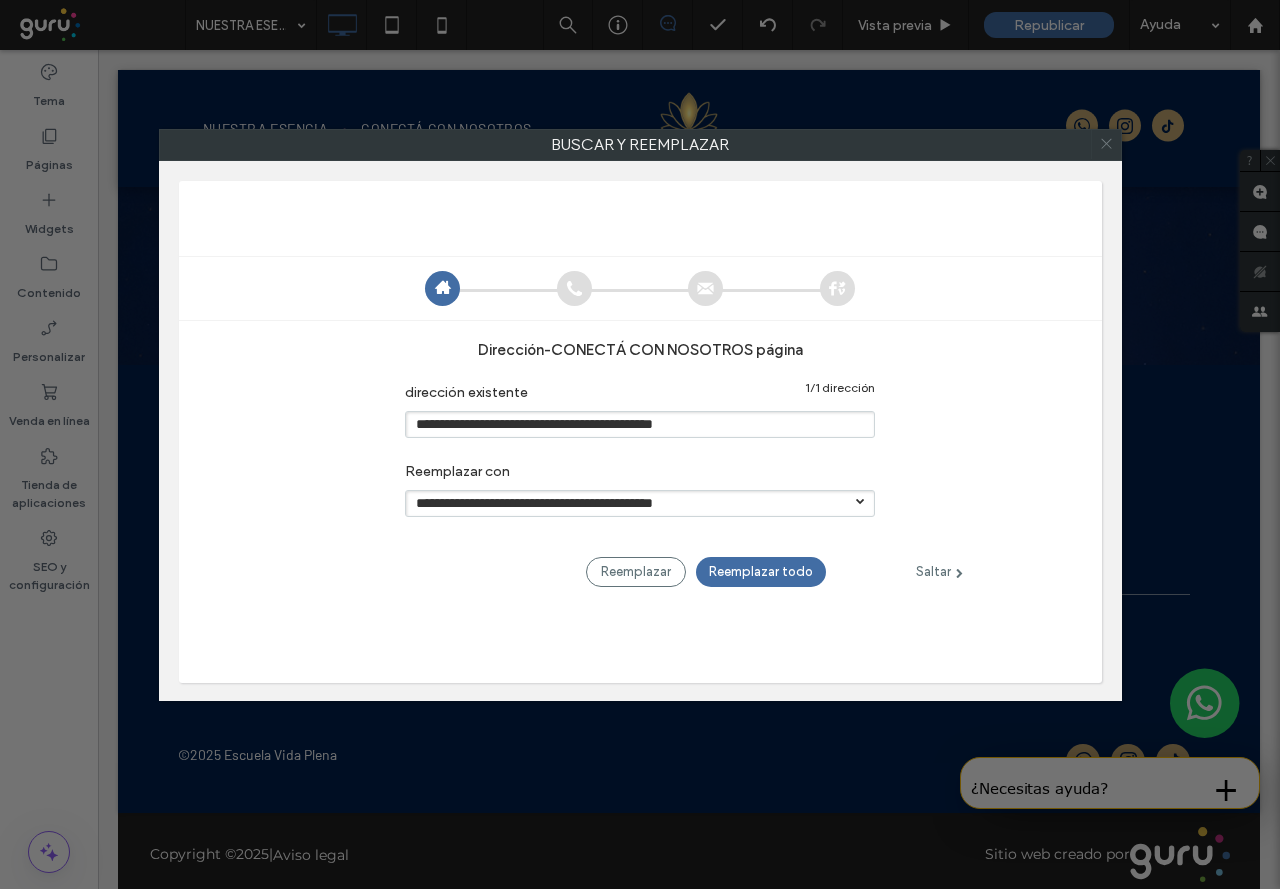 click 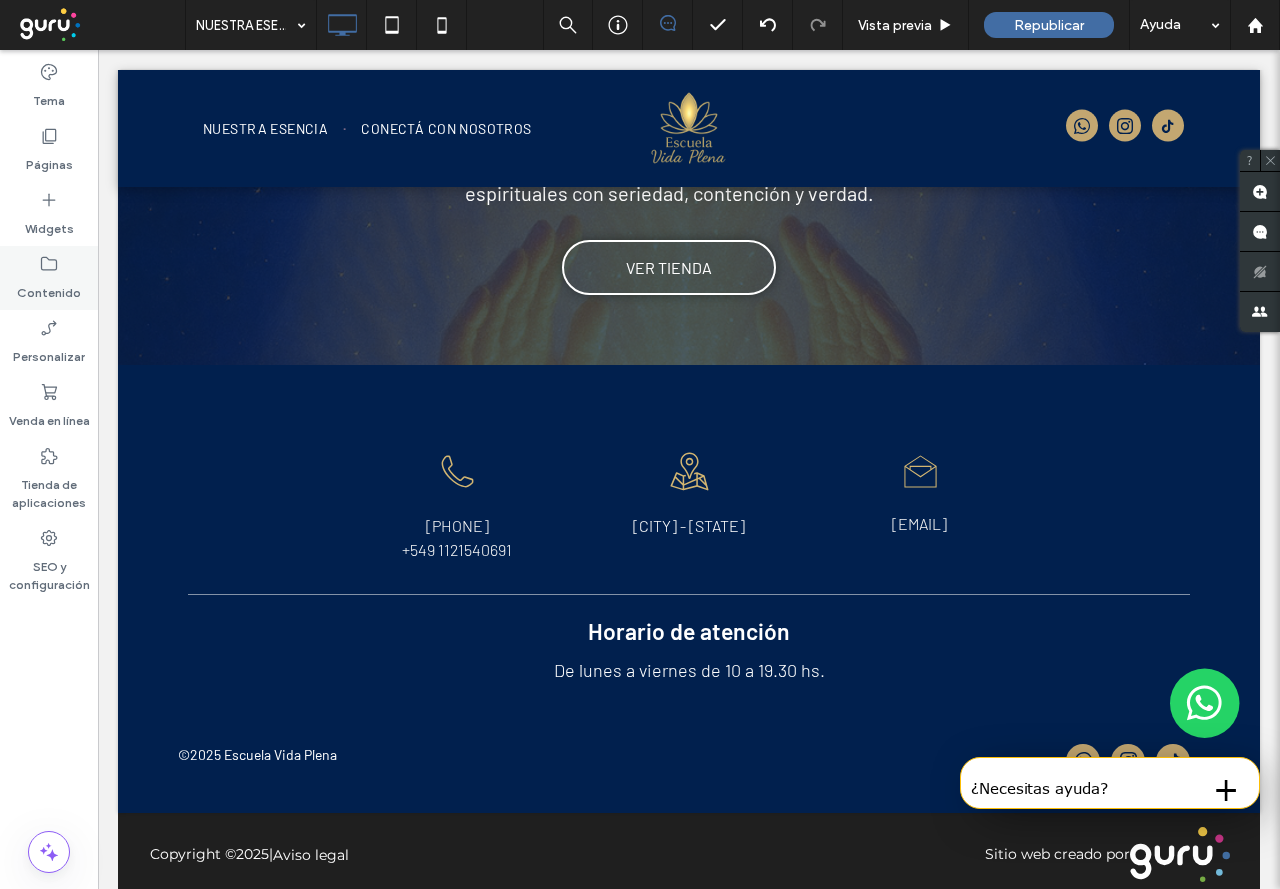 click on "Contenido" at bounding box center (49, 288) 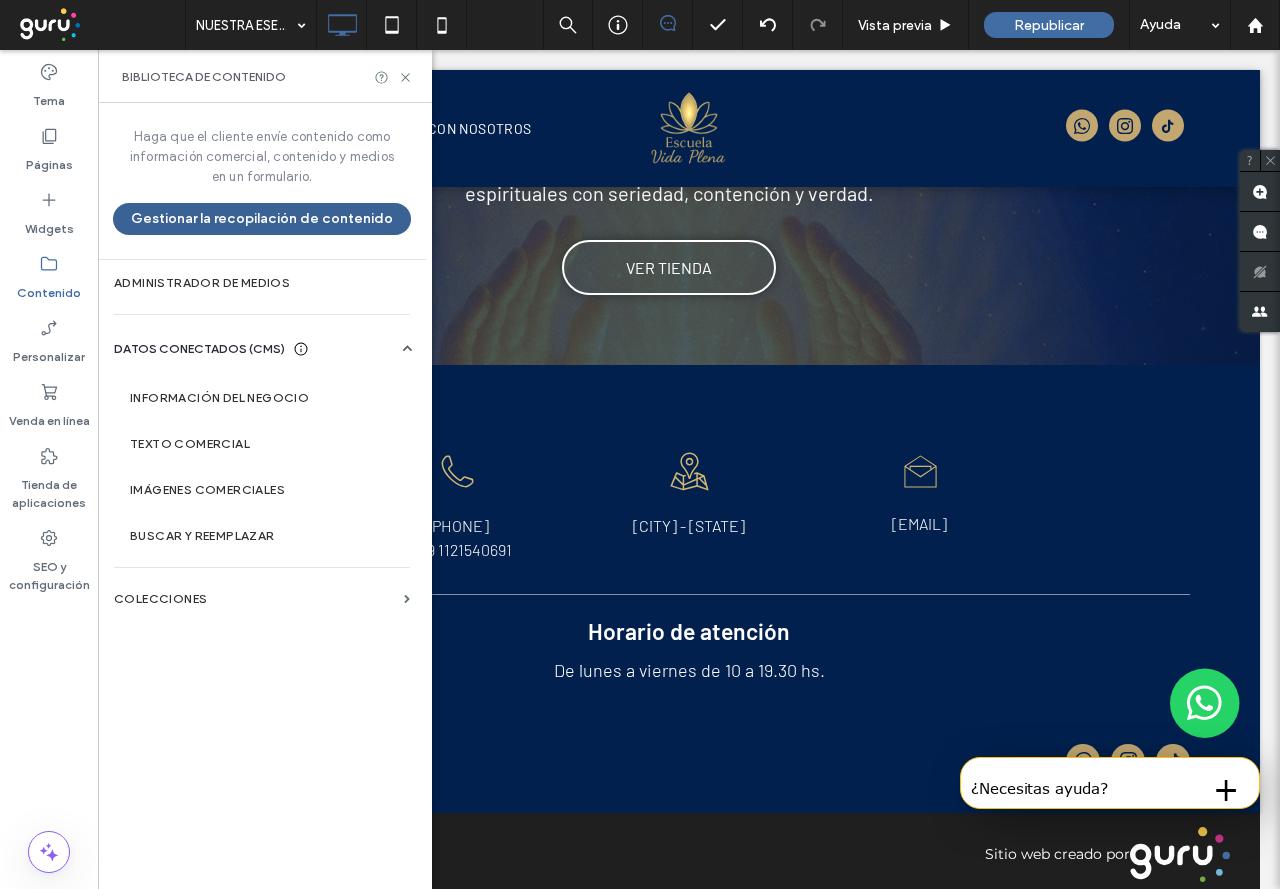 click on "Gestionar la recopilación de contenido" at bounding box center (262, 219) 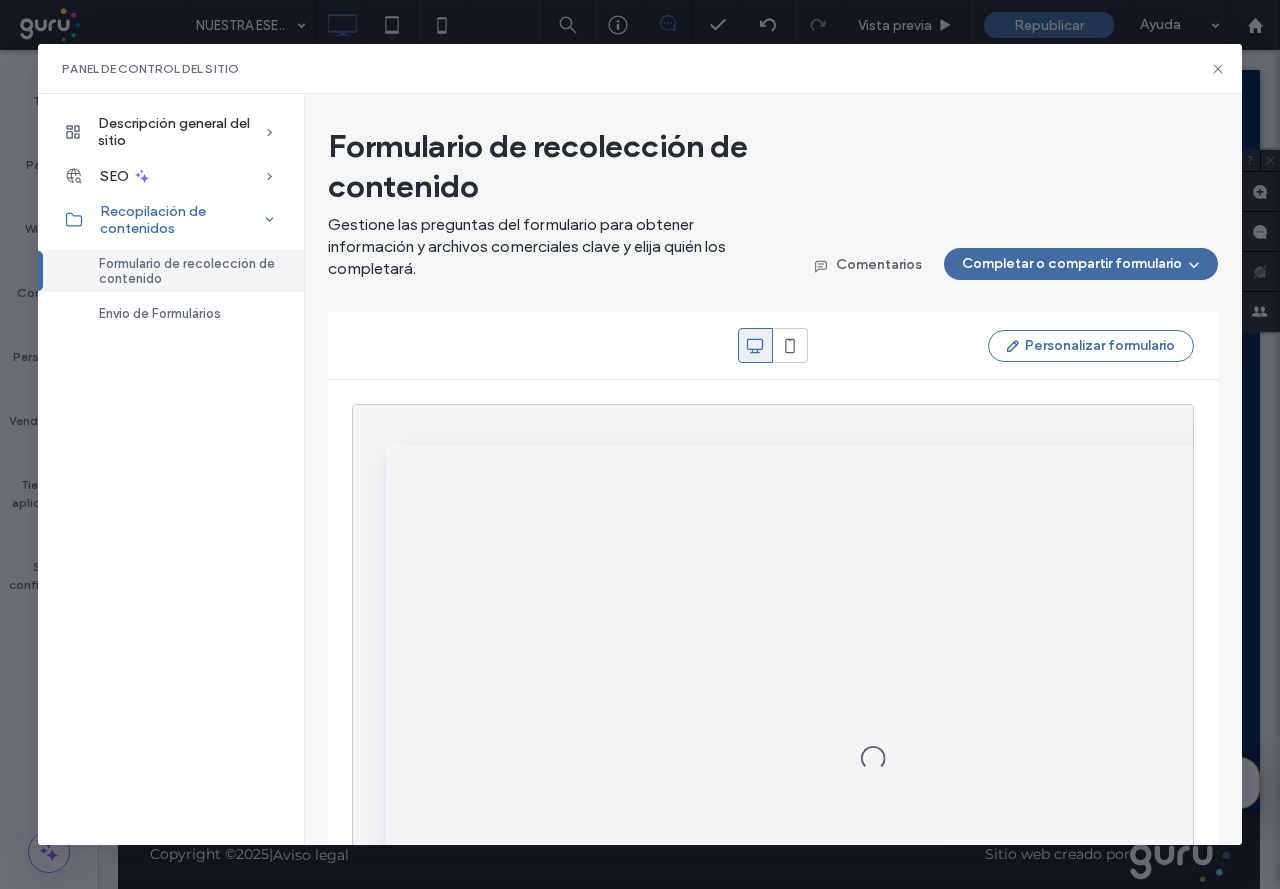 scroll, scrollTop: 0, scrollLeft: 0, axis: both 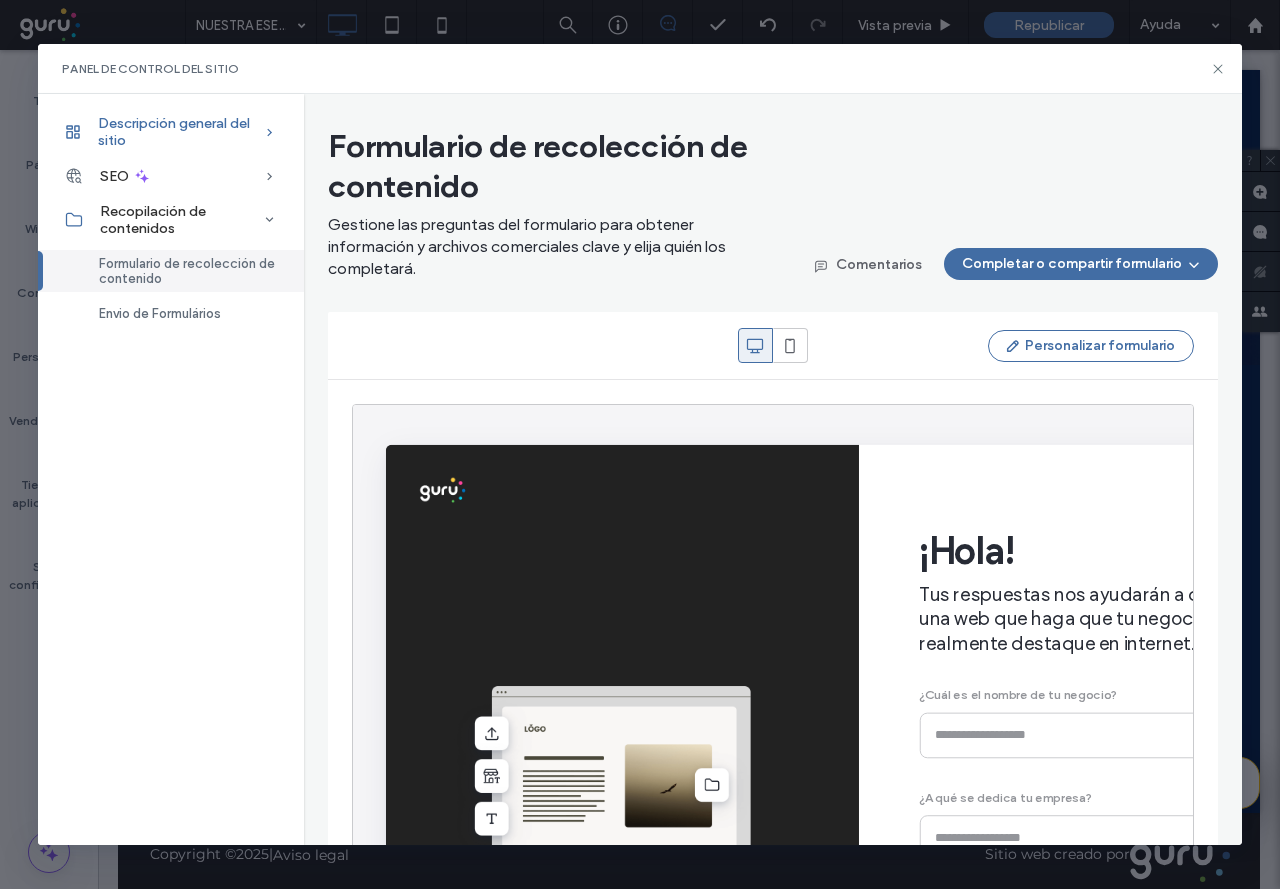 click on "Descripción general del sitio" at bounding box center [171, 132] 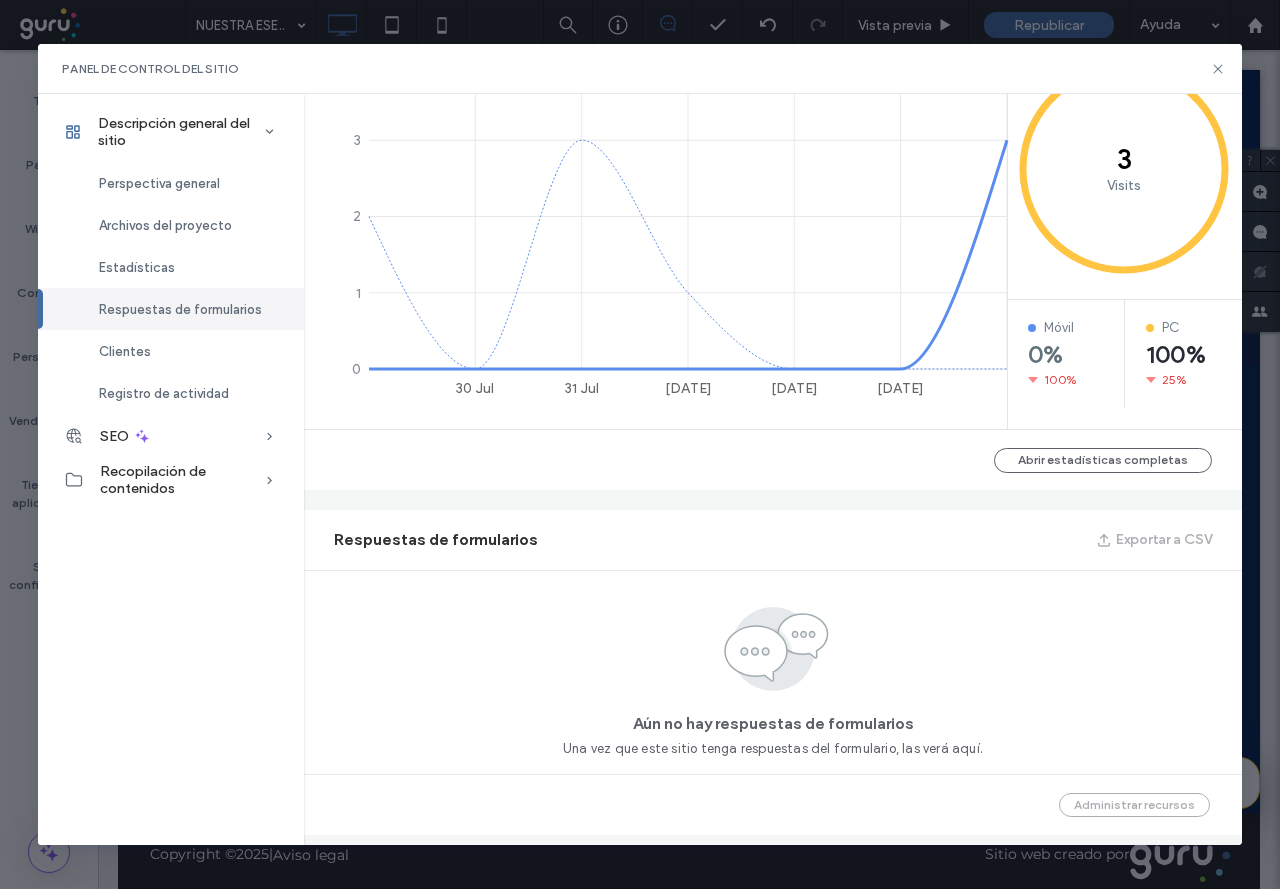 scroll, scrollTop: 1400, scrollLeft: 0, axis: vertical 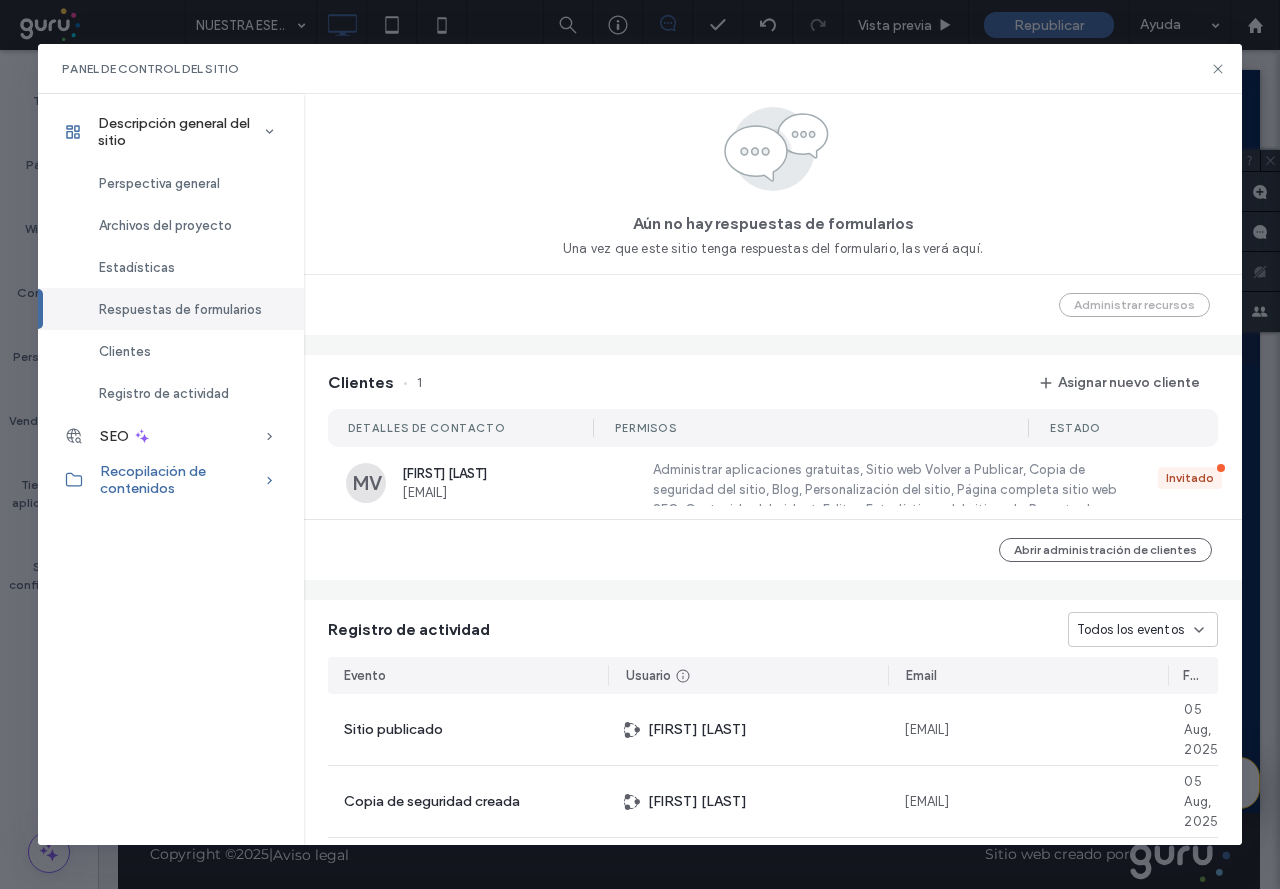 click on "Recopilación de contenidos" at bounding box center [182, 480] 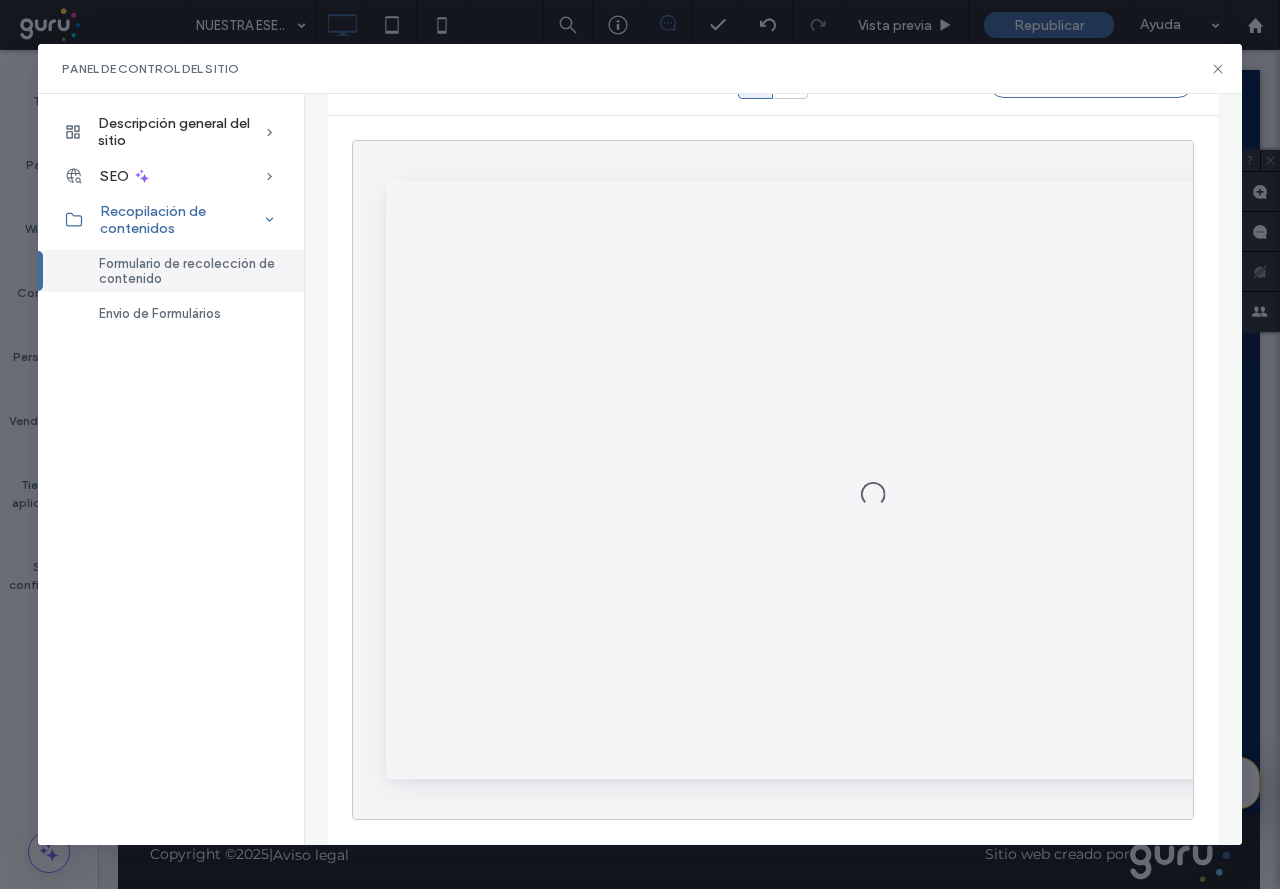 scroll, scrollTop: 0, scrollLeft: 0, axis: both 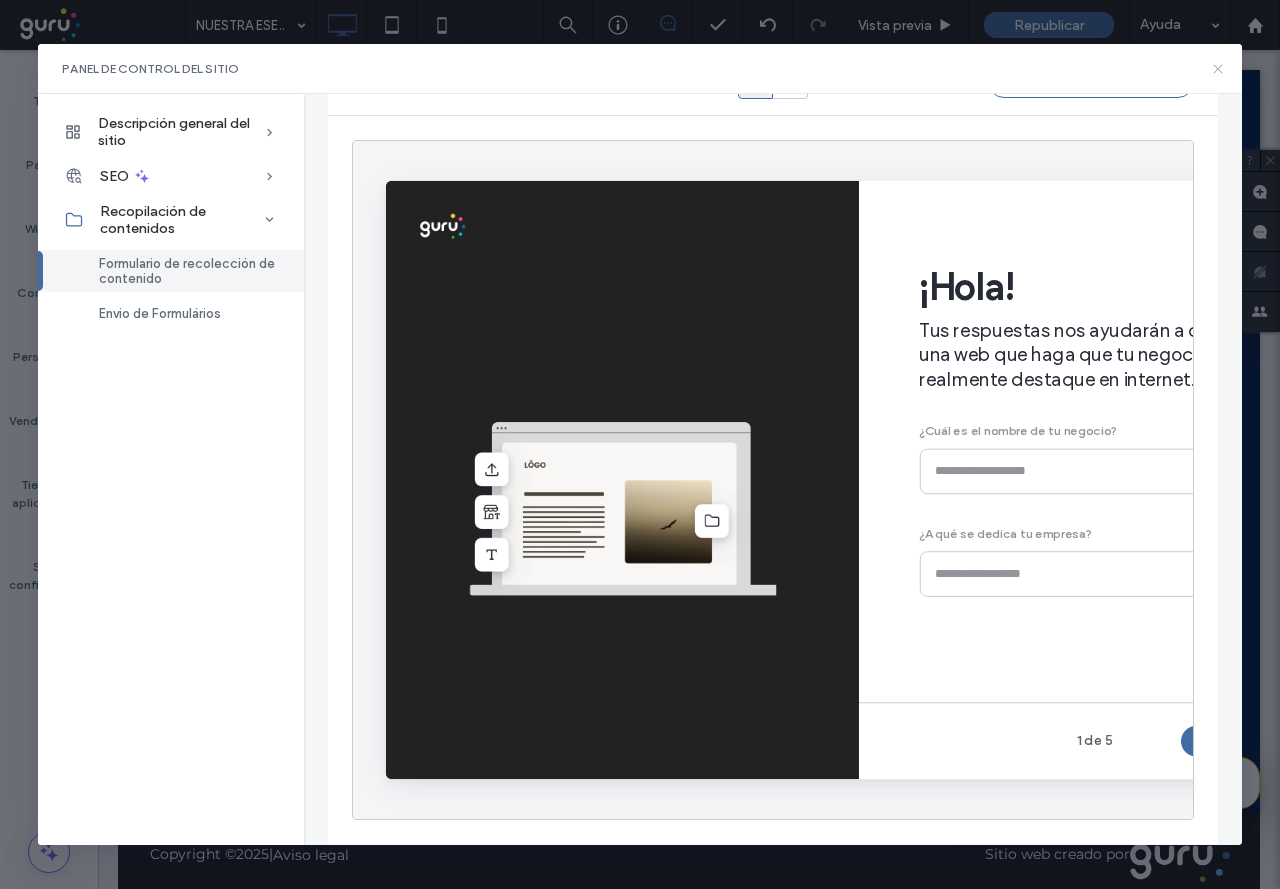 click 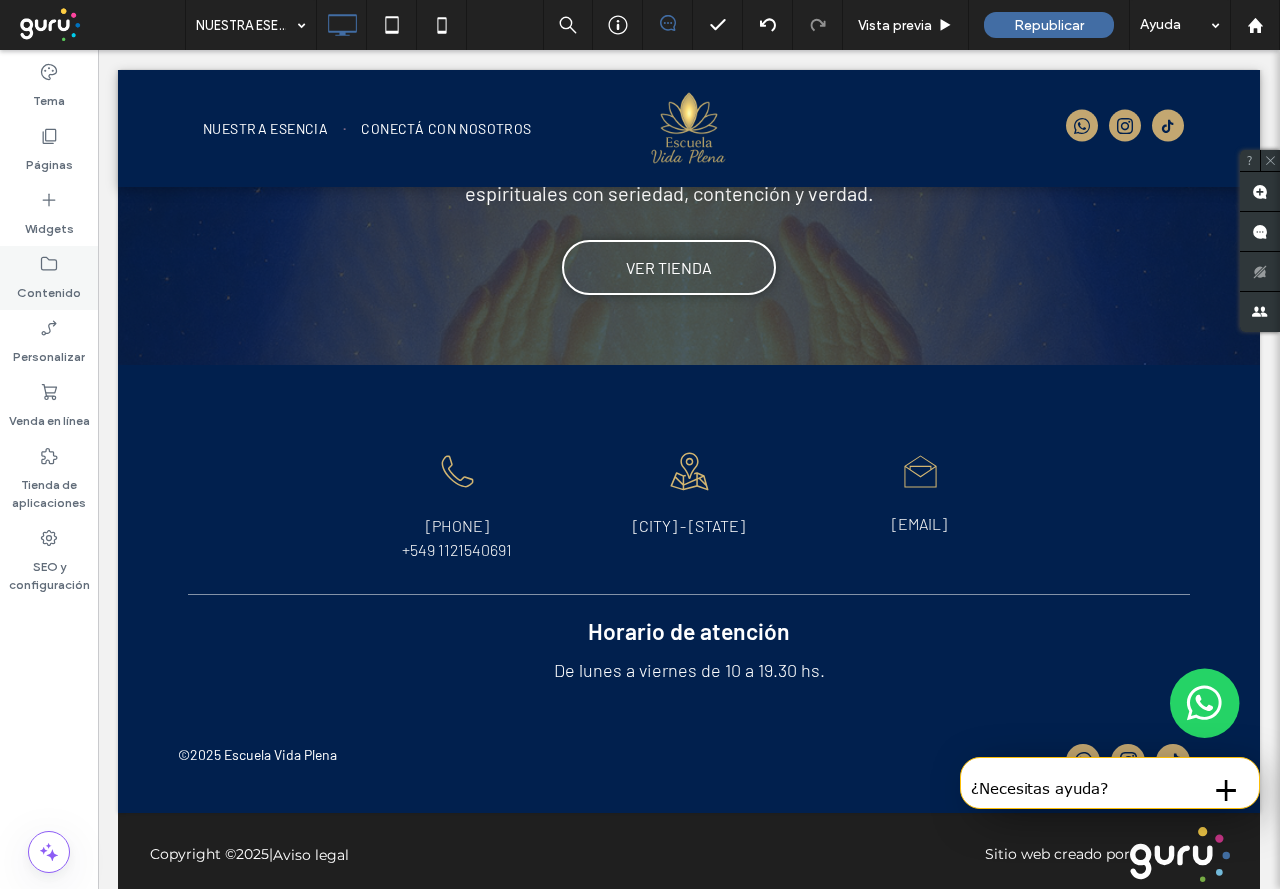 click on "Contenido" at bounding box center (49, 288) 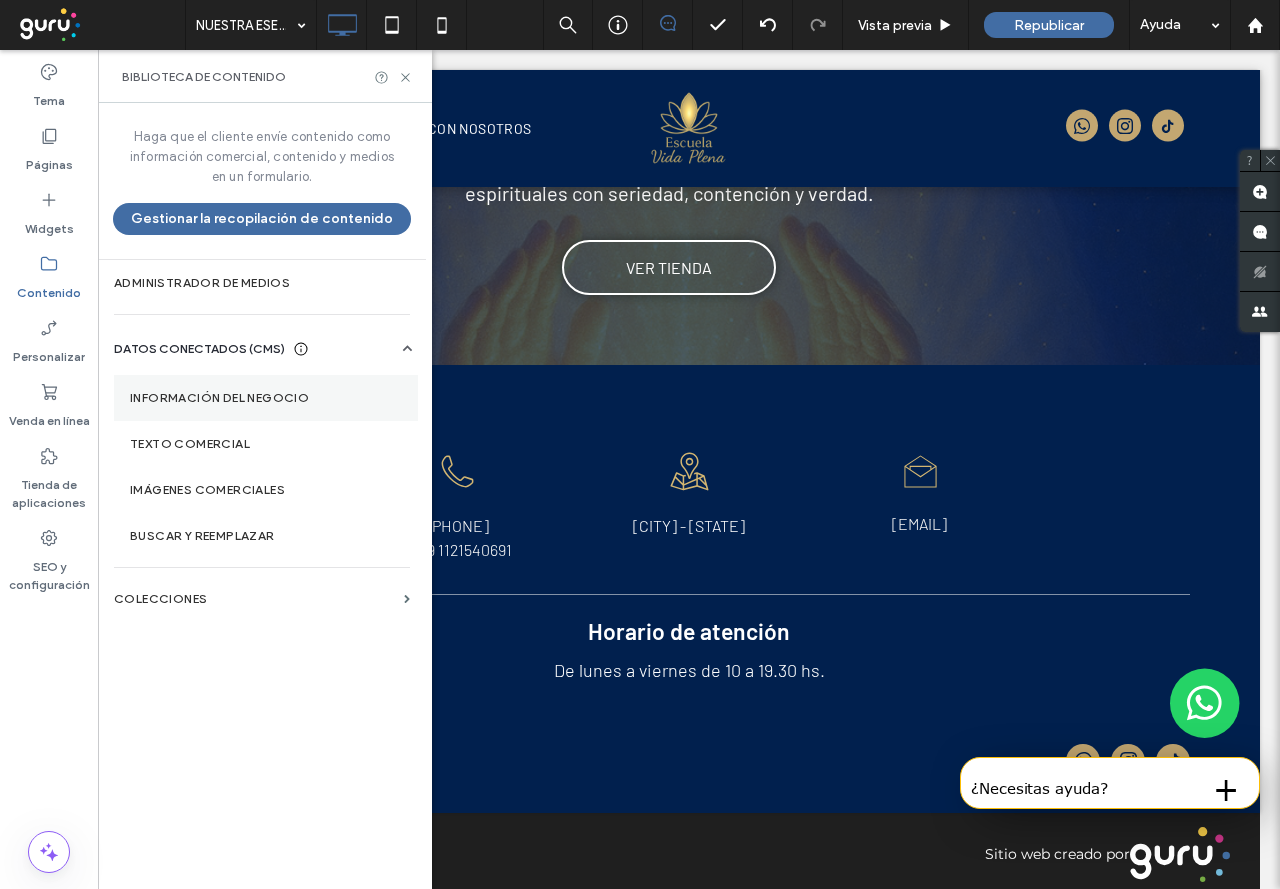 click on "Información del negocio" at bounding box center (266, 398) 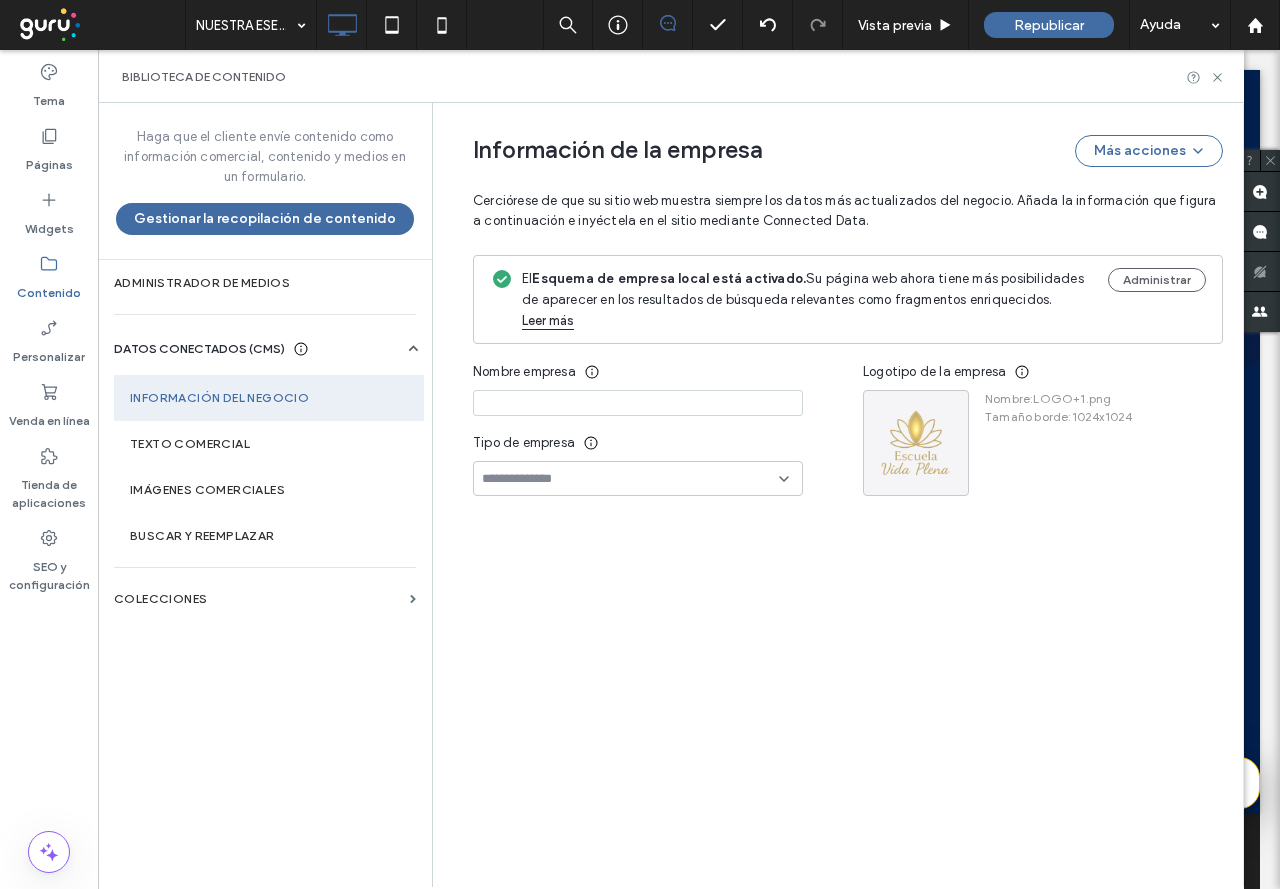 type on "**********" 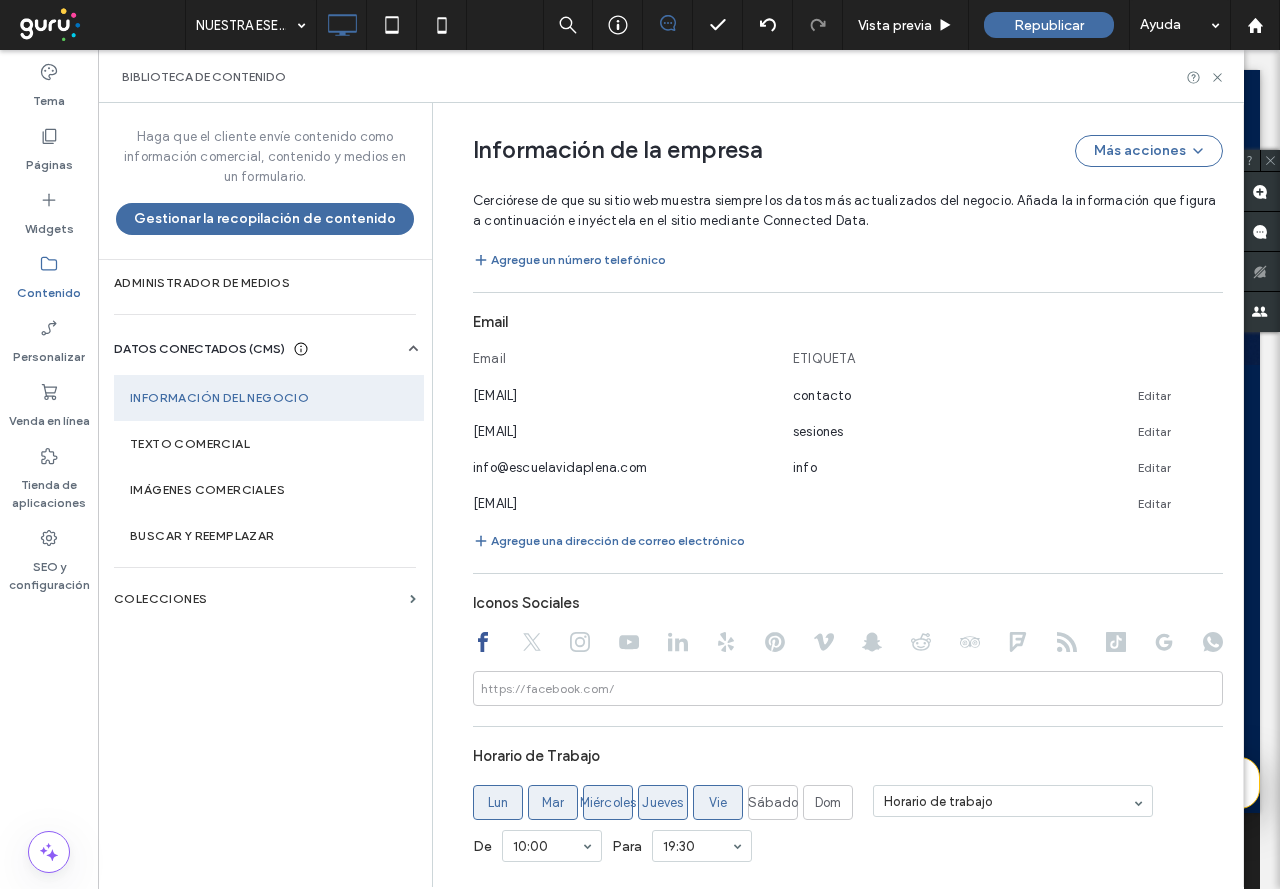 scroll, scrollTop: 1023, scrollLeft: 0, axis: vertical 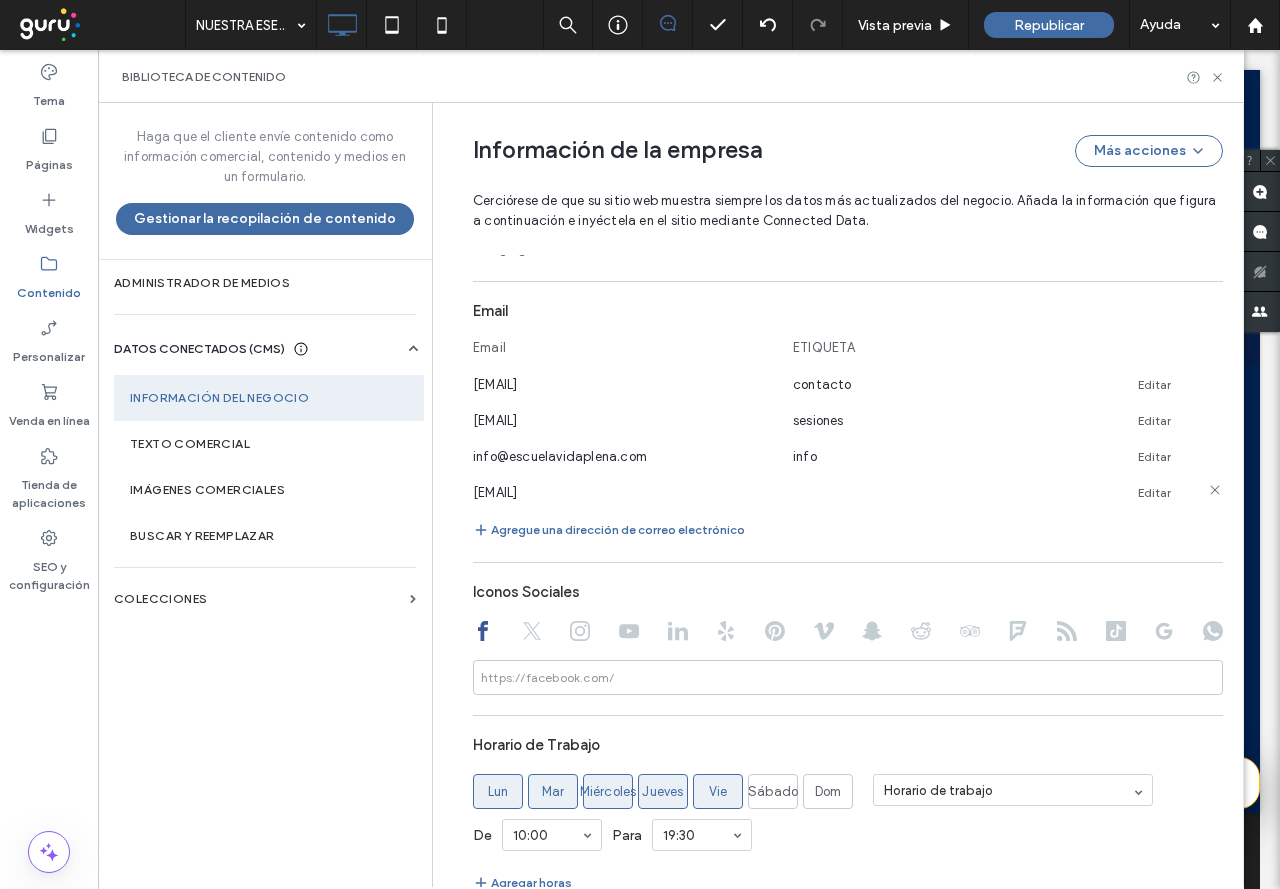 click on "Editar" at bounding box center [1154, 493] 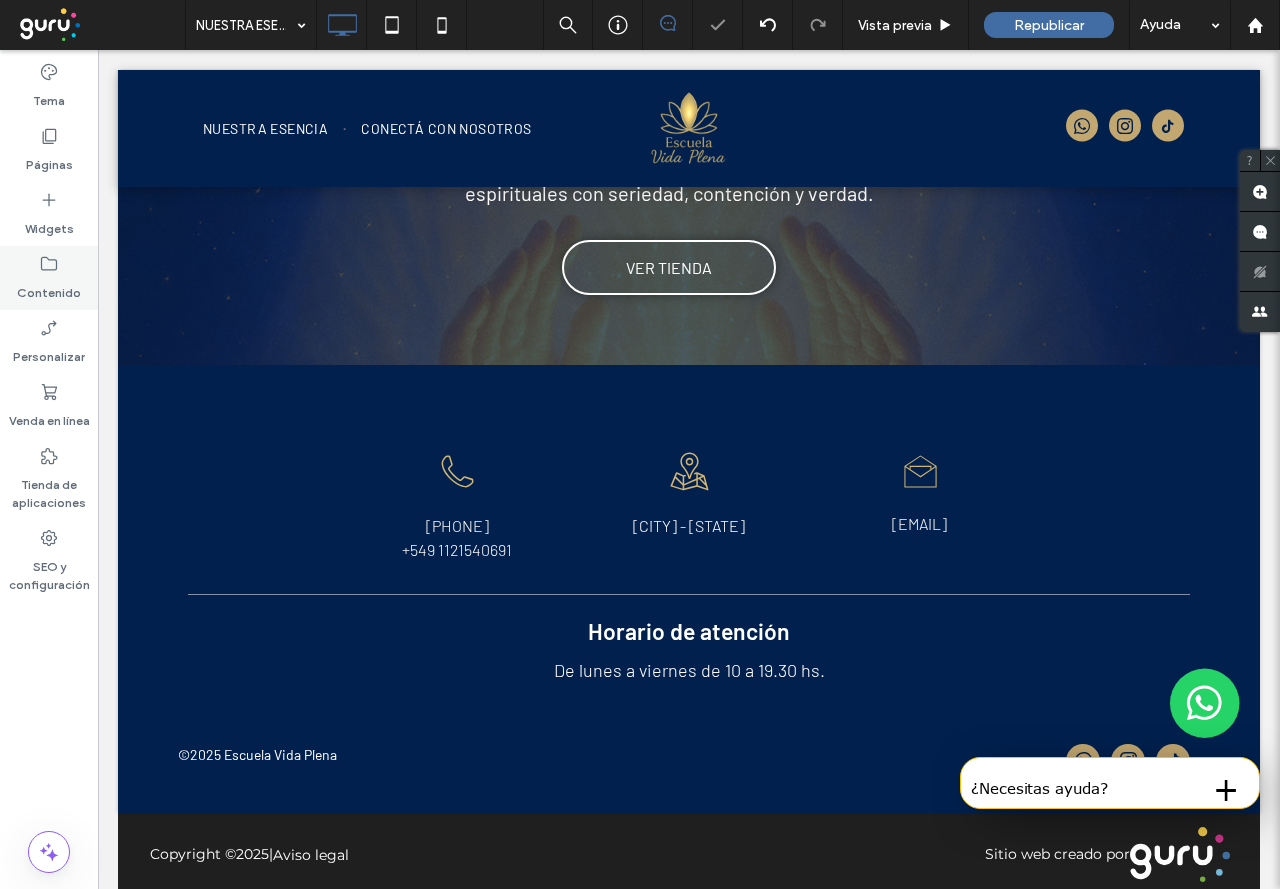 click 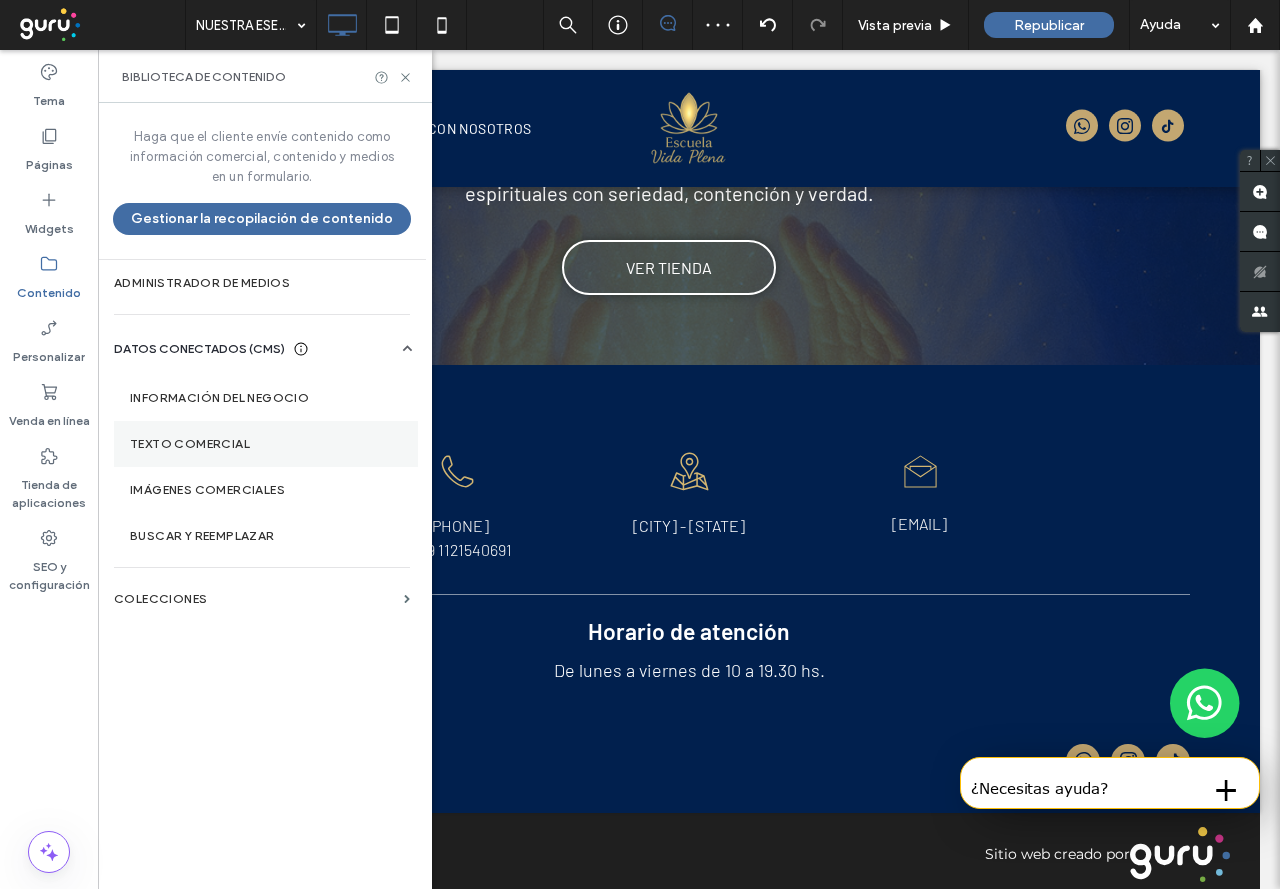 click on "Texto comercial" at bounding box center (266, 444) 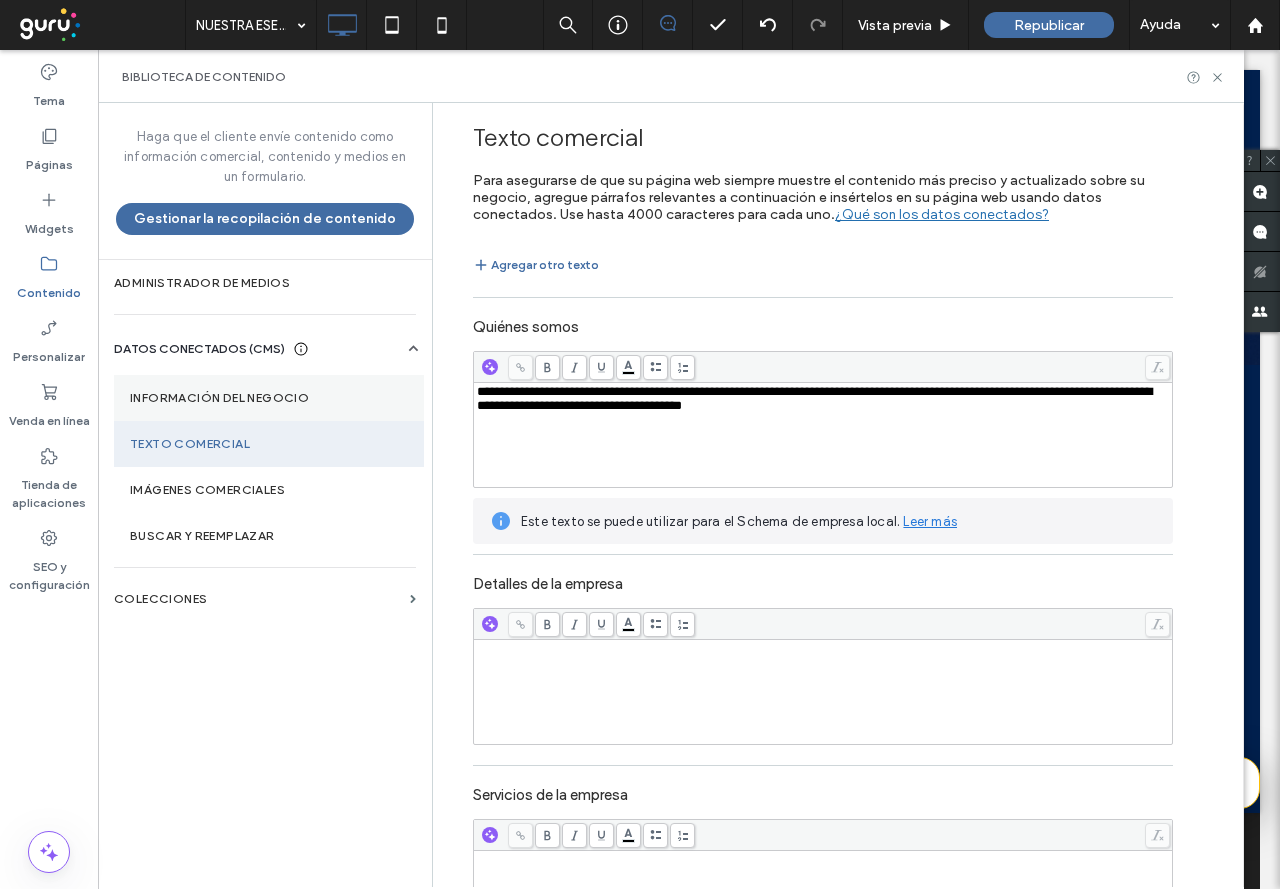 click on "Información del negocio" at bounding box center [269, 398] 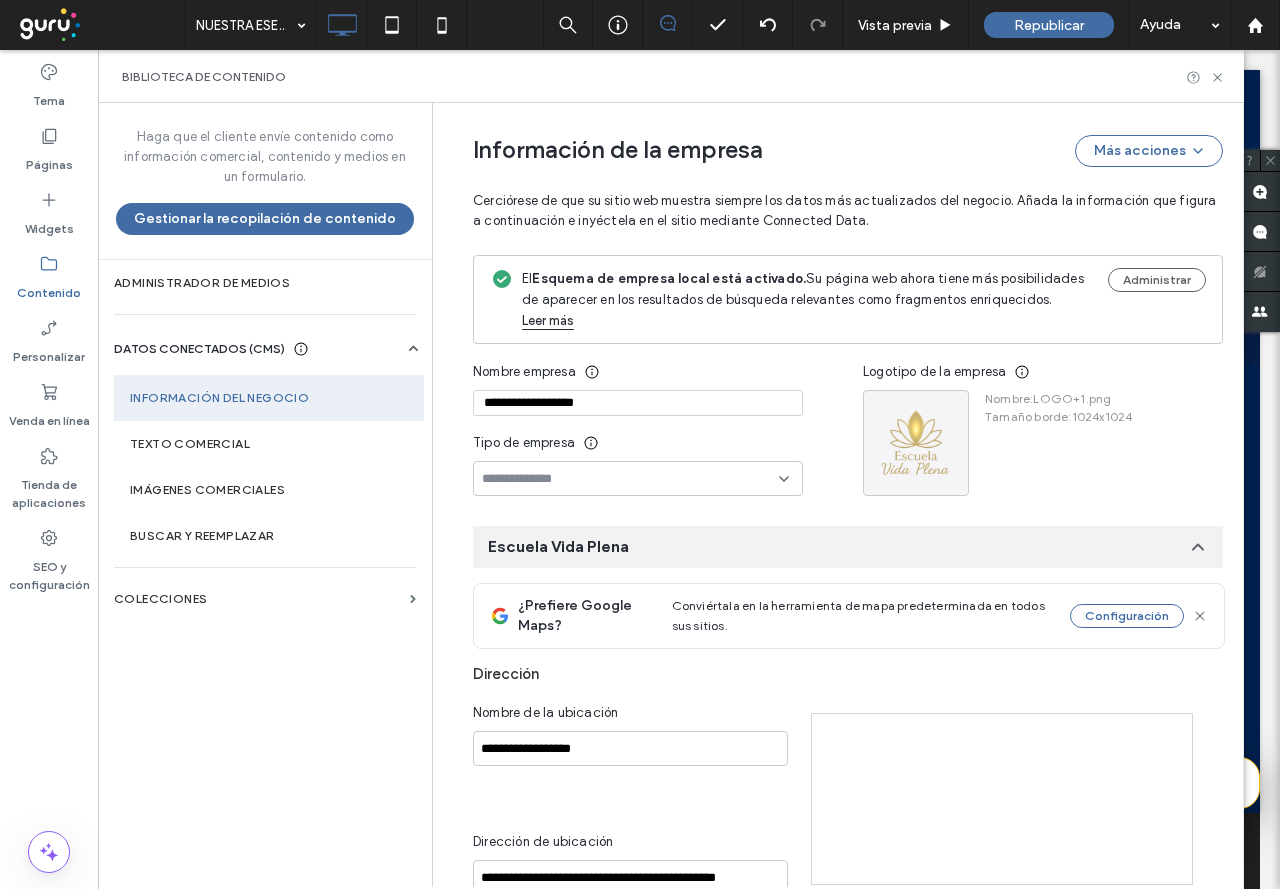 type on "**********" 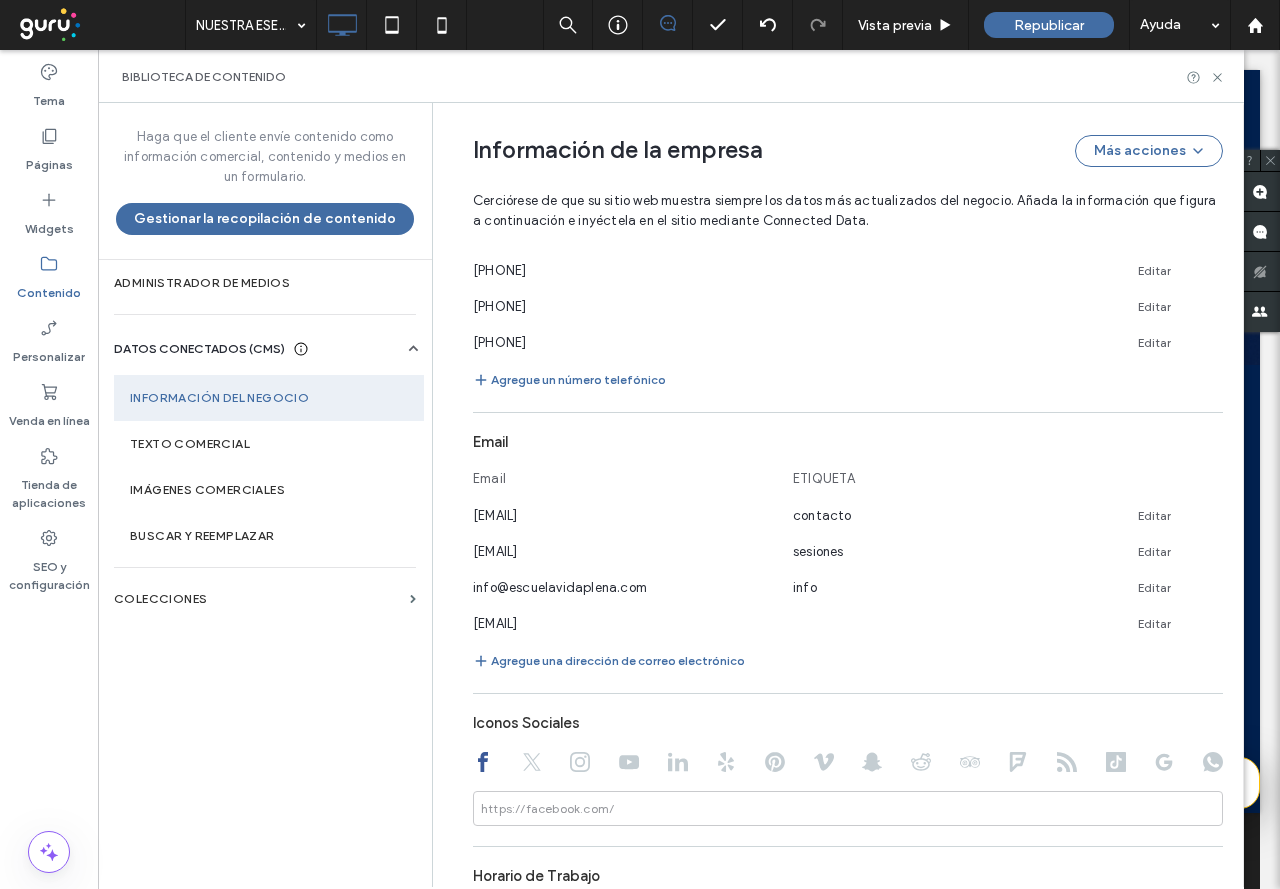 scroll, scrollTop: 900, scrollLeft: 0, axis: vertical 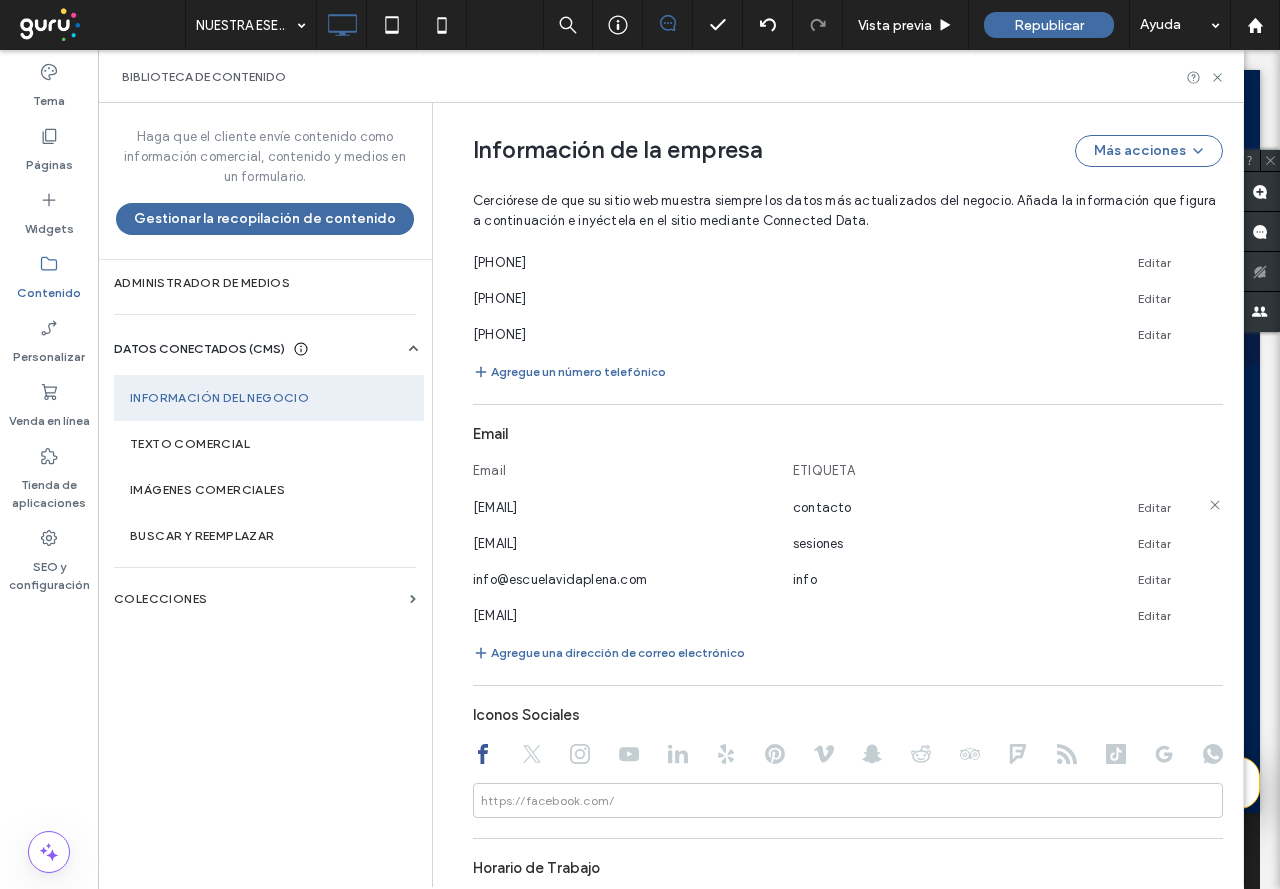 click on "Editar" at bounding box center [1154, 508] 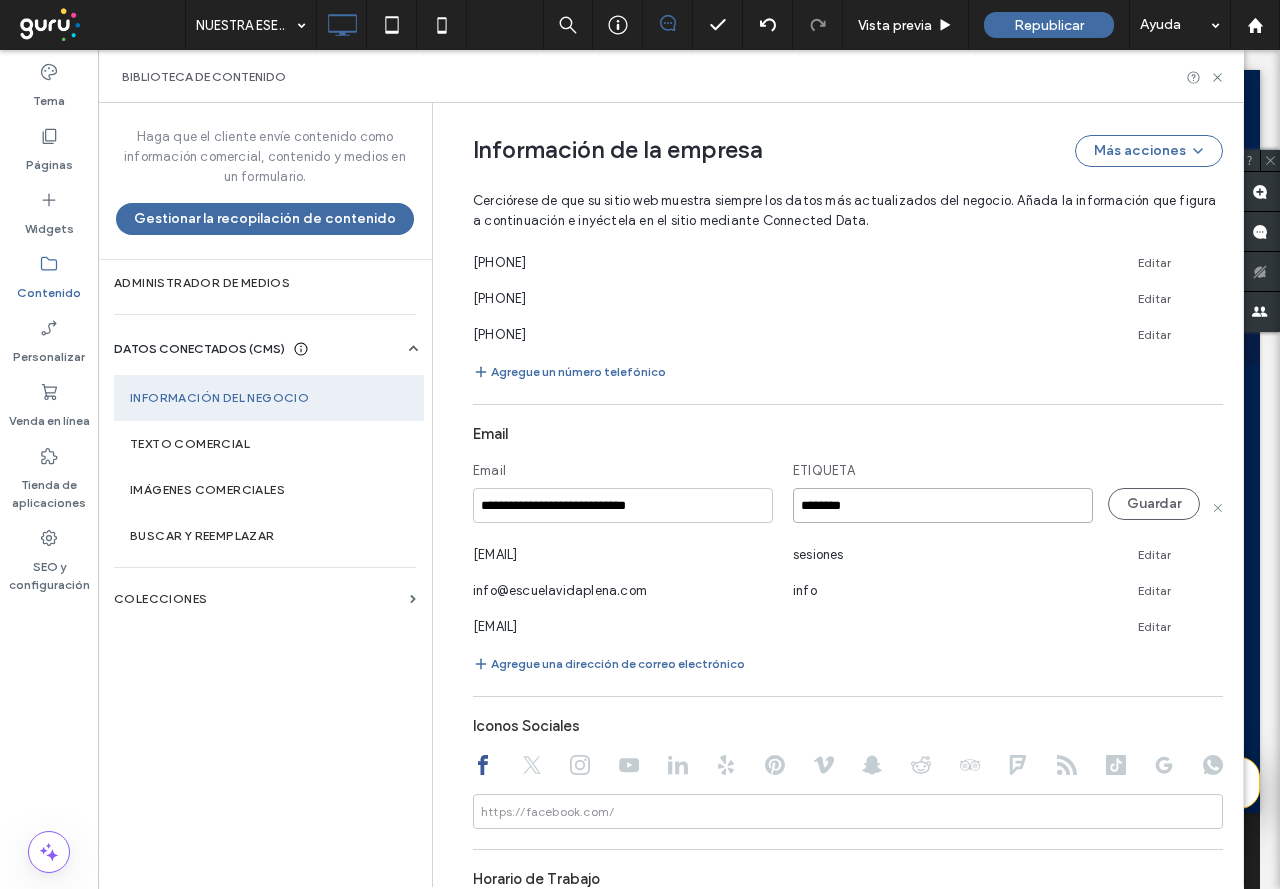 click on "********" at bounding box center (943, 505) 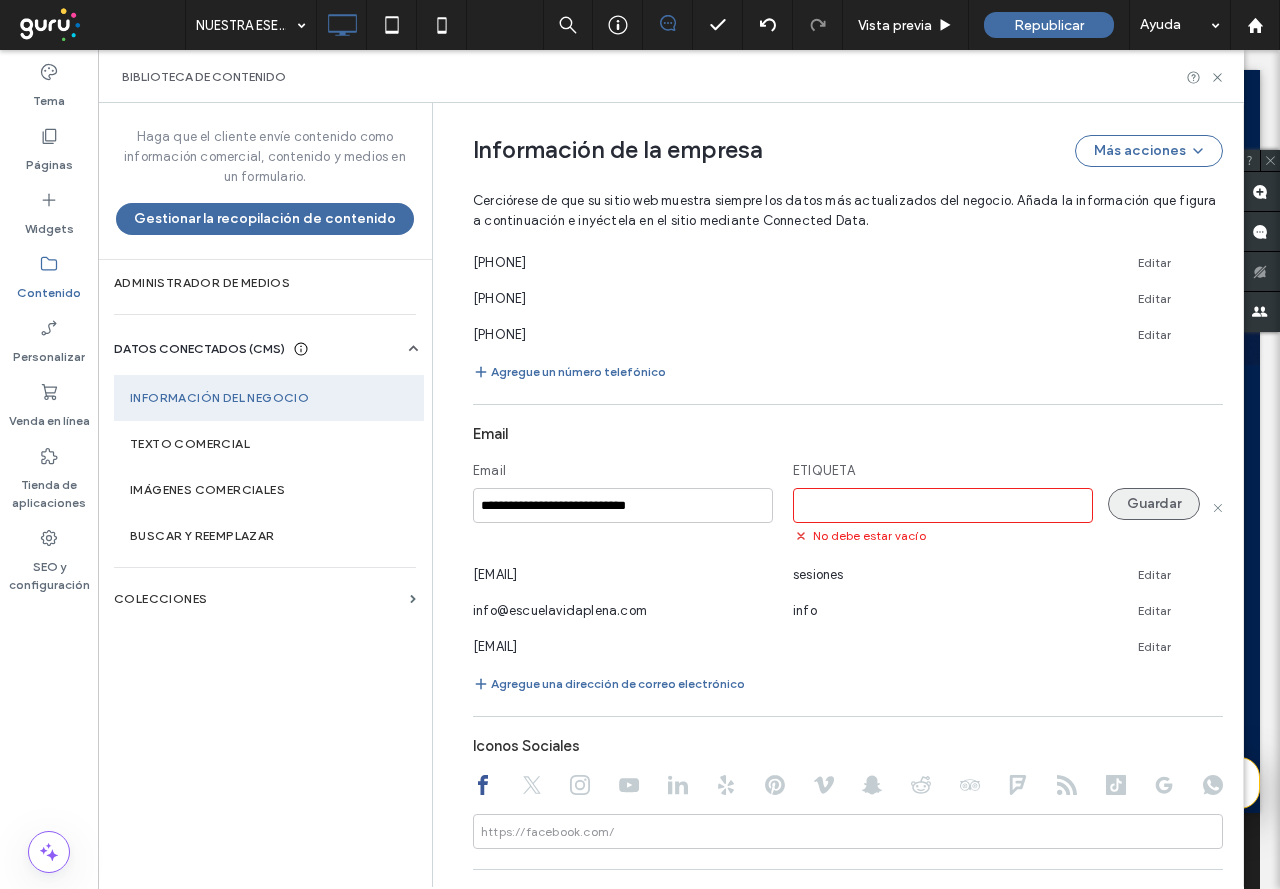 type 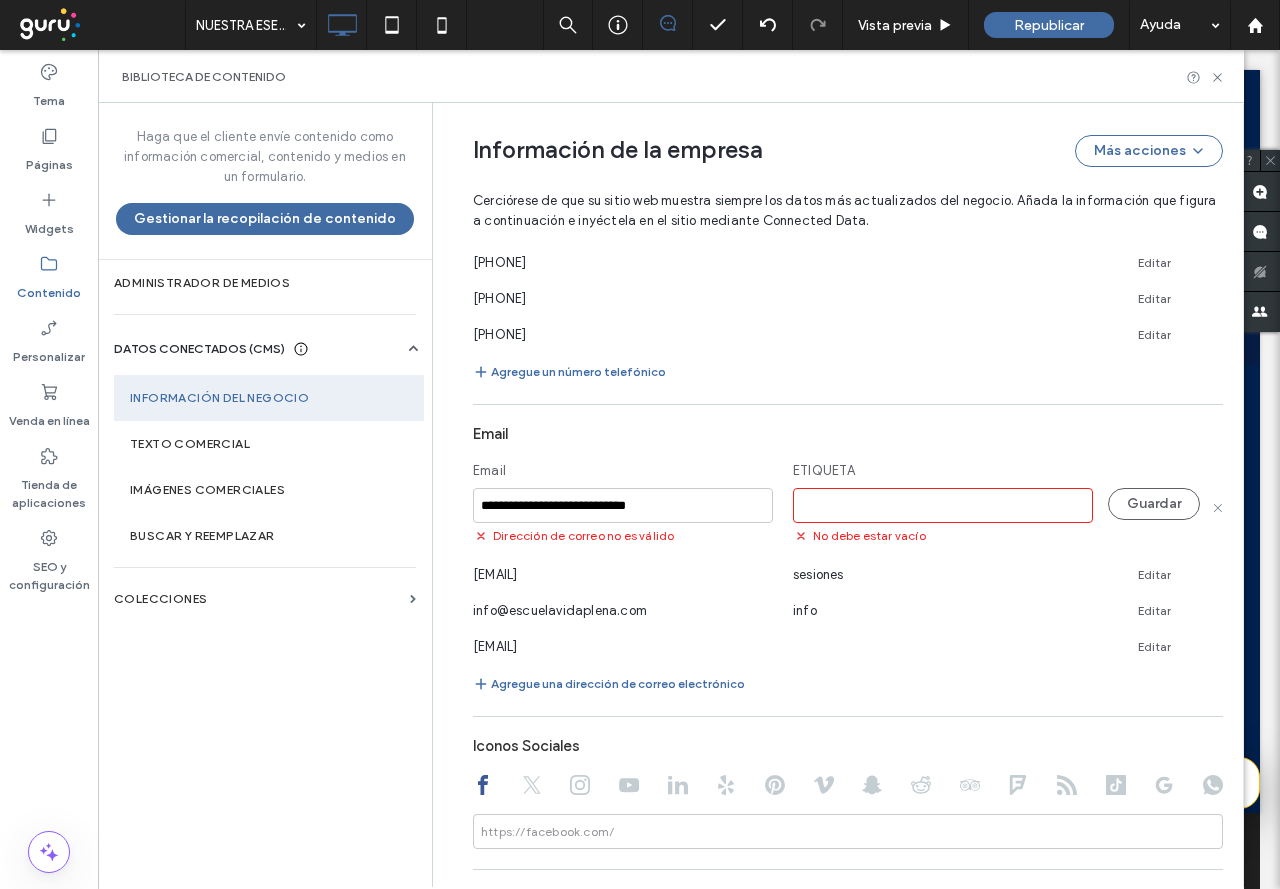 click at bounding box center (943, 505) 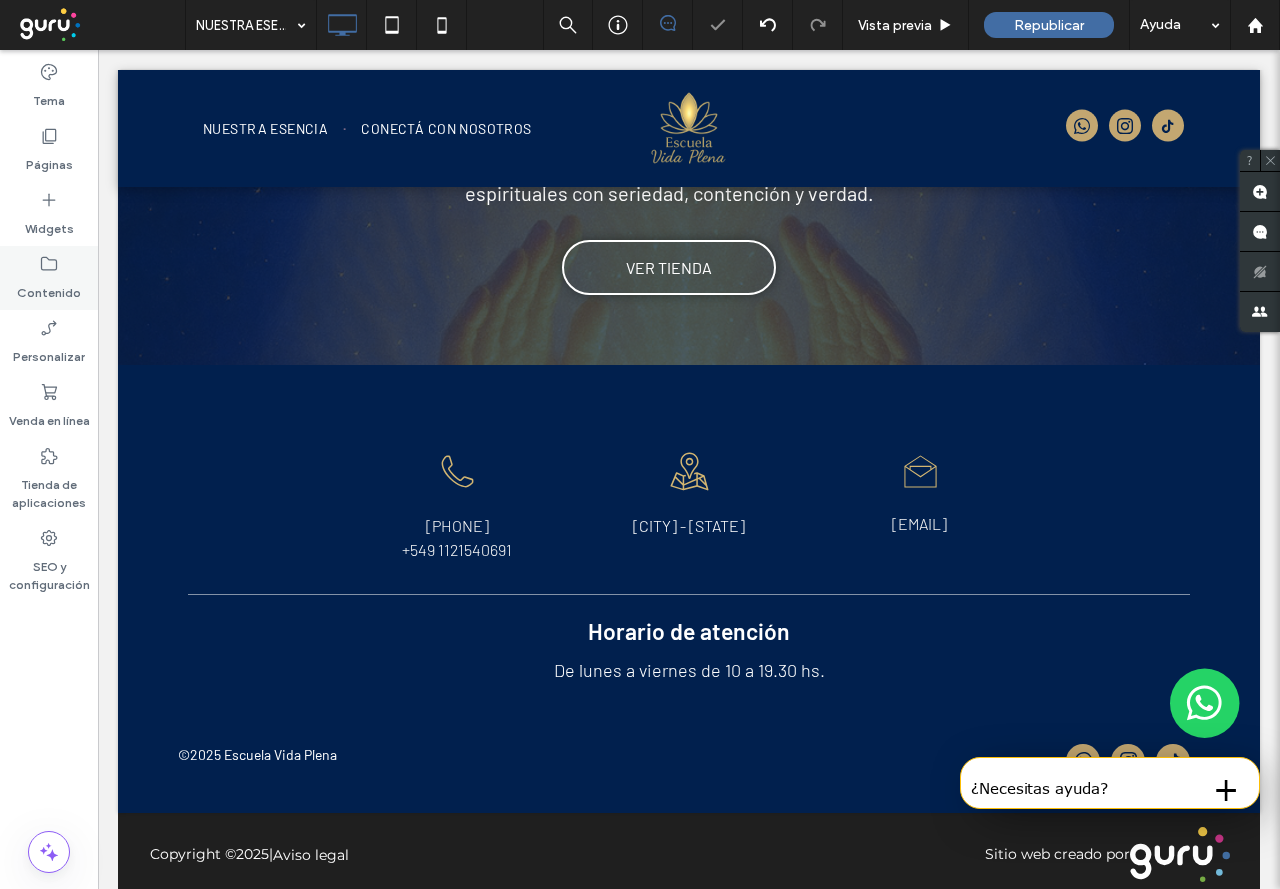 click on "Contenido" at bounding box center (49, 278) 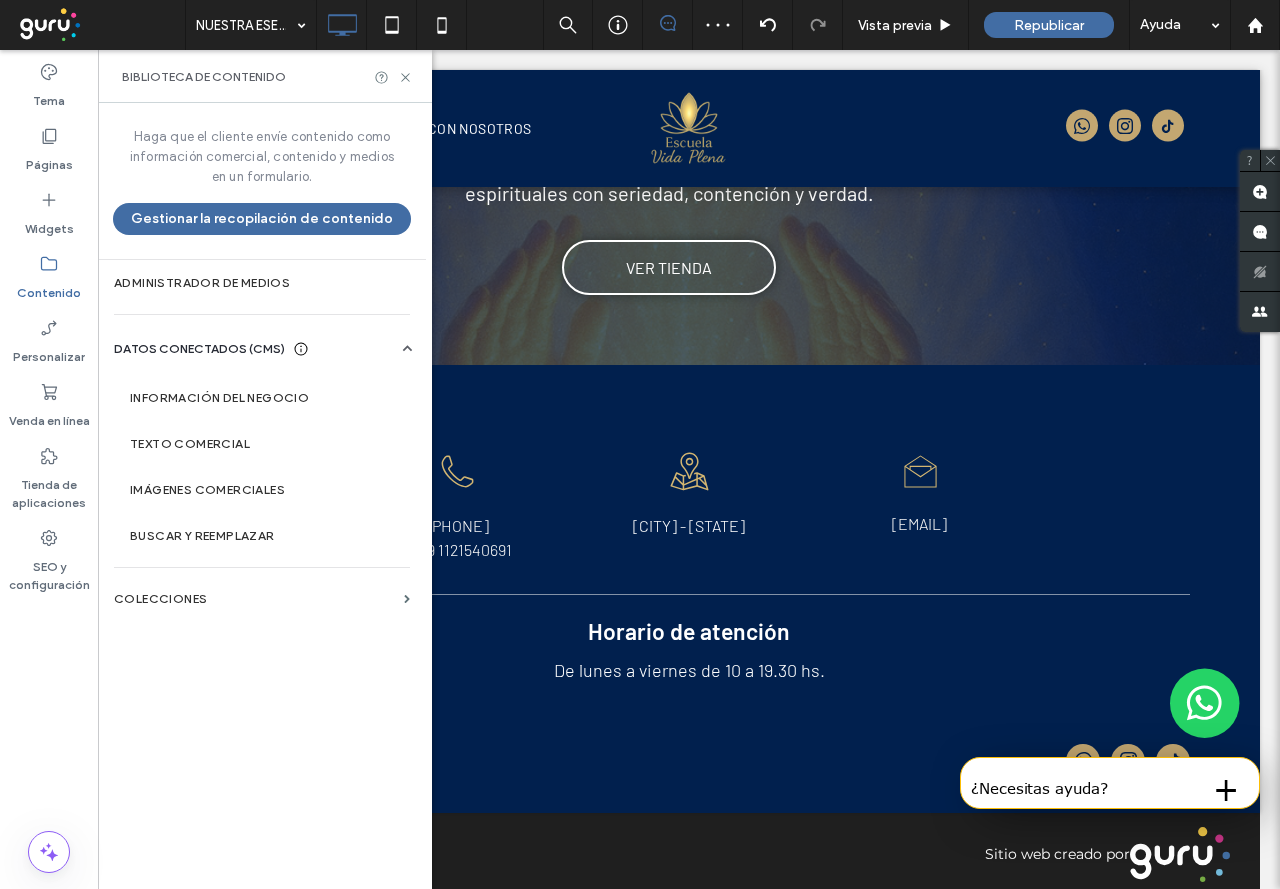 click on "DATOS CONECTADOS (CMS)" at bounding box center (199, 349) 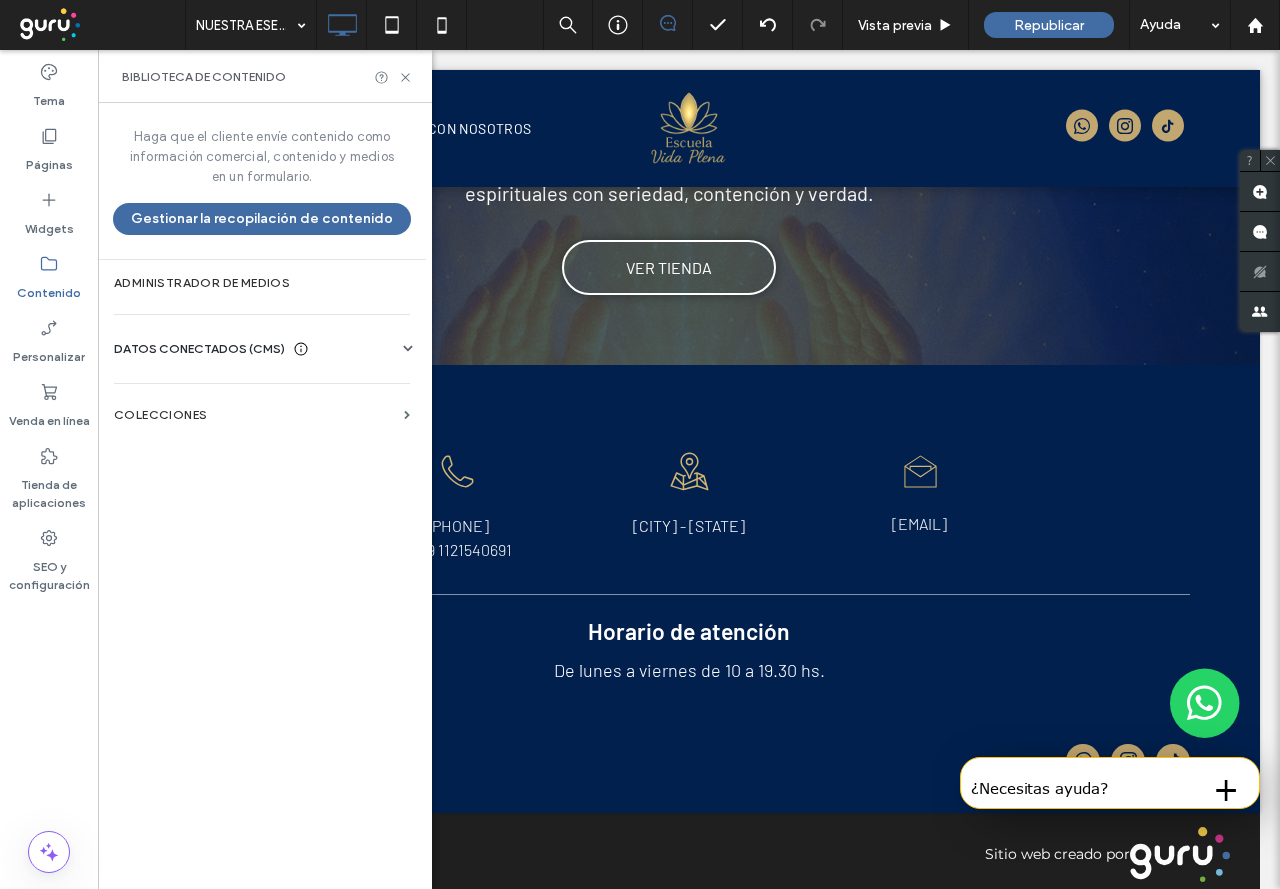 click on "Información del negocio Texto comercial Imágenes comerciales Buscar y reemplazar" at bounding box center (266, 367) 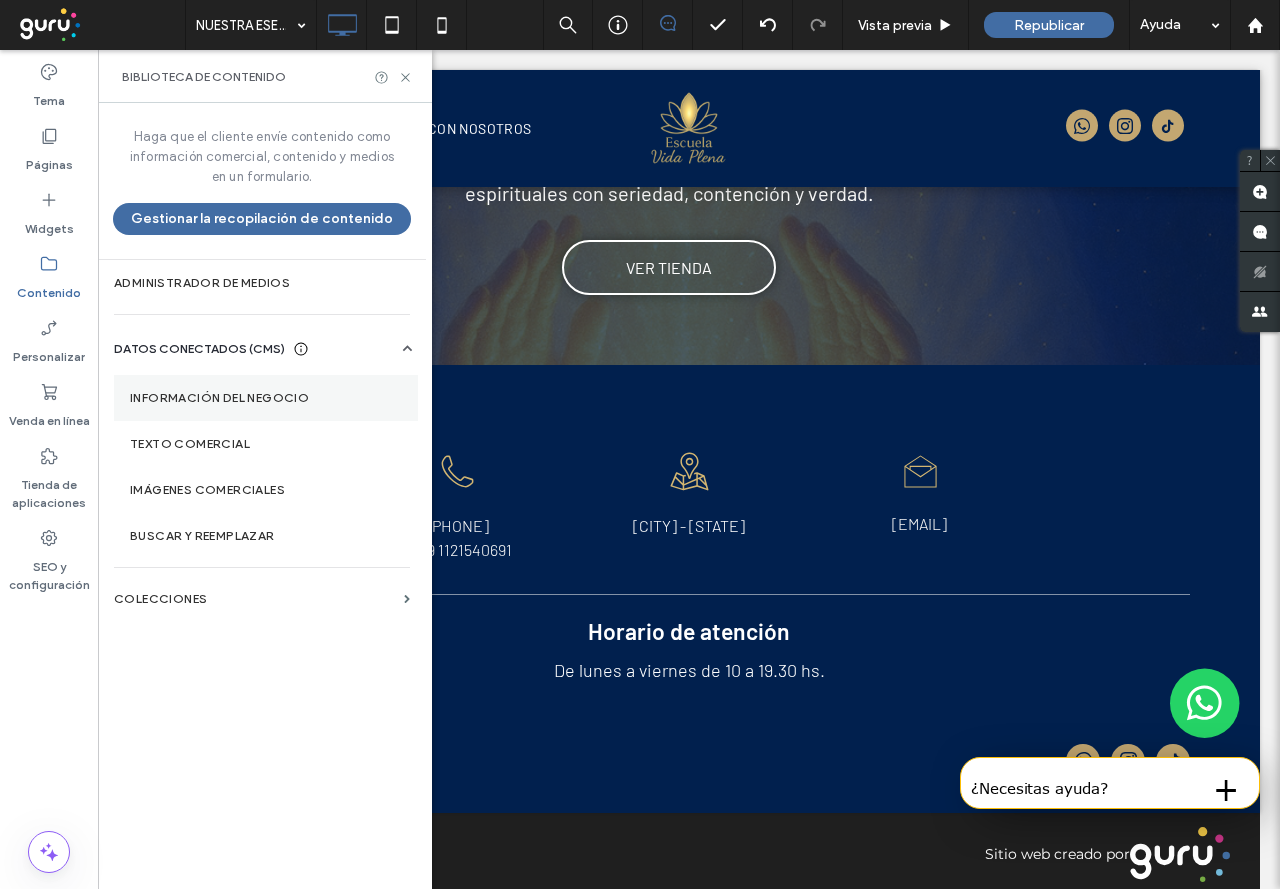 click on "Información del negocio" at bounding box center [266, 398] 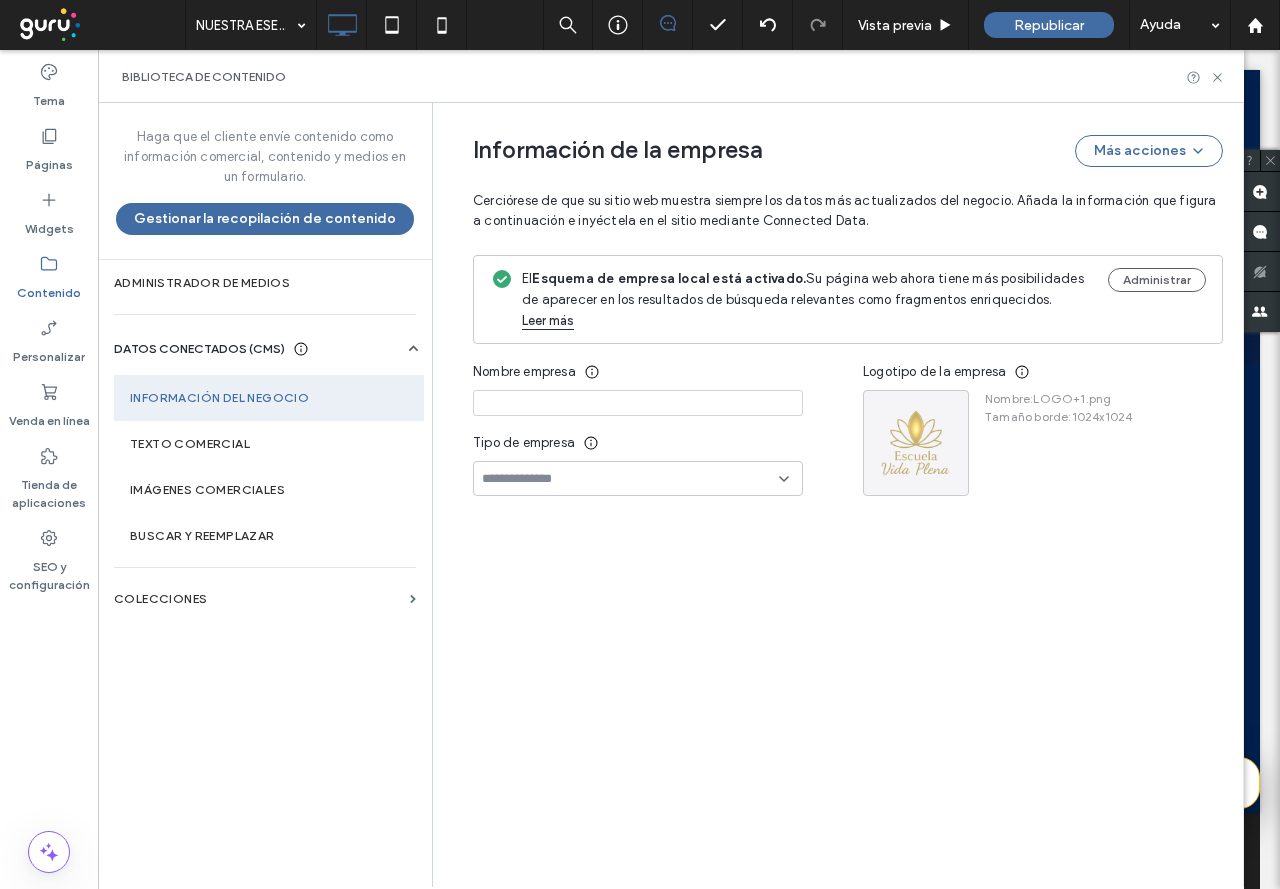 type on "**********" 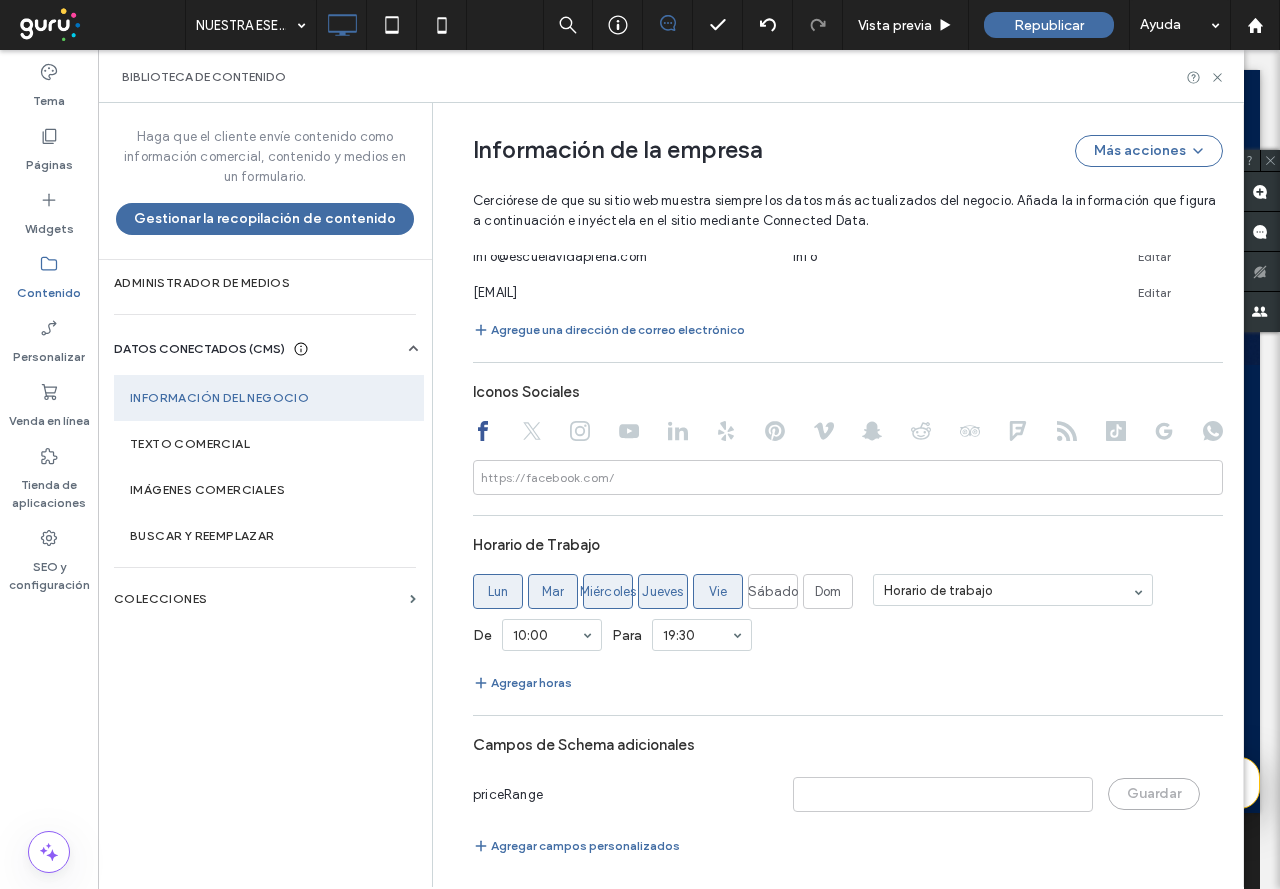 scroll, scrollTop: 1265, scrollLeft: 0, axis: vertical 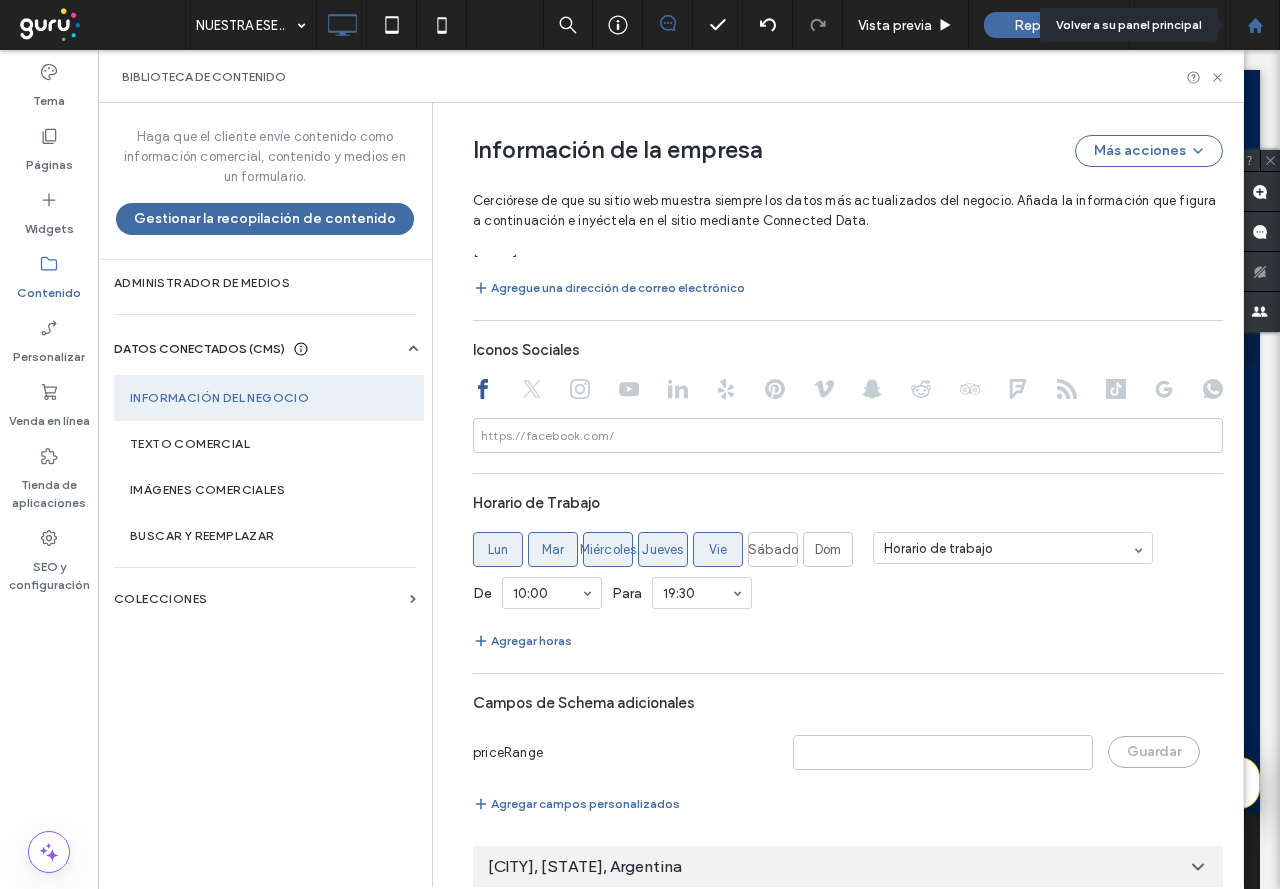 click 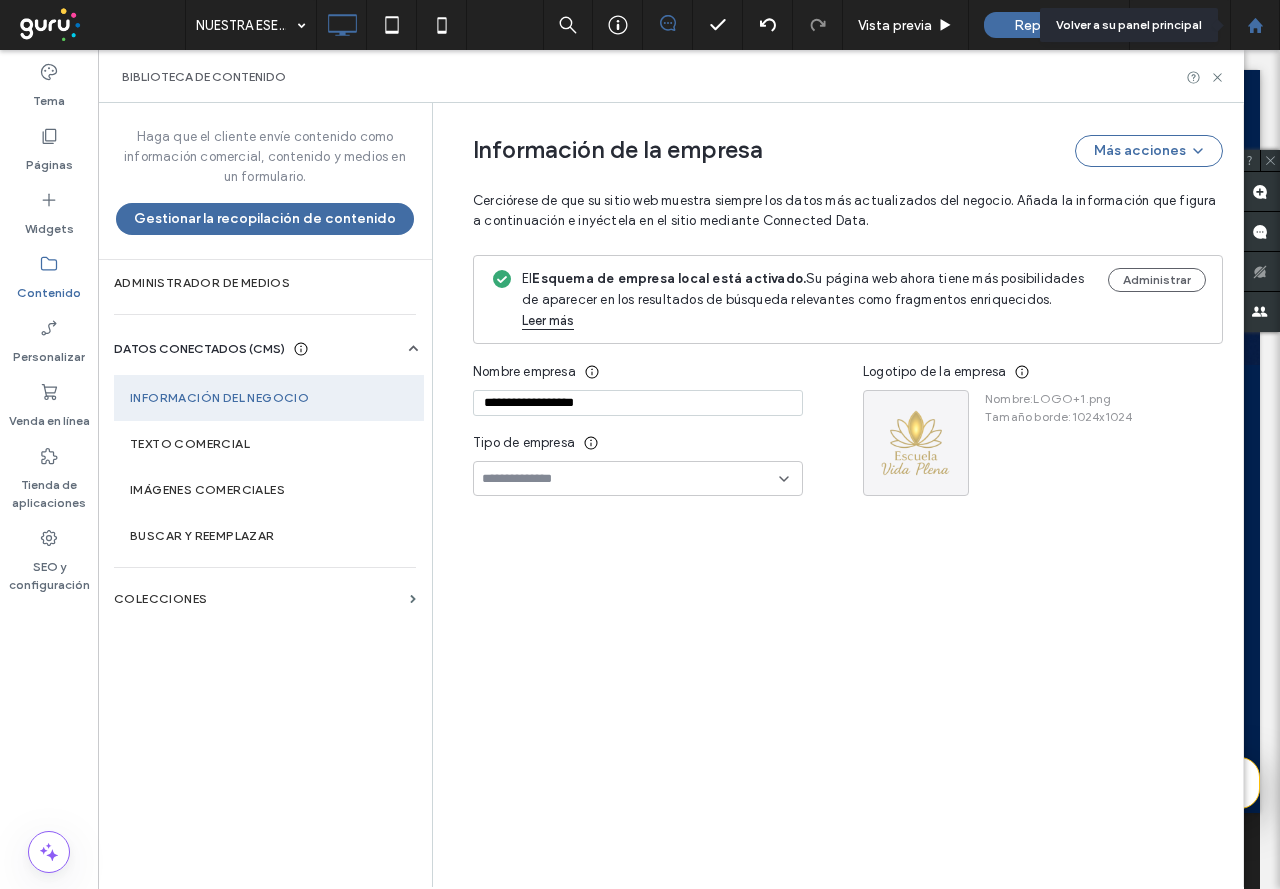 scroll, scrollTop: 0, scrollLeft: 0, axis: both 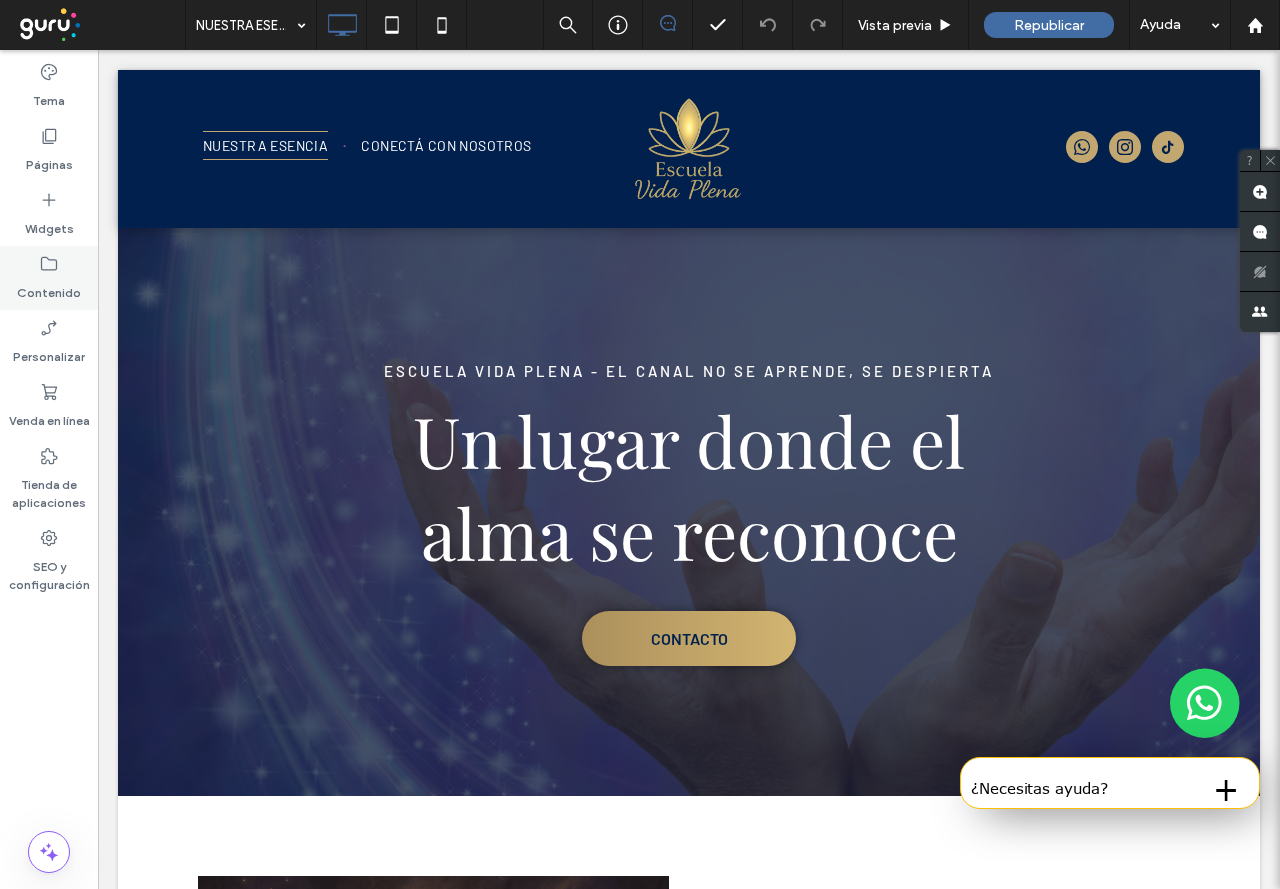 click 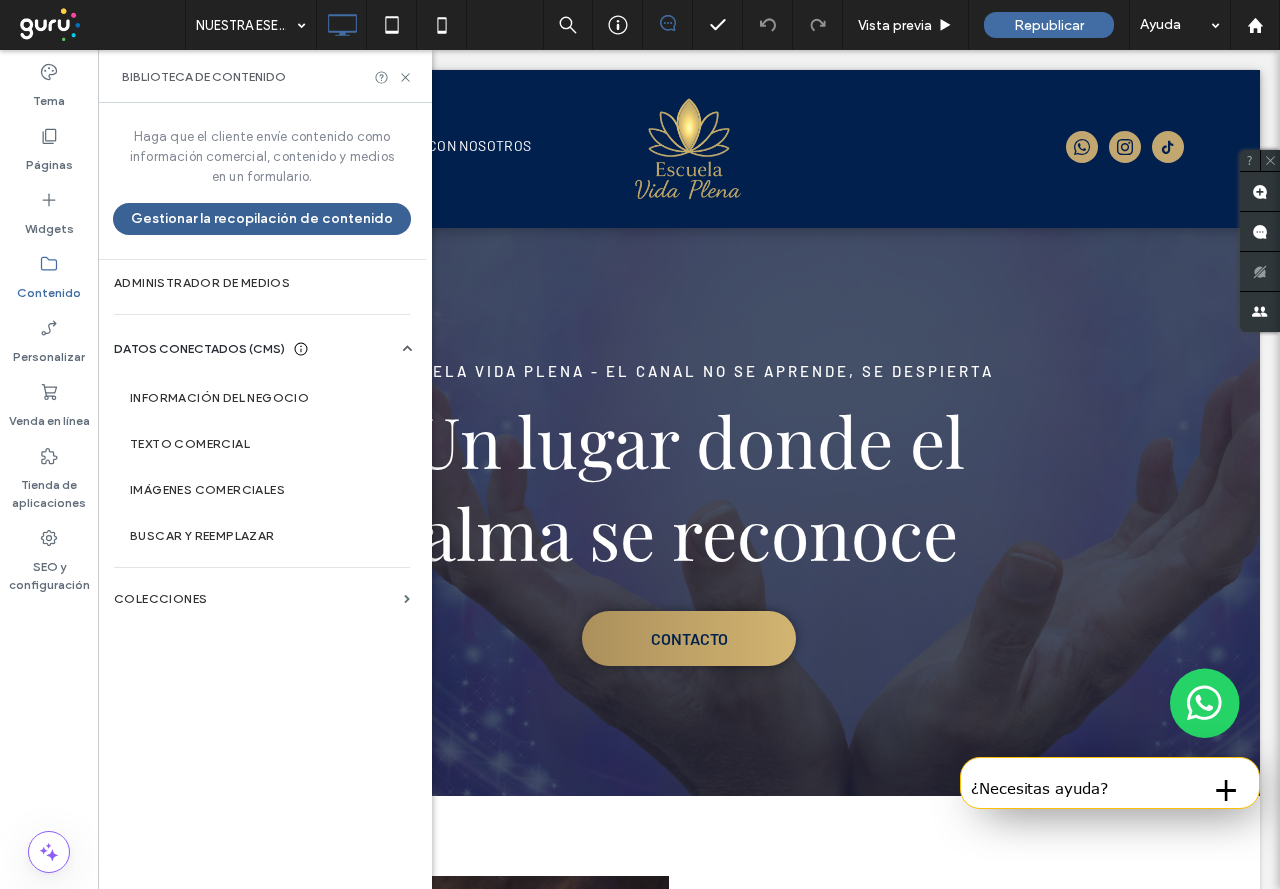 click on "Gestionar la recopilación de contenido" at bounding box center (262, 219) 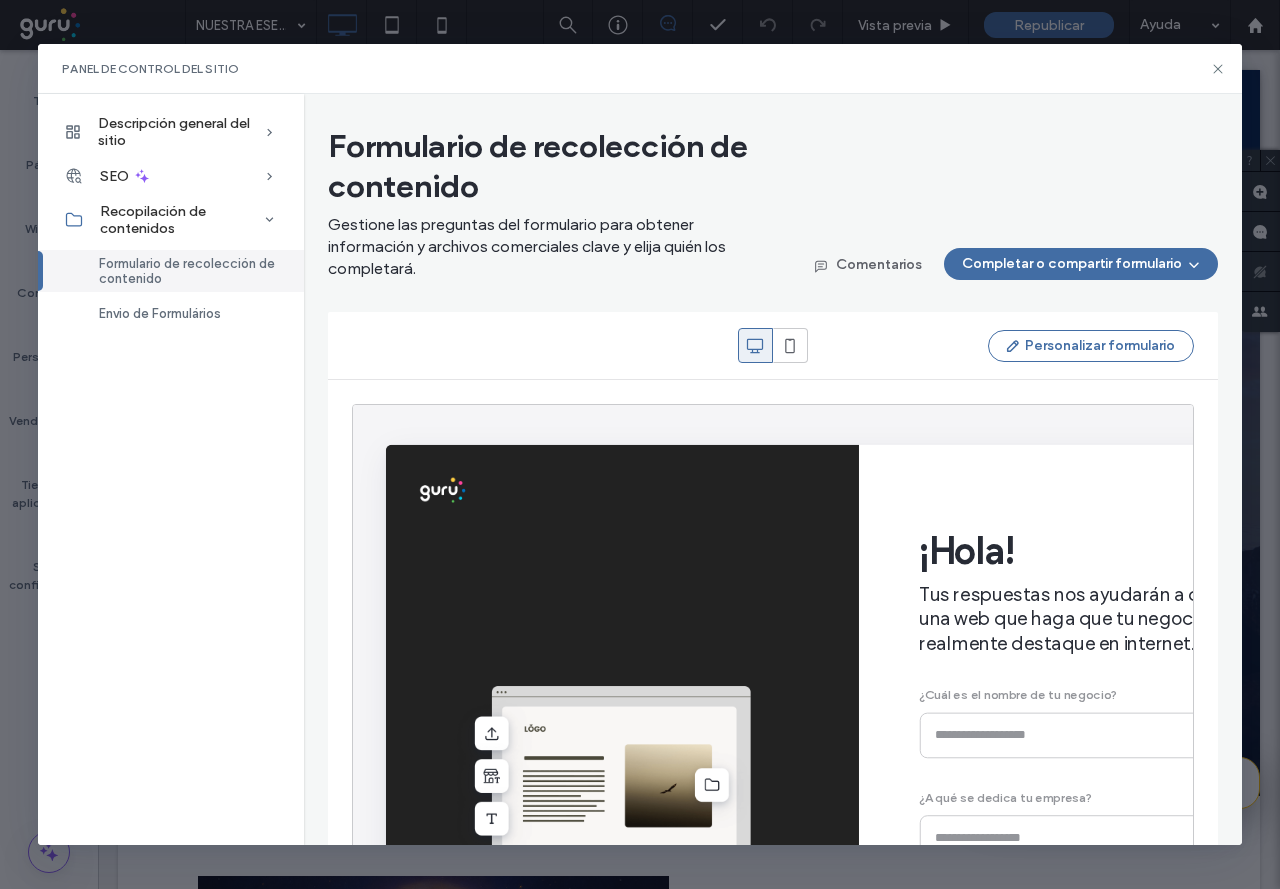scroll, scrollTop: 0, scrollLeft: 0, axis: both 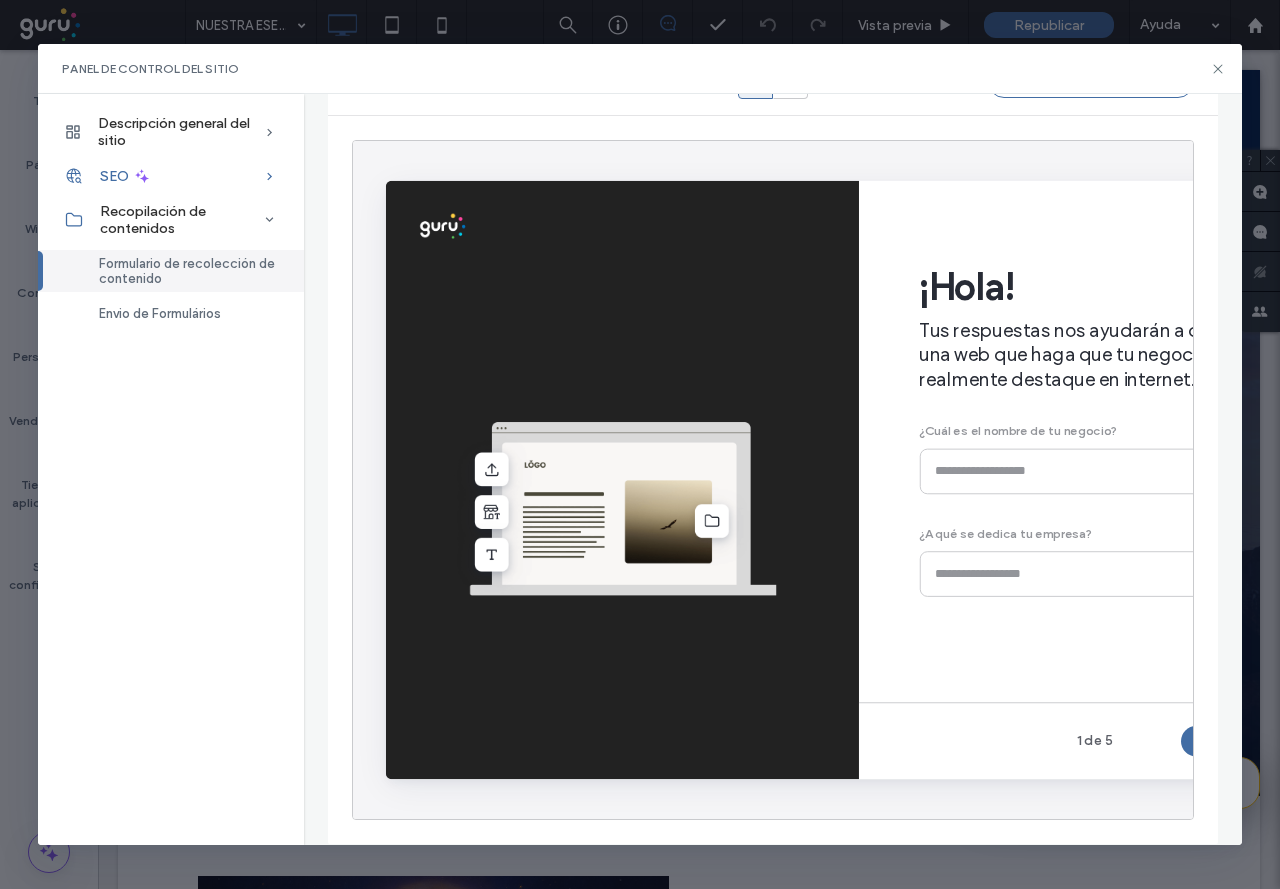 click on "SEO" at bounding box center [171, 176] 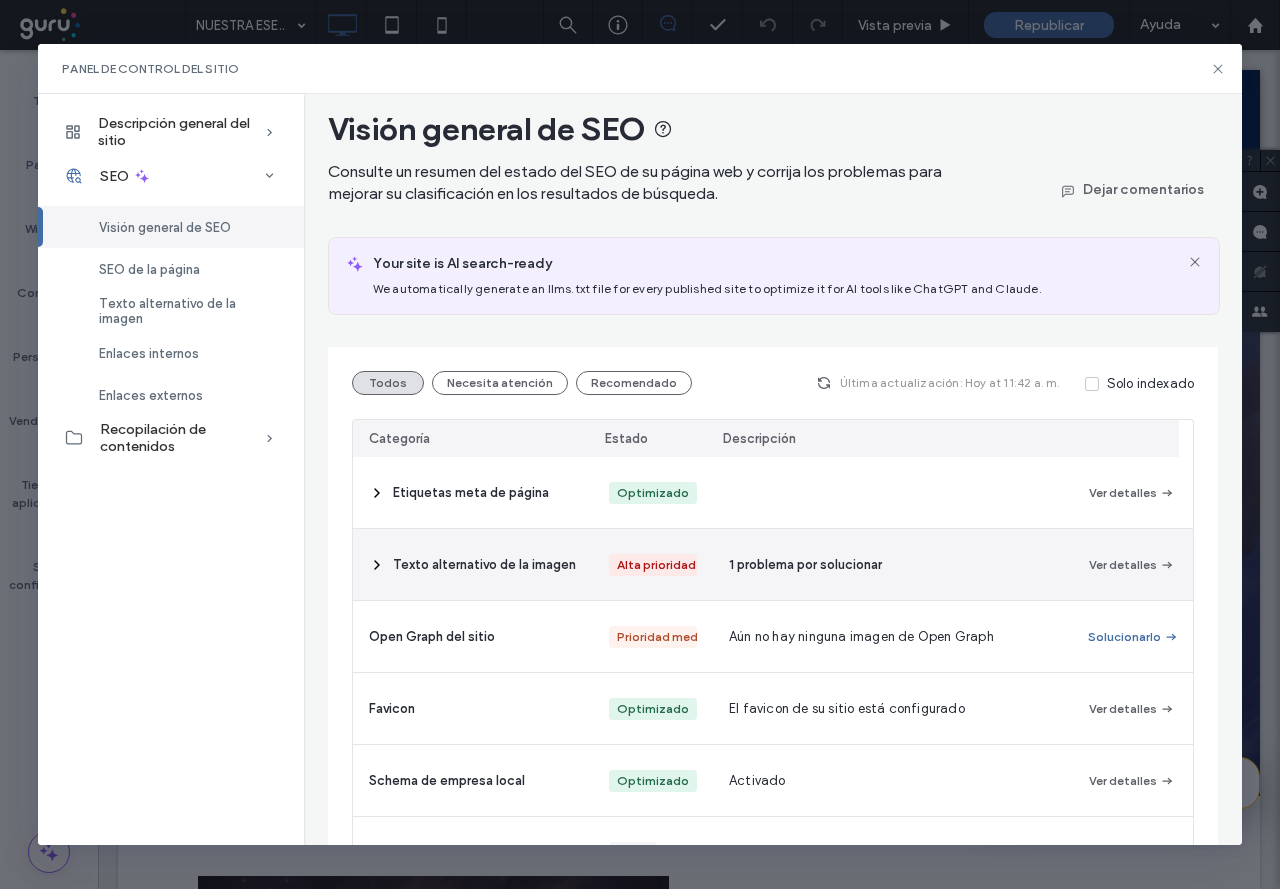 scroll, scrollTop: 0, scrollLeft: 0, axis: both 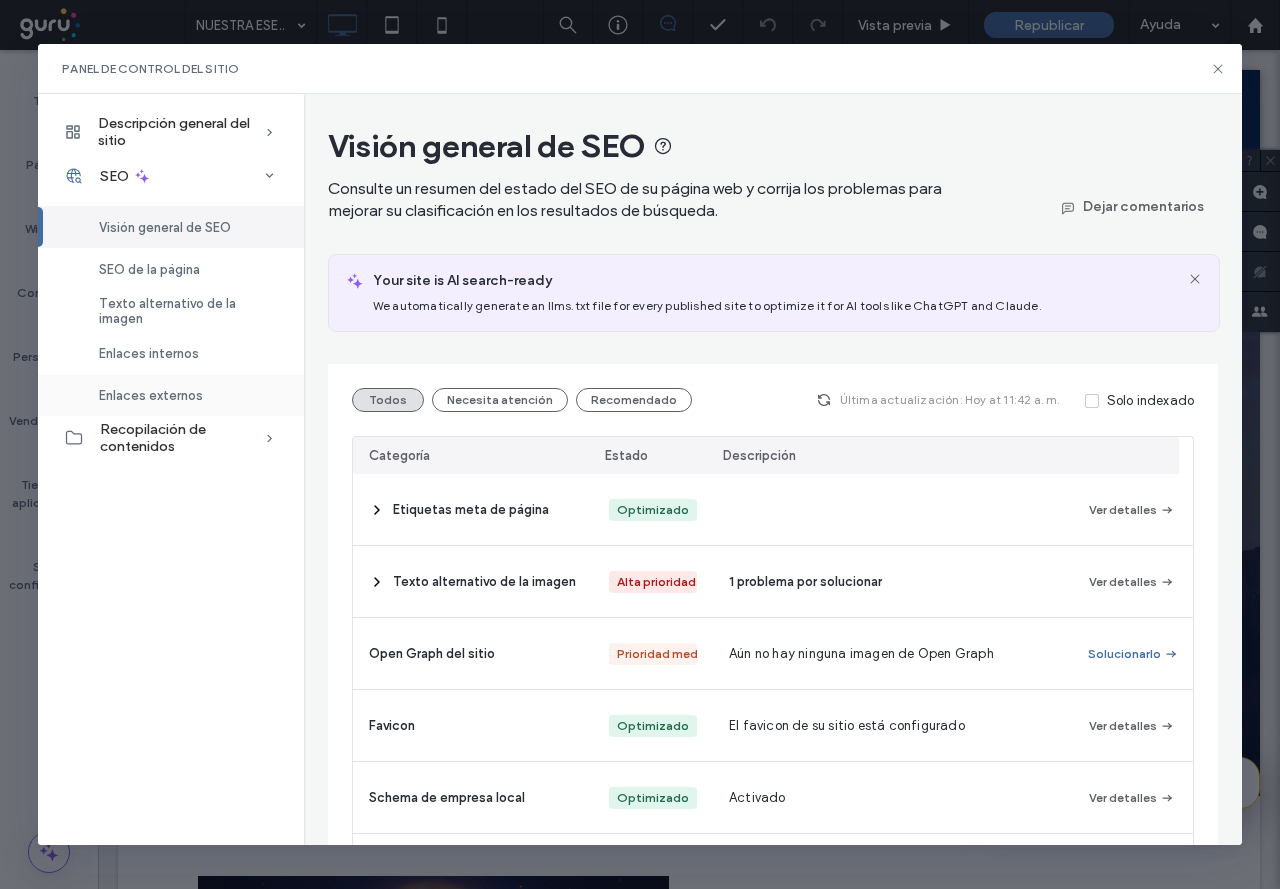 click on "Enlaces externos" at bounding box center (151, 395) 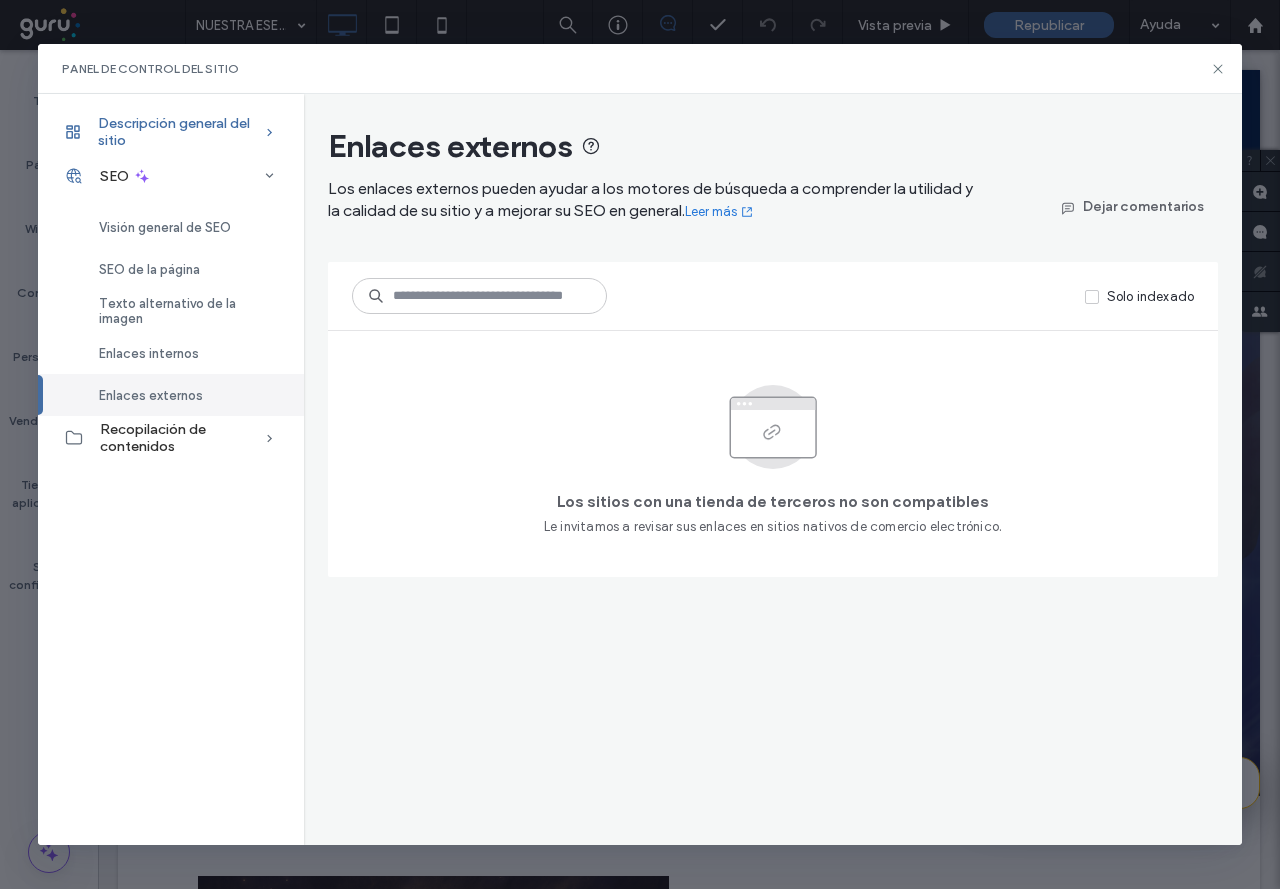 click on "Descripción general del sitio" at bounding box center [181, 132] 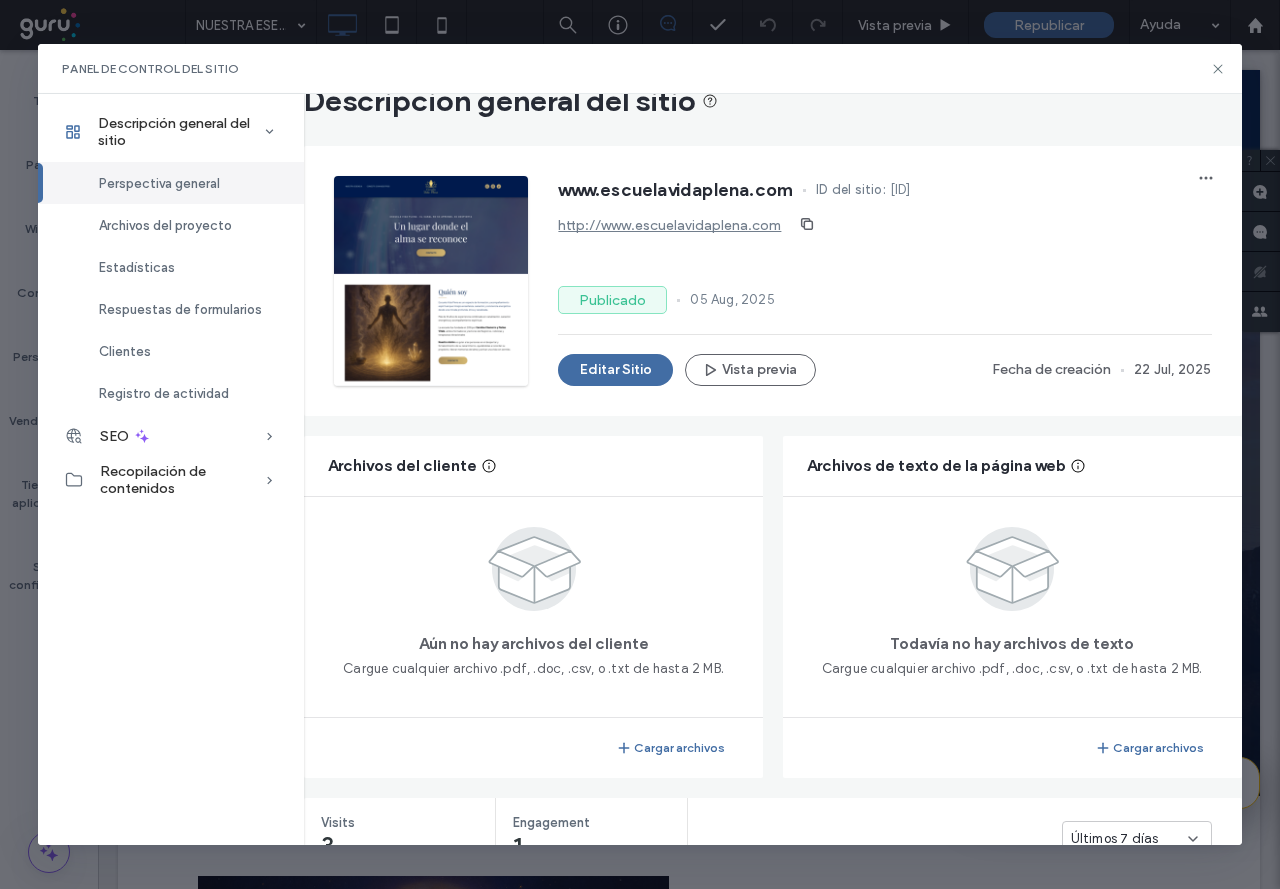 scroll, scrollTop: 0, scrollLeft: 0, axis: both 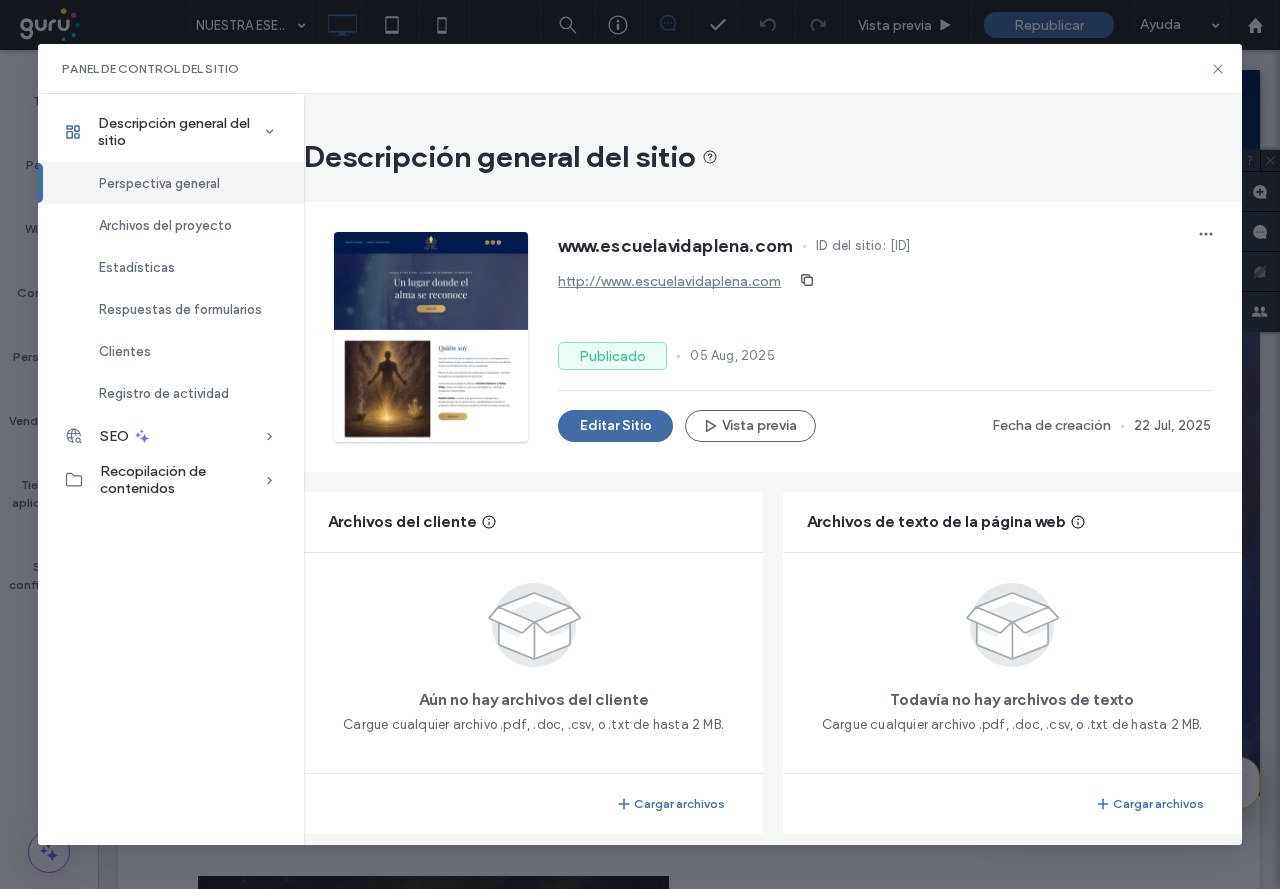click on "Panel de control del sitio" at bounding box center (639, 69) 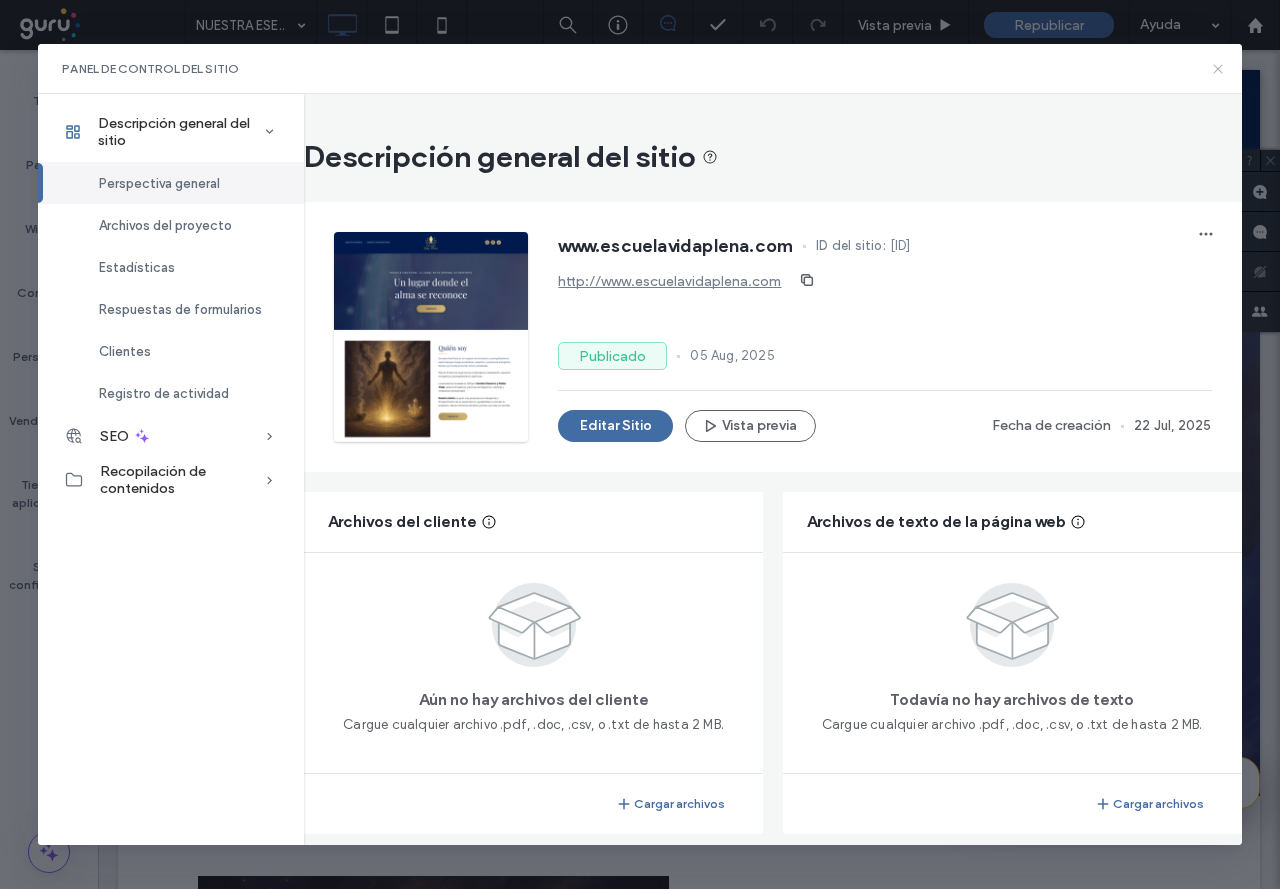 click 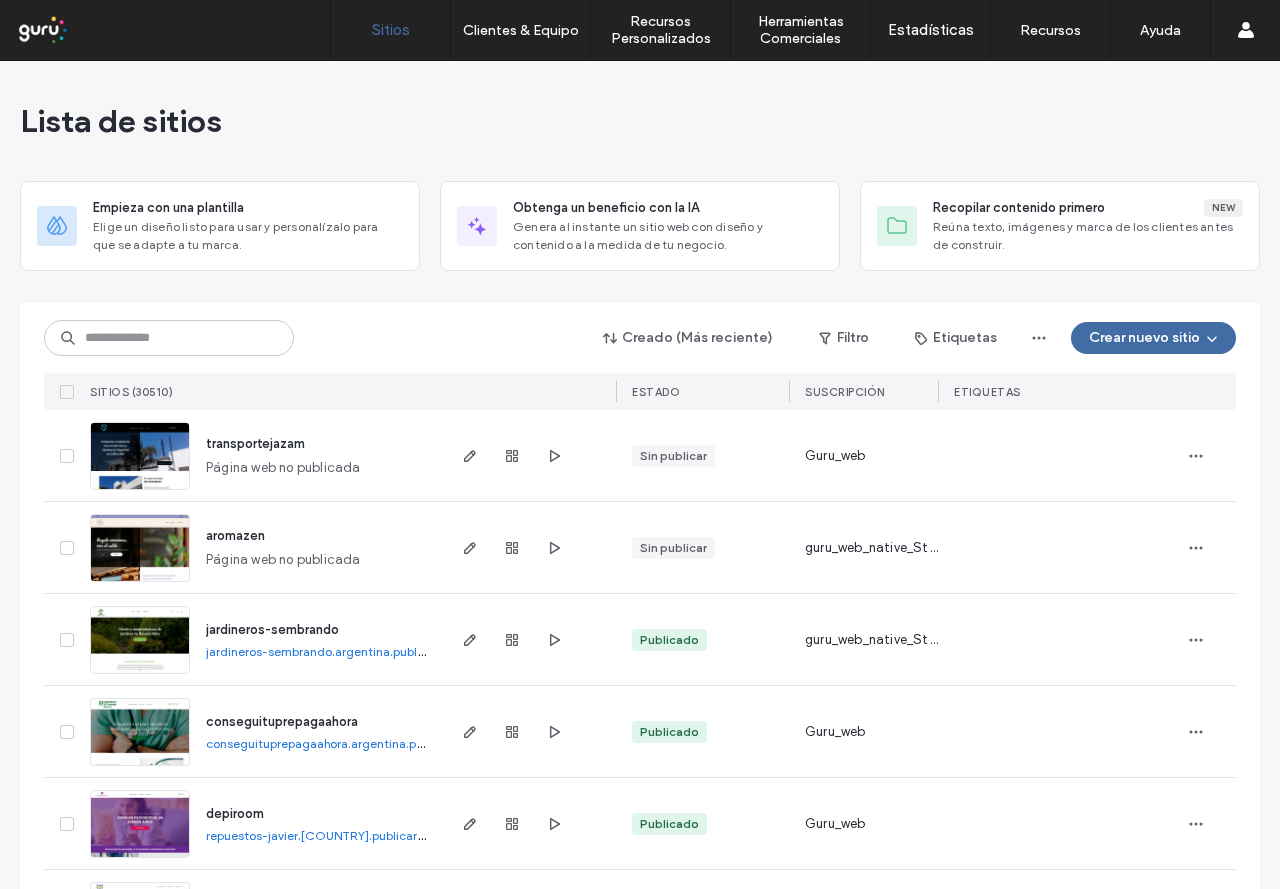 scroll, scrollTop: 0, scrollLeft: 0, axis: both 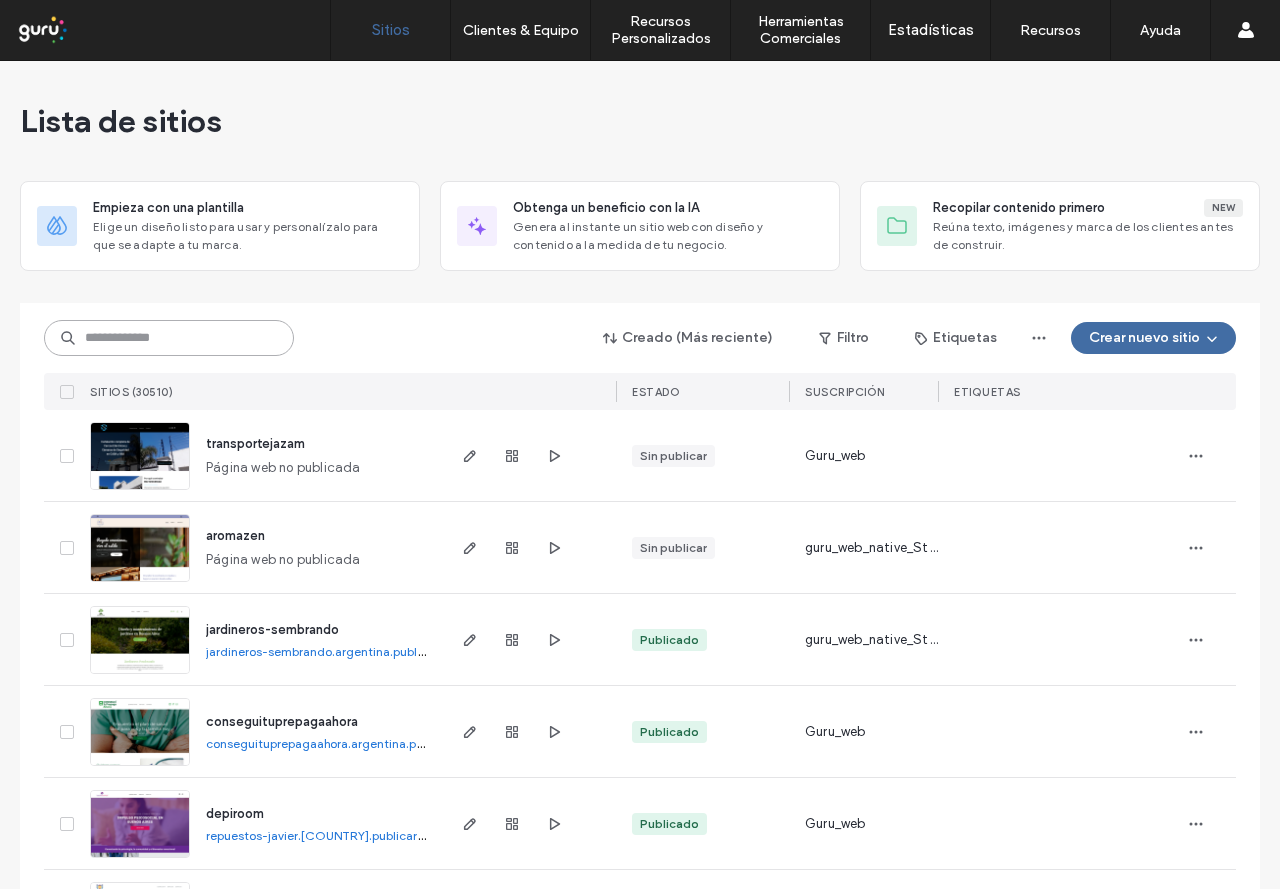 click at bounding box center [169, 338] 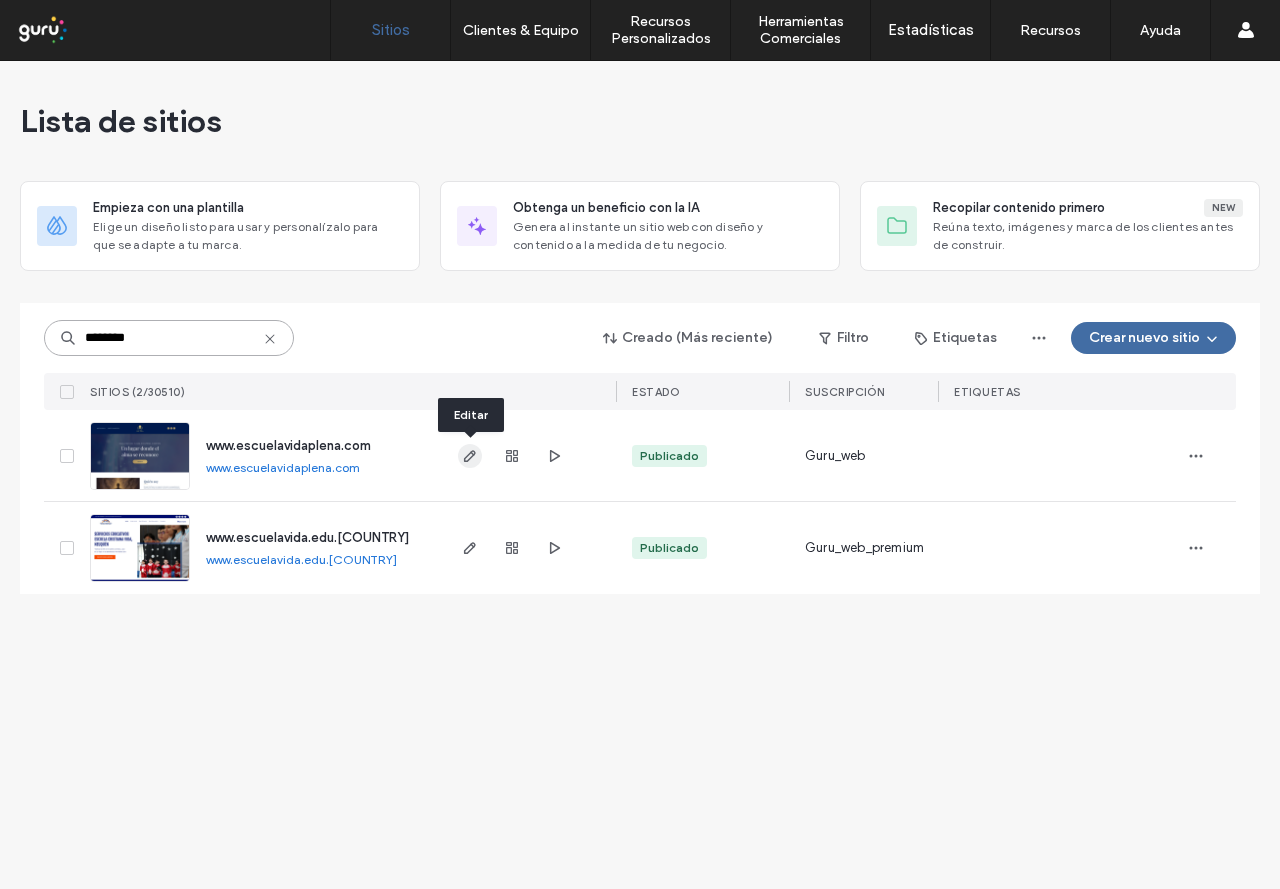 type on "********" 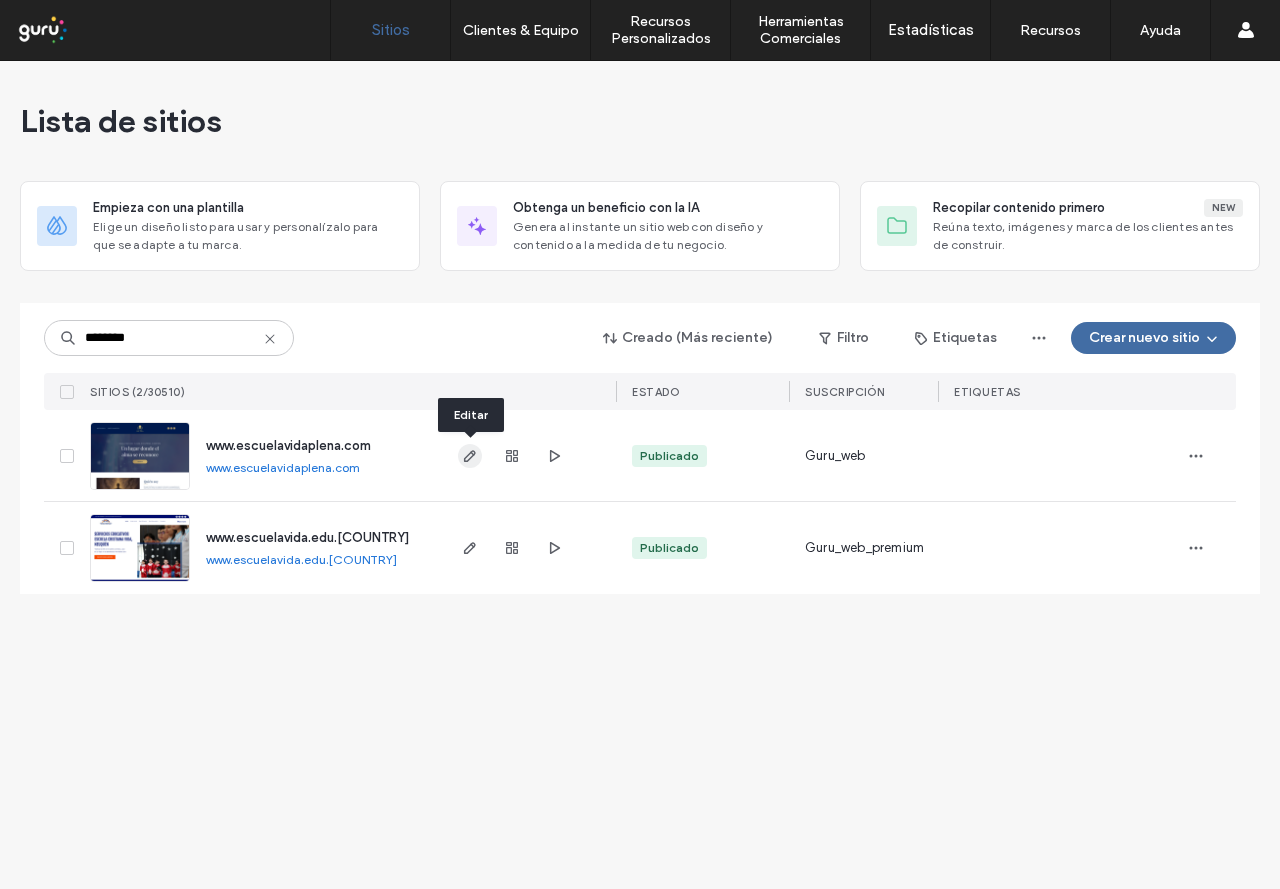 click 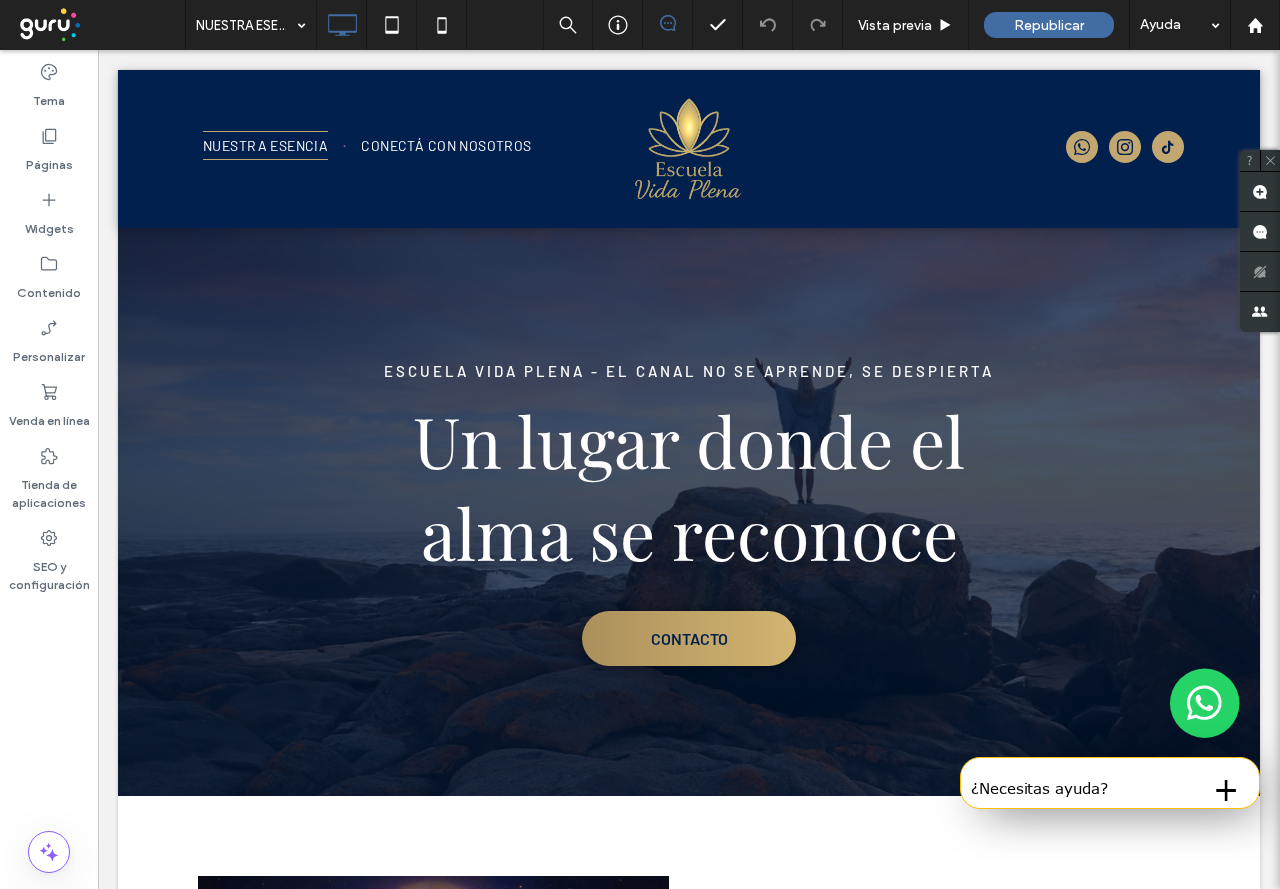 scroll, scrollTop: 0, scrollLeft: 0, axis: both 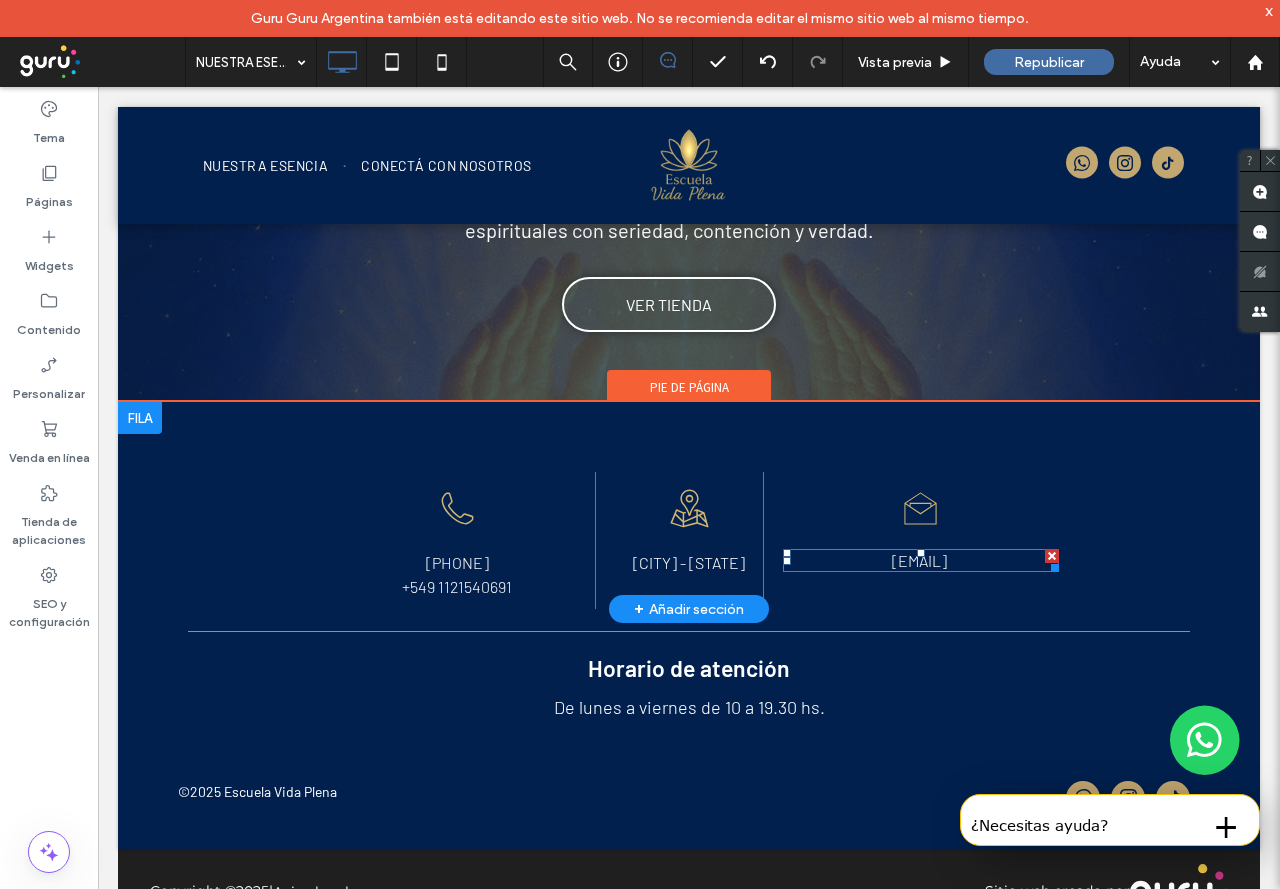 click on "[EMAIL]" at bounding box center [919, 560] 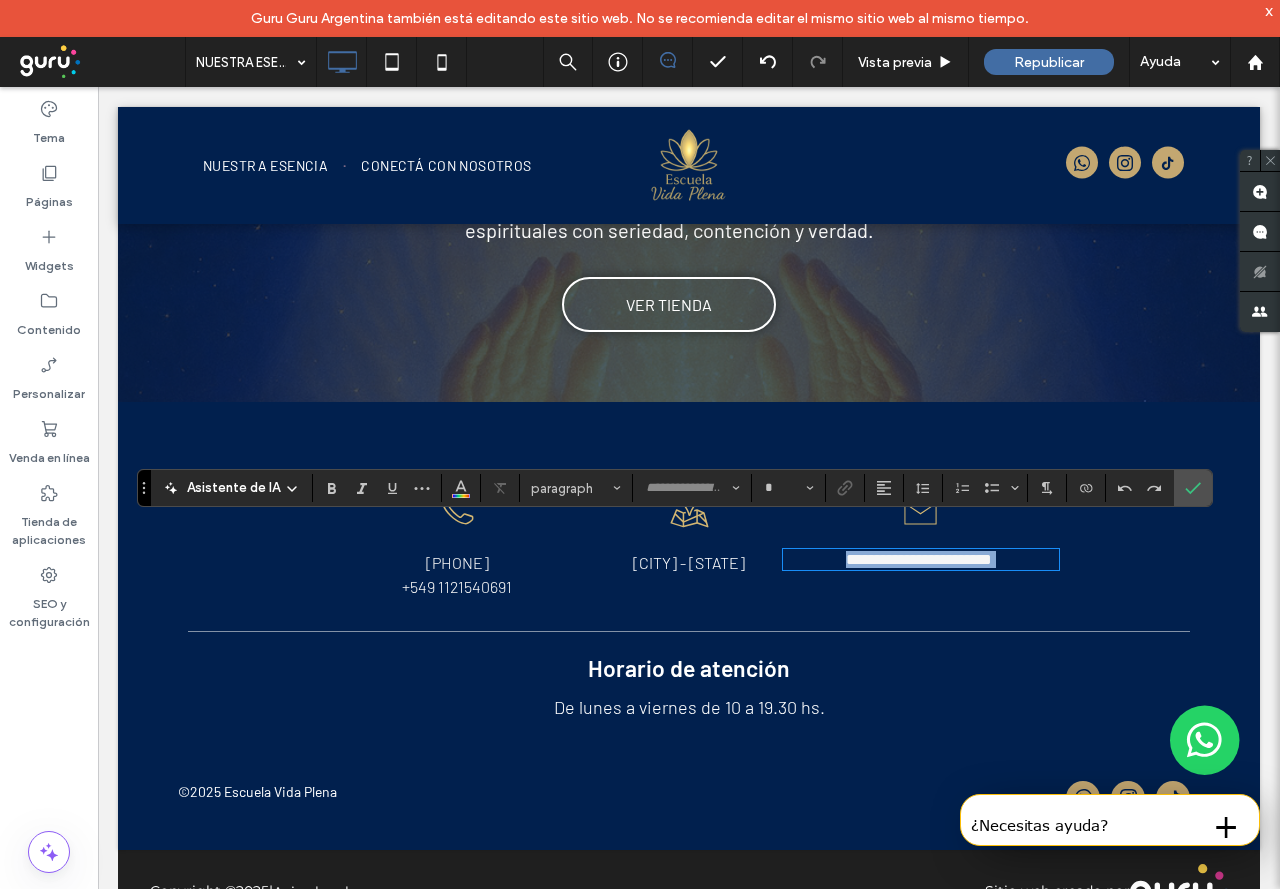 type on "******" 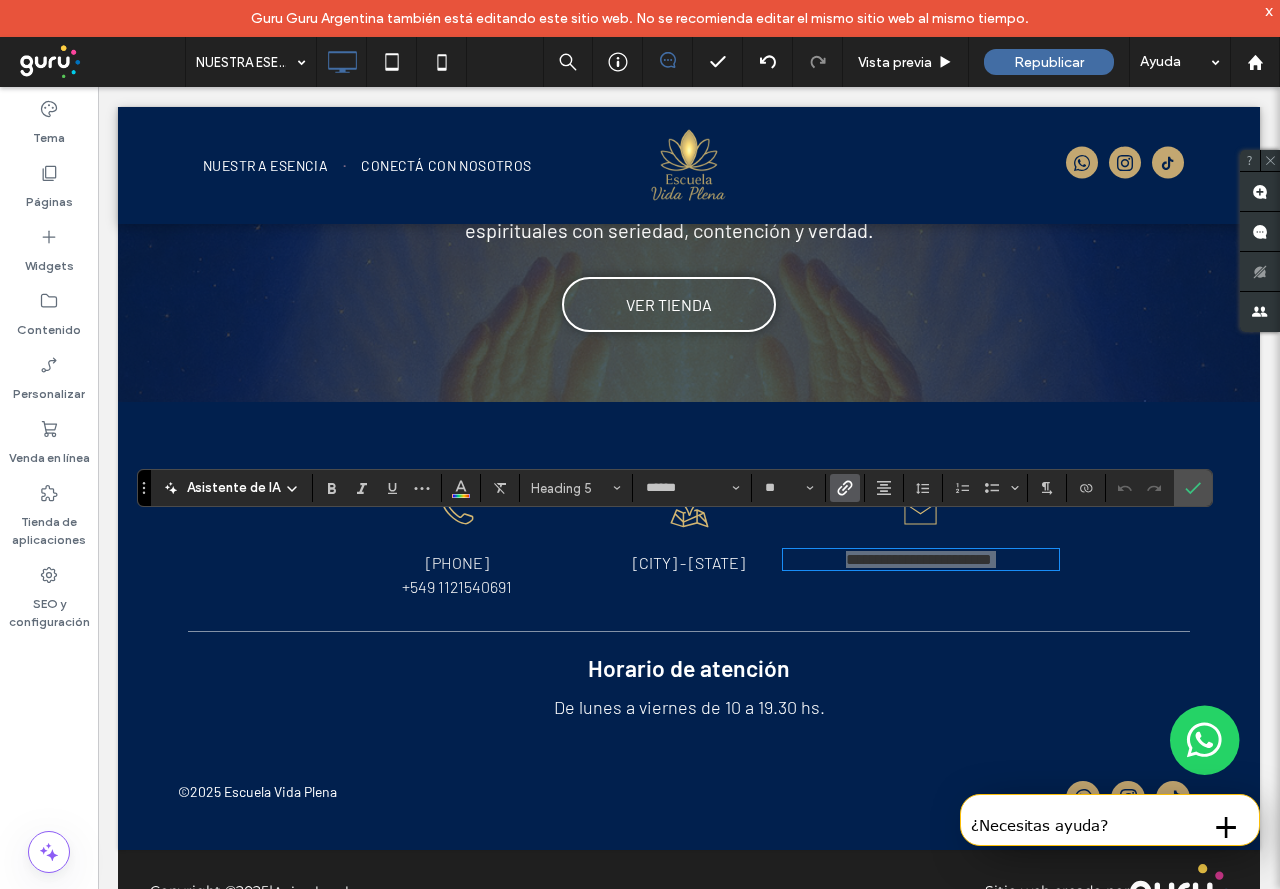 click at bounding box center (841, 488) 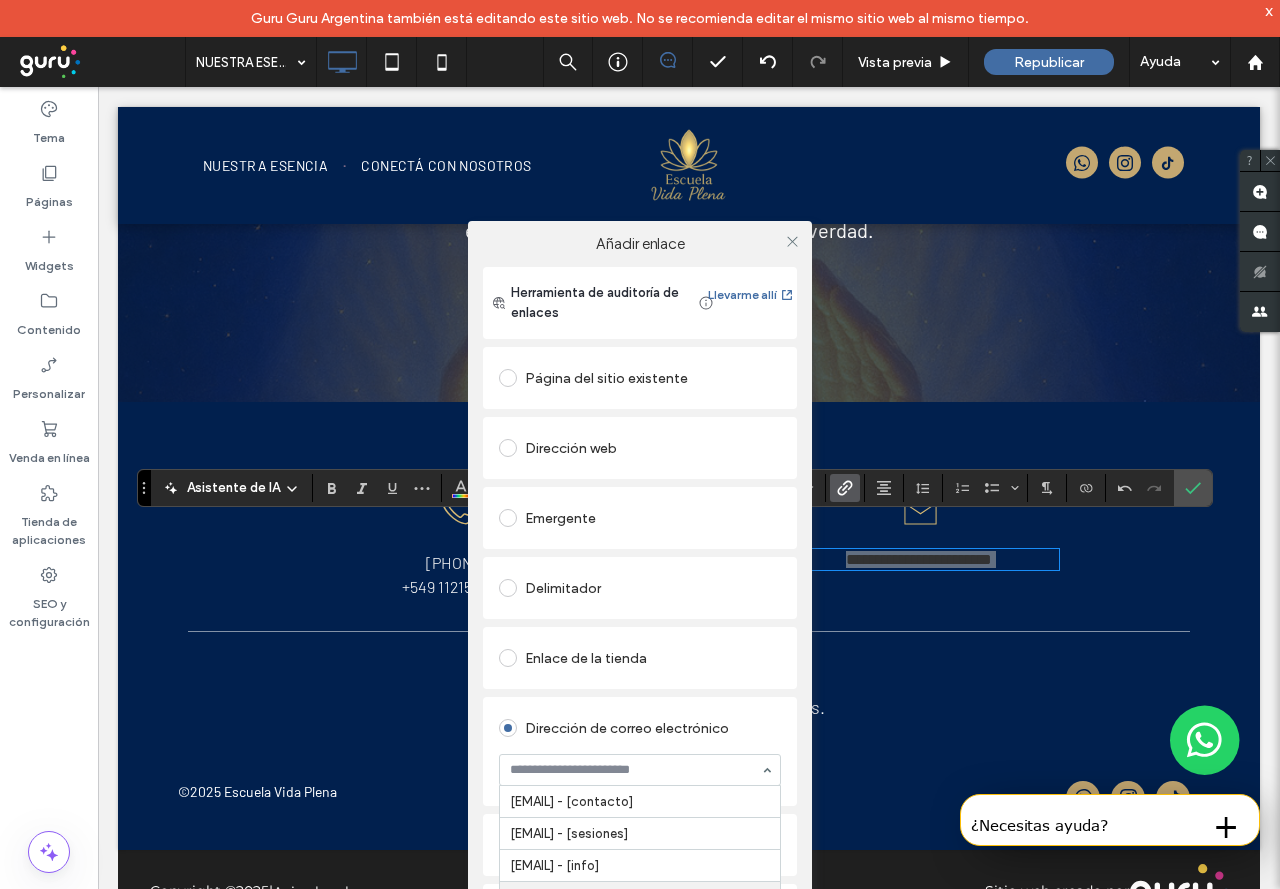 type on "**********" 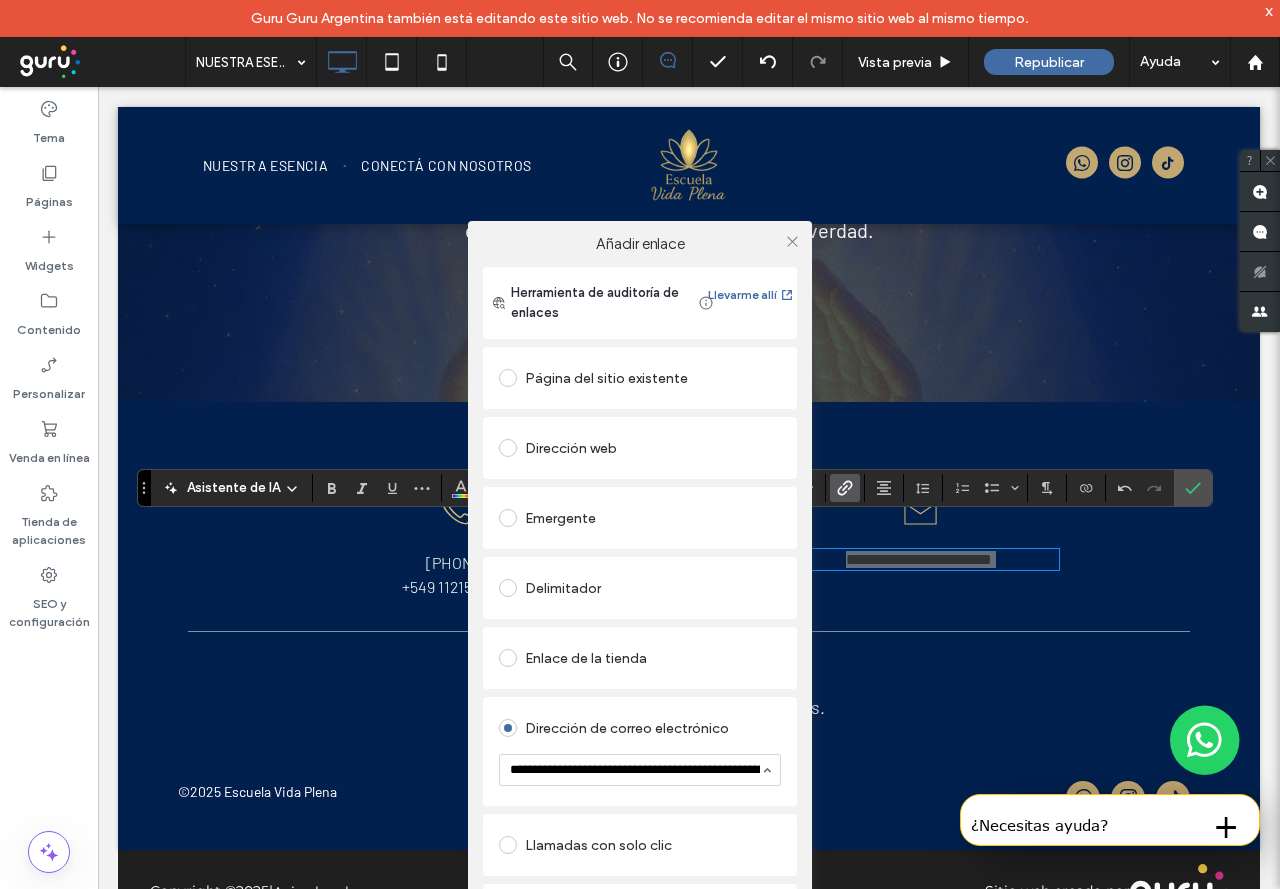 scroll, scrollTop: 0, scrollLeft: 361, axis: horizontal 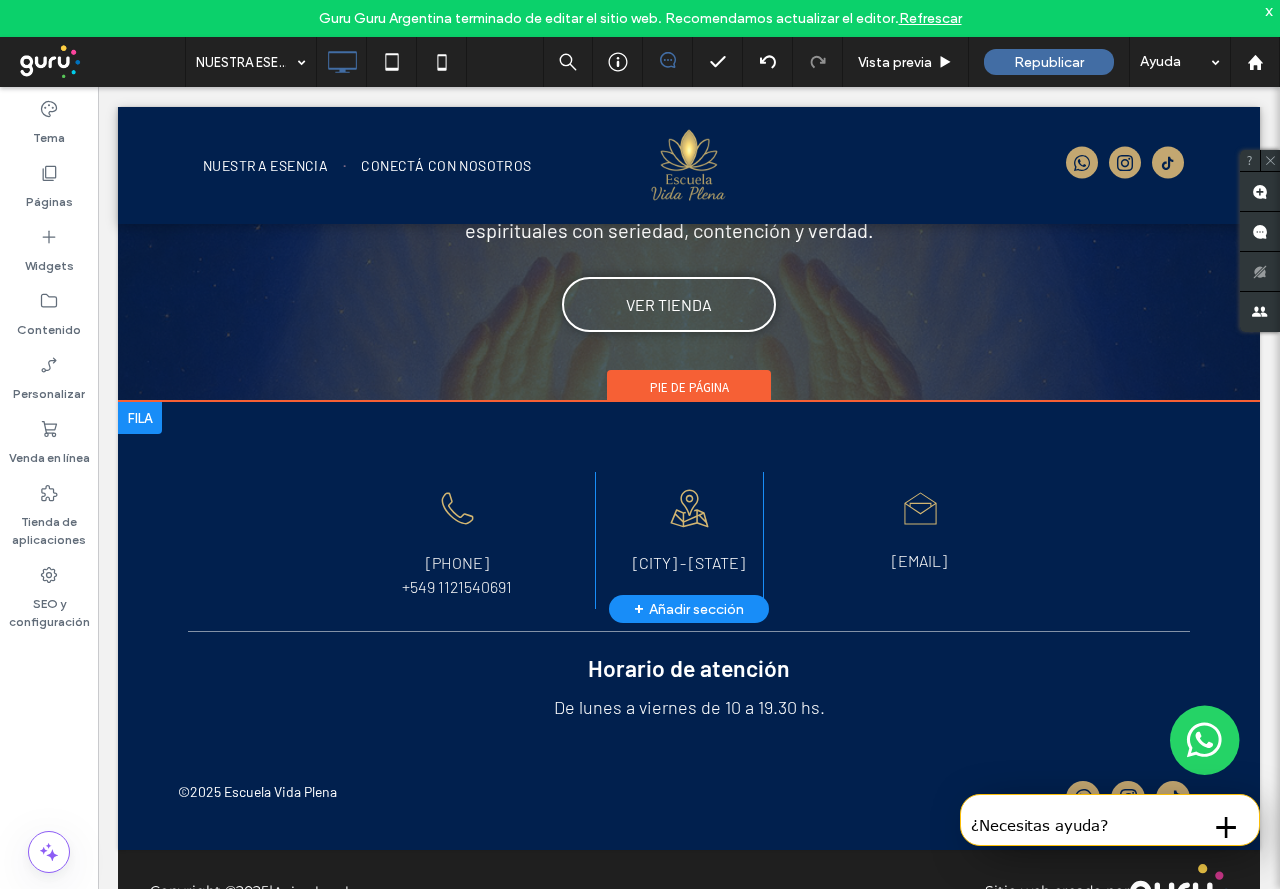 click on "Un dibujo en blanco y negro de un sobre abierto sobre un fondo blanco.
matiasvitale@hotmail.com   Click To Paste" at bounding box center [971, 540] 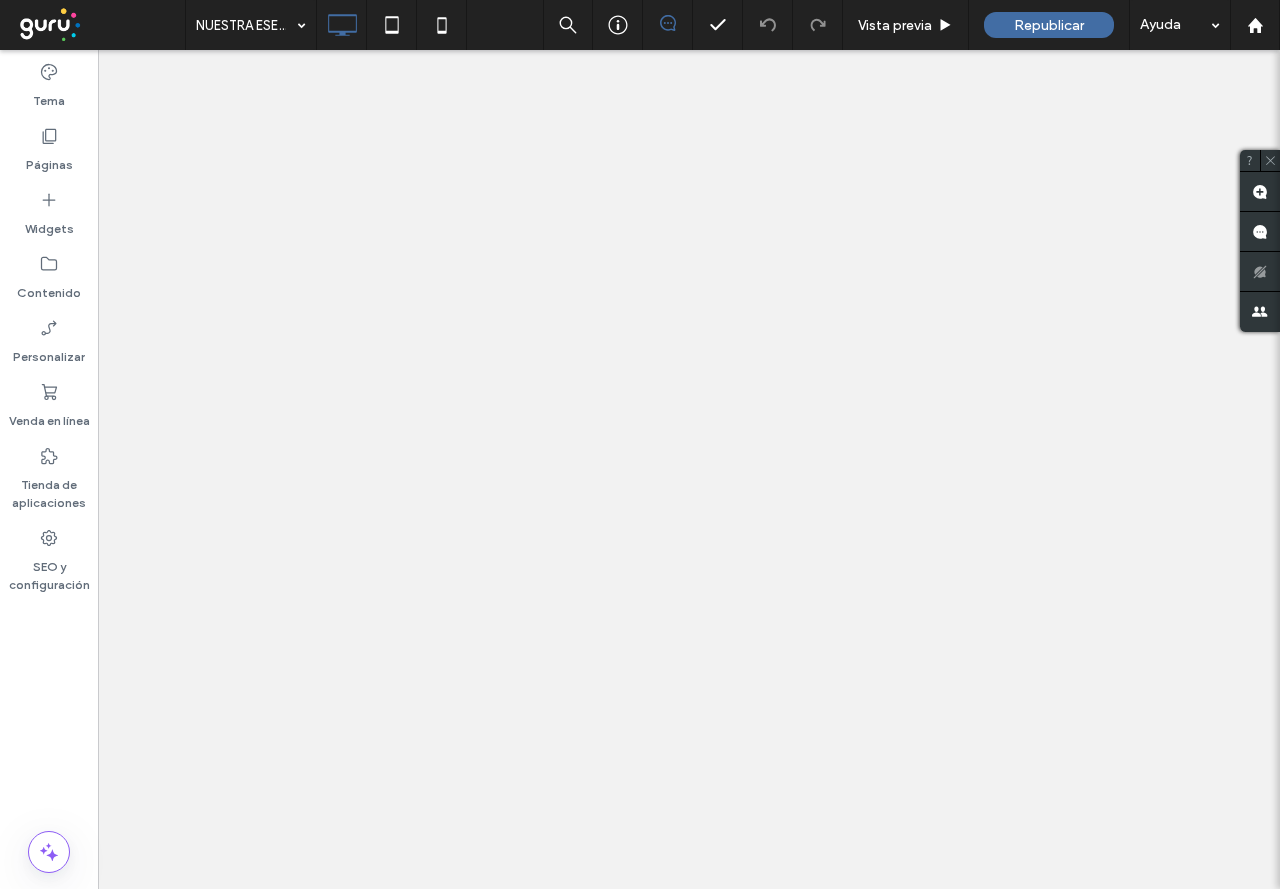 scroll, scrollTop: 0, scrollLeft: 0, axis: both 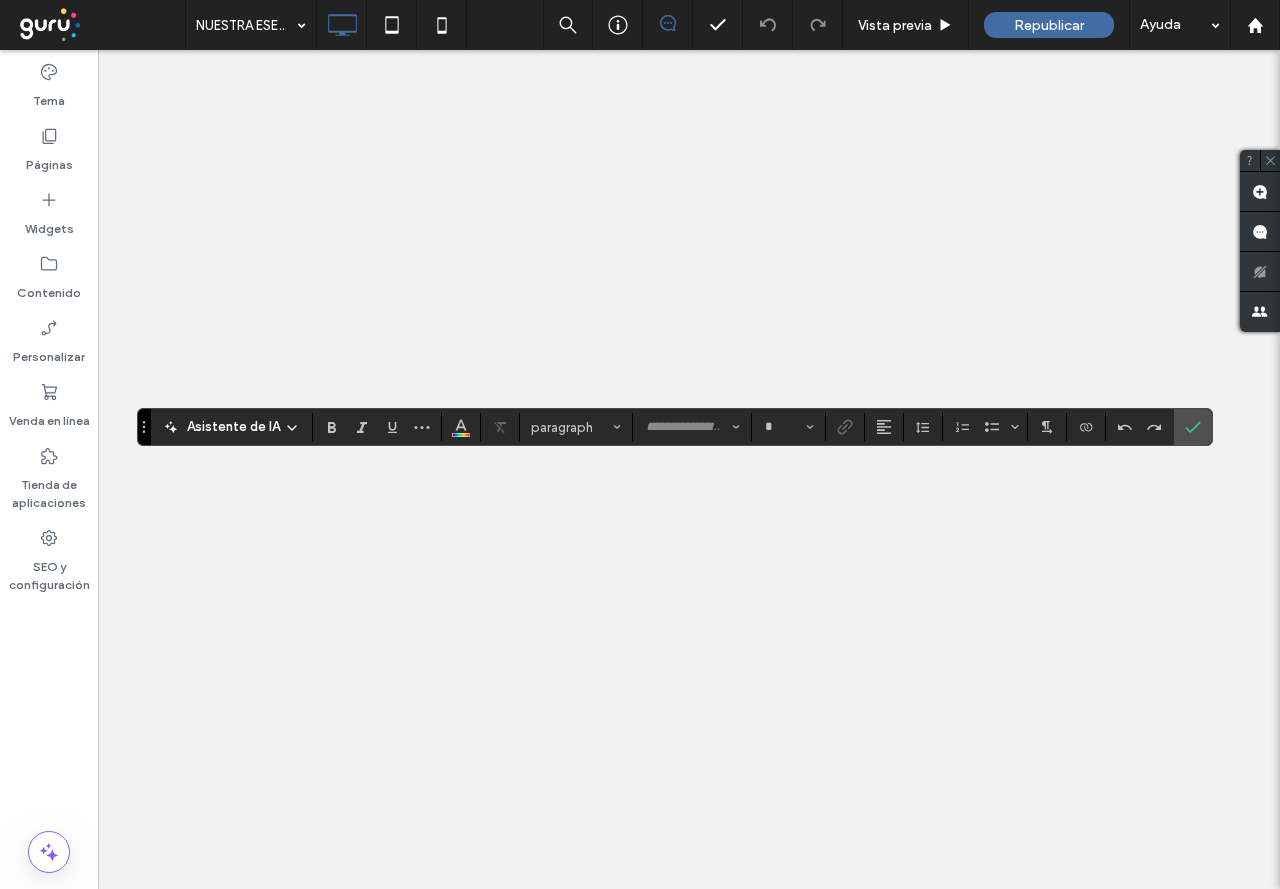 type on "******" 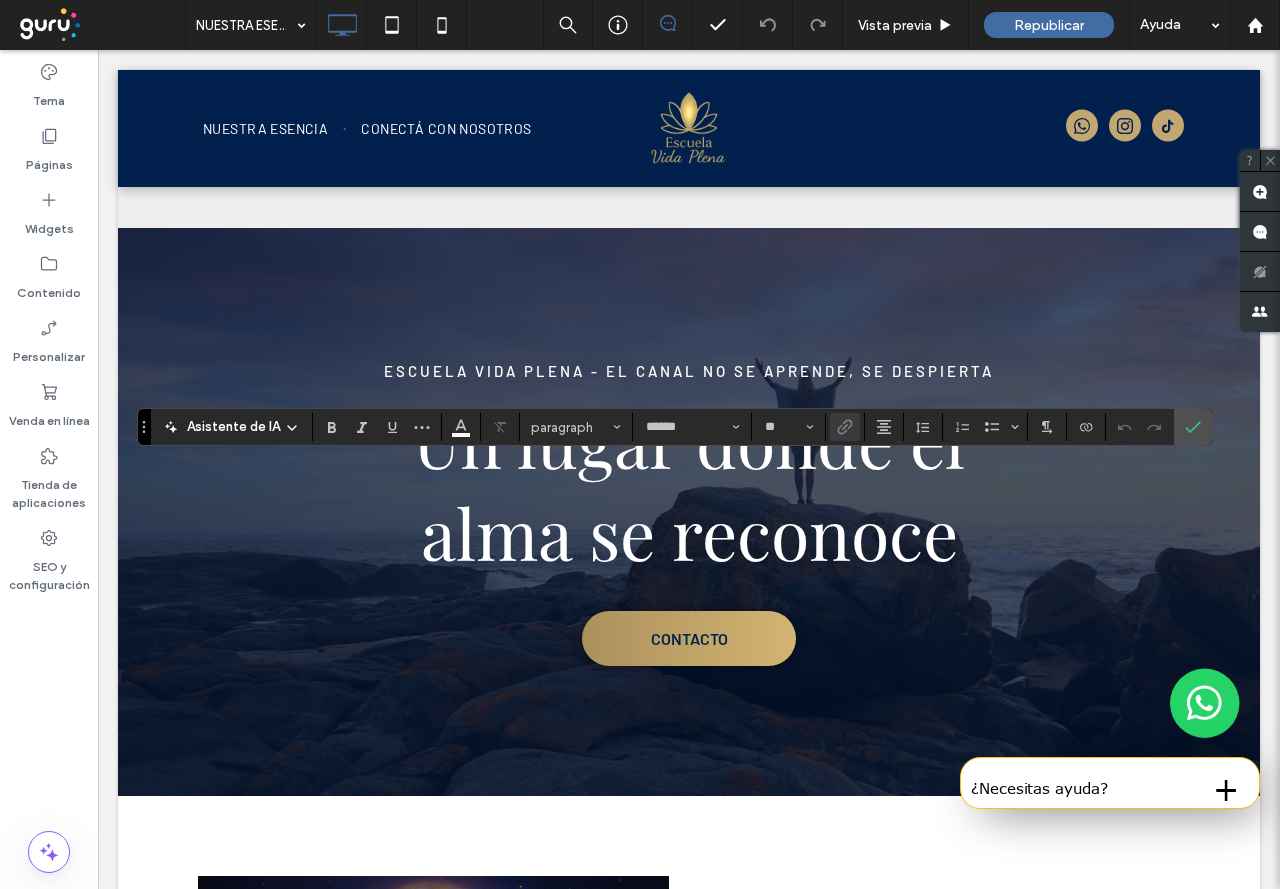 scroll, scrollTop: 5371, scrollLeft: 0, axis: vertical 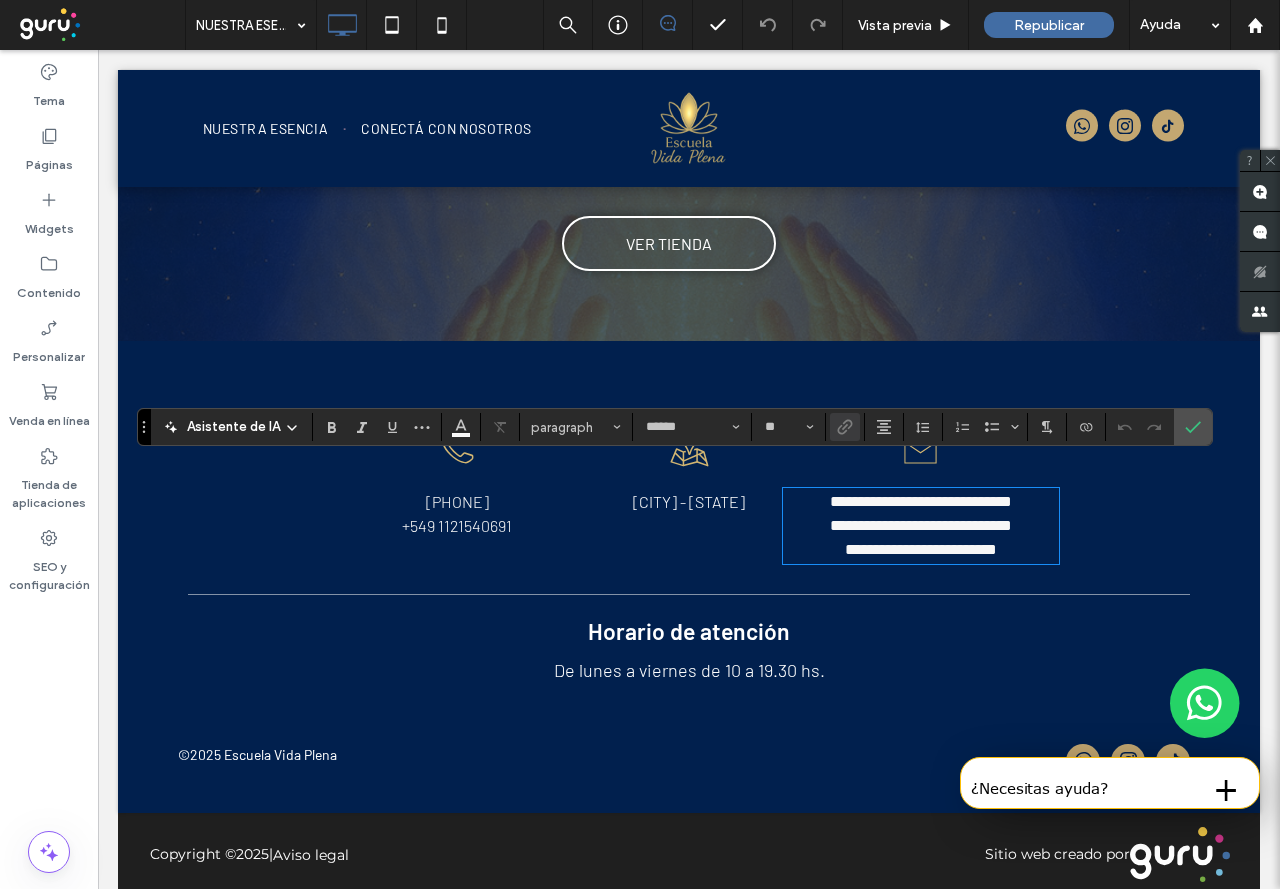 click on "**********" at bounding box center [921, 501] 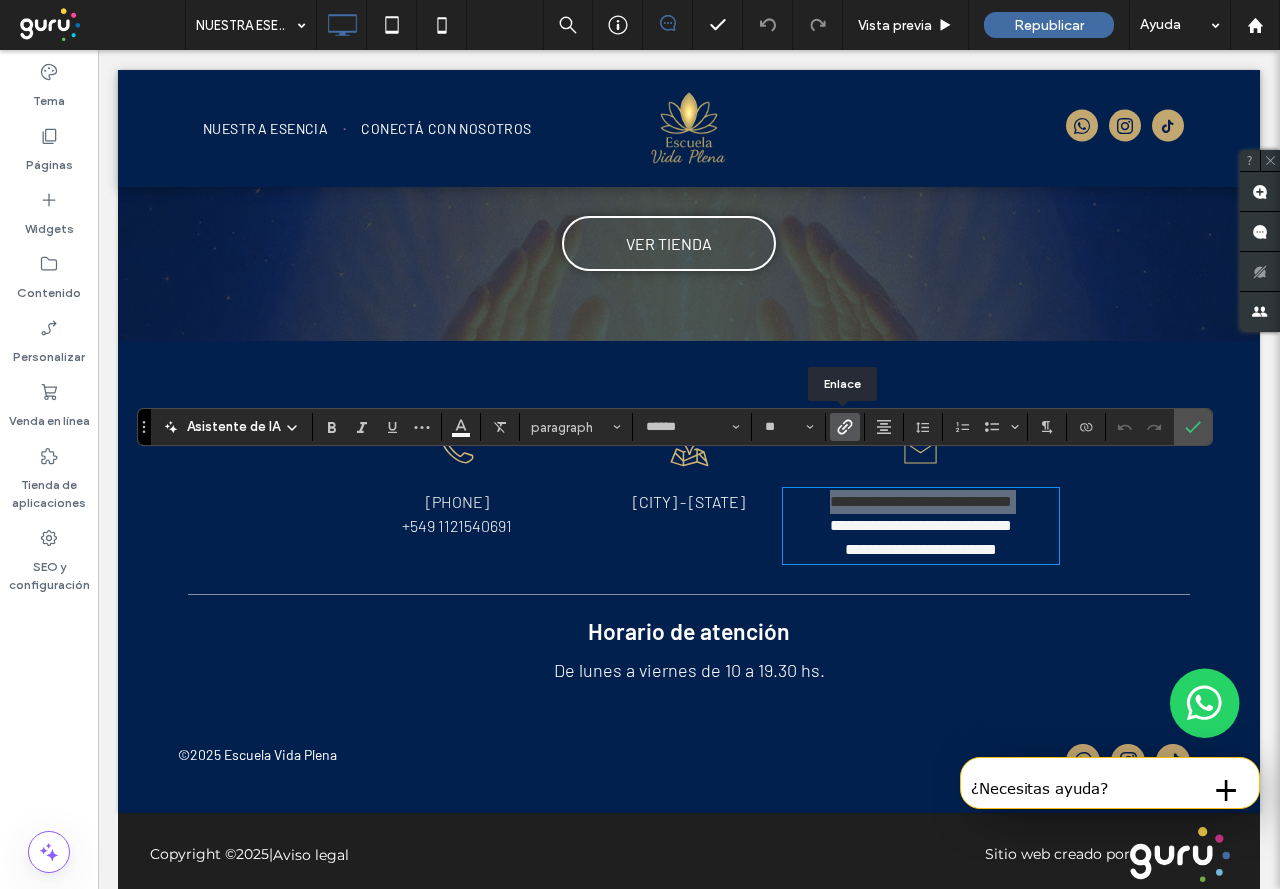 click 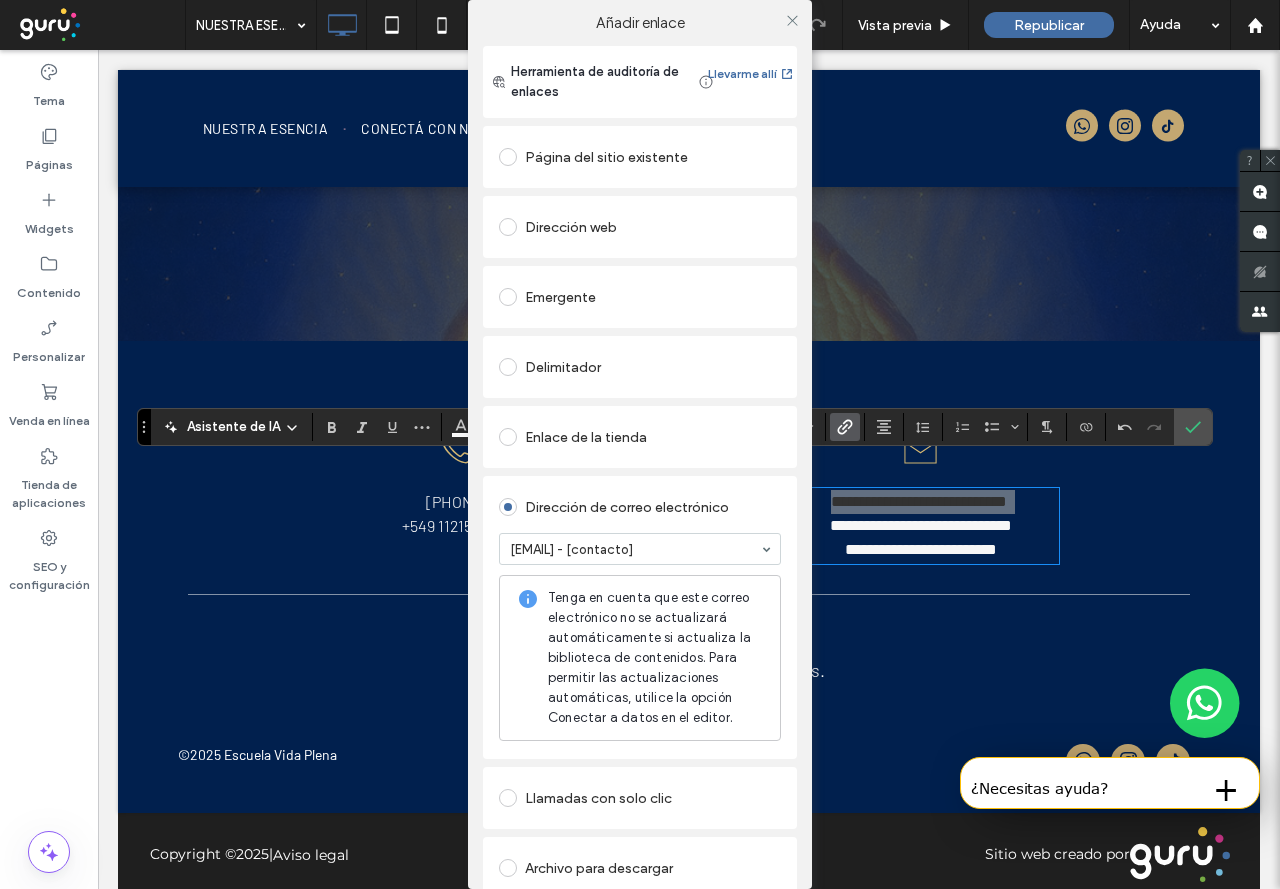 drag, startPoint x: 664, startPoint y: 544, endPoint x: 693, endPoint y: 541, distance: 29.15476 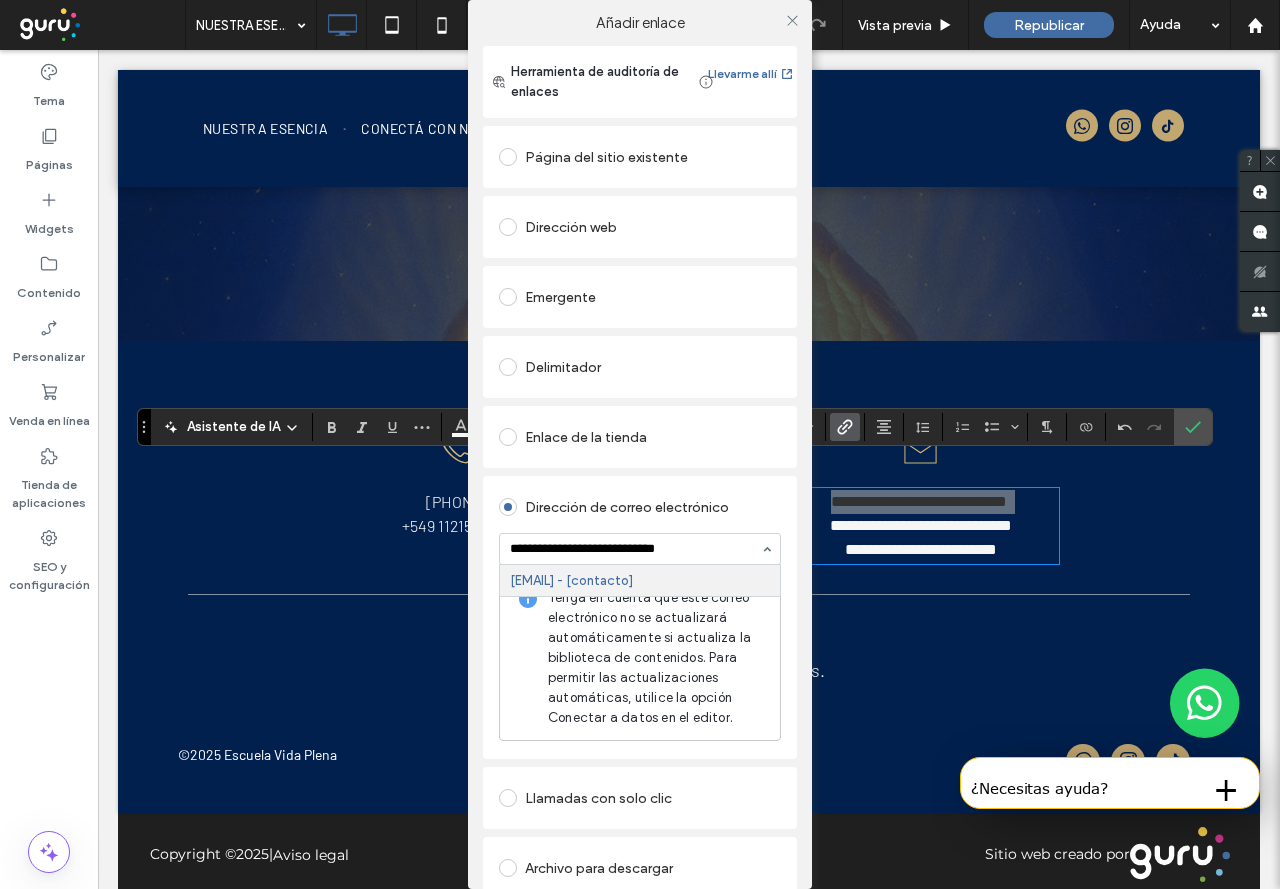 type on "**********" 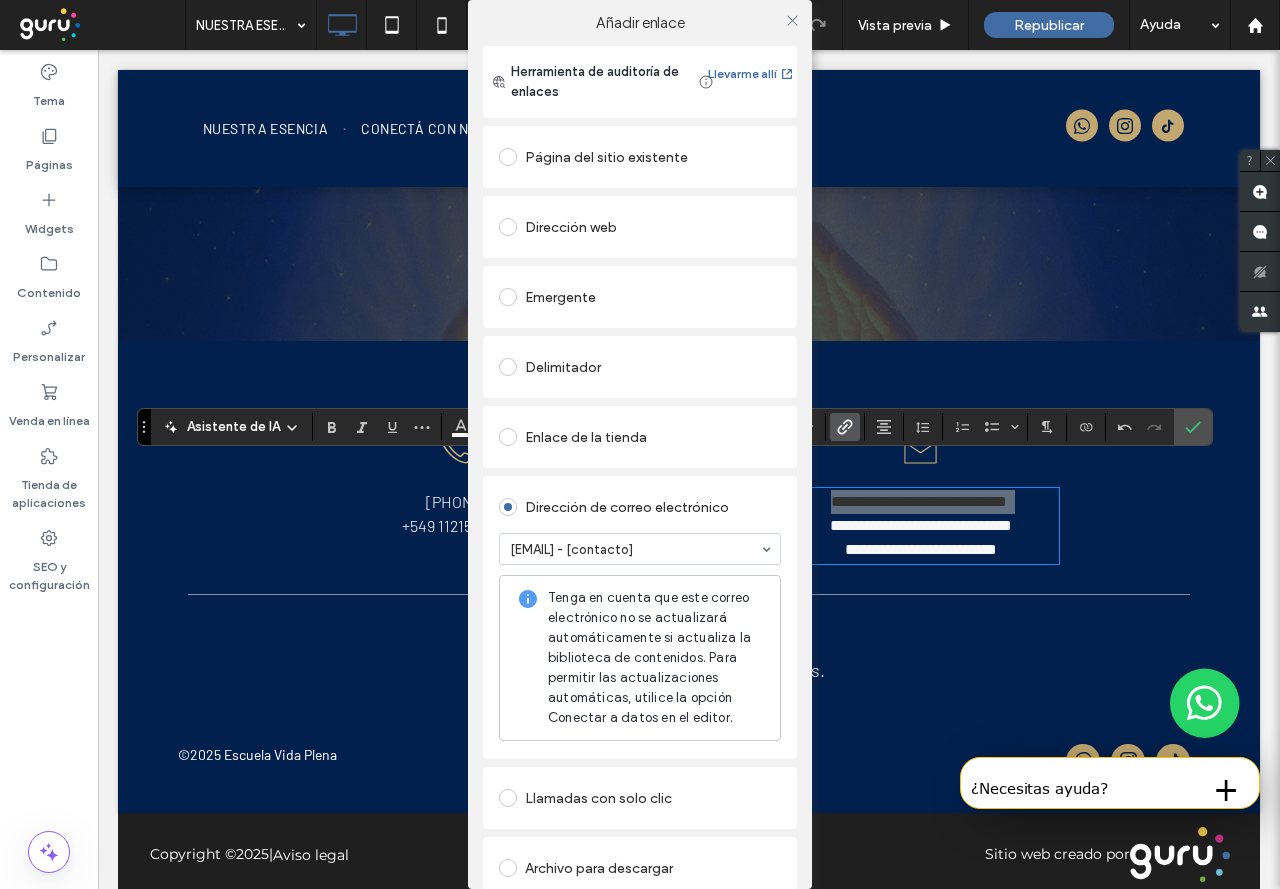 click on "Dirección de correo electrónico" at bounding box center (640, 507) 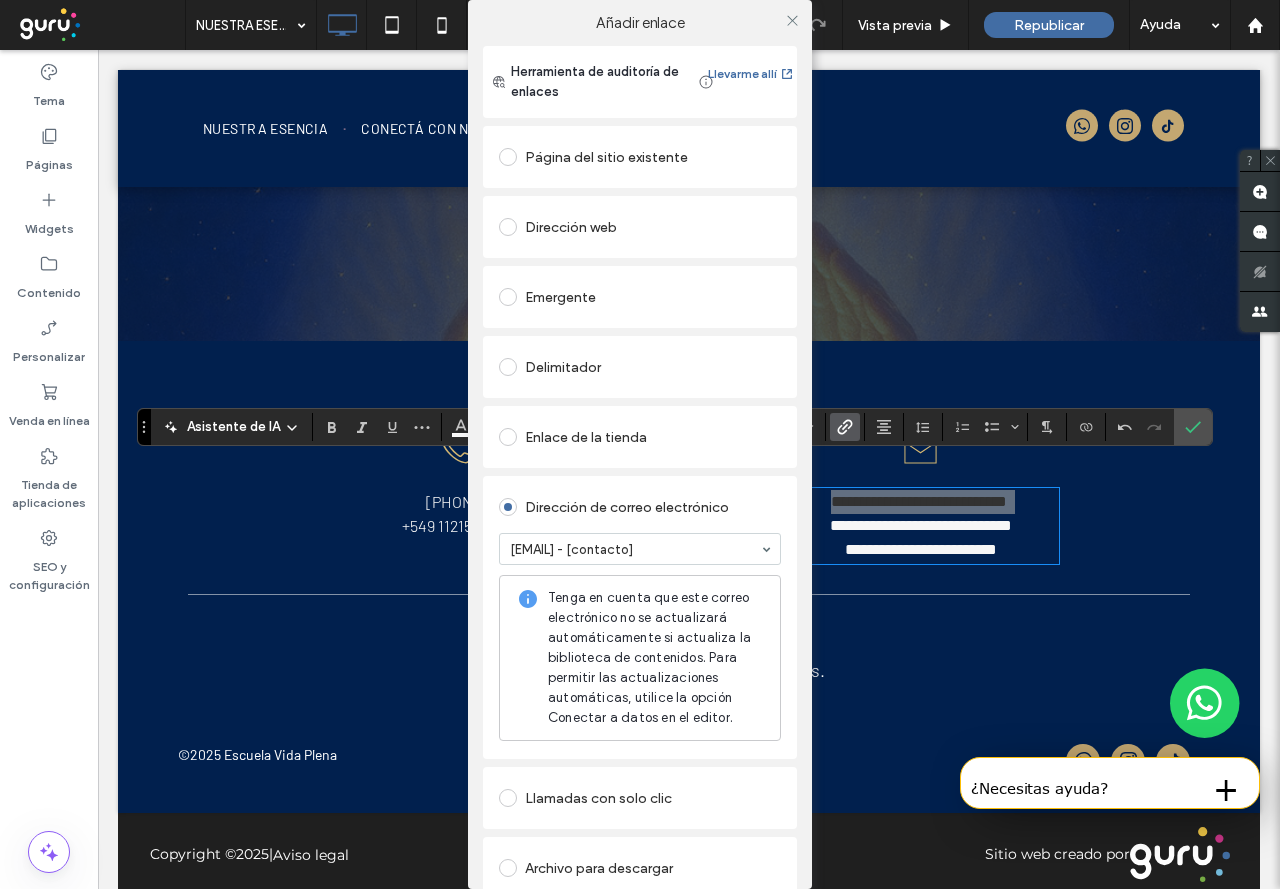 click on "Dirección de correo electrónico [EMAIL] - [contacto] Tenga en cuenta que este correo electrónico no se actualizará automáticamente si actualiza la biblioteca de contenidos. Para permitir las actualizaciones automáticas, utilice la opción Conectar a datos en el editor." at bounding box center (640, 617) 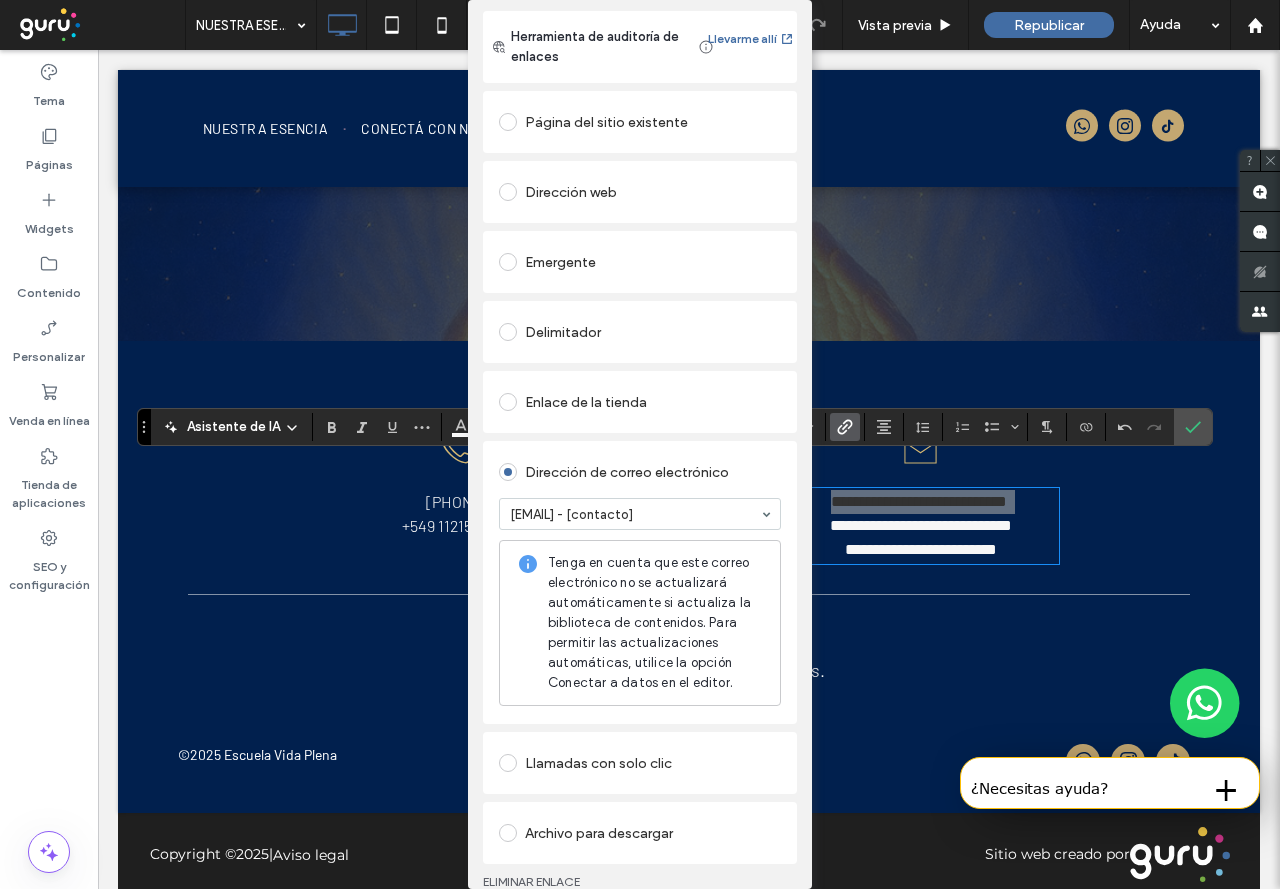 scroll, scrollTop: 66, scrollLeft: 0, axis: vertical 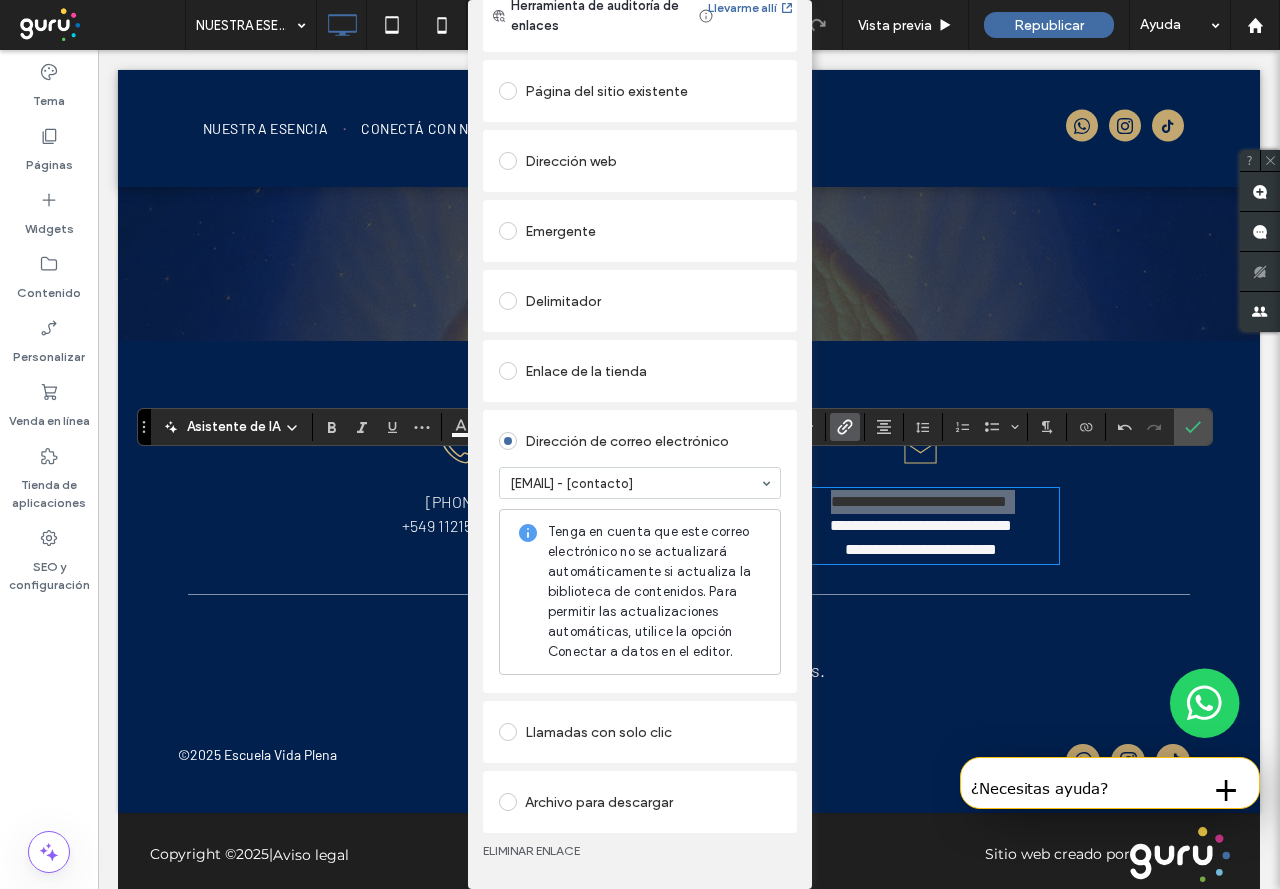 click on "Añadir enlace Herramienta de auditoría de enlaces Llevarme allí Página del sitio existente Dirección web Emergente Delimitador Enlace de la tienda Dirección de correo electrónico [EMAIL] - [contacto] Tenga en cuenta que este correo electrónico no se actualizará automáticamente si actualiza la biblioteca de contenidos. Para permitir las actualizaciones automáticas, utilice la opción Conectar a datos en el editor.
Llamadas con solo clic Archivo para descargar ELIMINAR ENLACE" at bounding box center (640, 444) 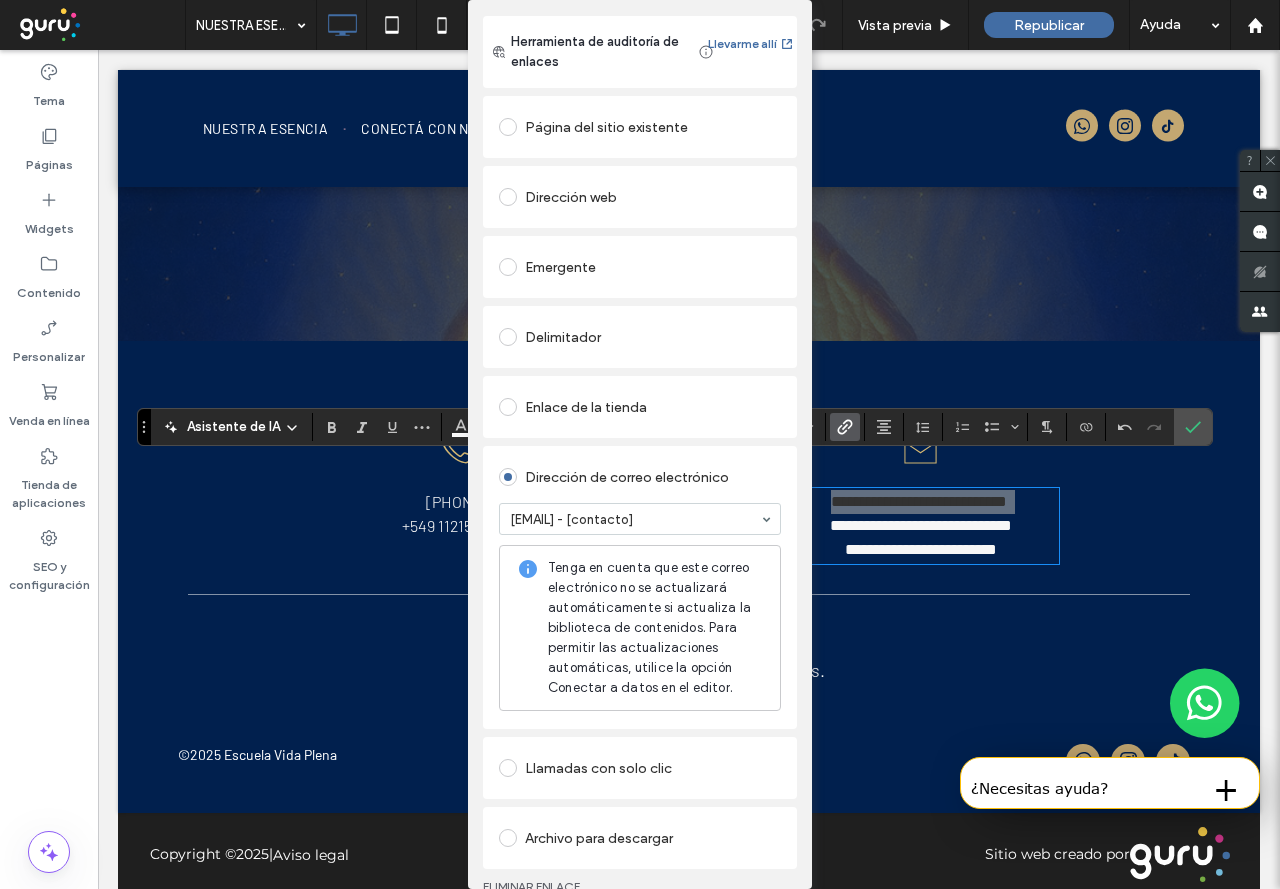 scroll, scrollTop: 0, scrollLeft: 0, axis: both 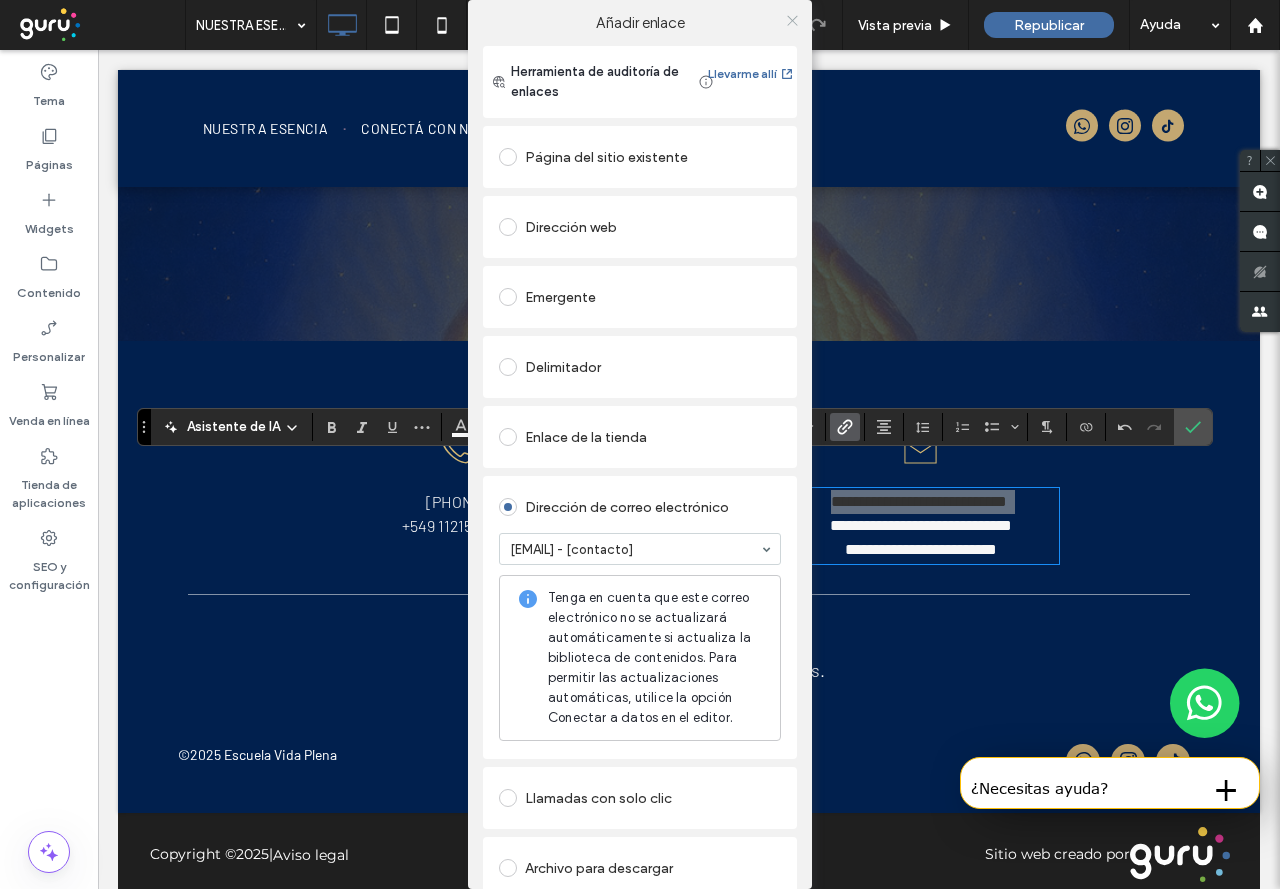 click 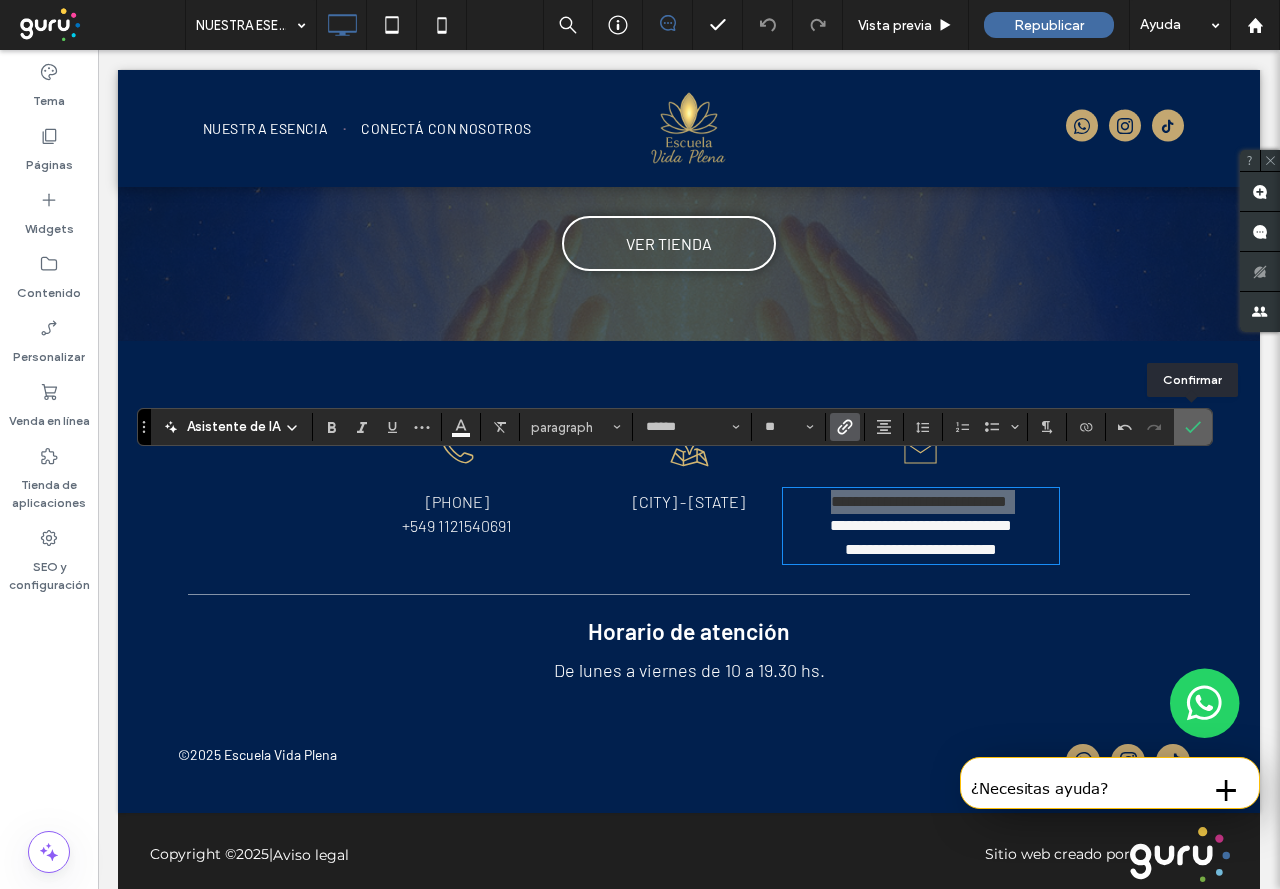 click 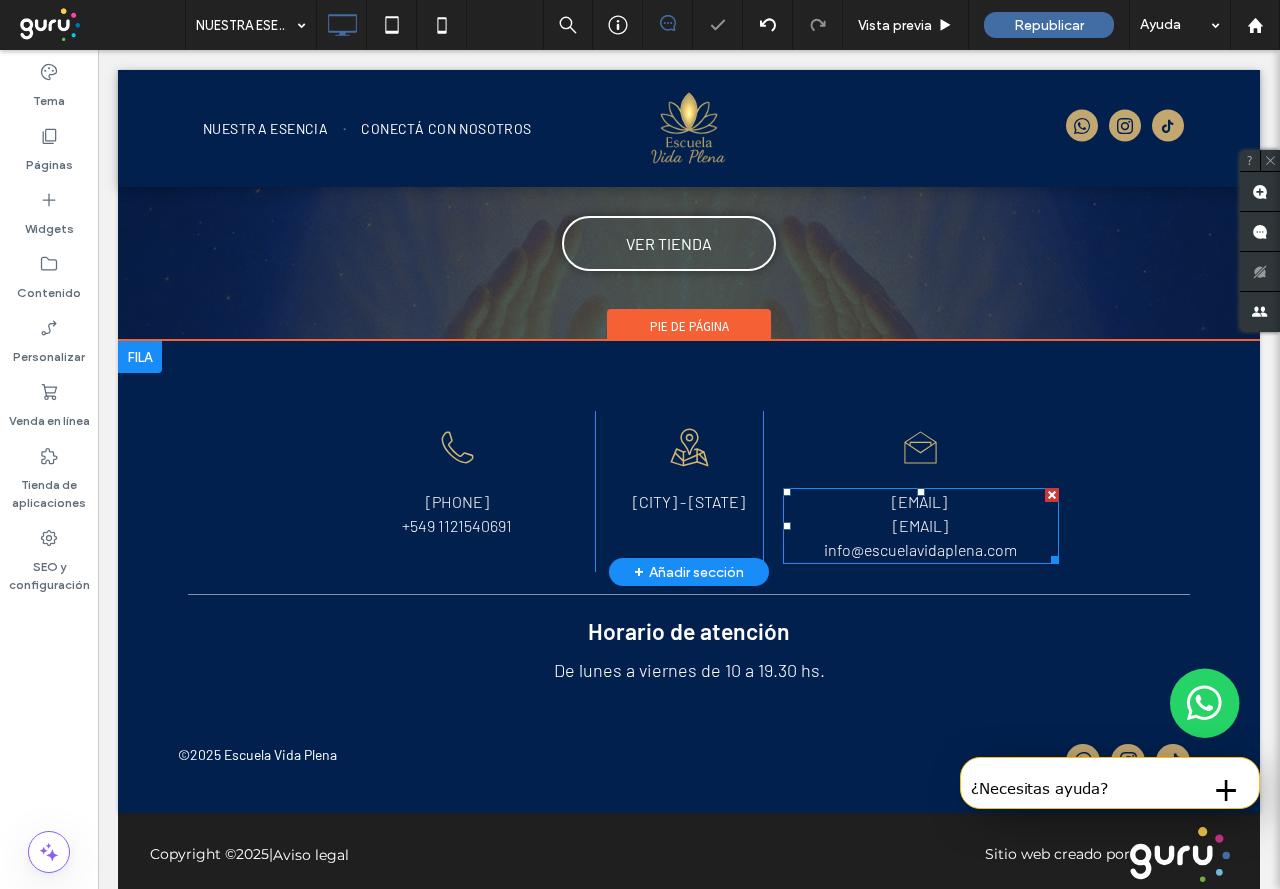 click on "[EMAIL]" at bounding box center [919, 501] 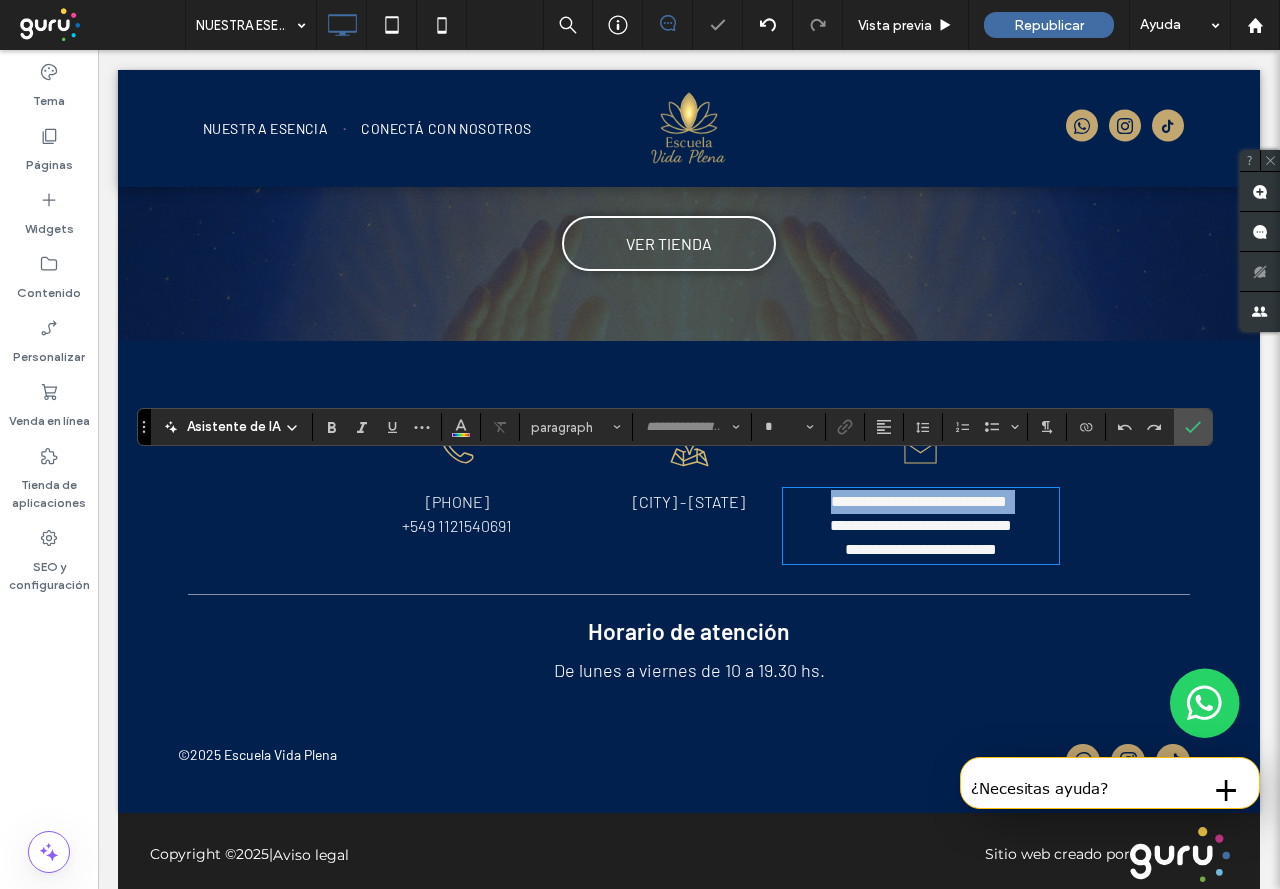 type on "******" 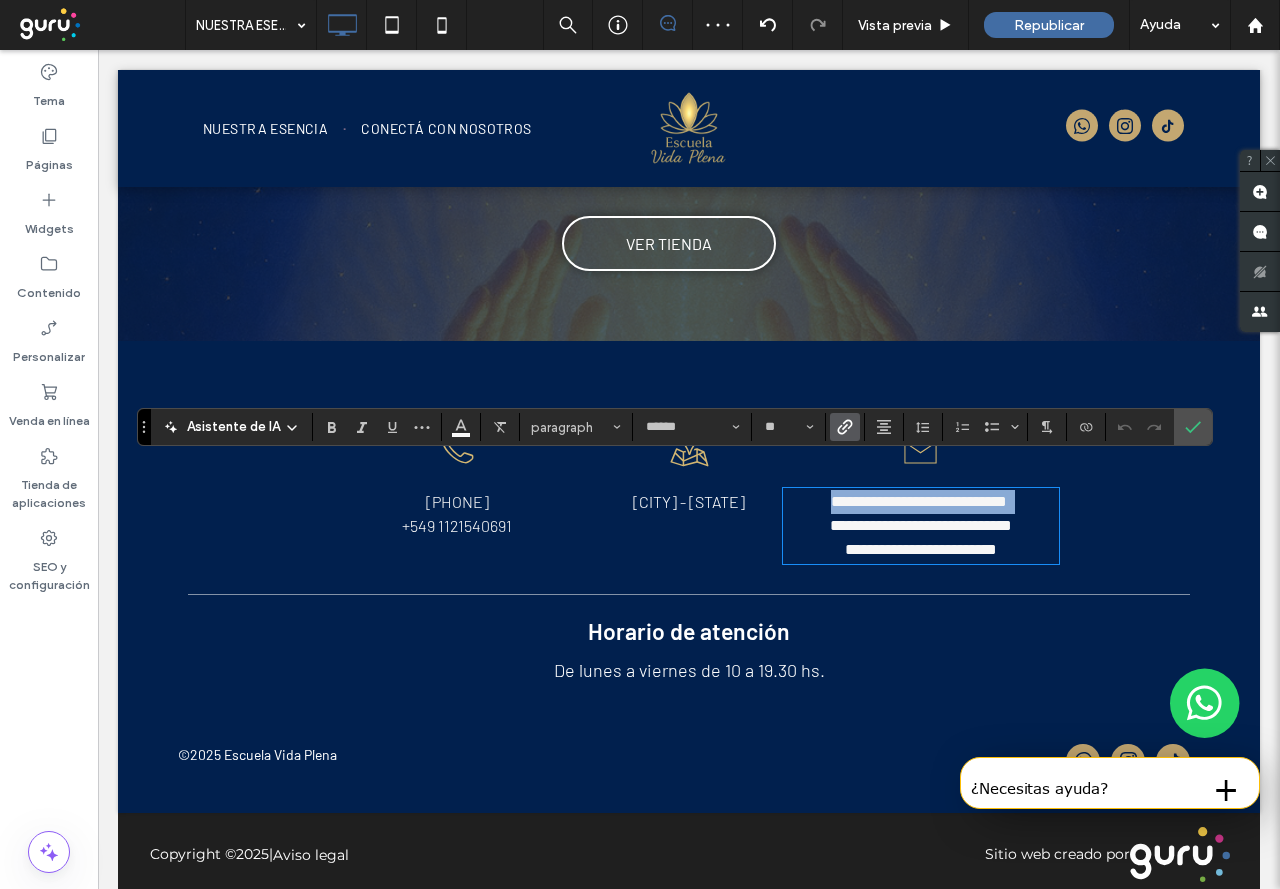 click on "**********" at bounding box center (919, 501) 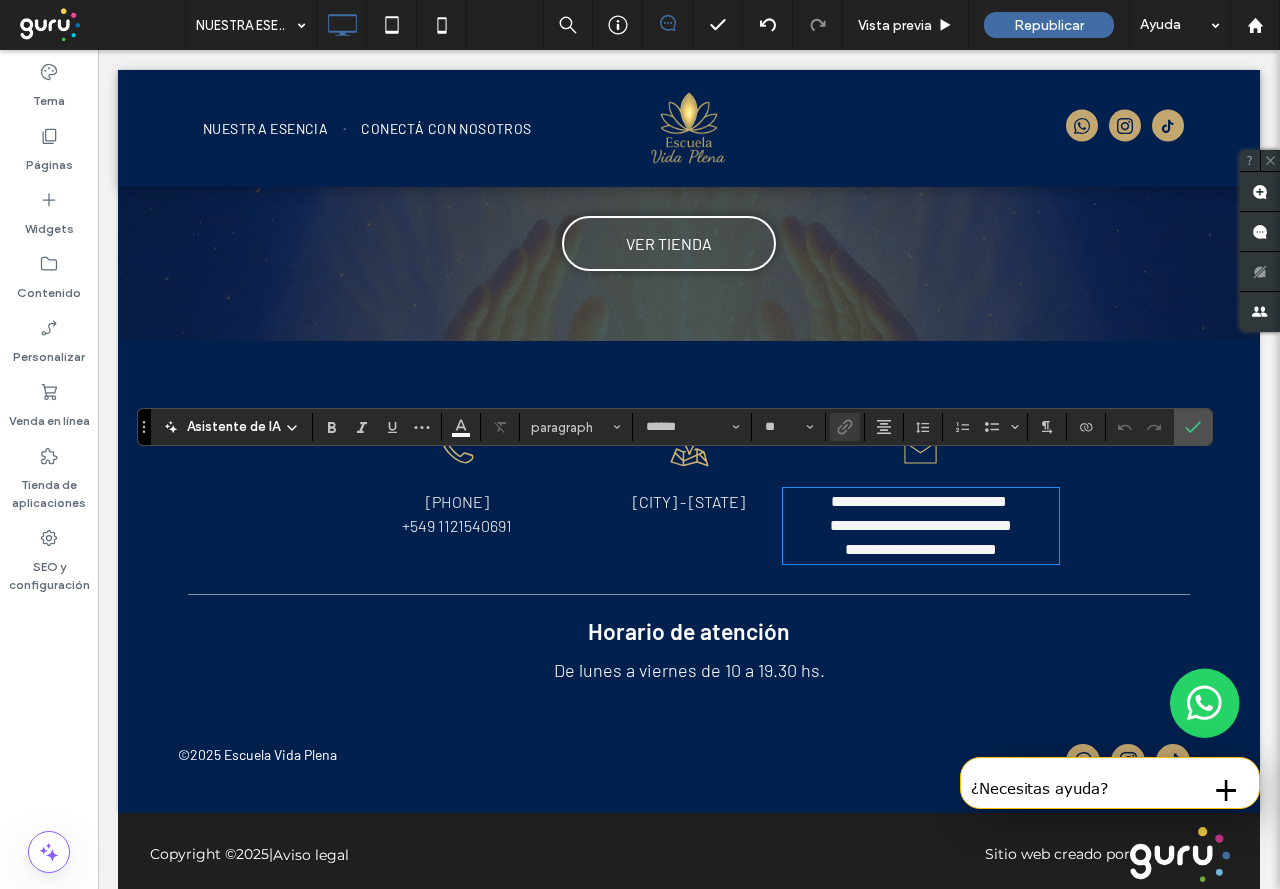 click on "**********" at bounding box center [689, 456] 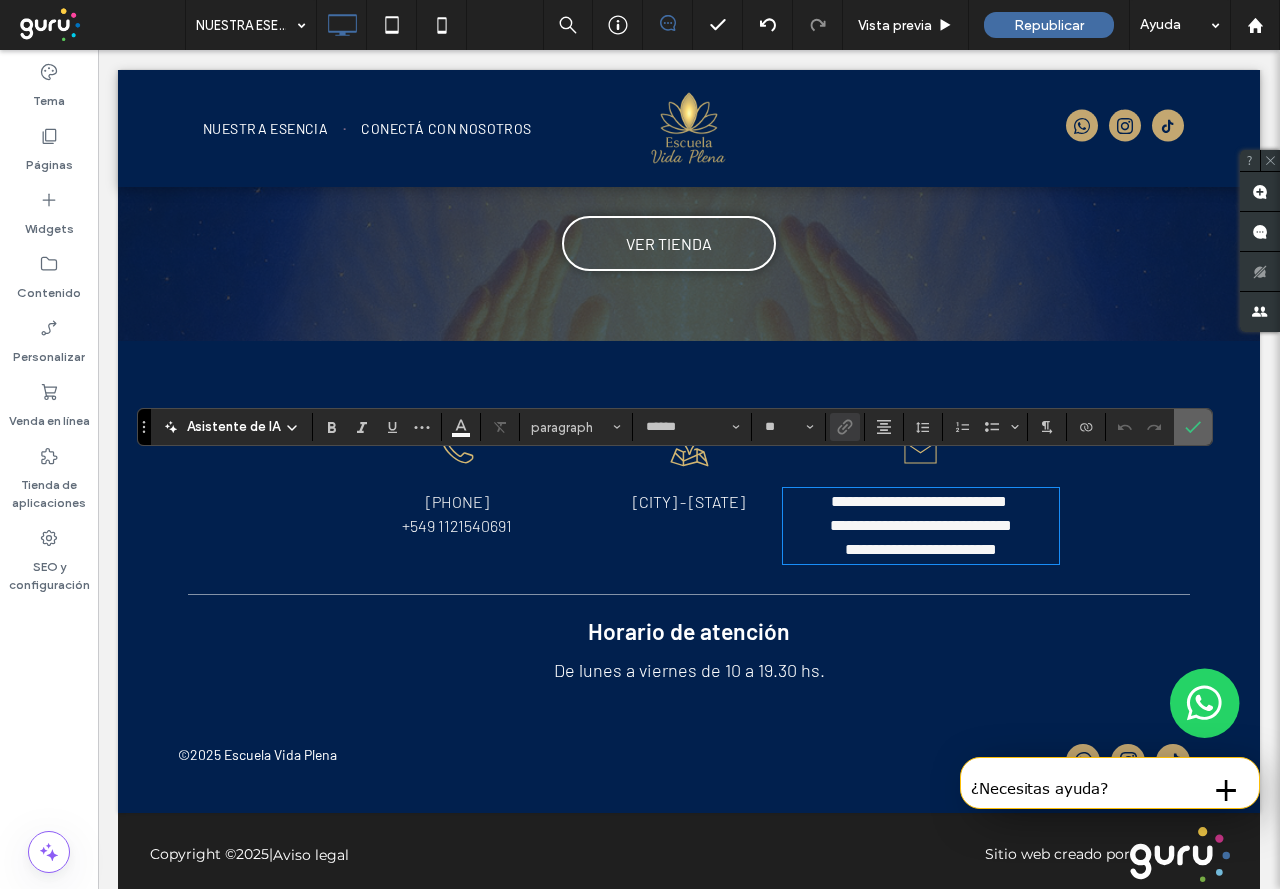 click 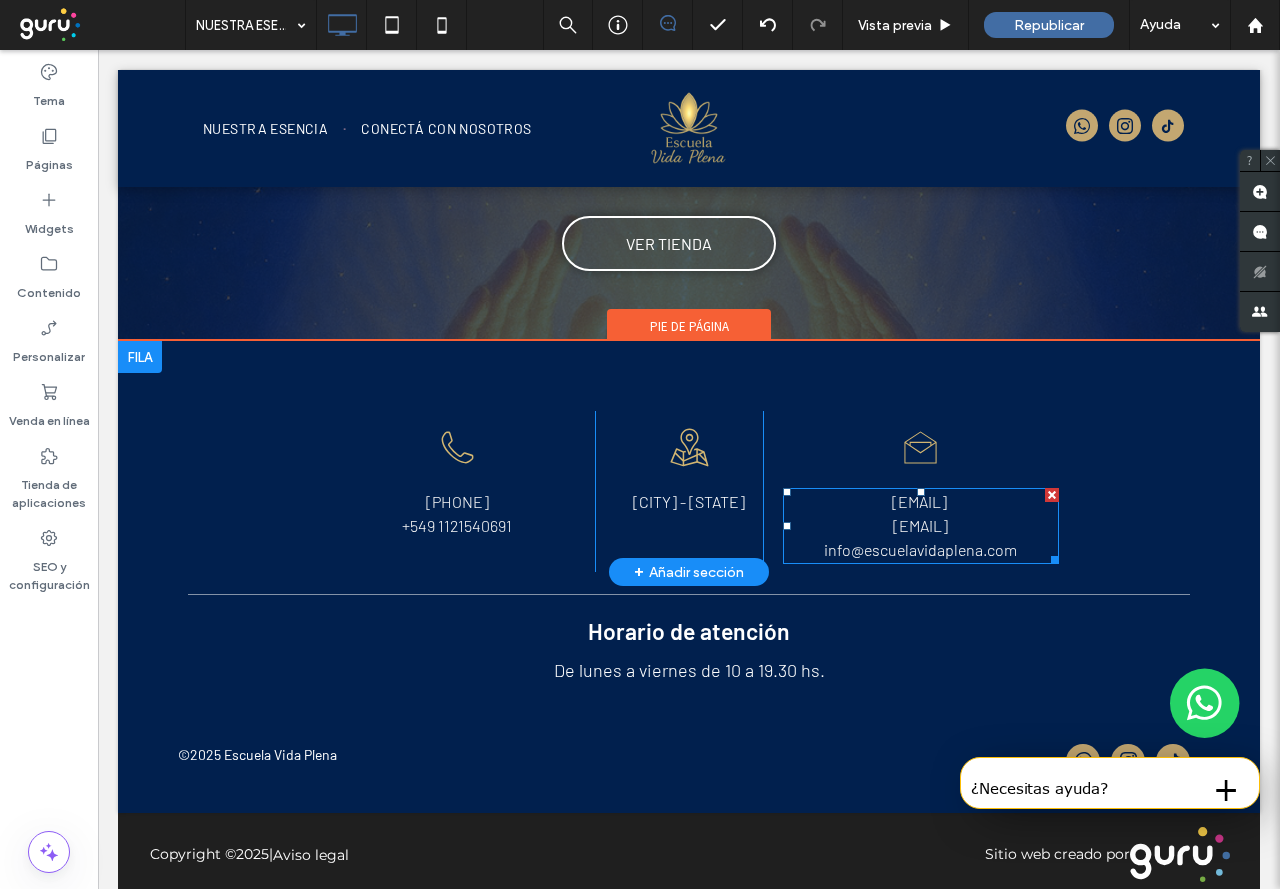 click on "[EMAIL]" at bounding box center (920, 525) 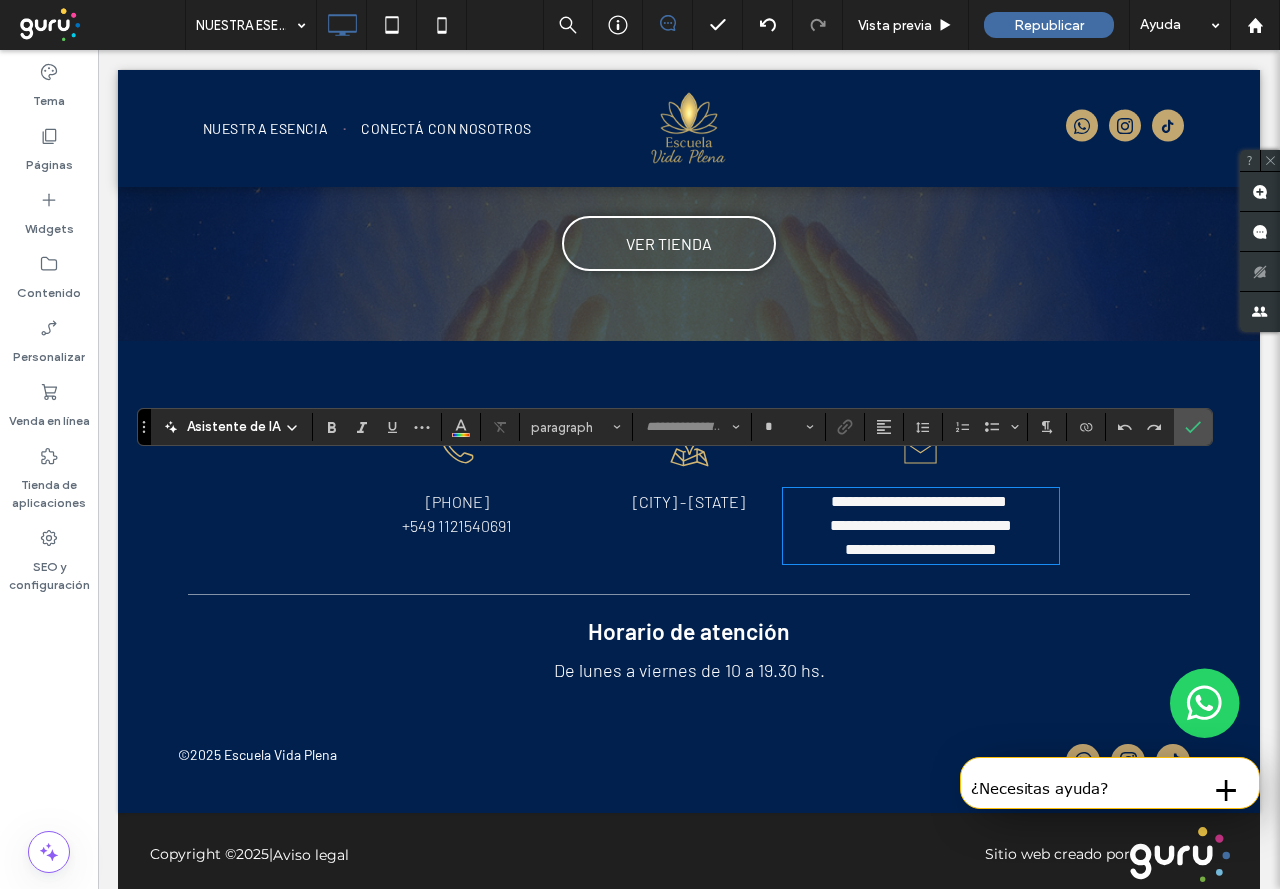 type on "******" 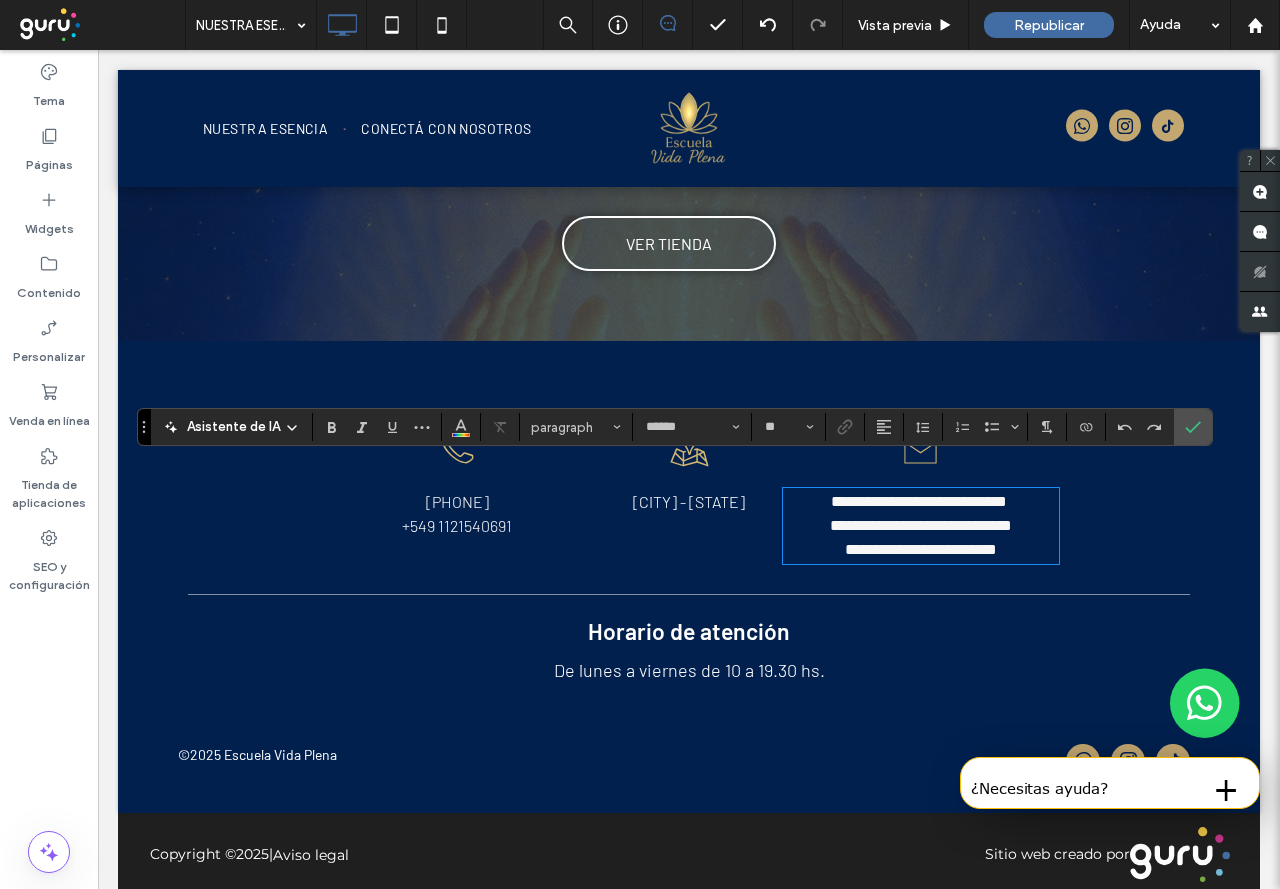 click on "**********" at bounding box center [921, 525] 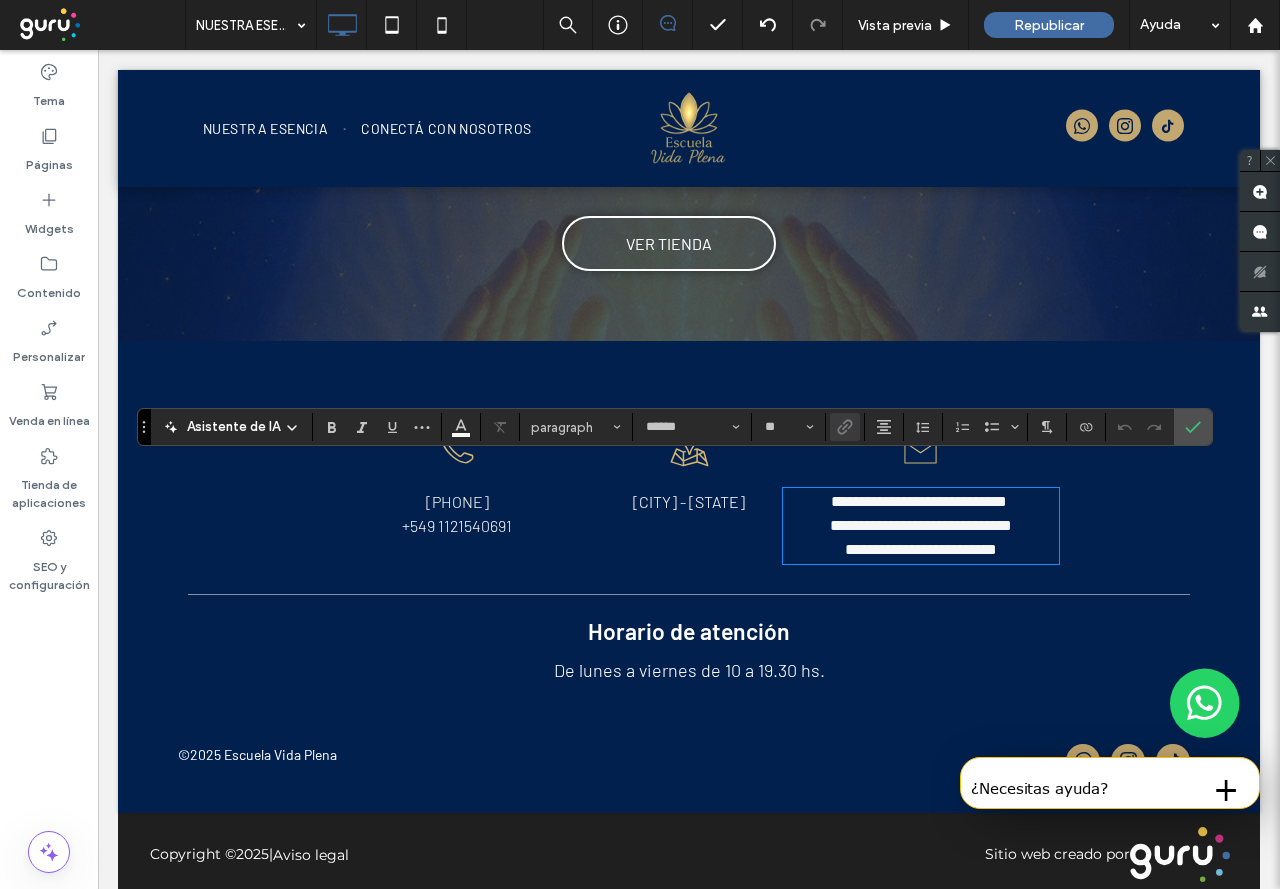 click on "**********" at bounding box center [921, 525] 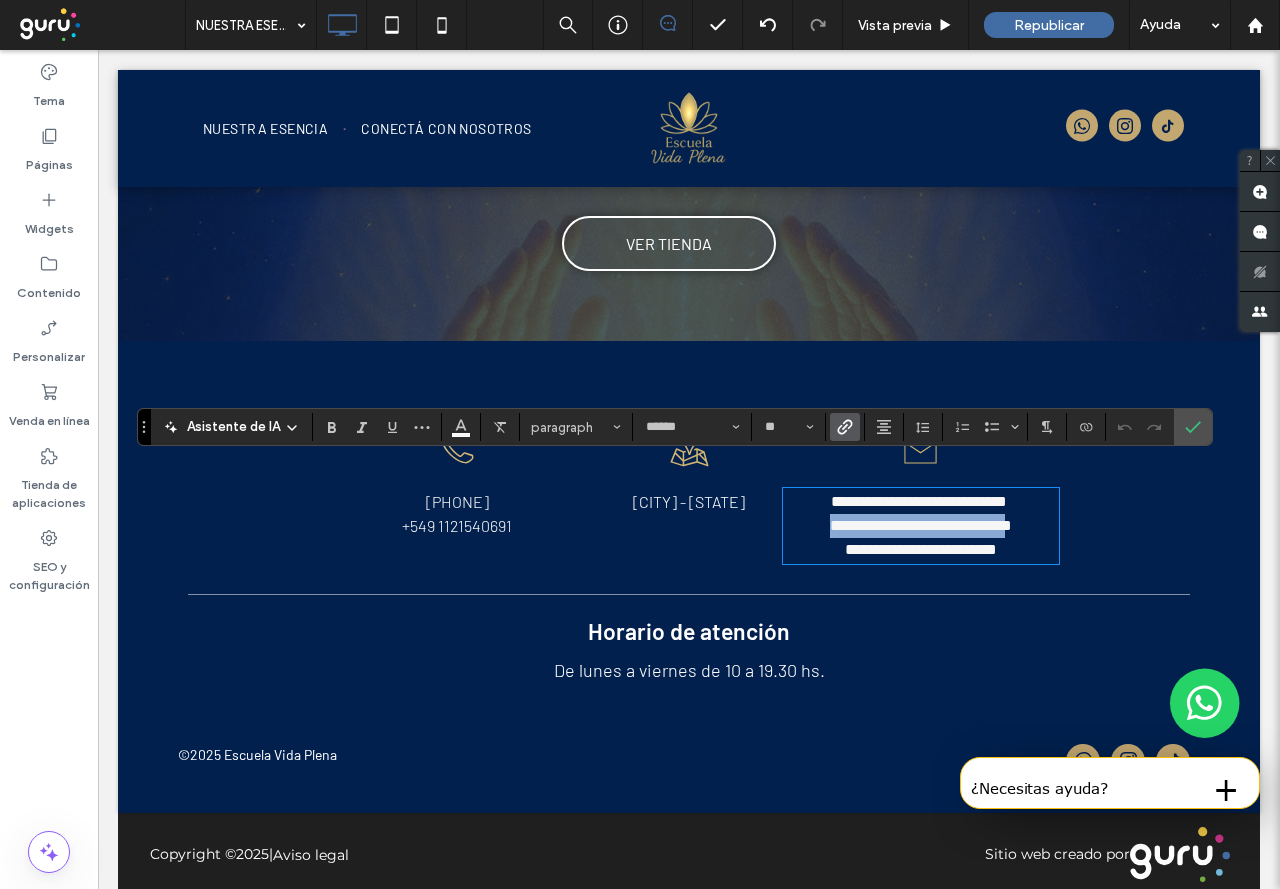 drag, startPoint x: 1023, startPoint y: 500, endPoint x: 759, endPoint y: 502, distance: 264.00757 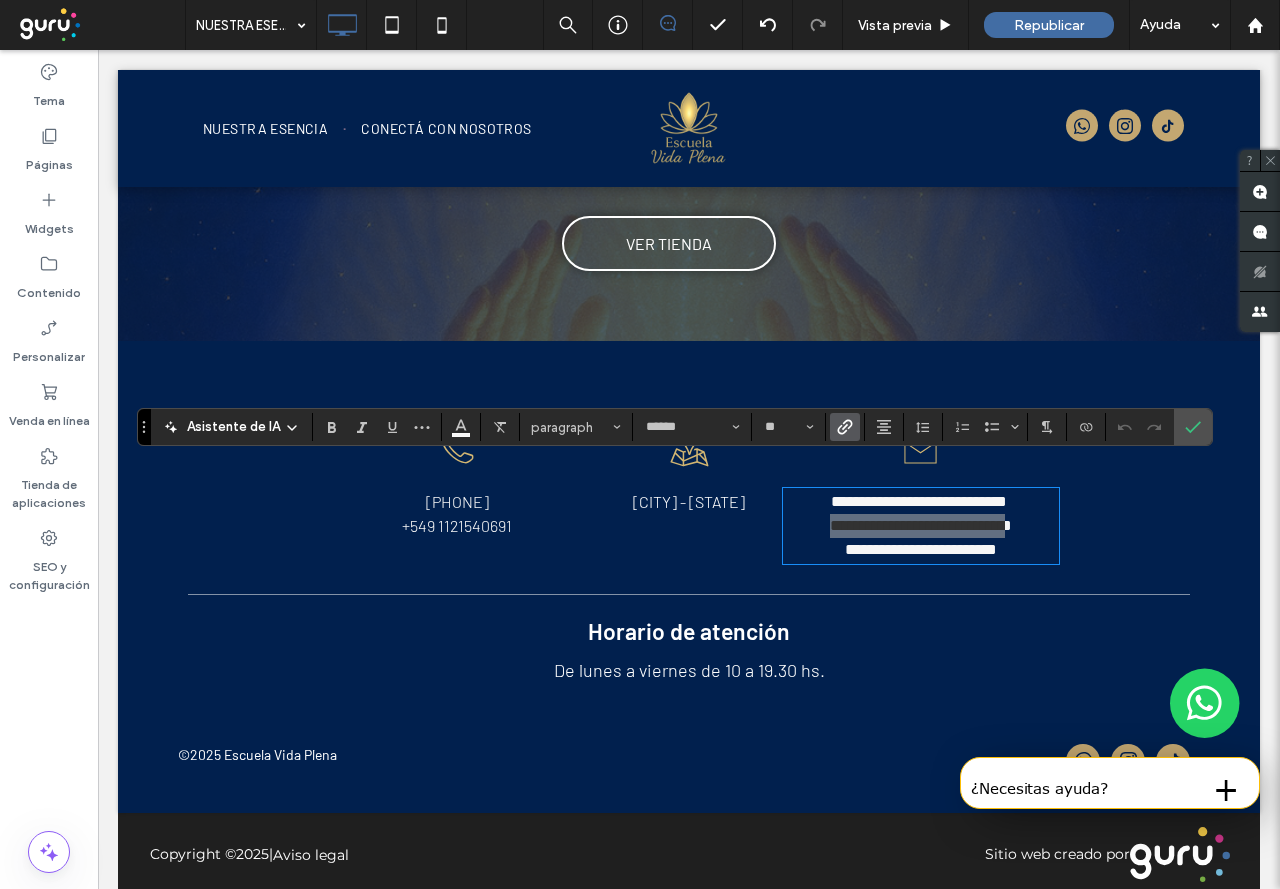 click 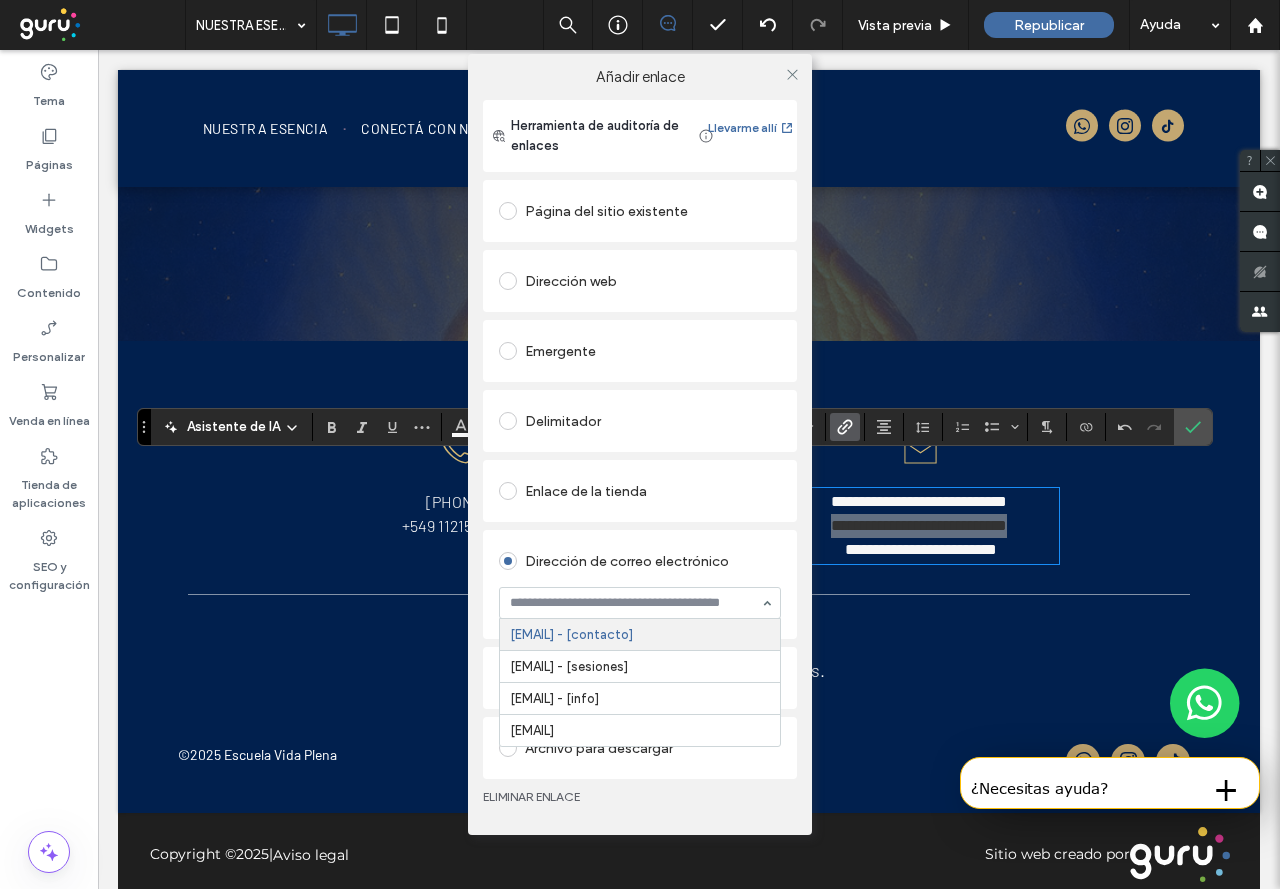 click at bounding box center [635, 603] 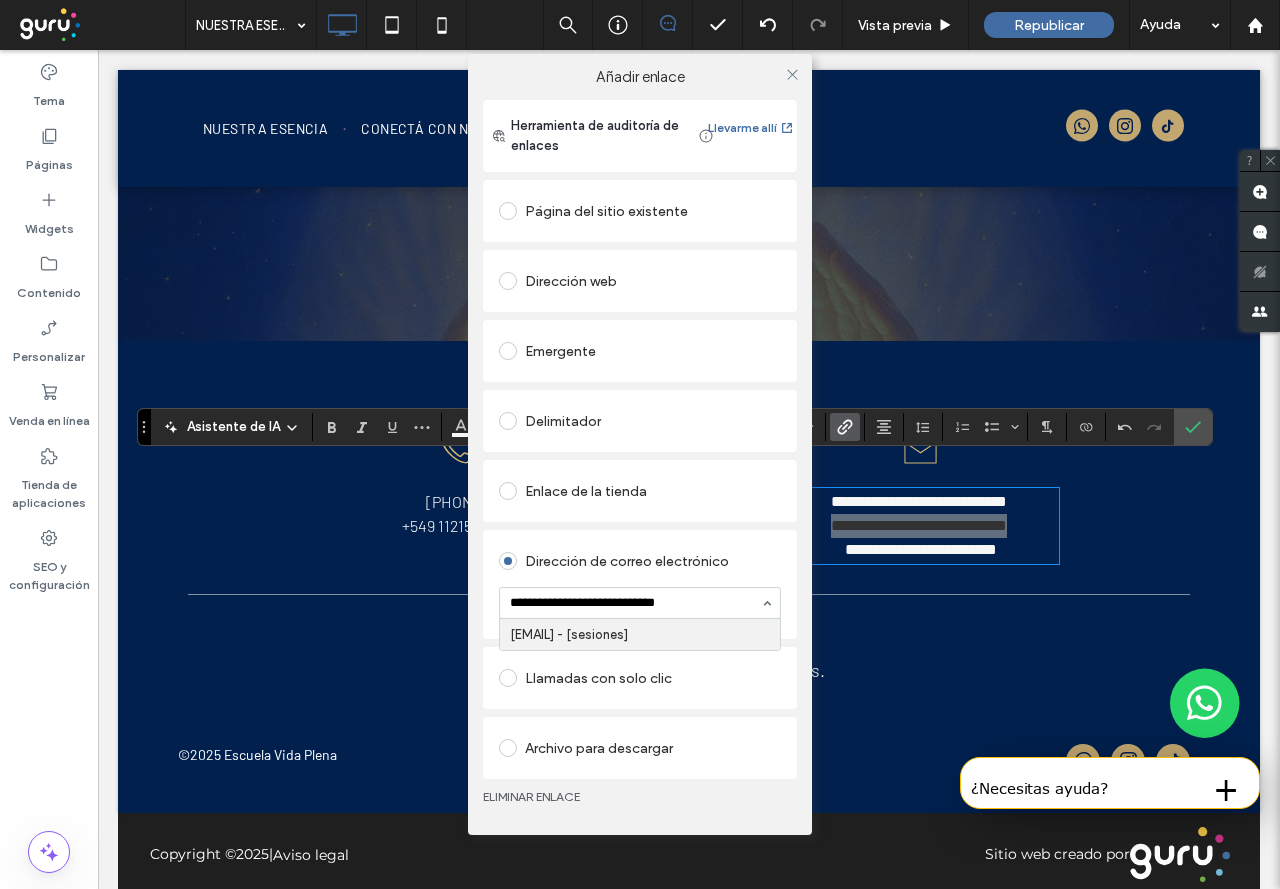 type on "**********" 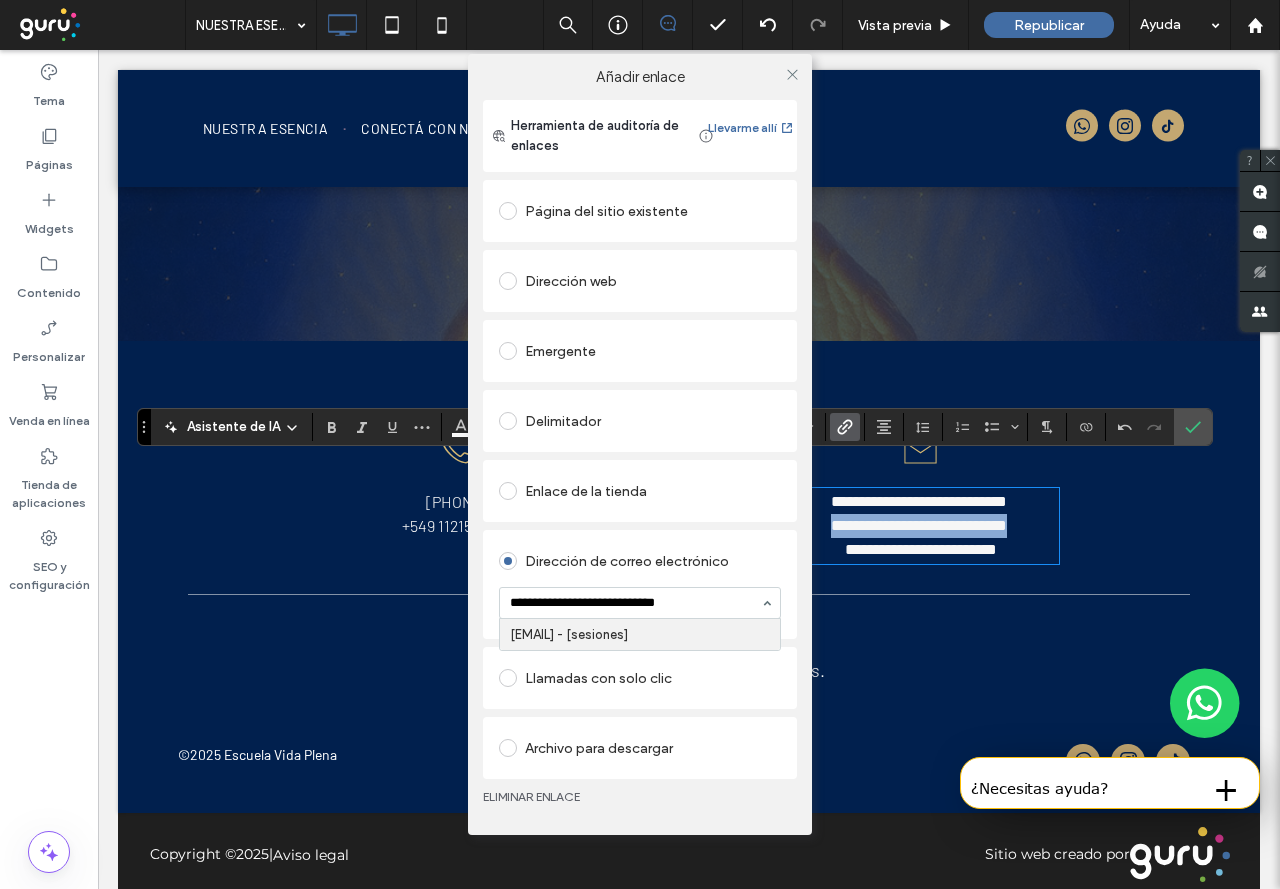 type 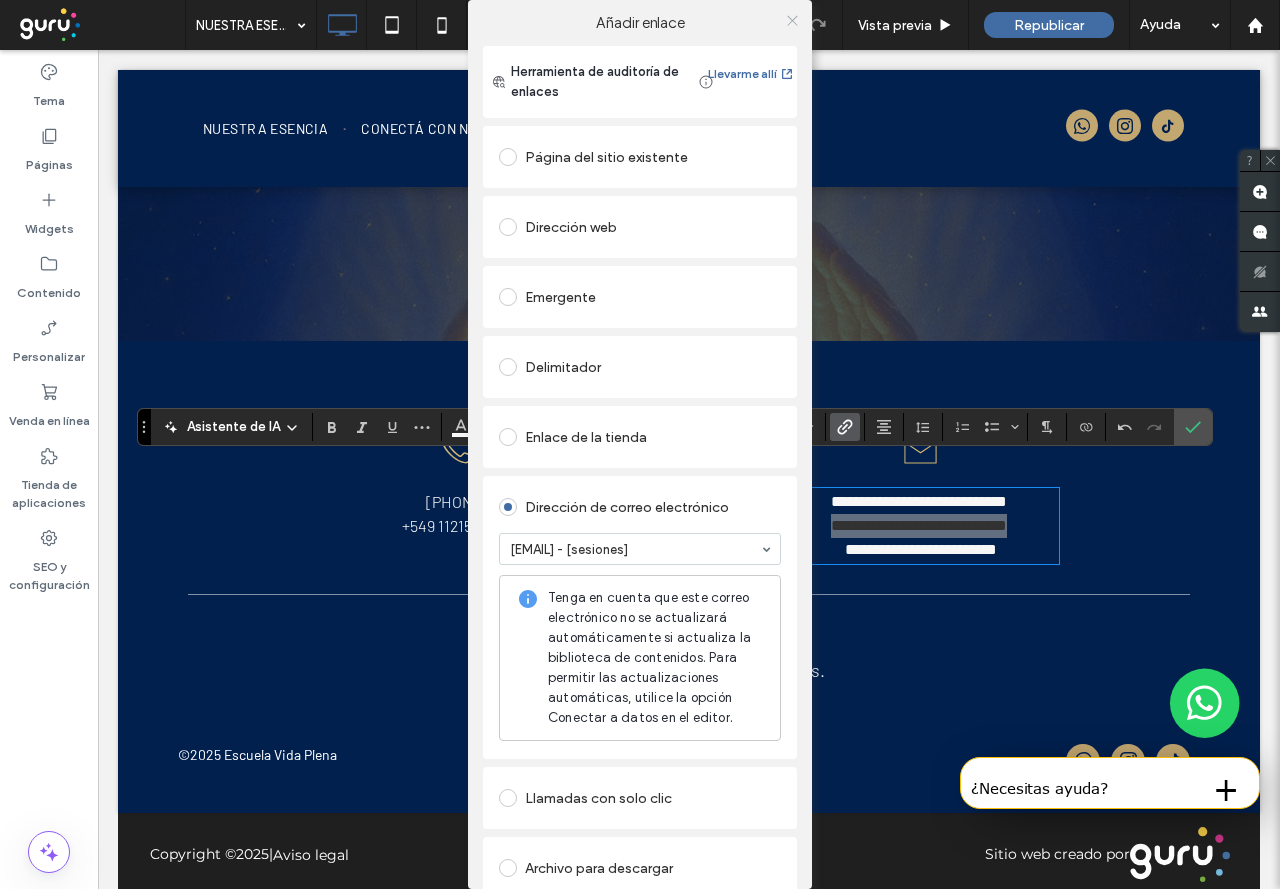 click 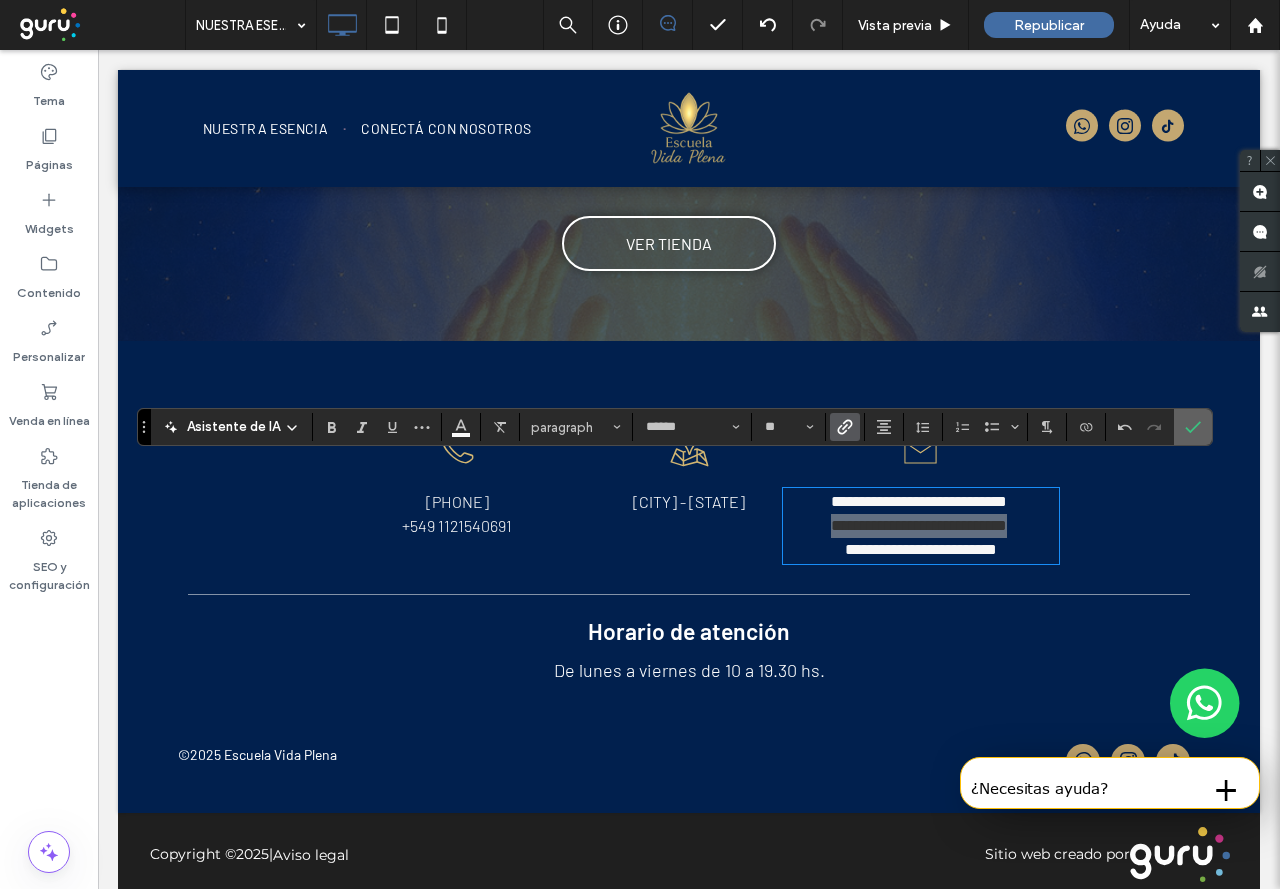 click 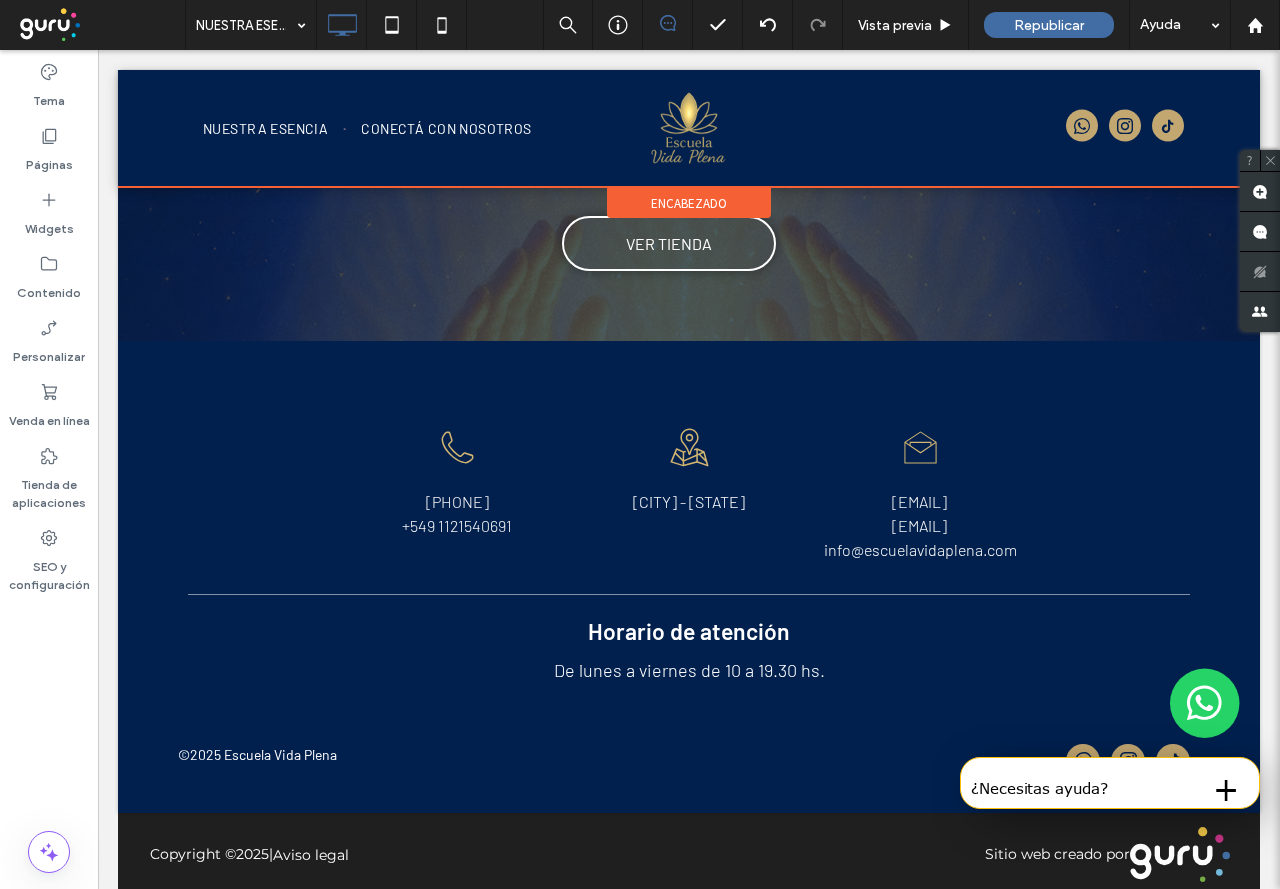 click at bounding box center (689, 128) 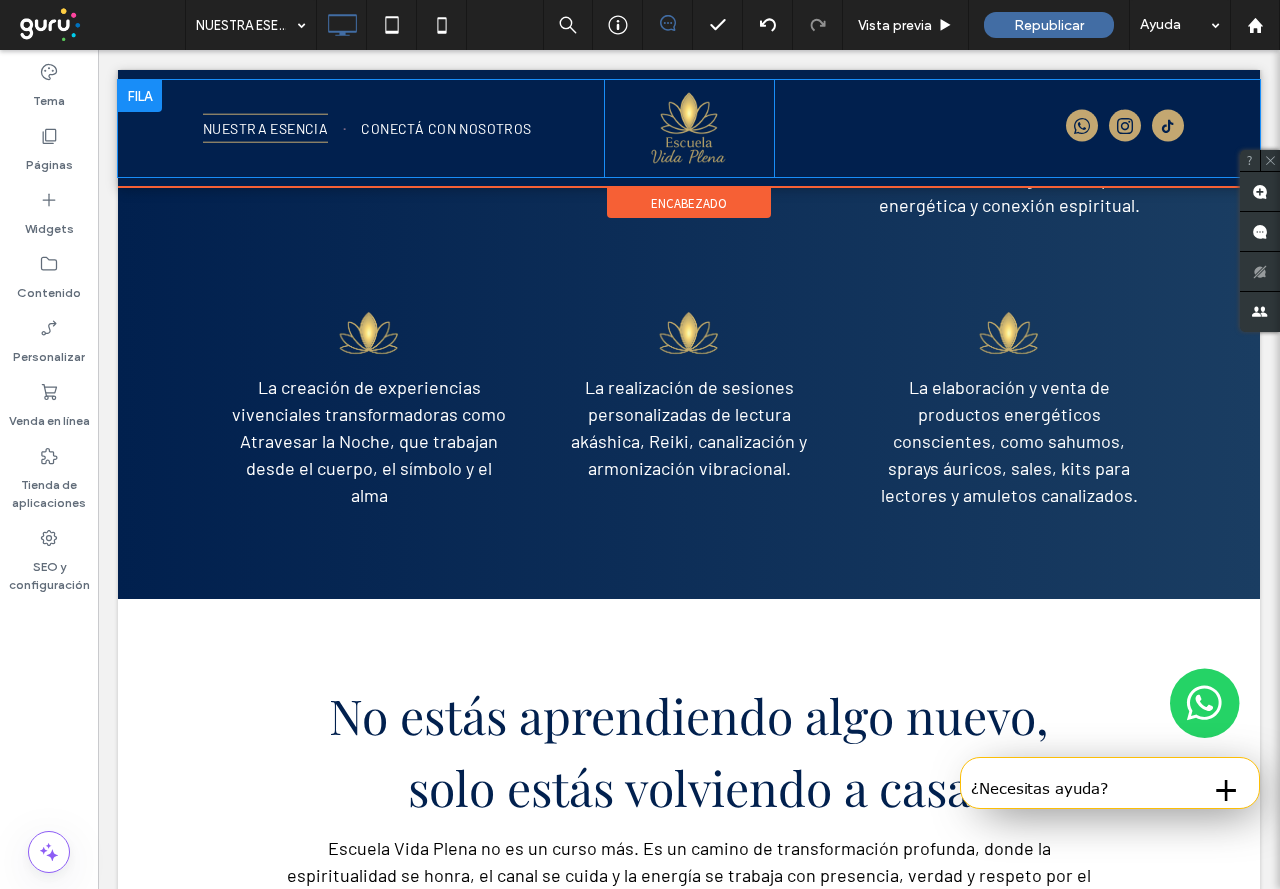 scroll, scrollTop: 0, scrollLeft: 0, axis: both 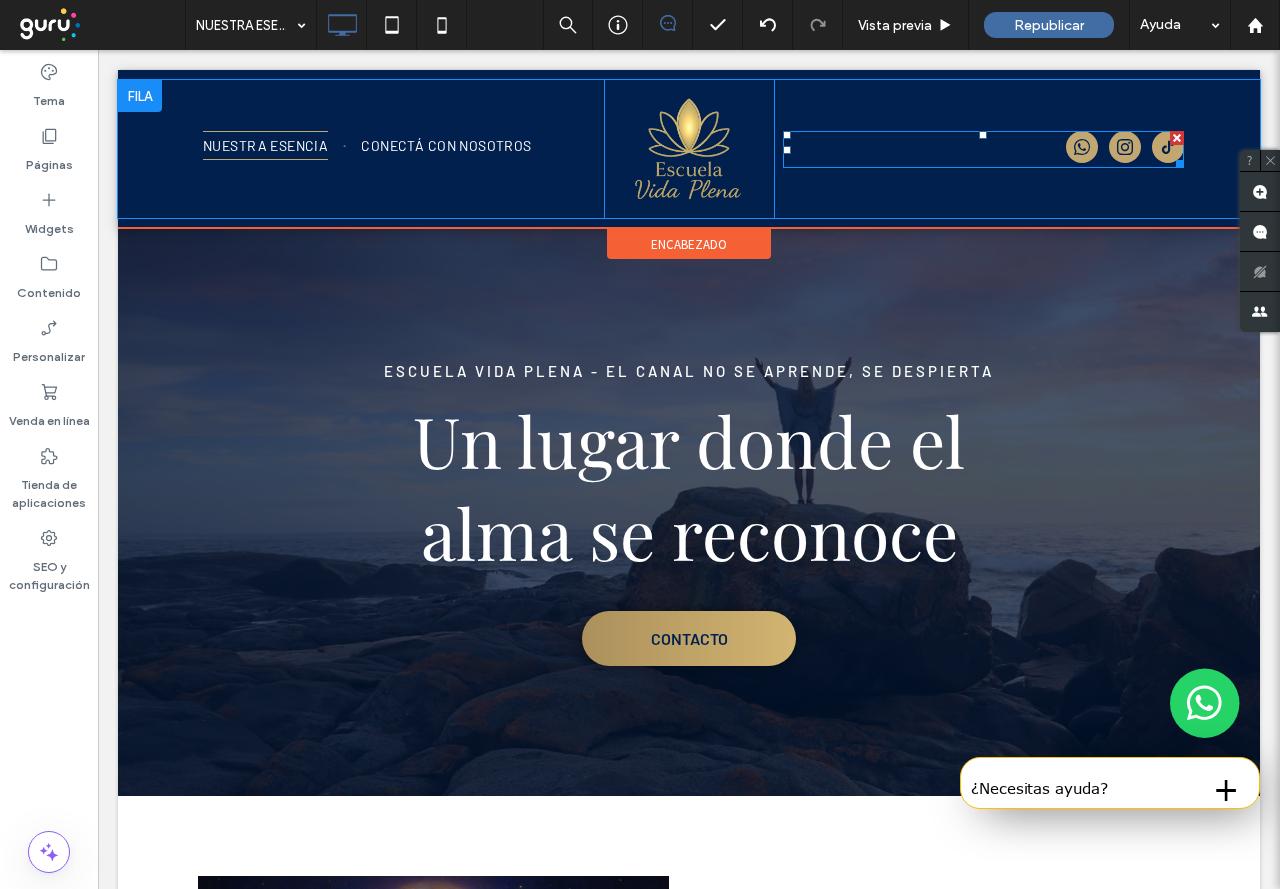 click at bounding box center [983, 149] 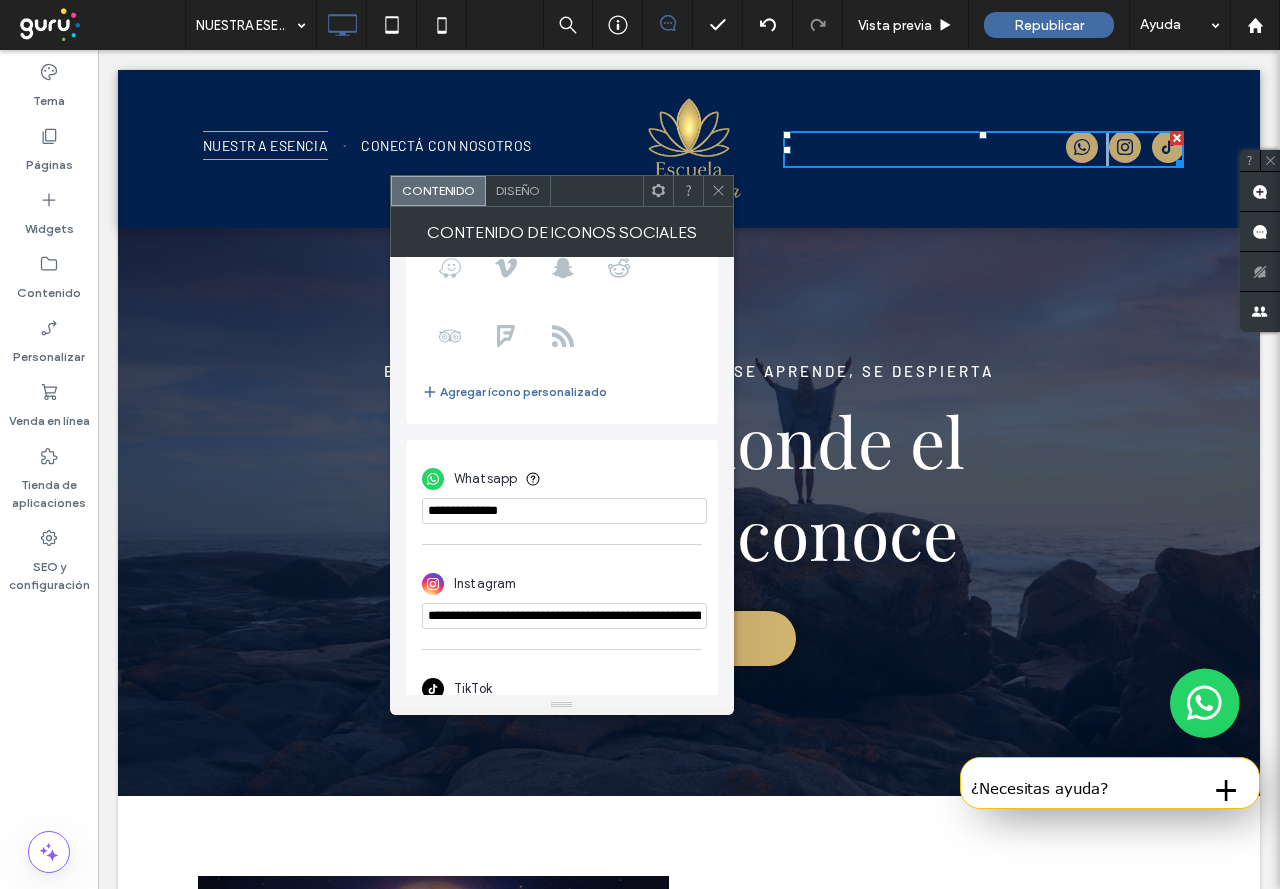 scroll, scrollTop: 349, scrollLeft: 0, axis: vertical 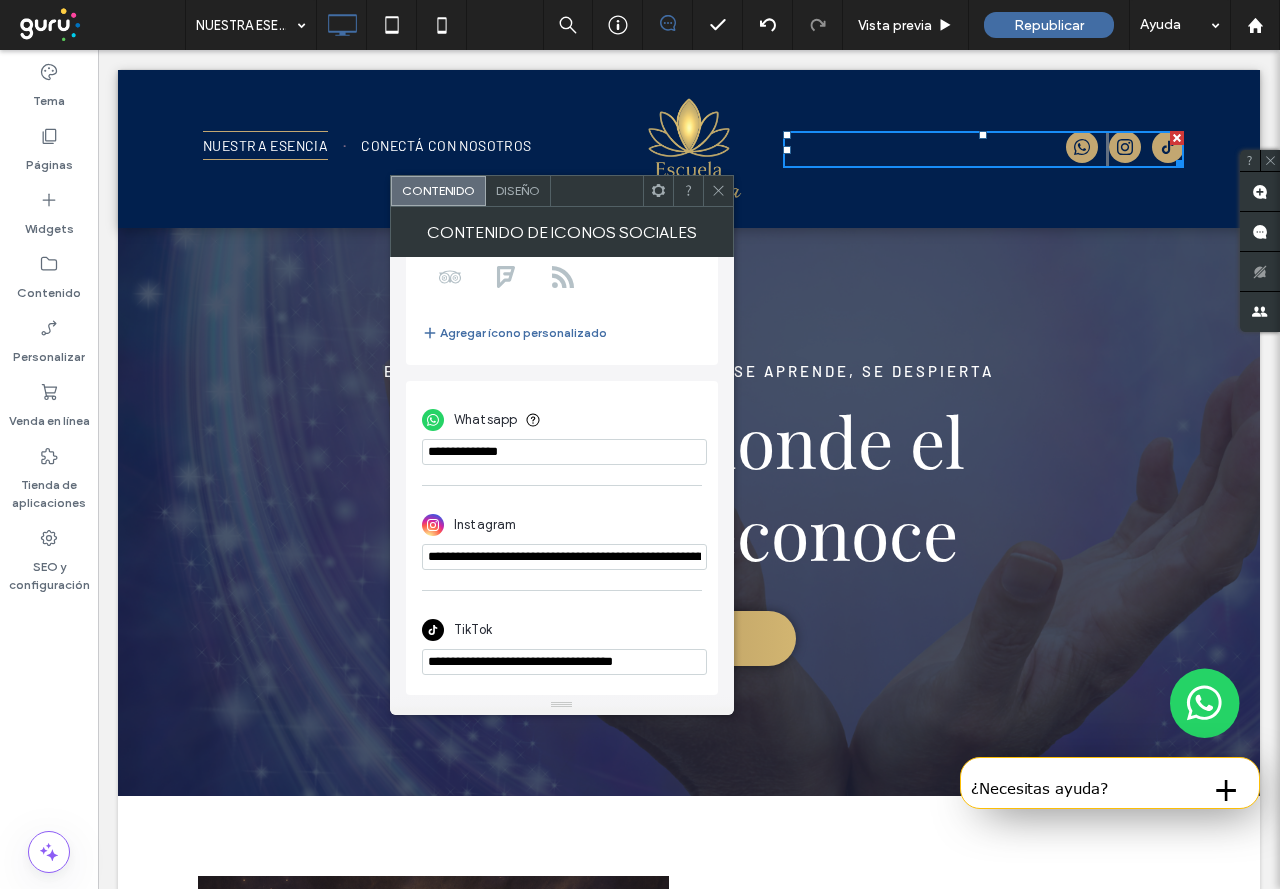 click 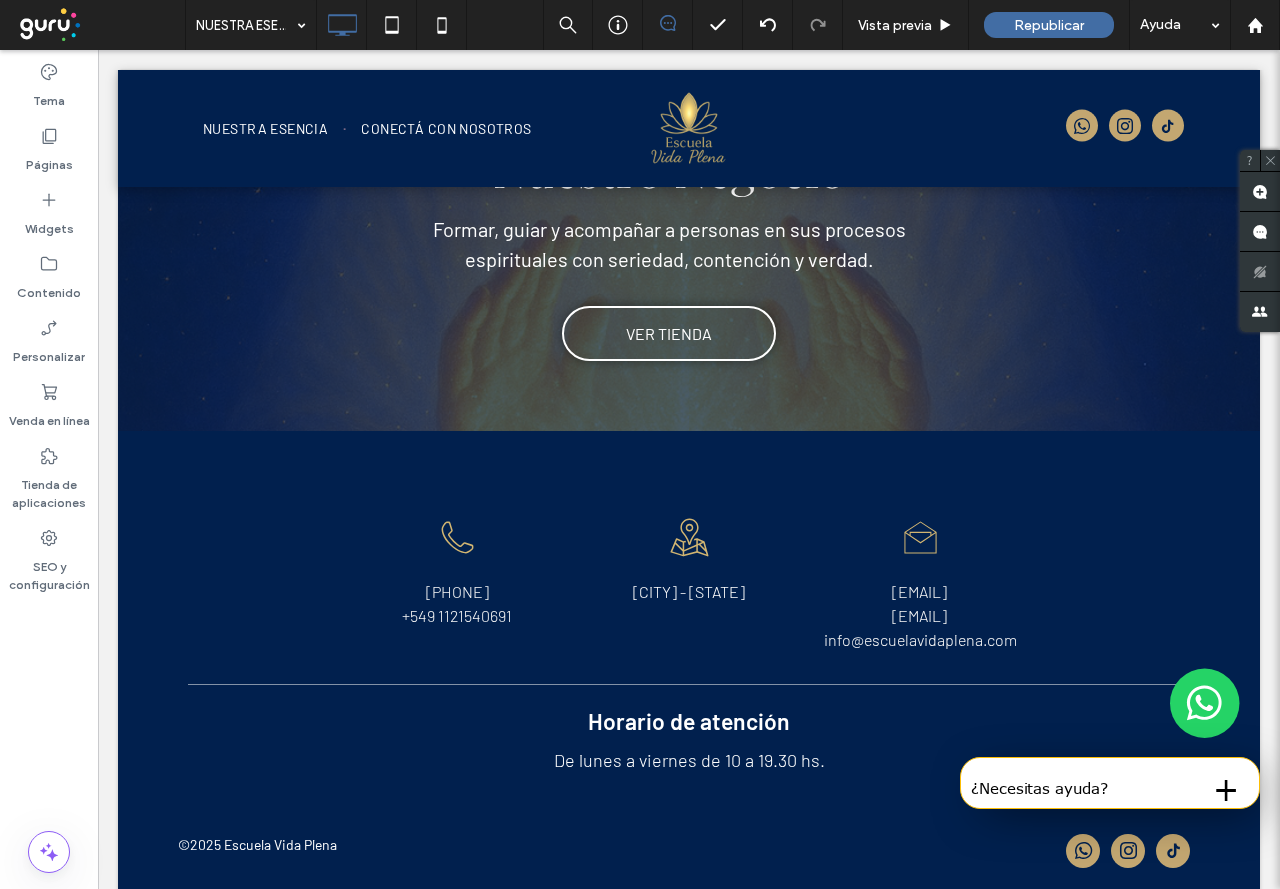 scroll, scrollTop: 5371, scrollLeft: 0, axis: vertical 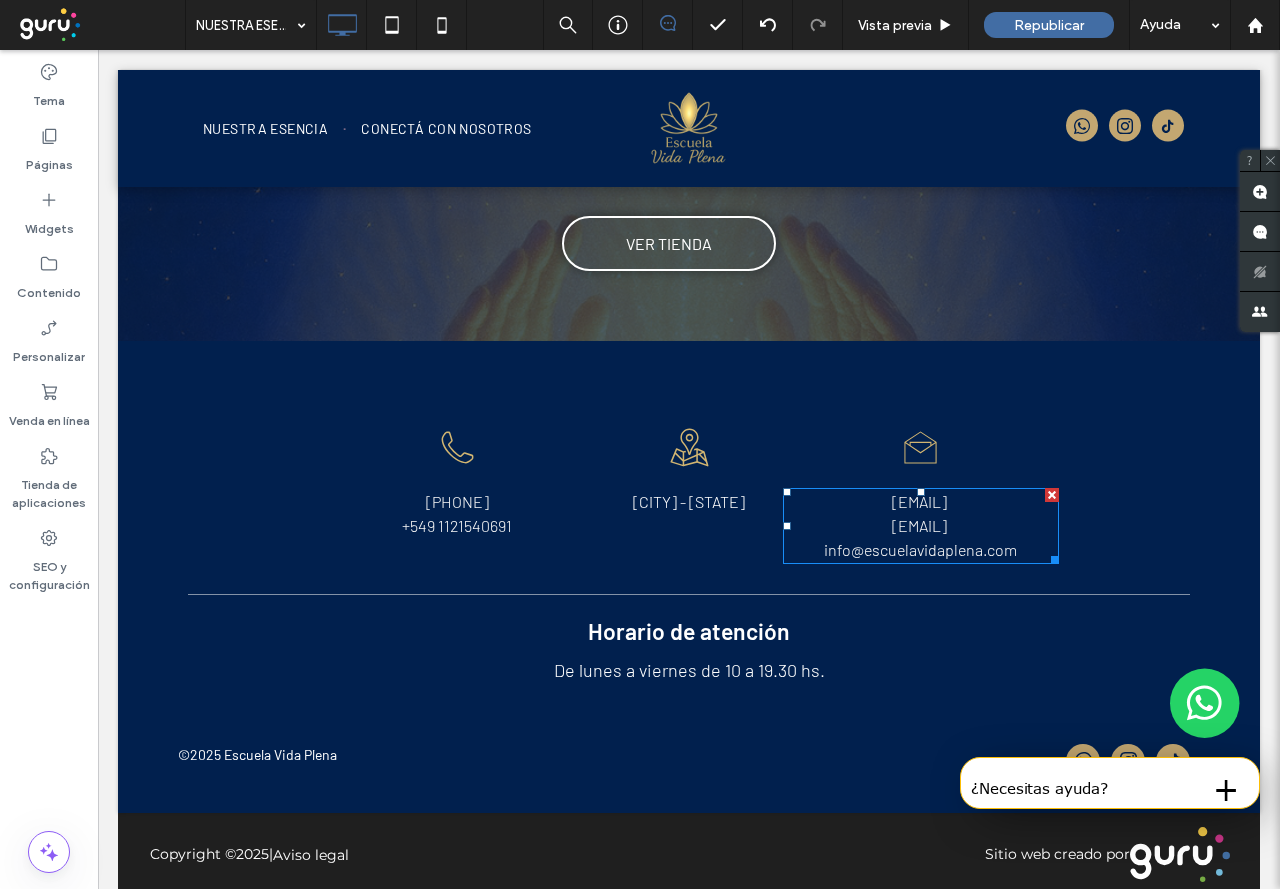 click on "info@escuelavidaplena.com" at bounding box center [920, 549] 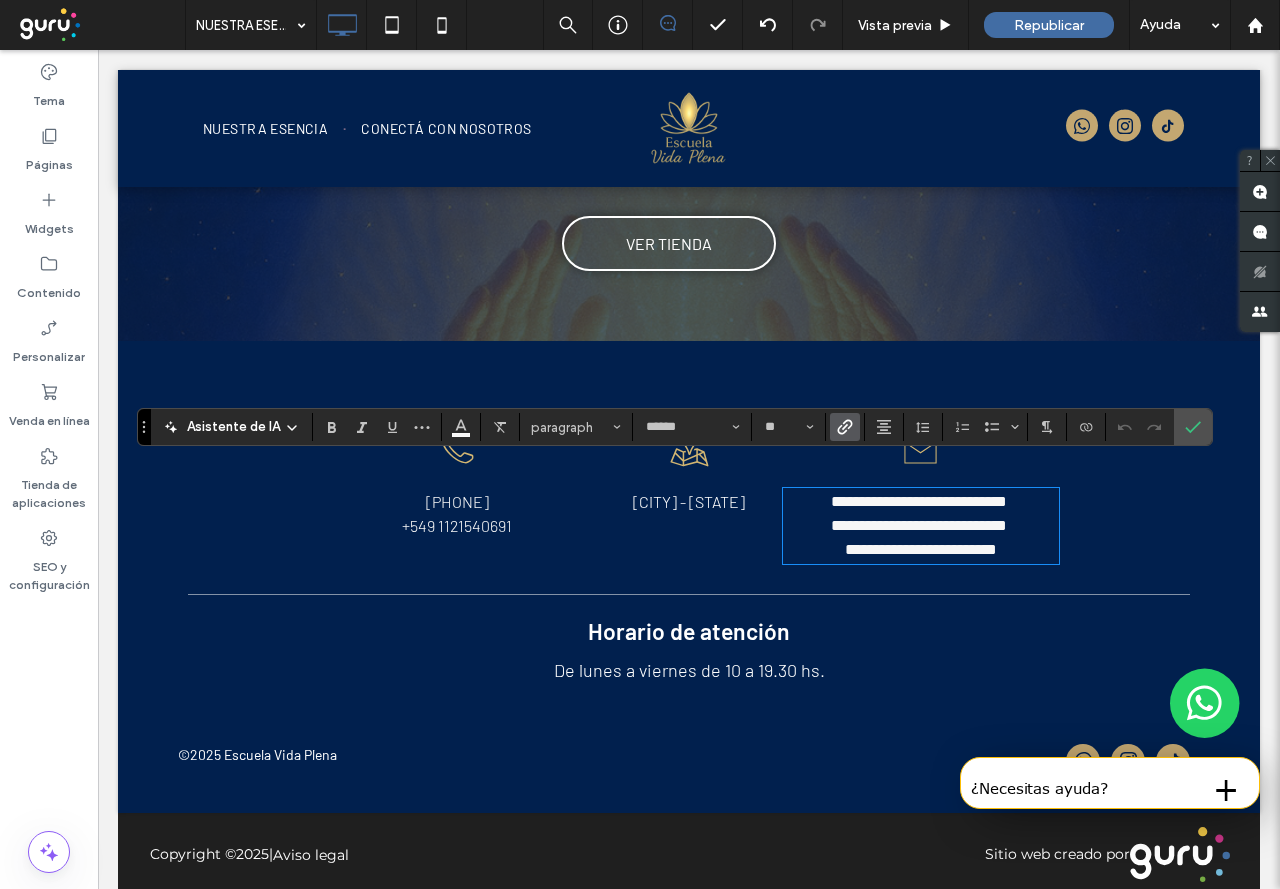 click on "**********" at bounding box center (921, 549) 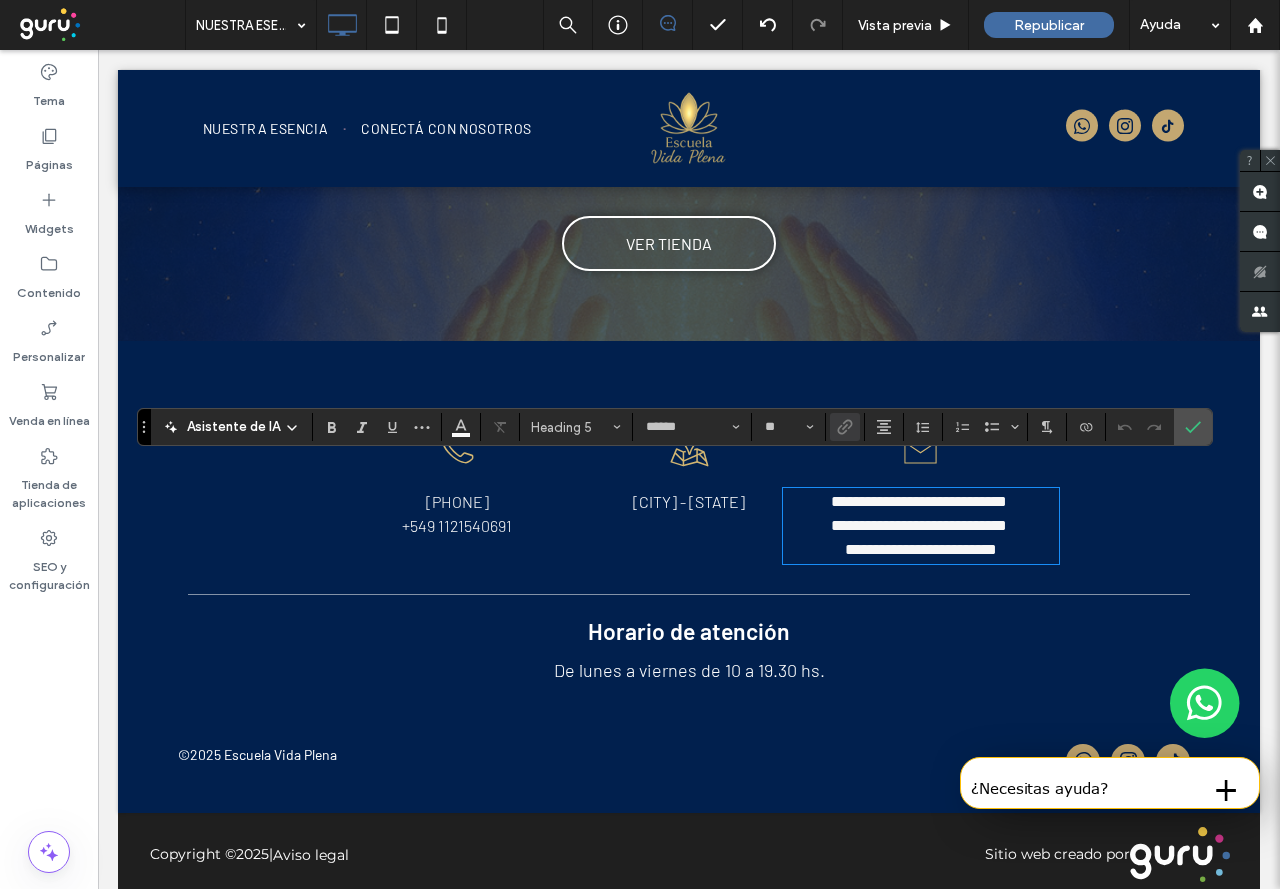 click on "**********" at bounding box center (921, 549) 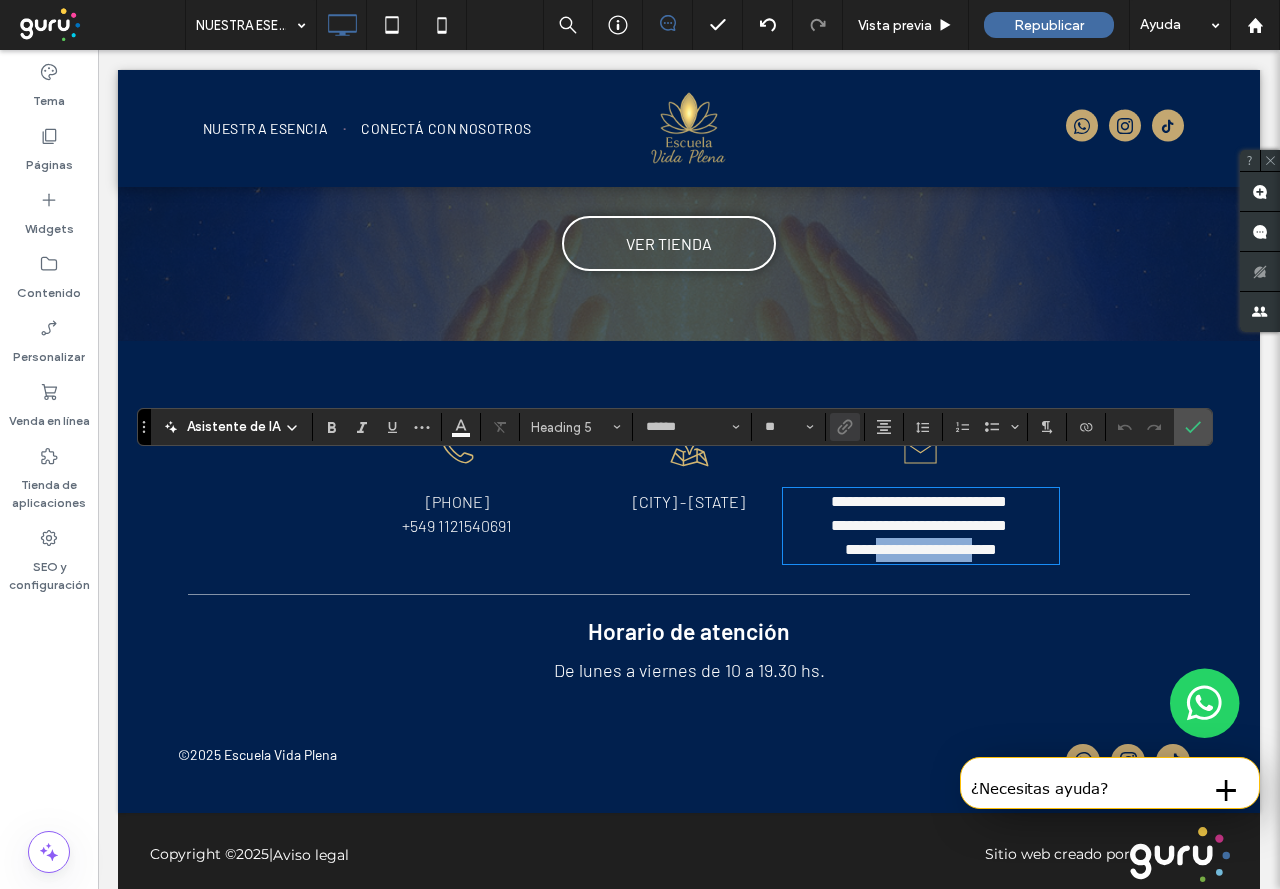 click on "**********" at bounding box center (921, 549) 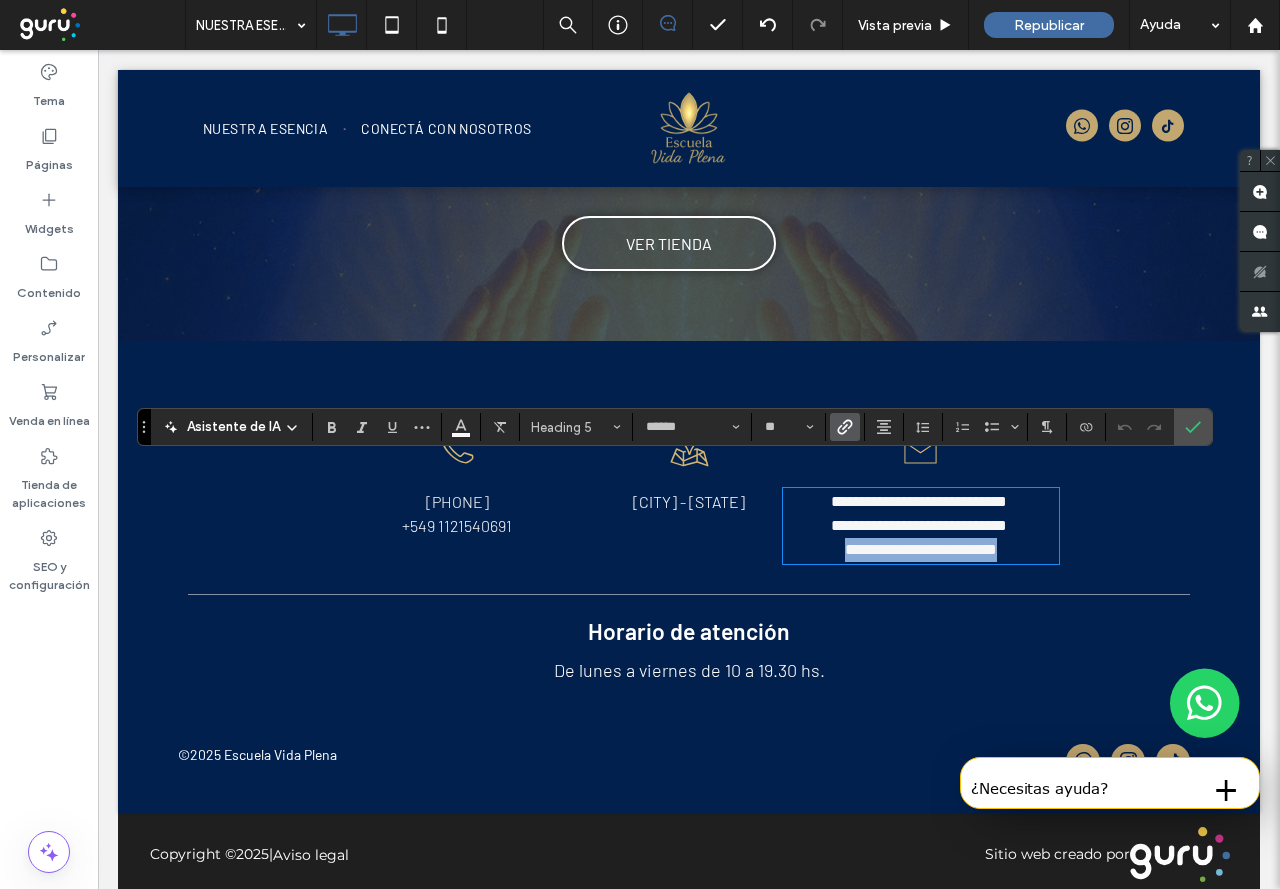 click on "**********" at bounding box center [921, 549] 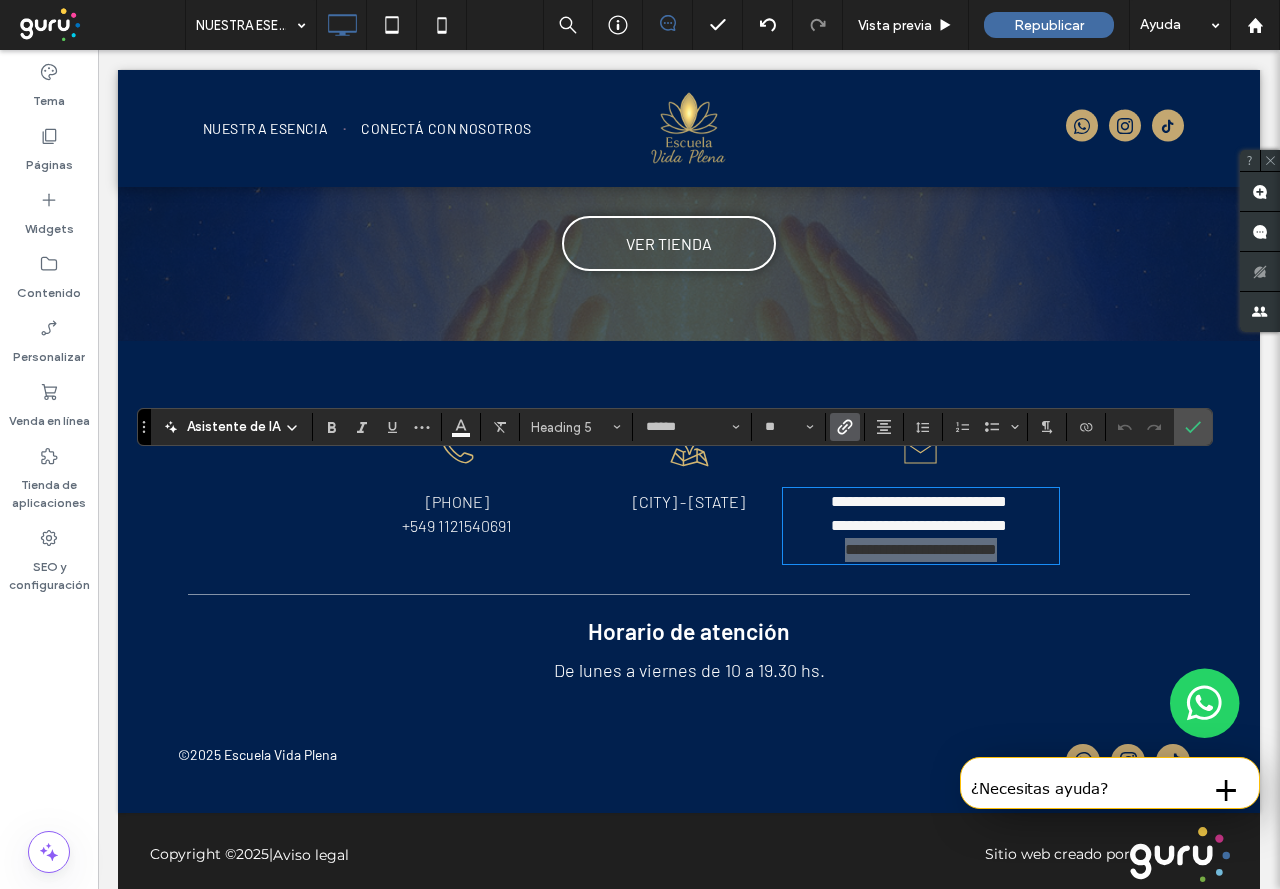 click 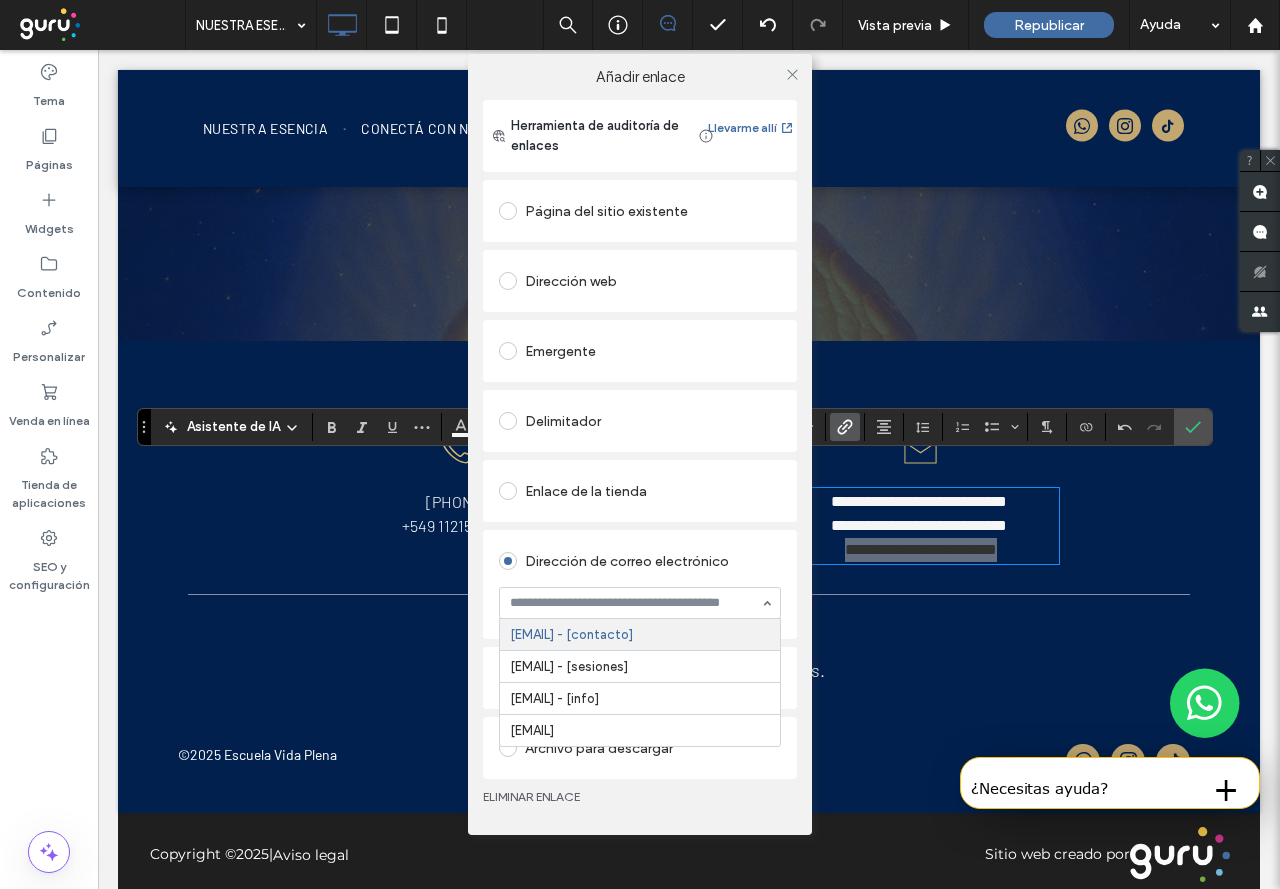 click at bounding box center (635, 603) 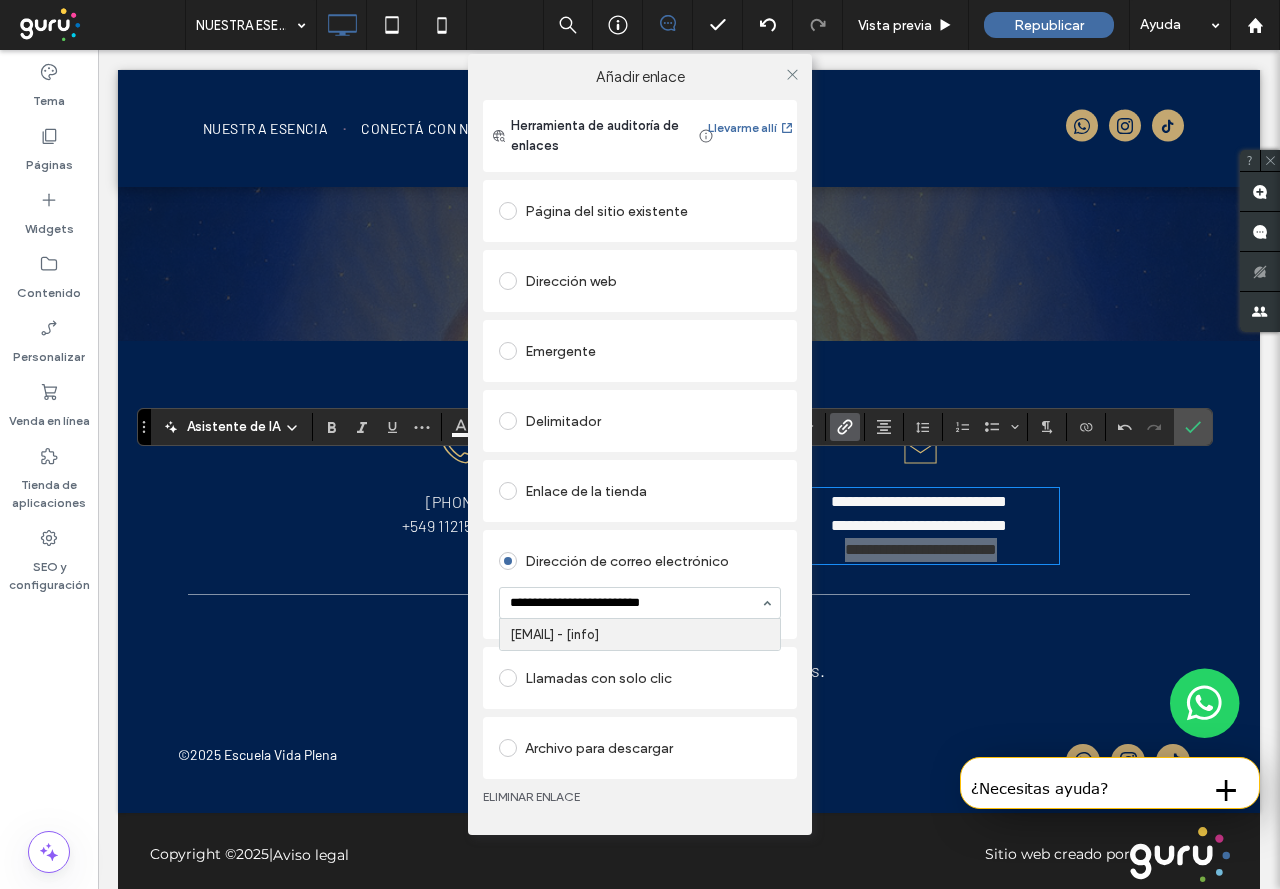 type on "**********" 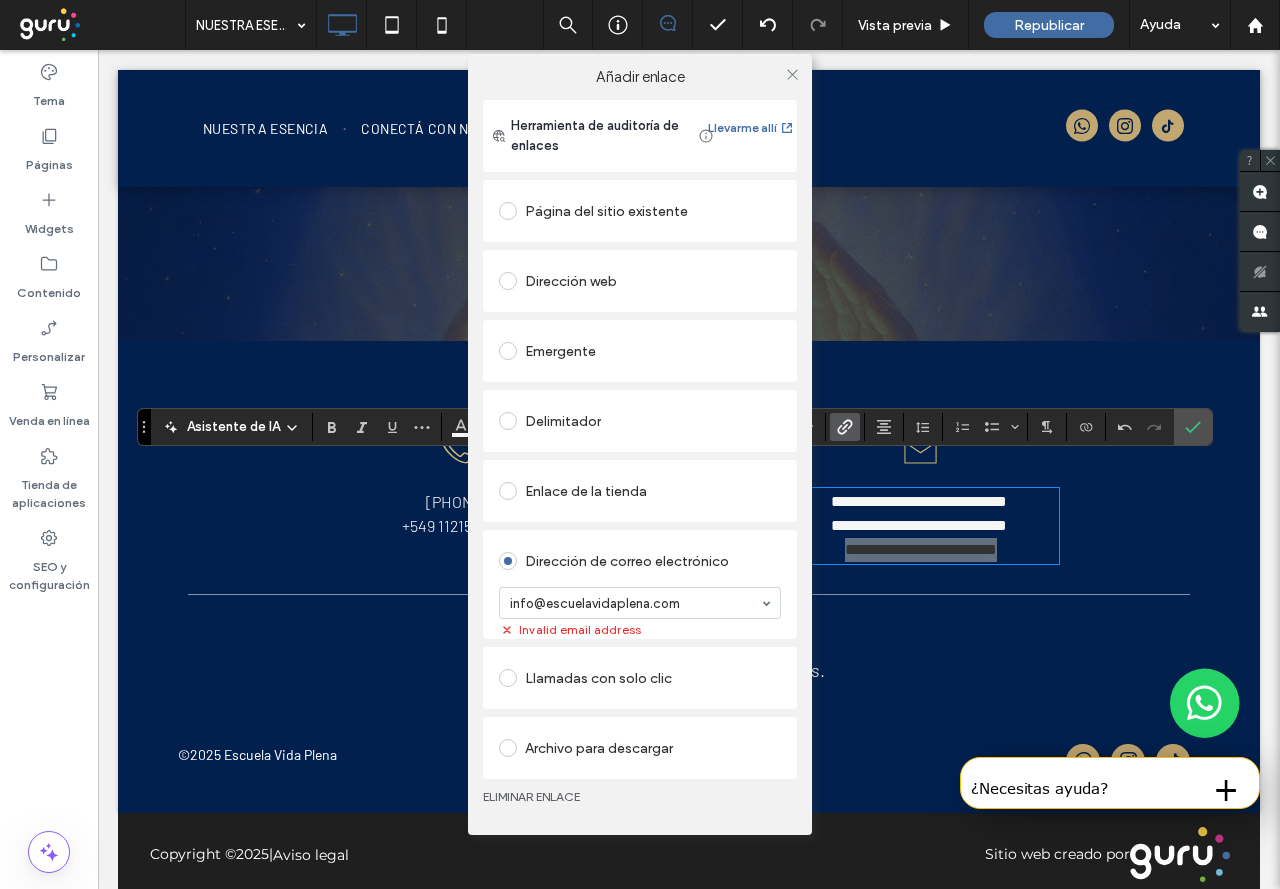 click on "Dirección de correo electrónico" at bounding box center (640, 561) 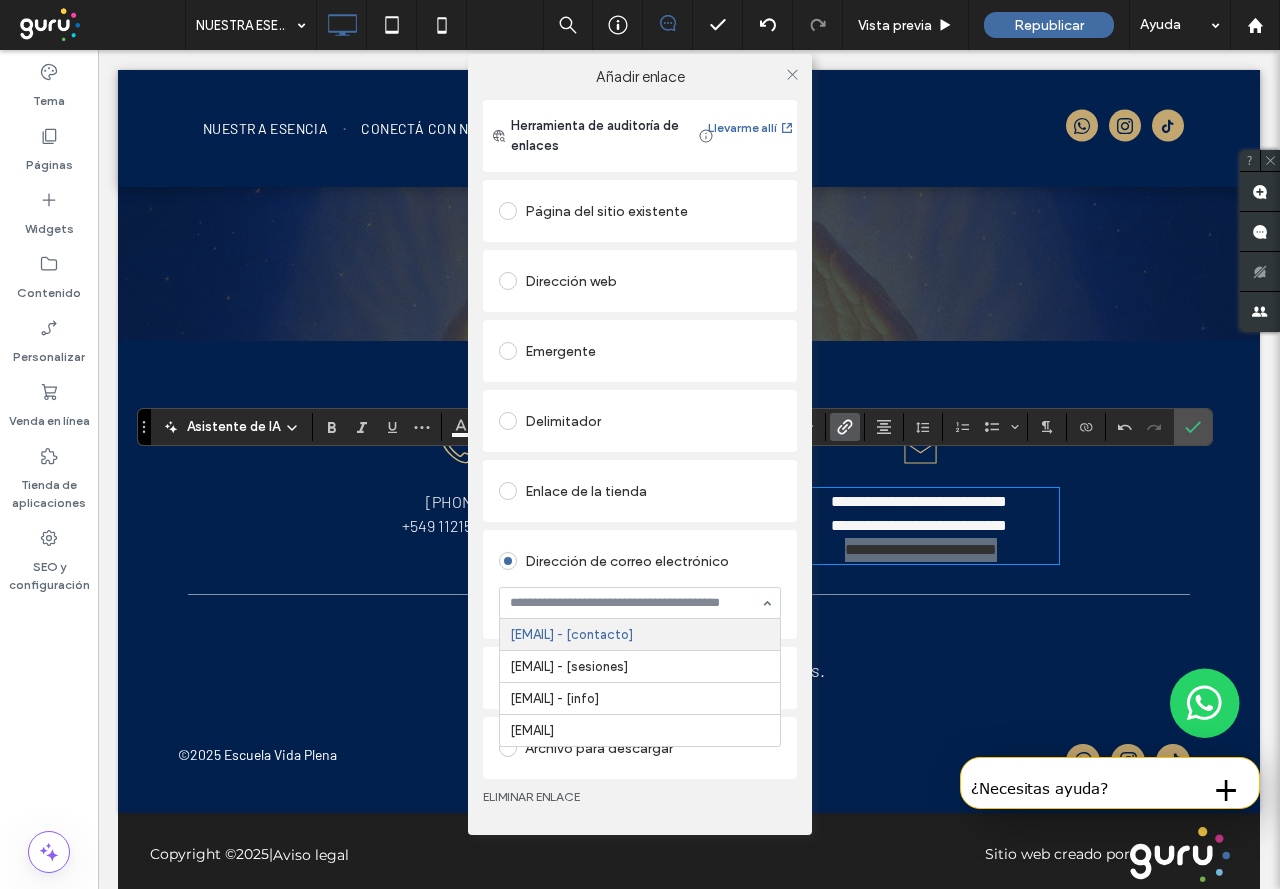 paste on "**********" 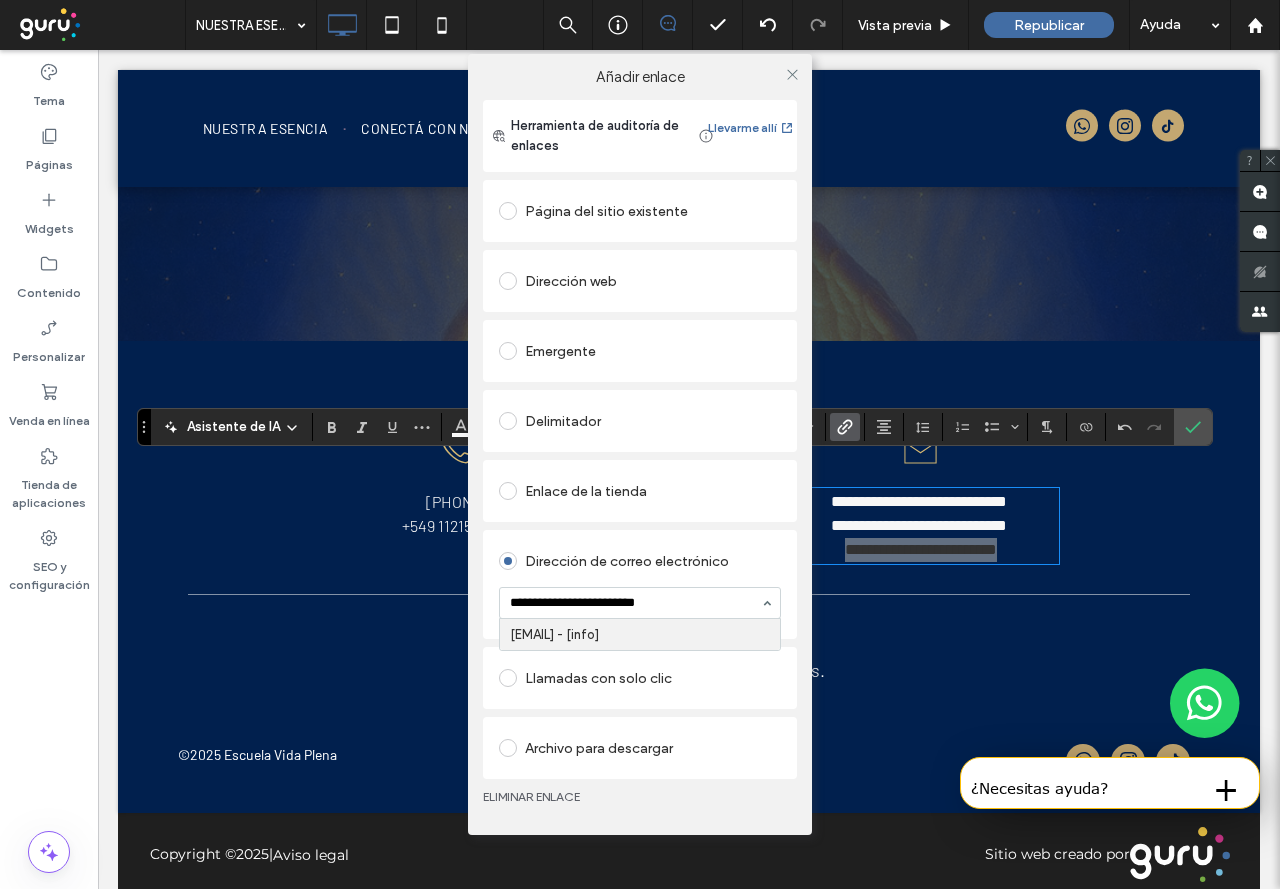 type on "**********" 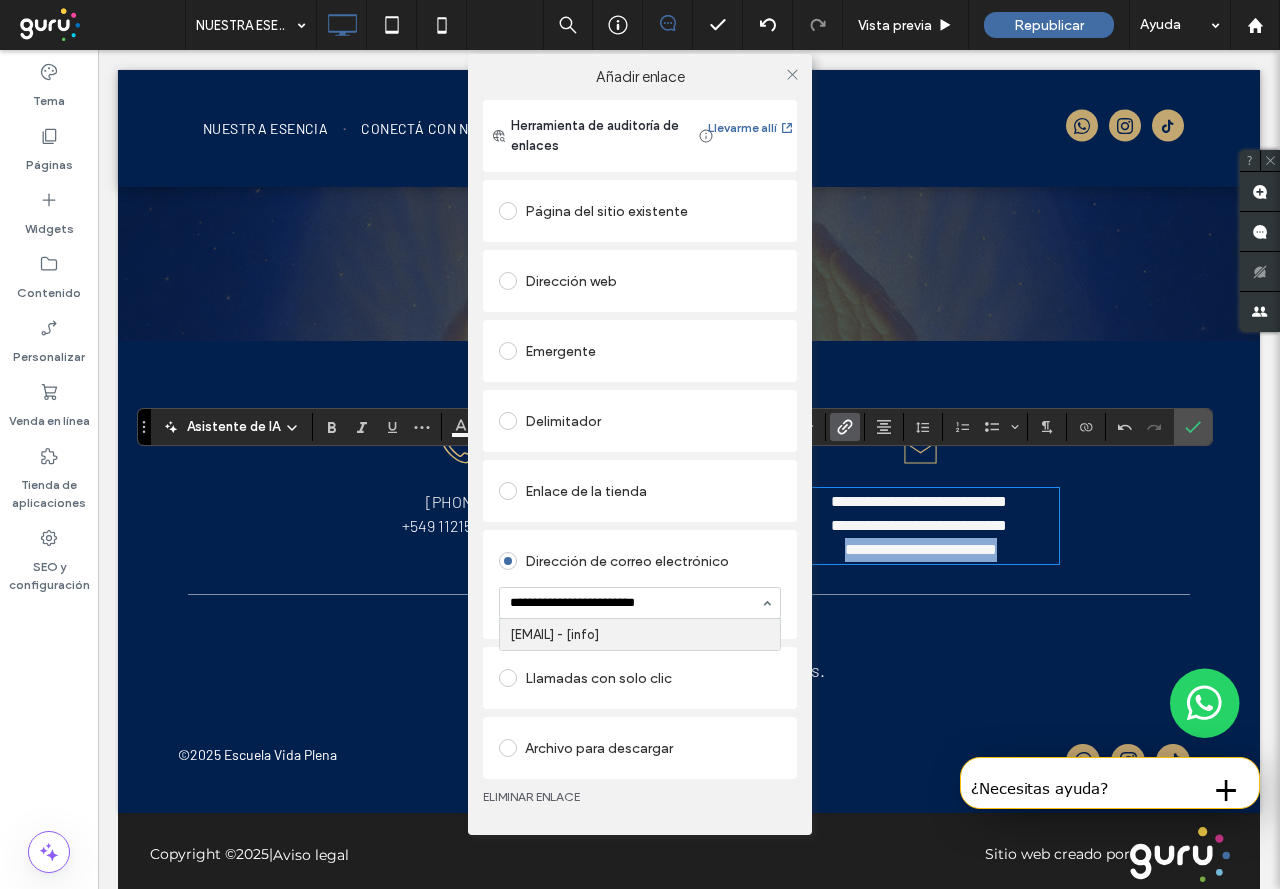 type 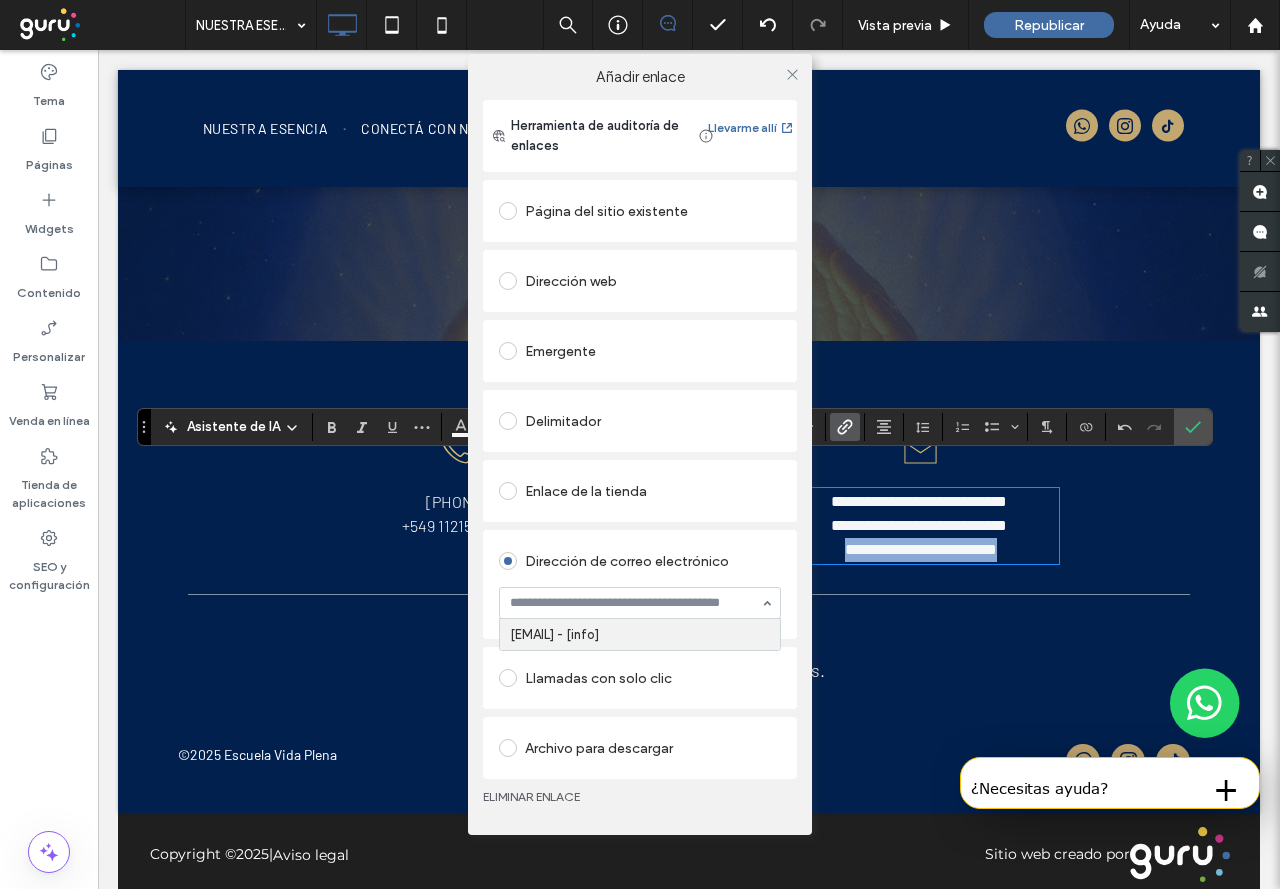 click on "Dirección de correo electrónico [EMAIL] - [info]" at bounding box center (640, 584) 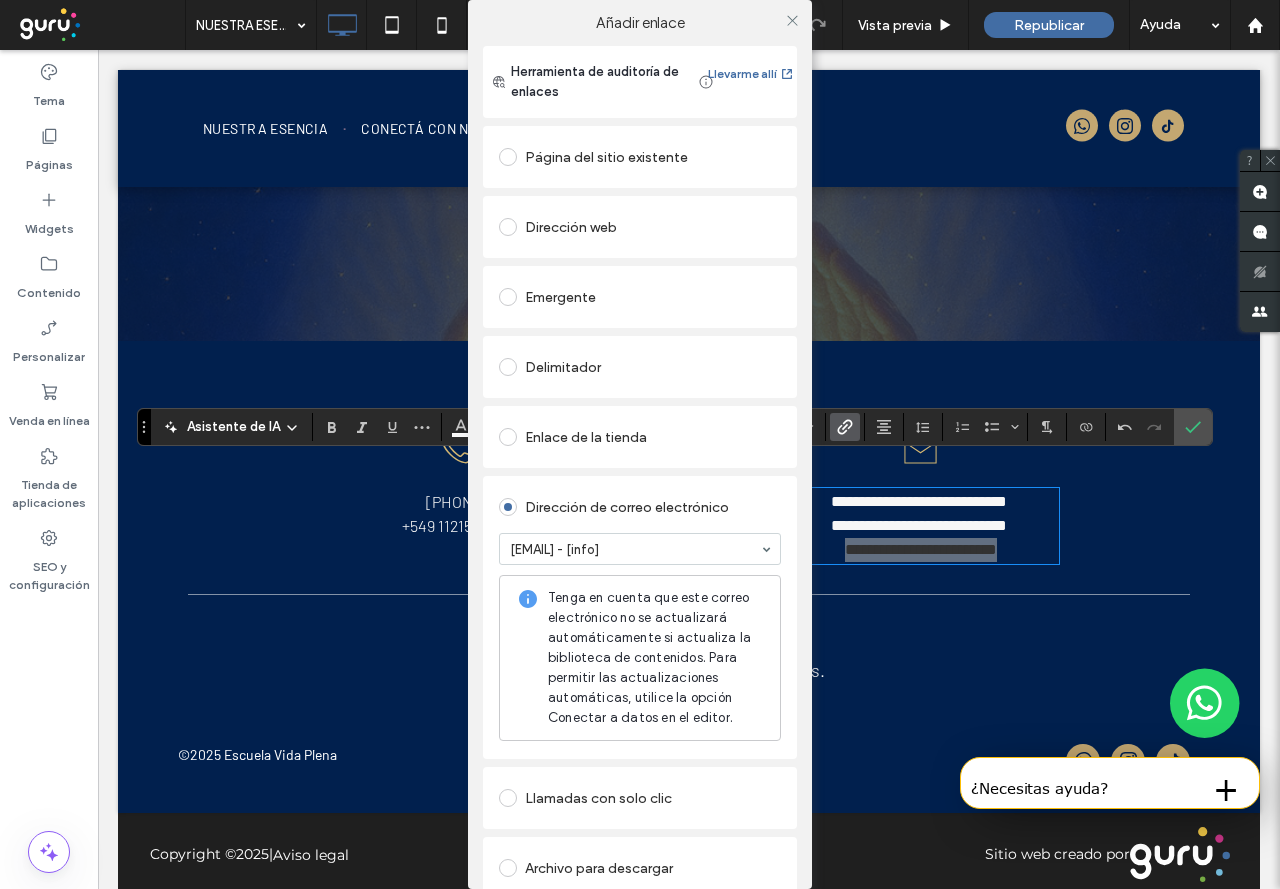 click on "Herramienta de auditoría de enlaces Llevarme allí Página del sitio existente Dirección web Emergente Delimitador Enlace de la tienda Dirección de correo electrónico [EMAIL] - [info] Tenga en cuenta que este correo electrónico no se actualizará automáticamente si actualiza la biblioteca de contenidos. Para permitir las actualizaciones automáticas, utilice la opción Conectar a datos en el editor.
Llamadas con solo clic Archivo para descargar ELIMINAR ENLACE" at bounding box center [640, 500] 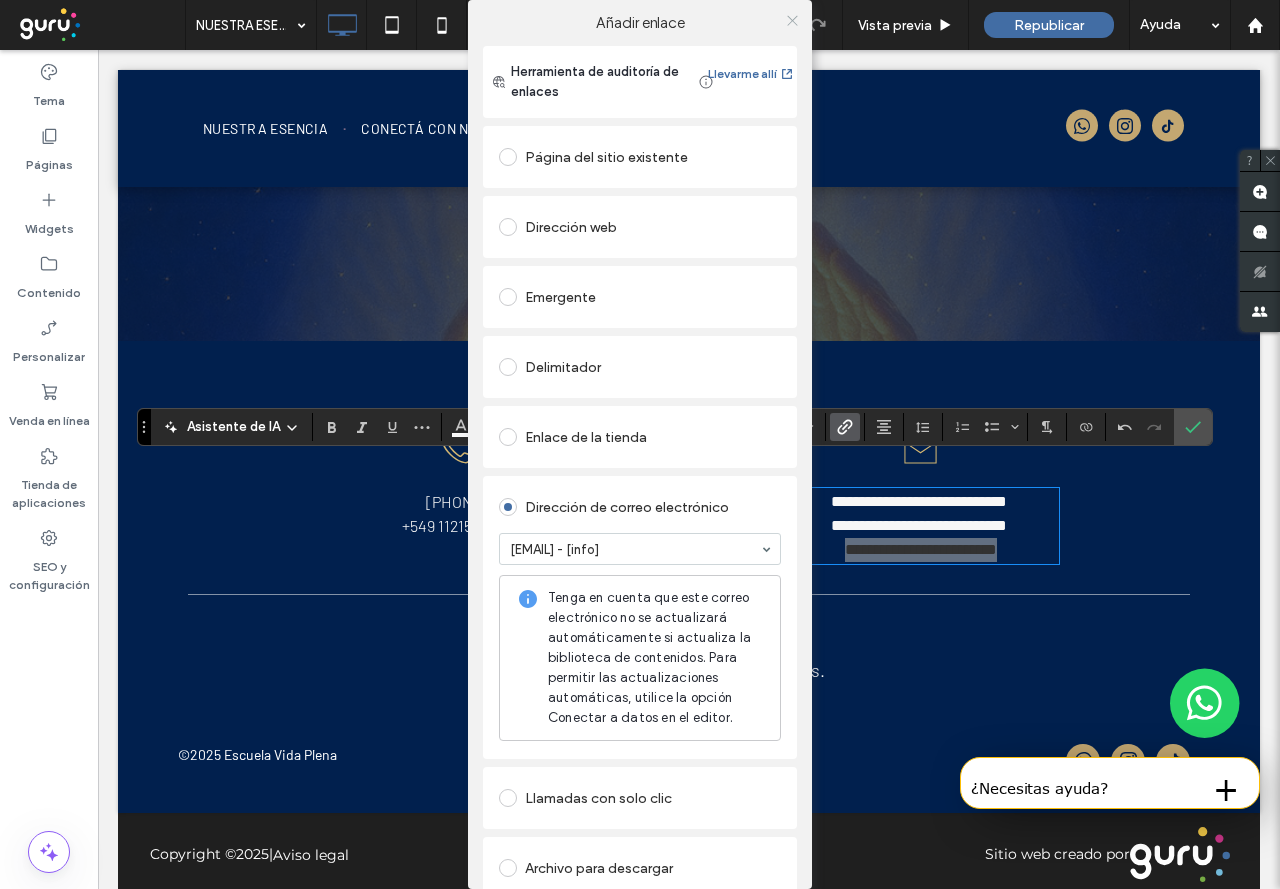 click 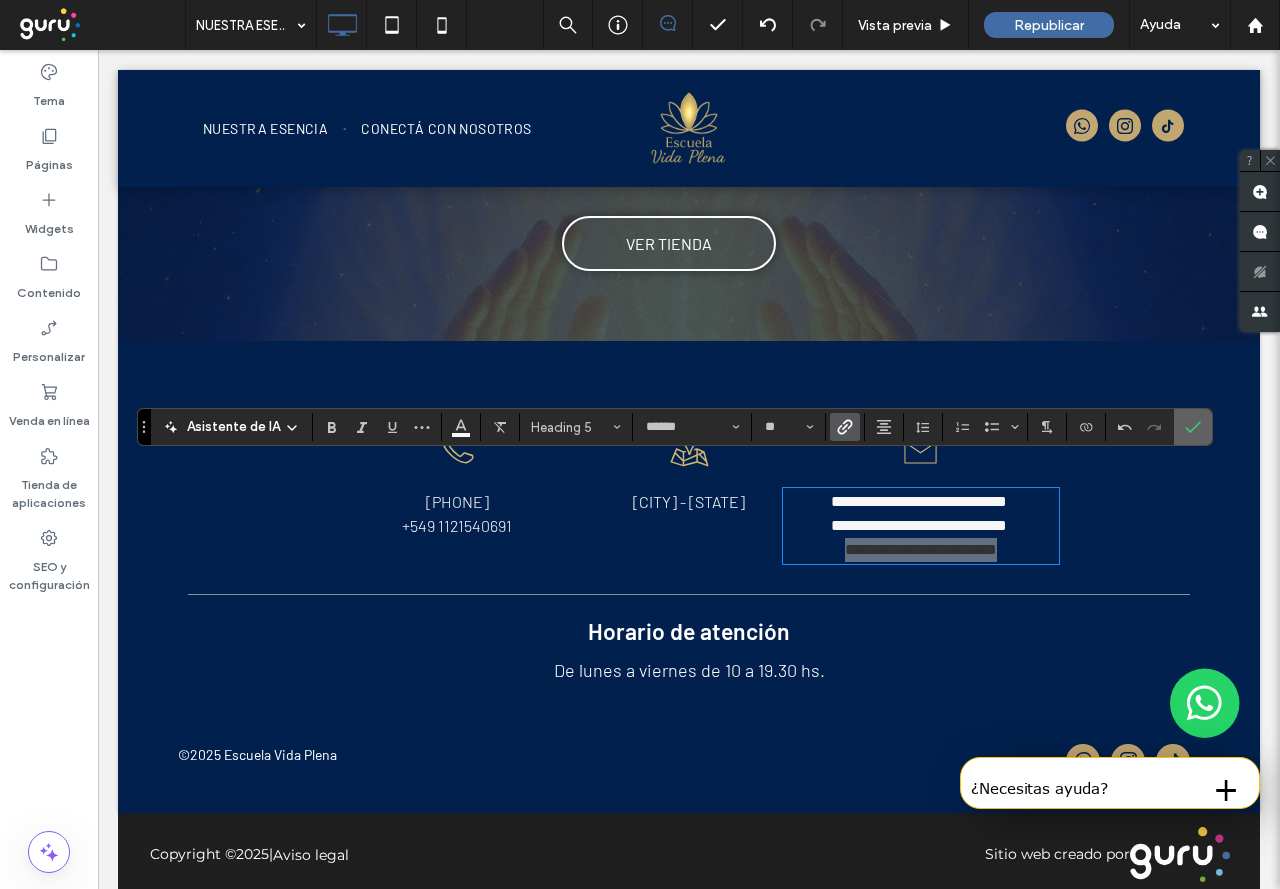 click 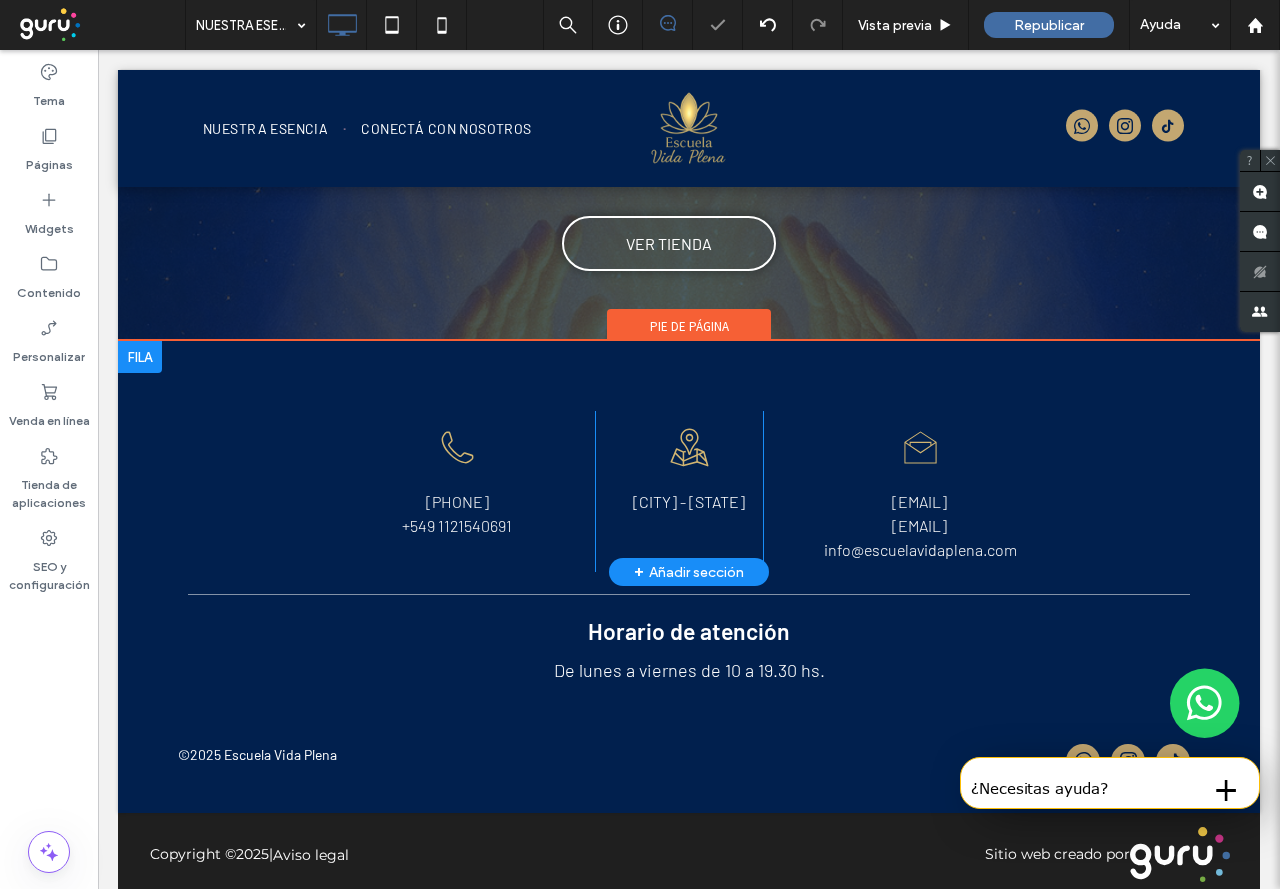 click on "Un dibujo en blanco y negro de un teléfono sobre un fondo blanco.
[PHONE] [PHONE] Click To Paste
Un dibujo en blanco y negro de un mapa con un alfiler sobre él.
[CITY] - [STATE]
Click To Paste
Un dibujo en blanco y negro de un sobre abierto sobre un fondo blanco.
[EMAIL]   [EMAIL]   [EMAIL] Click To Paste
+ Añadir sección" at bounding box center (689, 456) 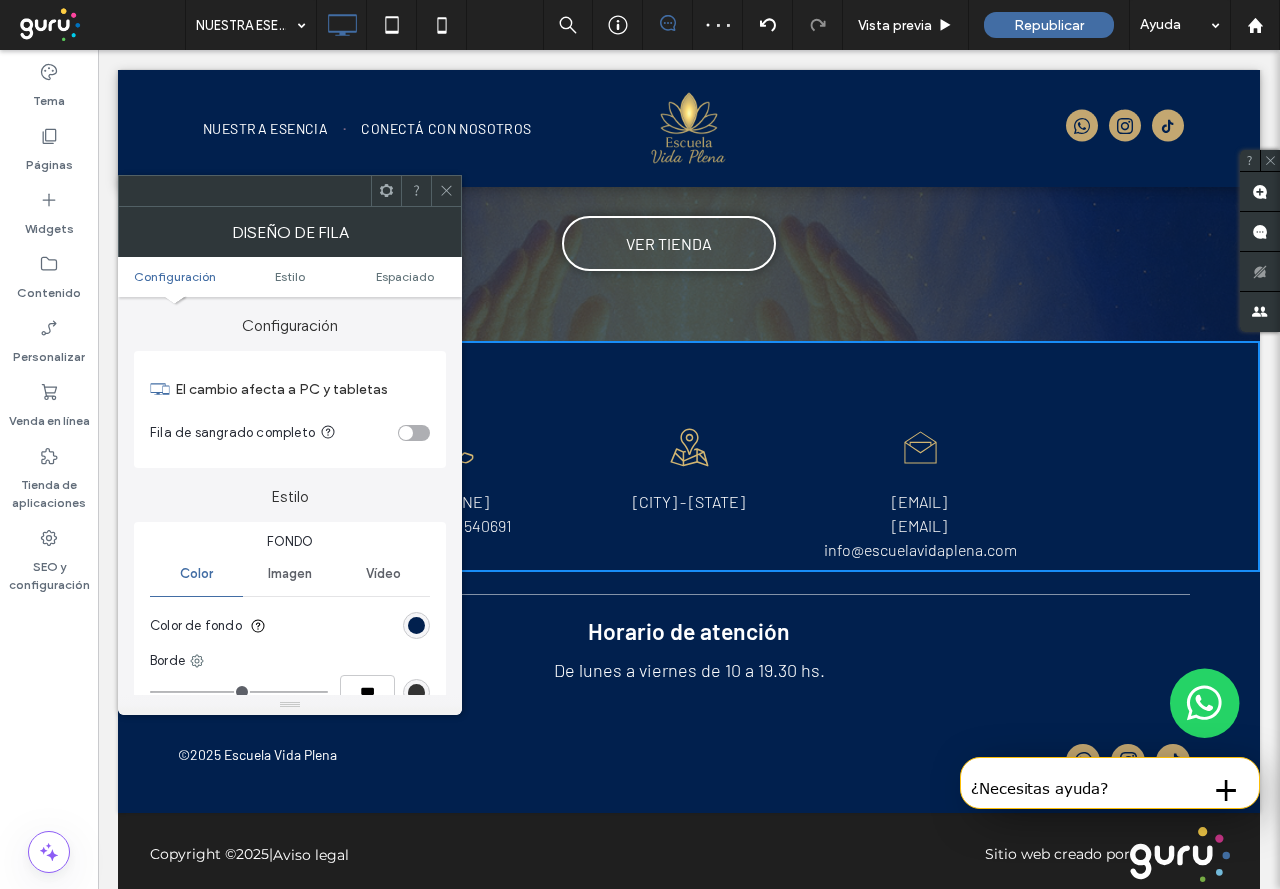 click 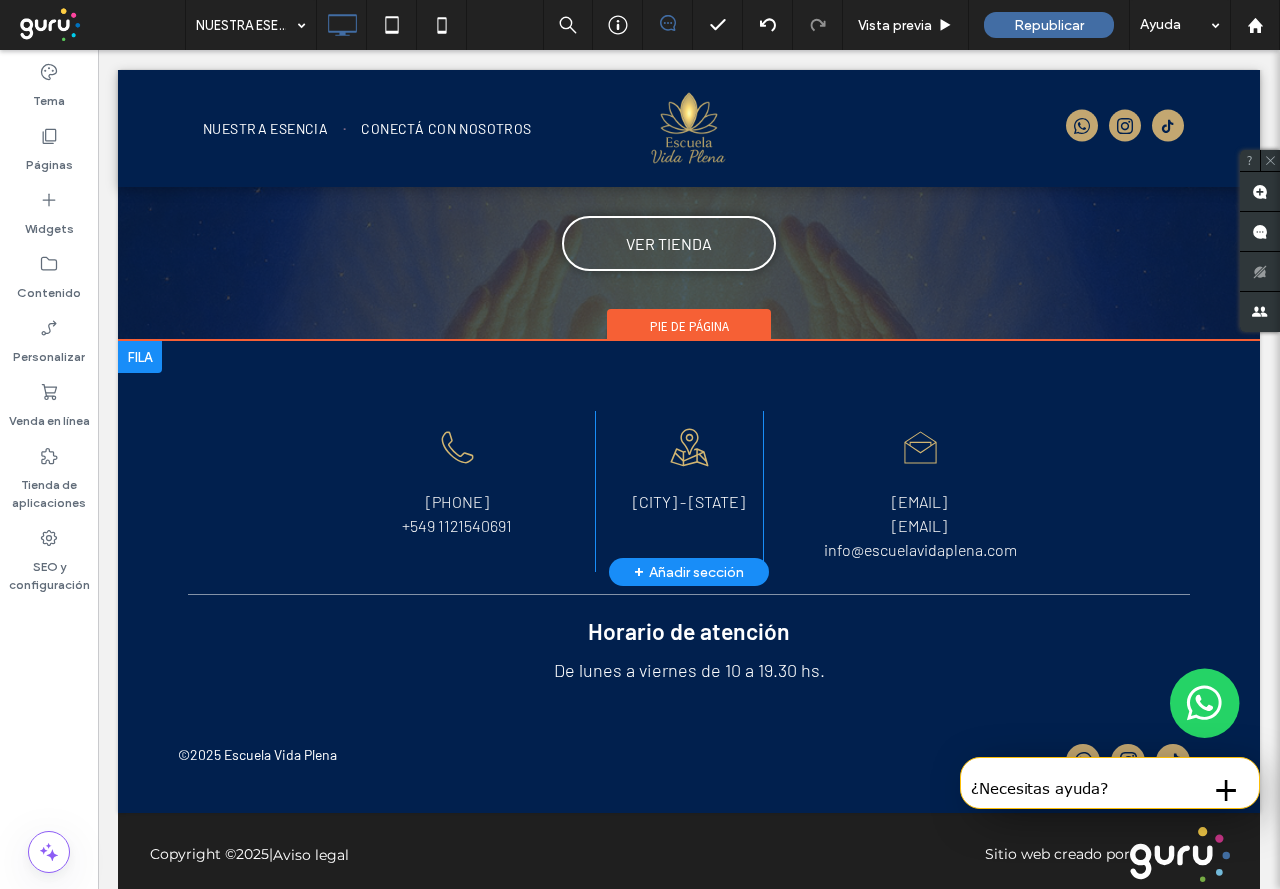 click on "Un dibujo en blanco y negro de un teléfono sobre un fondo blanco.
[PHONE] [PHONE] Click To Paste
Un dibujo en blanco y negro de un mapa con un alfiler sobre él.
[CITY] - [STATE]
Click To Paste
Un dibujo en blanco y negro de un sobre abierto sobre un fondo blanco.
[EMAIL]   [EMAIL]   [EMAIL] Click To Paste
+ Añadir sección" at bounding box center [689, 456] 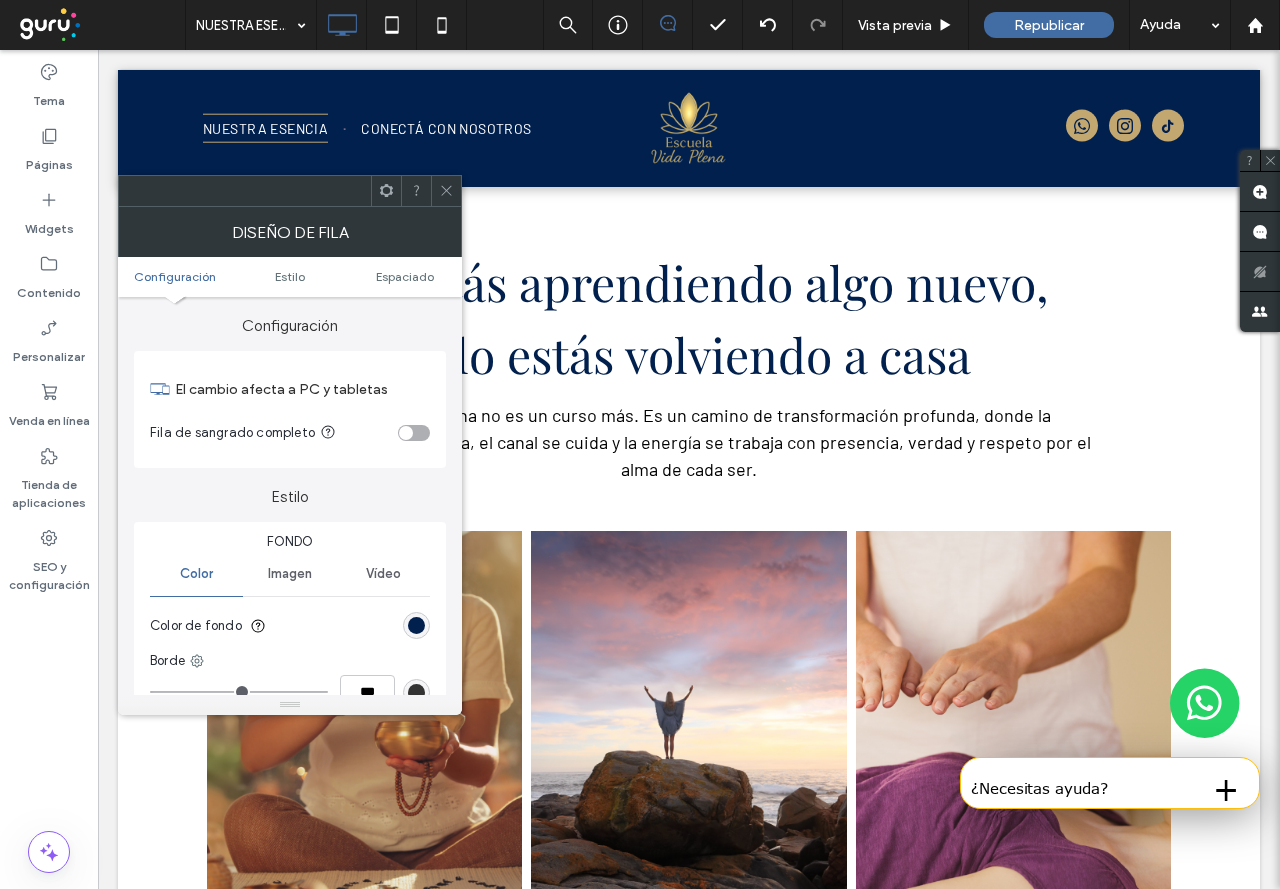 scroll, scrollTop: 1871, scrollLeft: 0, axis: vertical 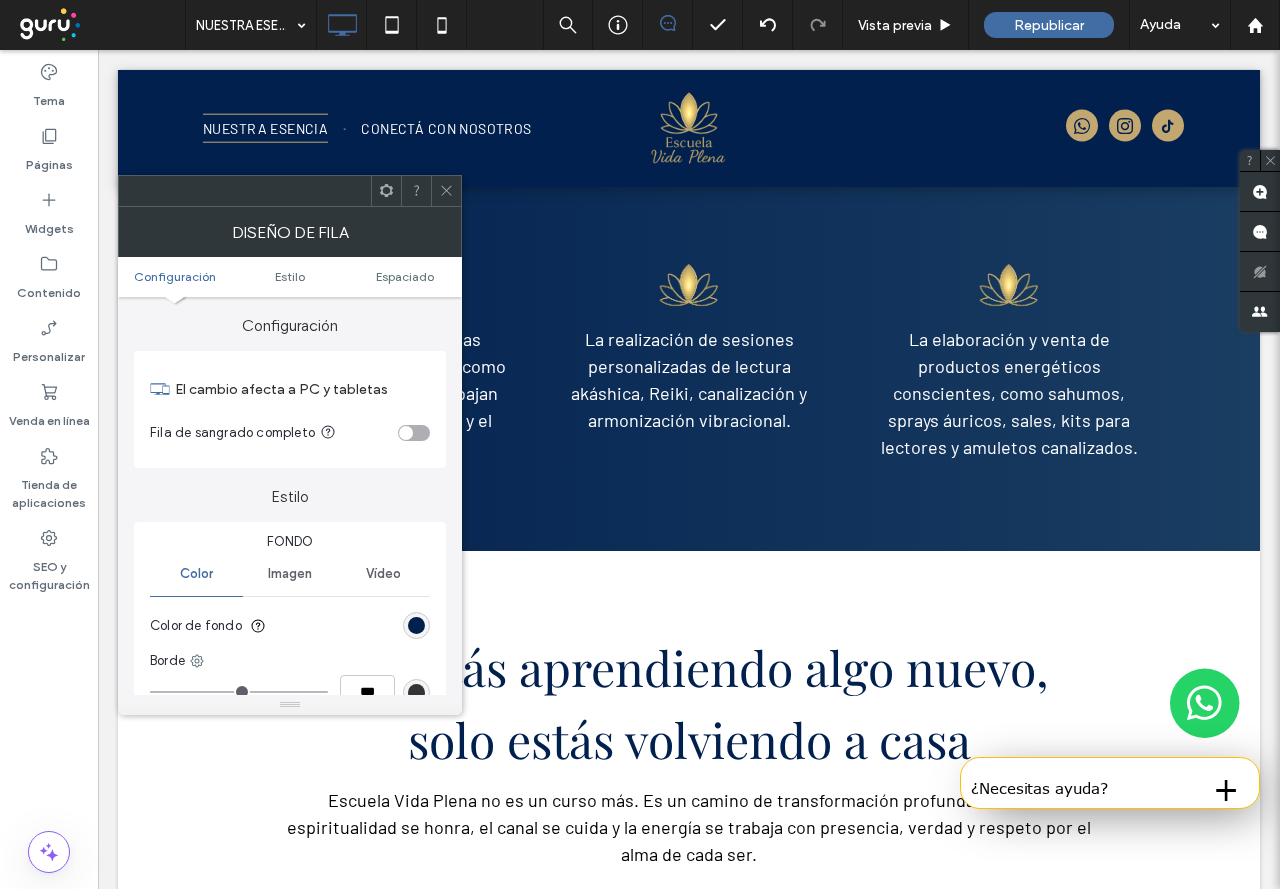 click 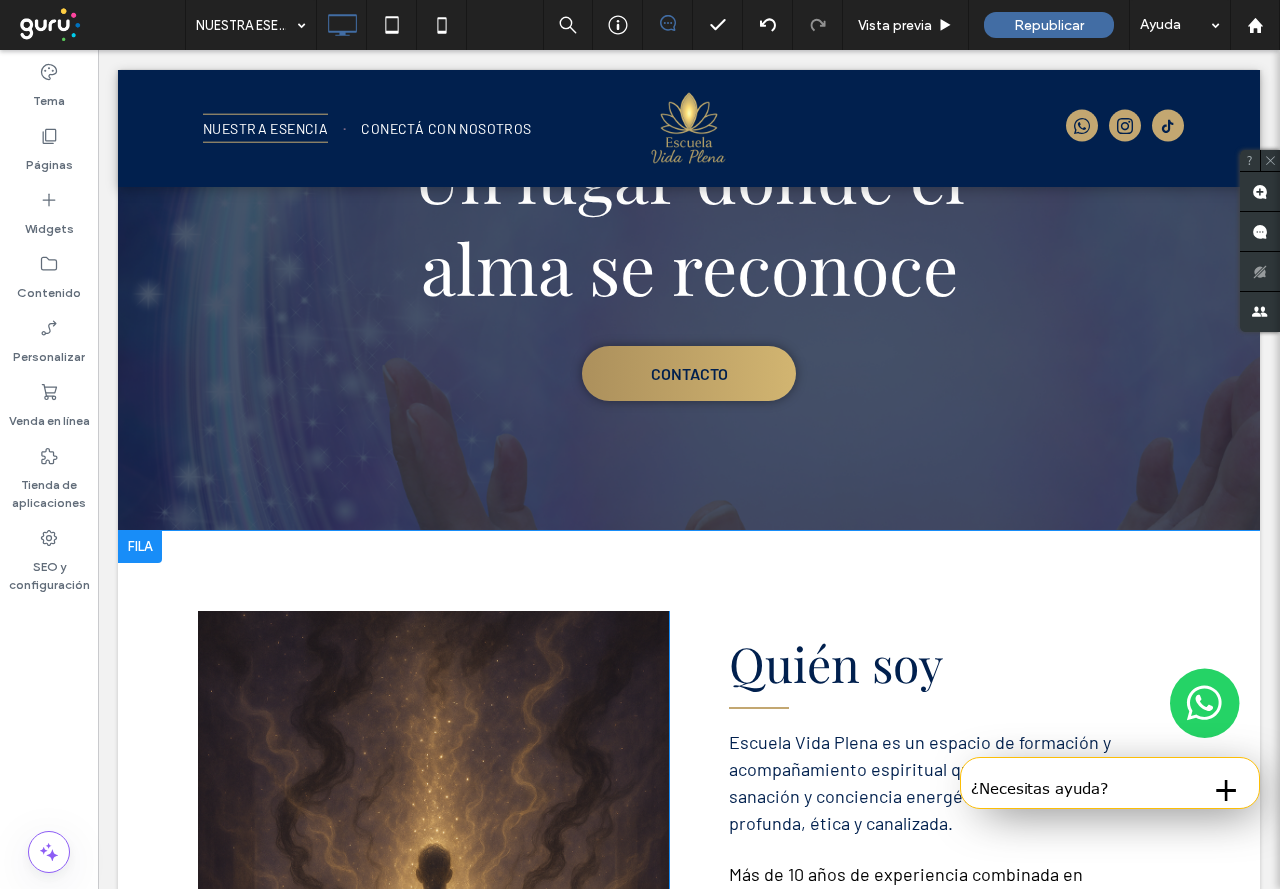 scroll, scrollTop: 0, scrollLeft: 0, axis: both 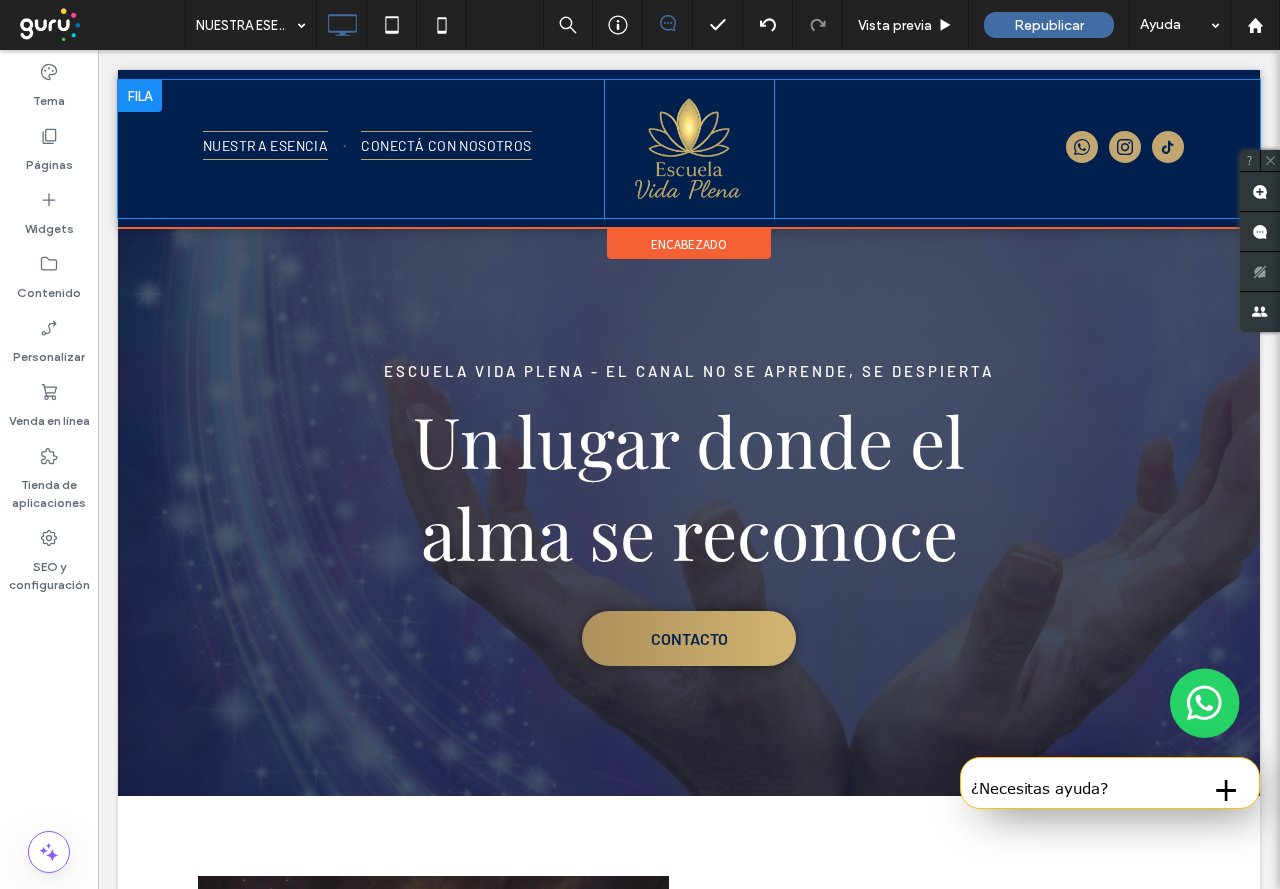 click on "CONECTÁ CON NOSOTROS" at bounding box center [446, 145] 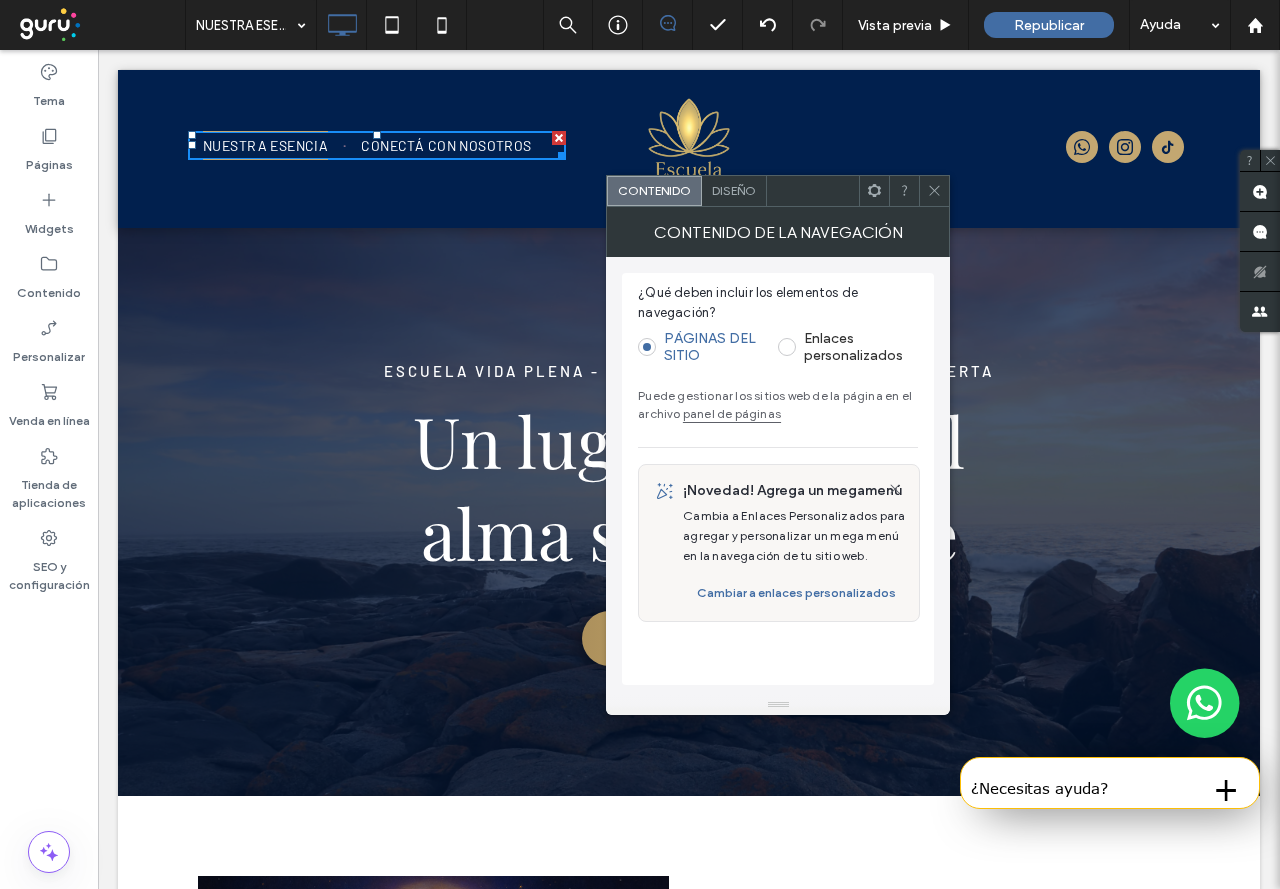 click at bounding box center (934, 191) 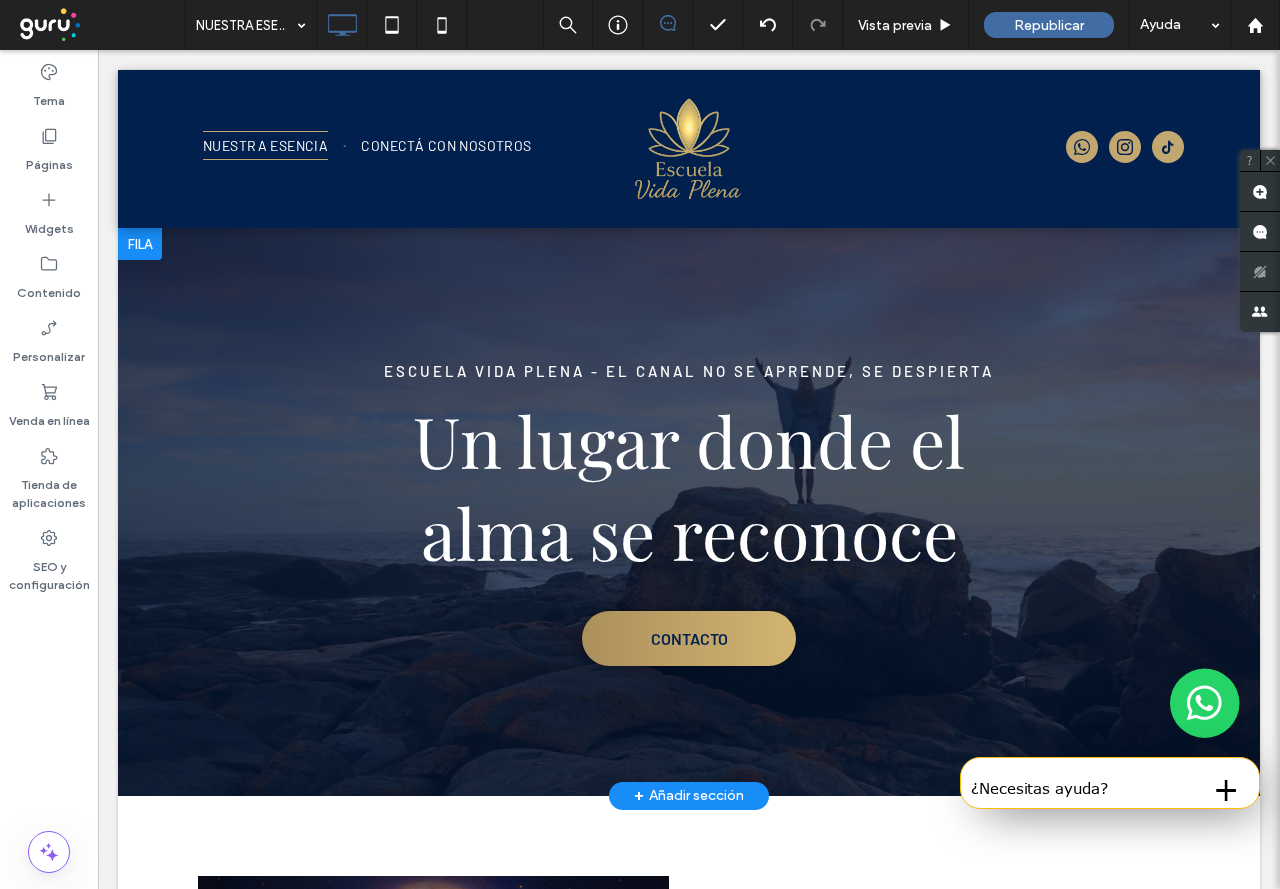 click on "Escuela Vida Plena - El canal no se aprende, se despierta
Un lugar donde el alma se reconoce
CONTACTO
Click To Paste" at bounding box center [689, 512] 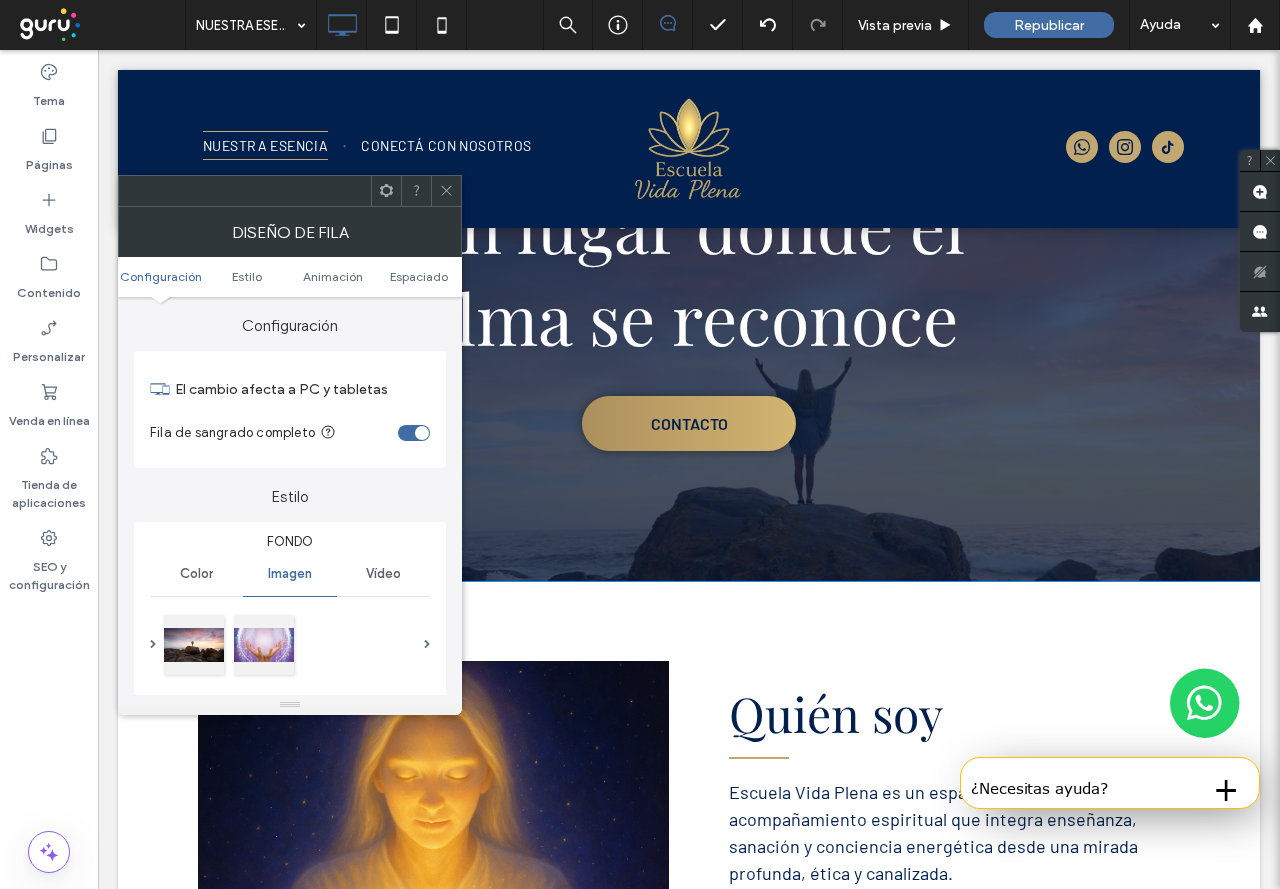 scroll, scrollTop: 0, scrollLeft: 0, axis: both 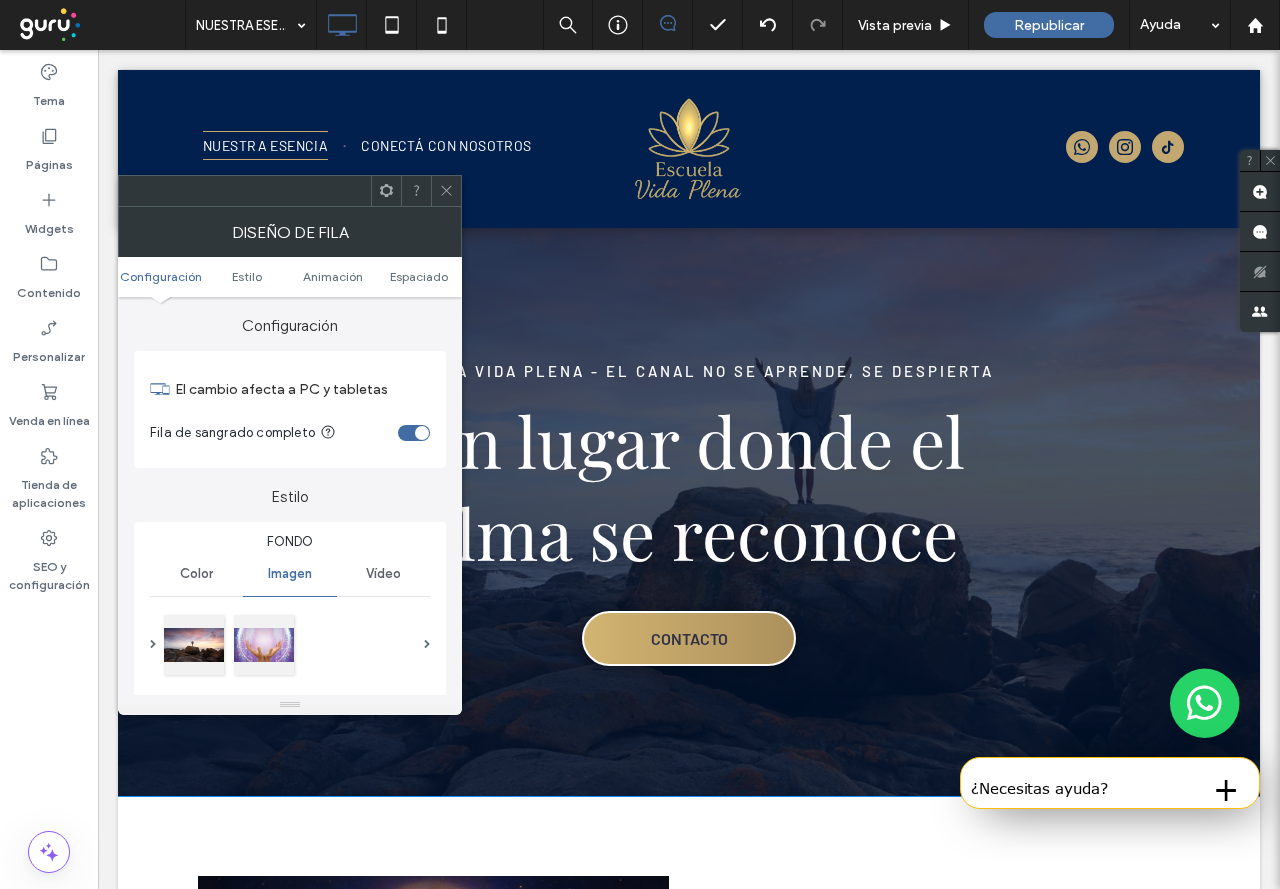 click on "CONTACTO" at bounding box center [689, 638] 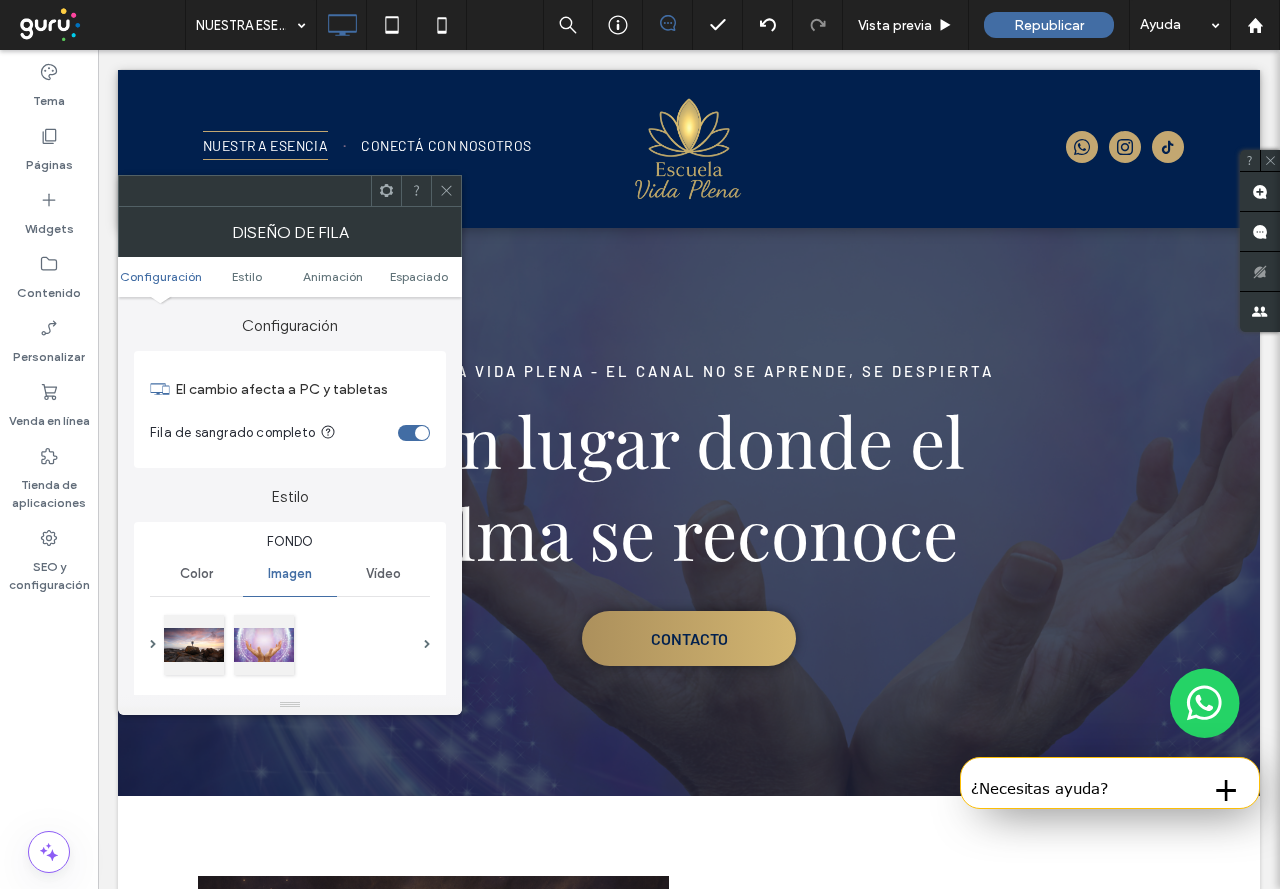 click at bounding box center [446, 191] 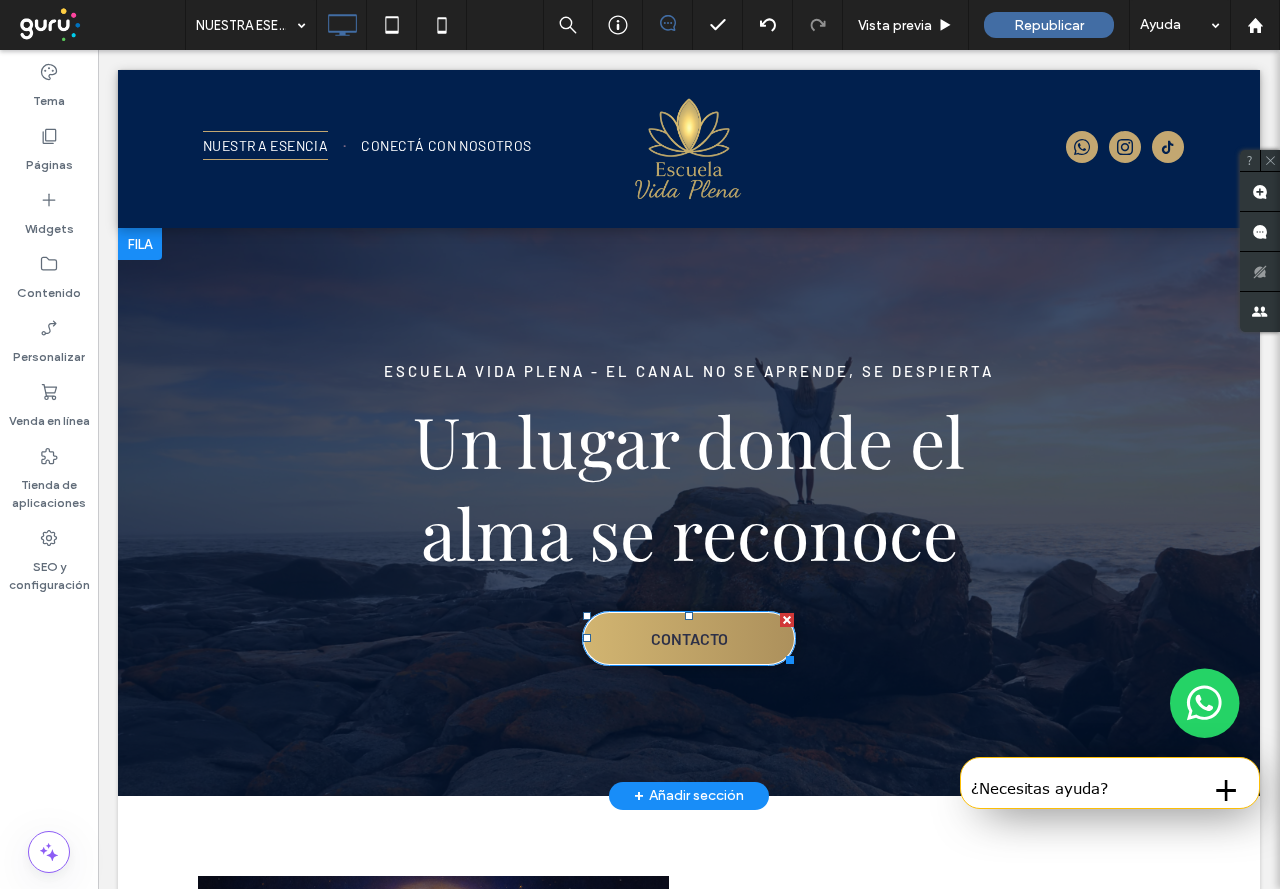 click on "CONTACTO" at bounding box center [689, 638] 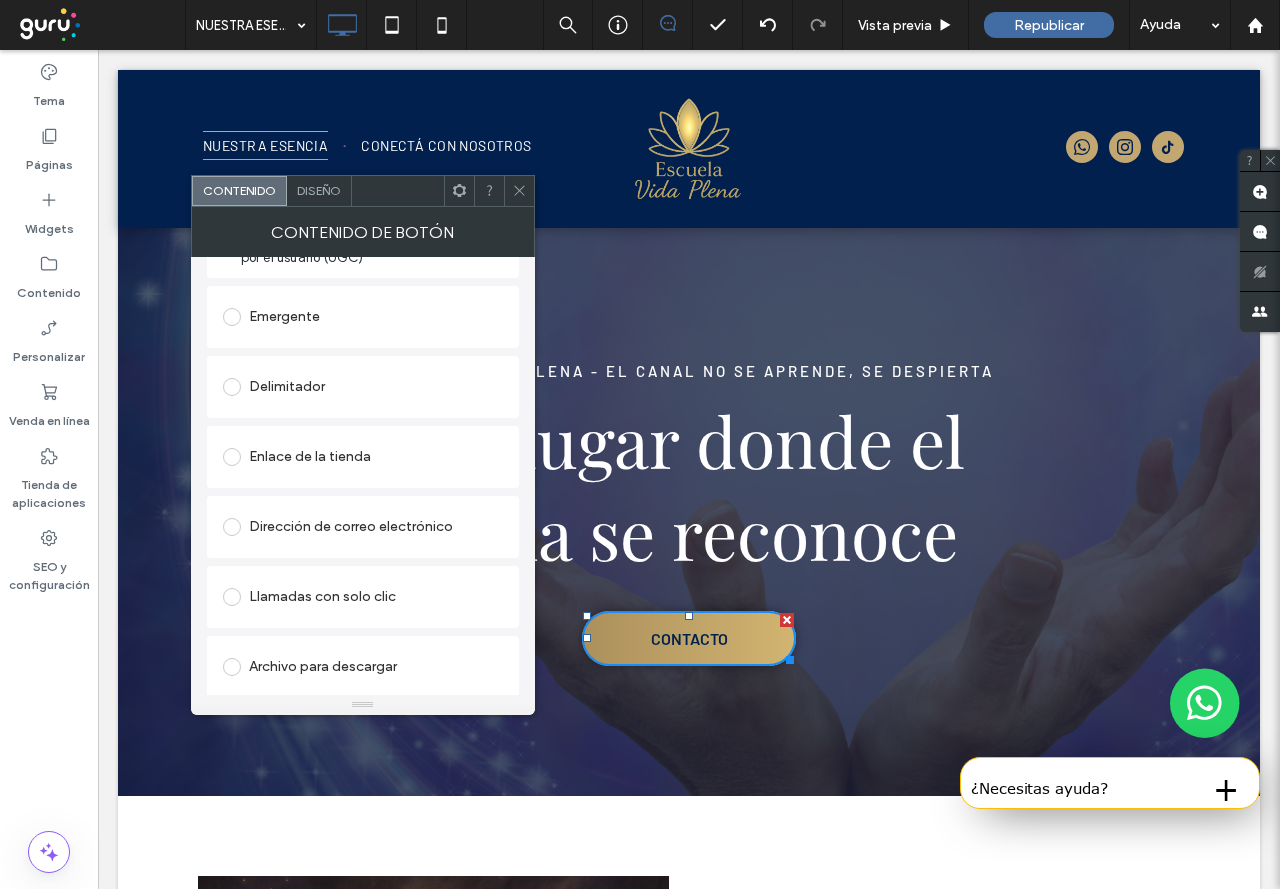 scroll, scrollTop: 517, scrollLeft: 0, axis: vertical 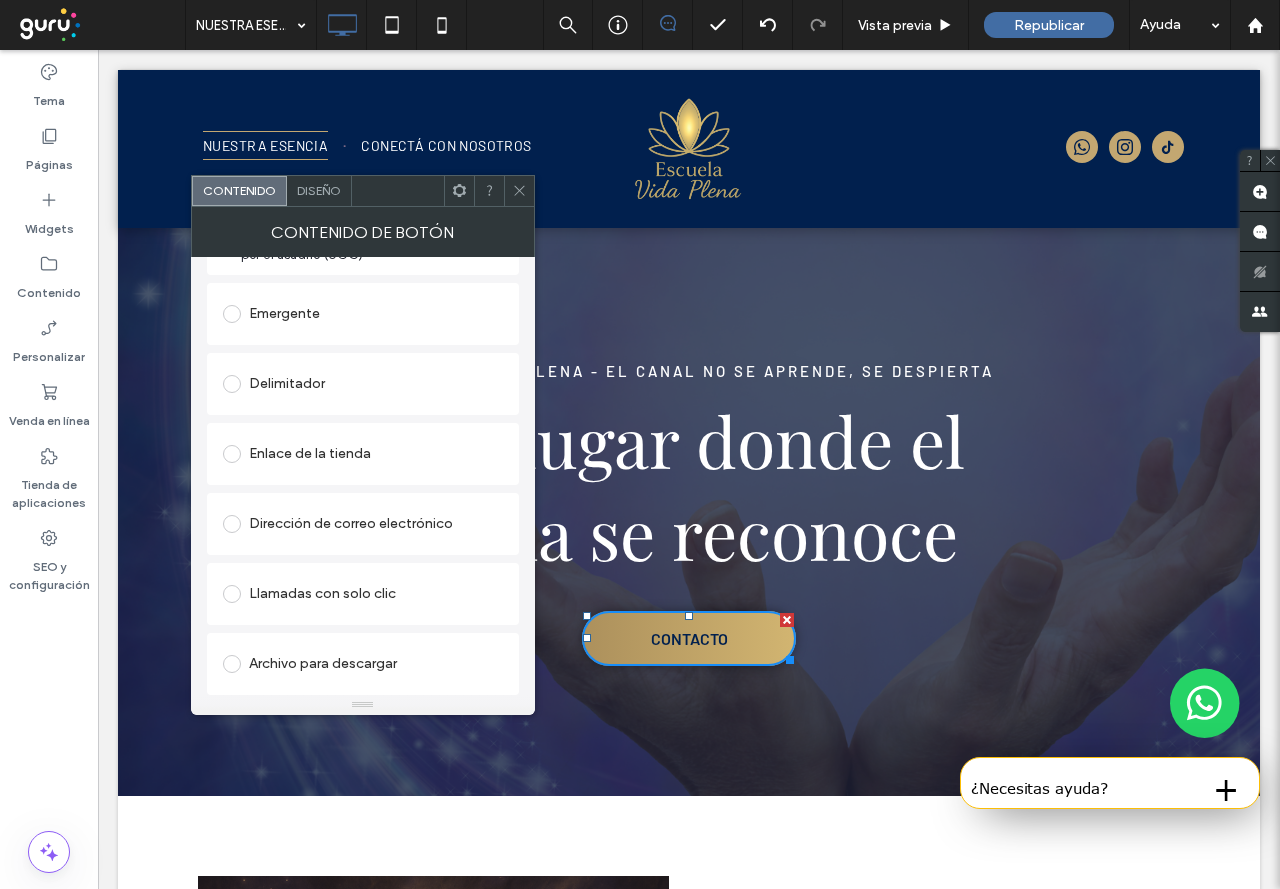 click on "Escuela Vida Plena - El canal no se aprende, se despierta
Un lugar donde el alma se reconoce
CONTACTO
Click To Paste" at bounding box center (689, 512) 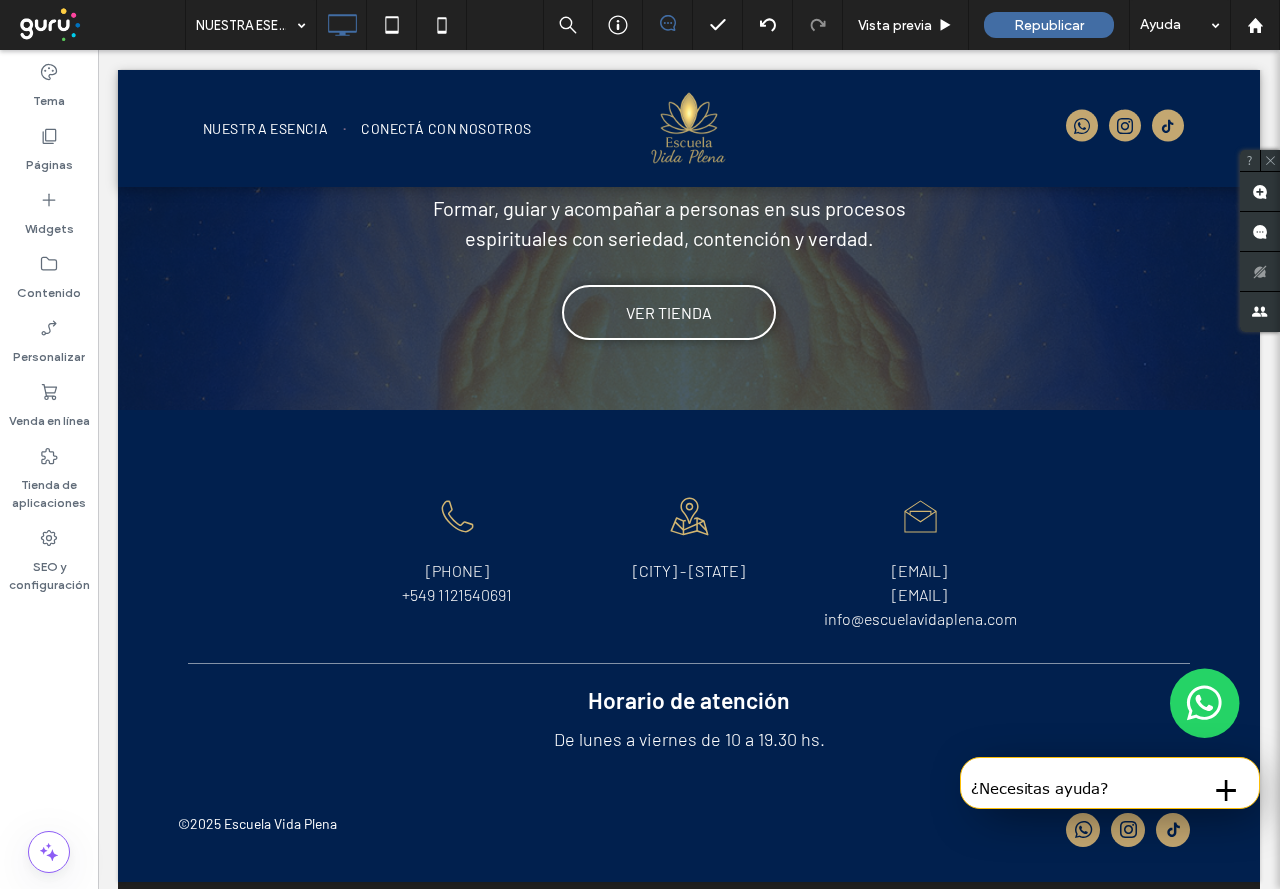 scroll, scrollTop: 5371, scrollLeft: 0, axis: vertical 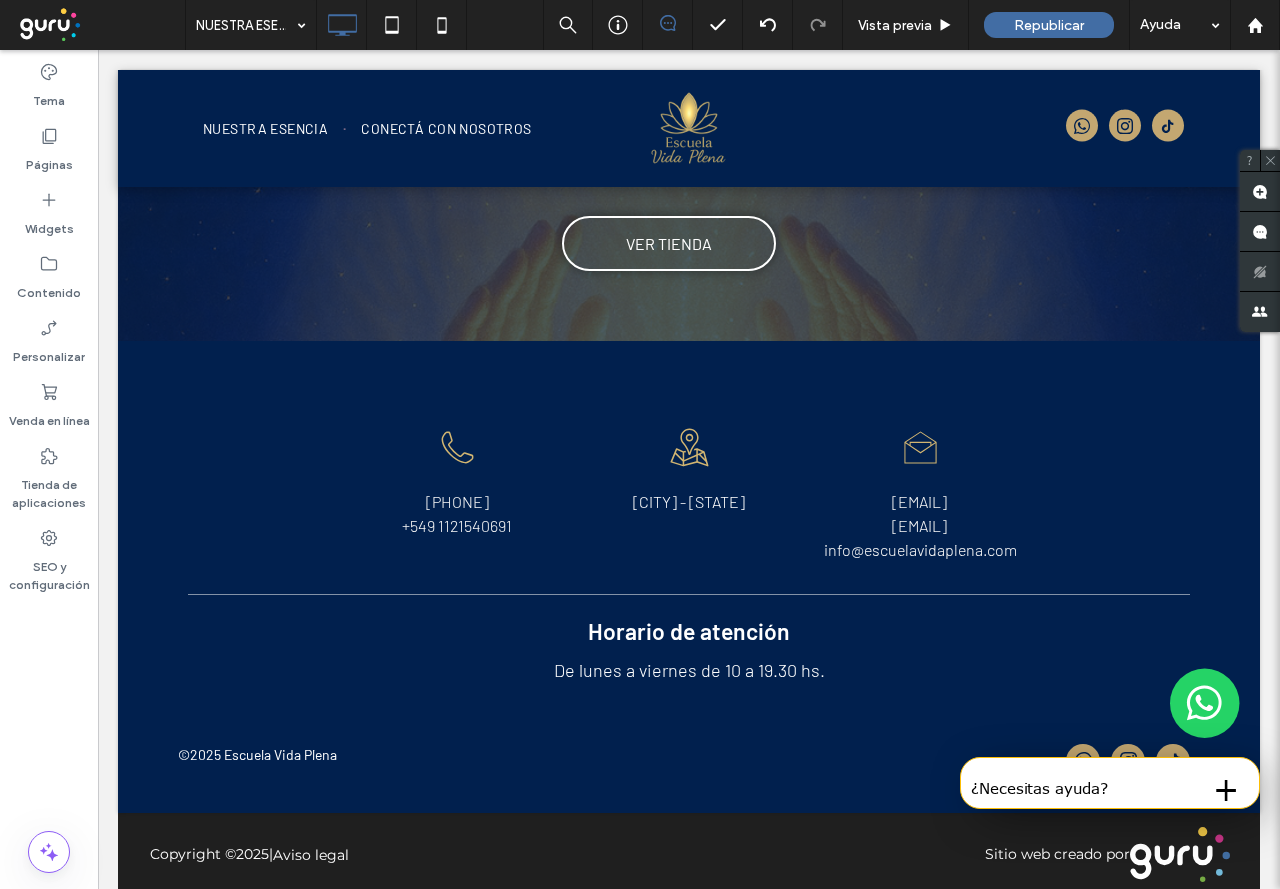 click on "[PHONE]" at bounding box center [457, 501] 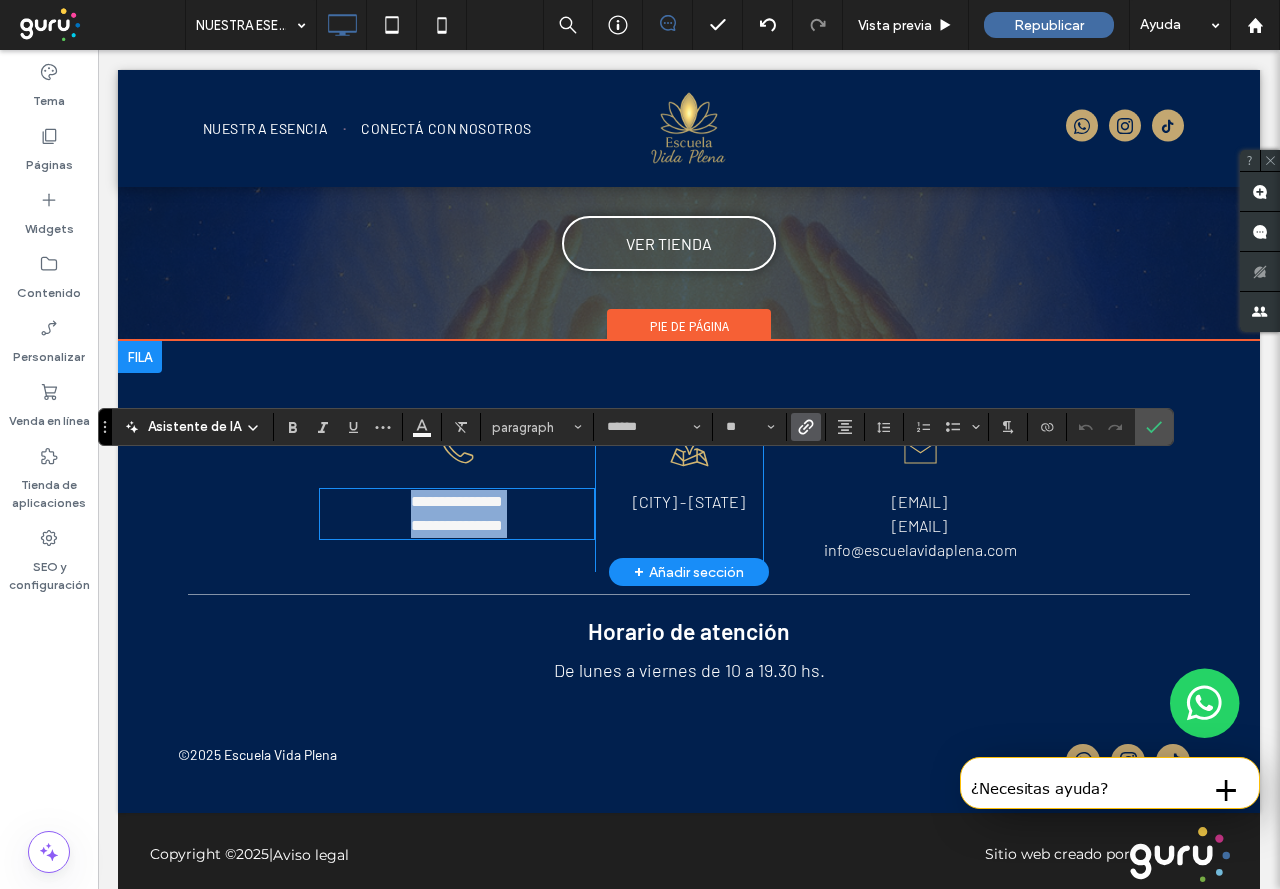 click on "**********" at bounding box center (457, 501) 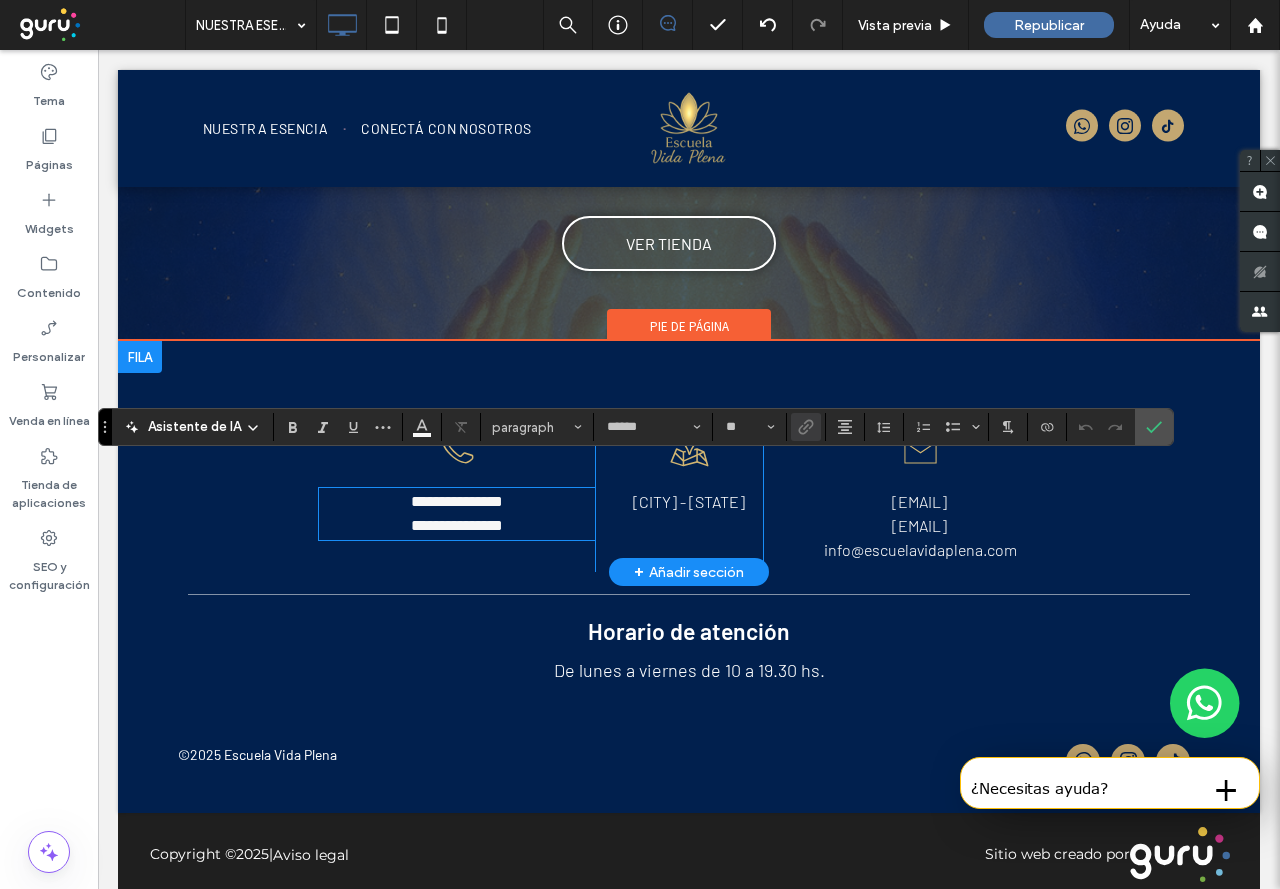 type 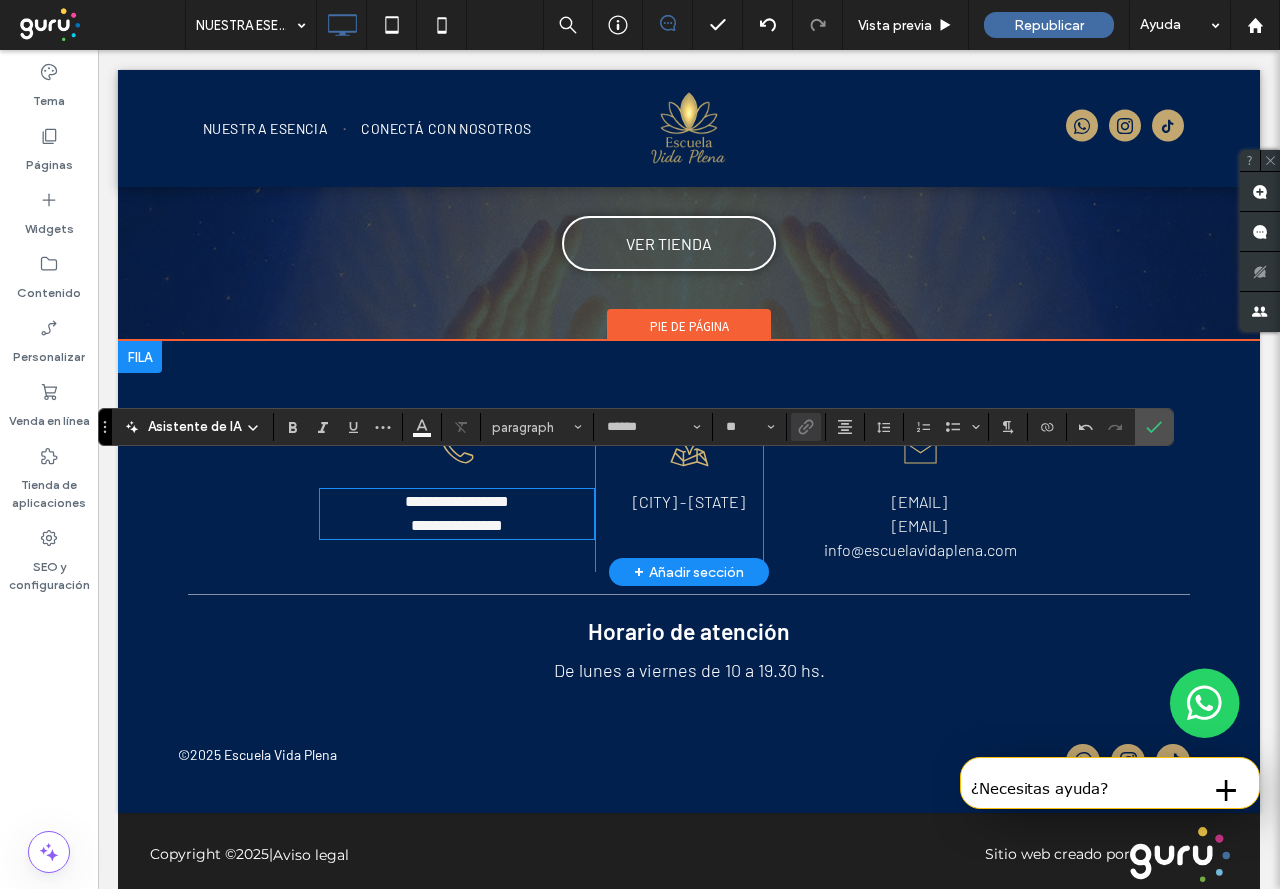 click on "**********" at bounding box center (457, 525) 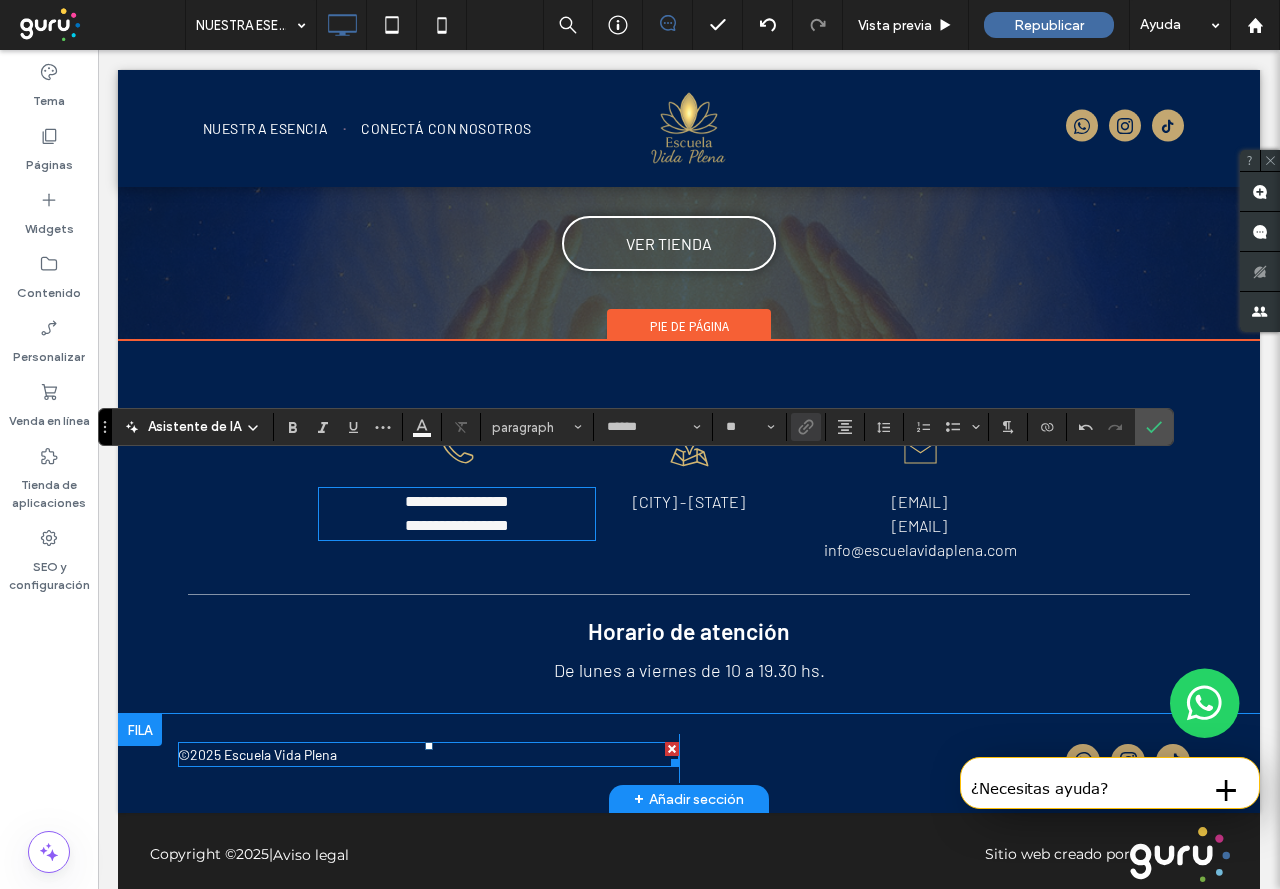 click on "©2025 Escuela Vida Plena" at bounding box center [428, 754] 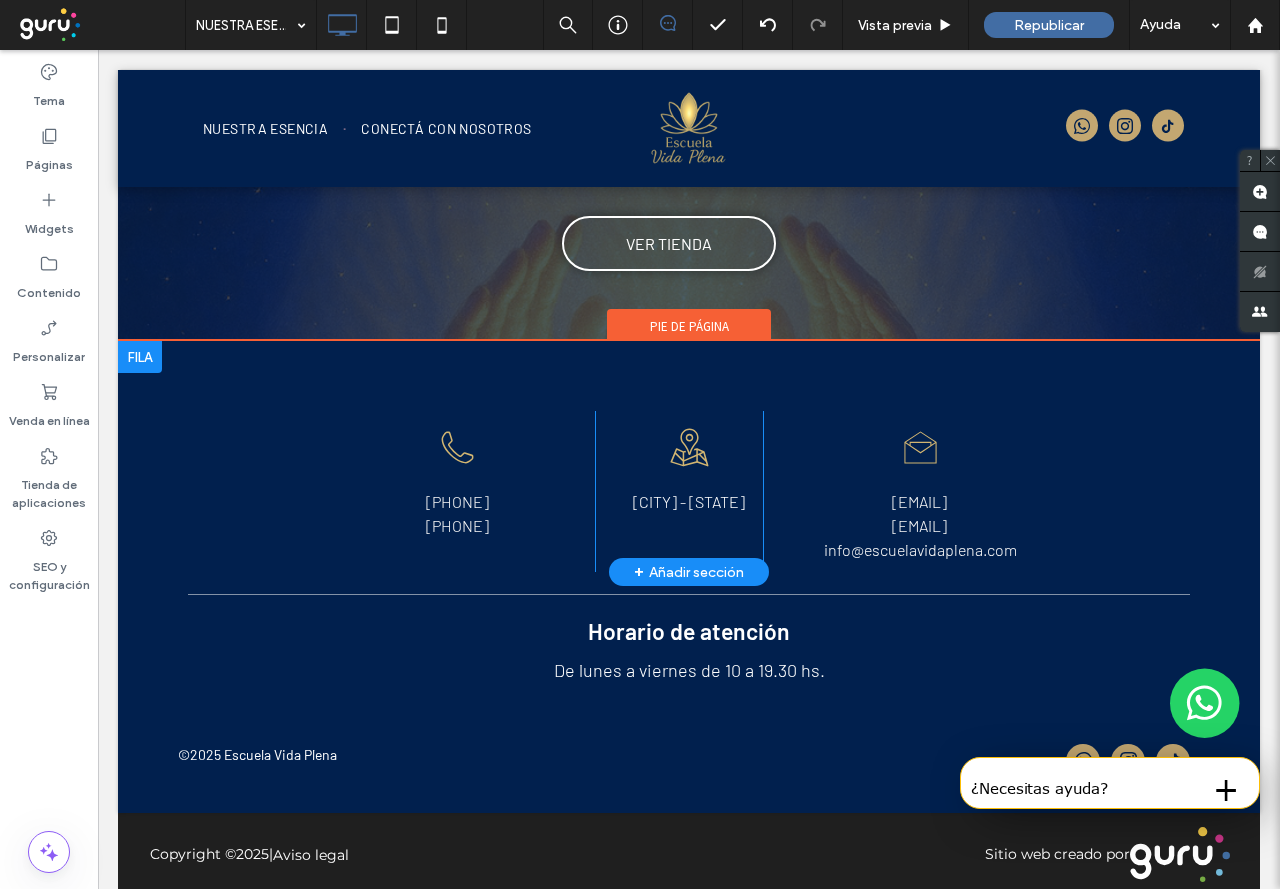 click on "Un dibujo en blanco y negro de un teléfono sobre un fondo blanco.
[PHONE] [PHONE] Click To Paste
Un dibujo en blanco y negro de un mapa con un alfiler sobre él.
[CITY] - [STATE]
Click To Paste
Un dibujo en blanco y negro de un sobre abierto sobre un fondo blanco.
[EMAIL]   [EMAIL]   [EMAIL] Click To Paste" at bounding box center [689, 491] 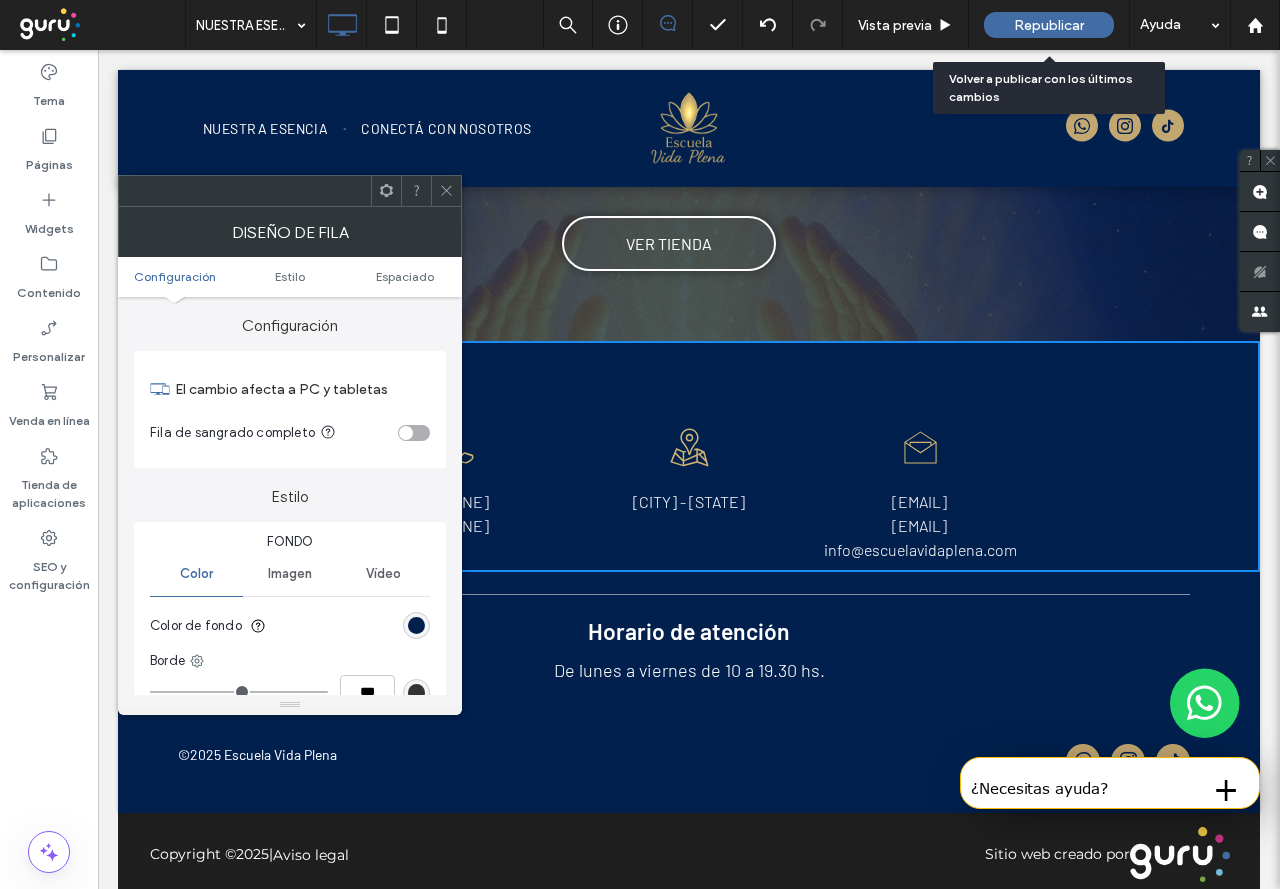 click on "Republicar" at bounding box center (1049, 25) 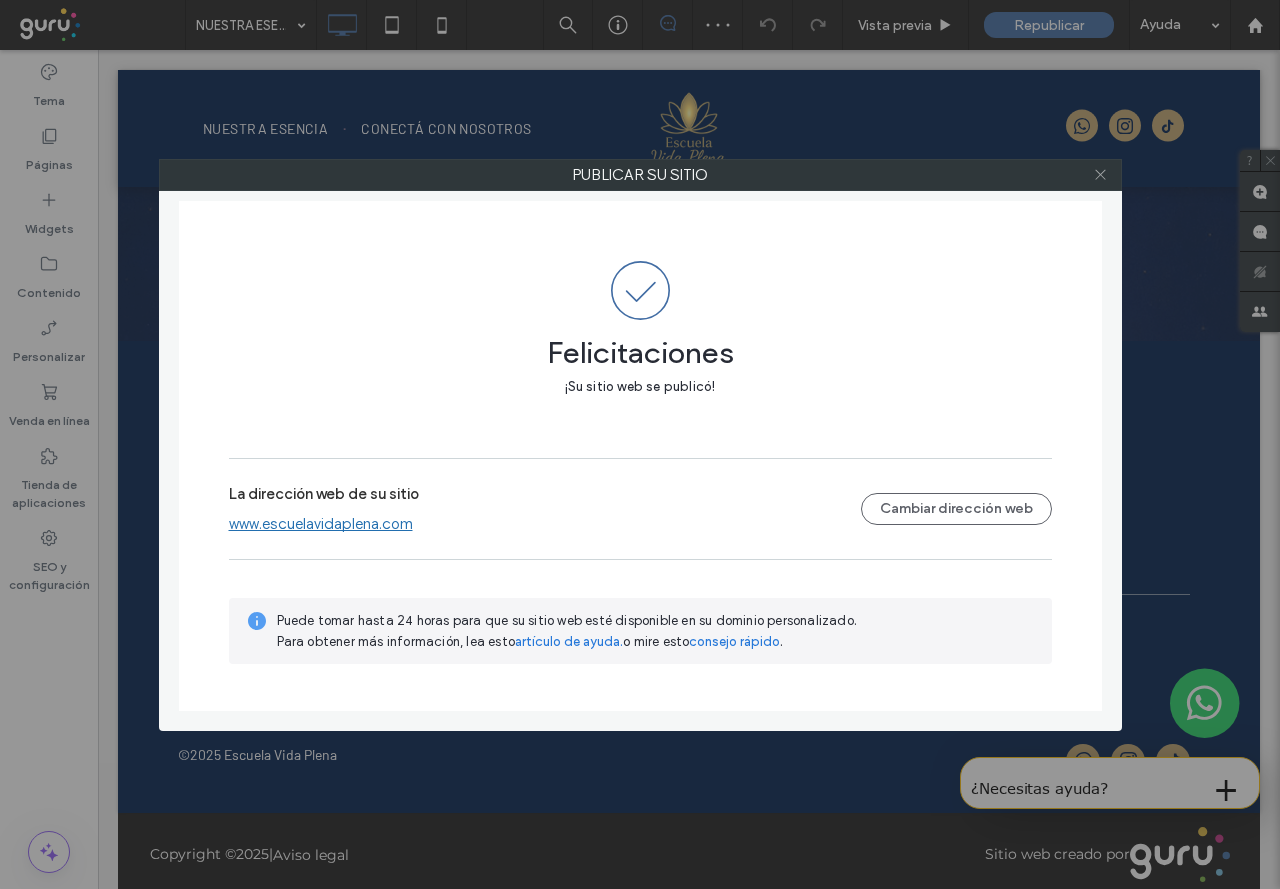 click 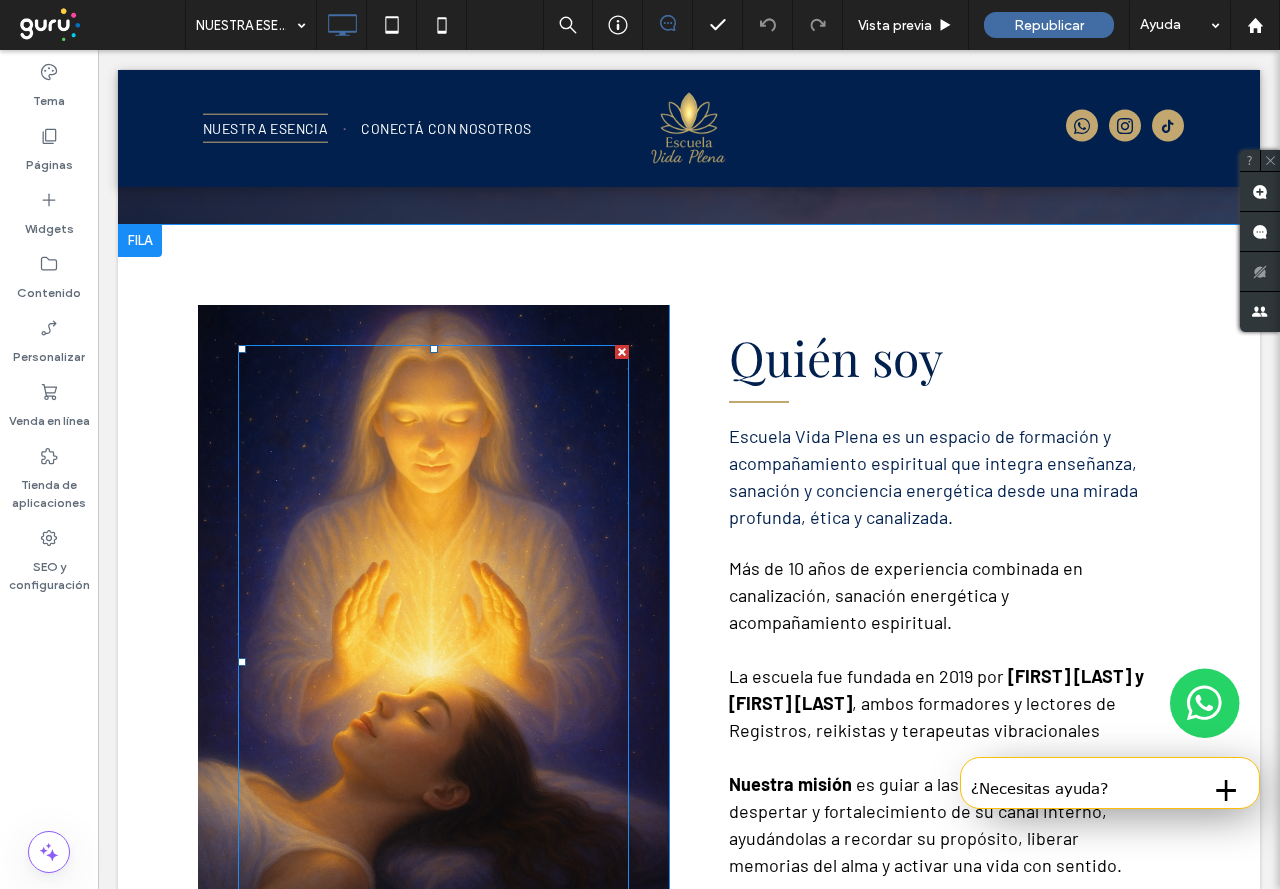 scroll, scrollTop: 0, scrollLeft: 0, axis: both 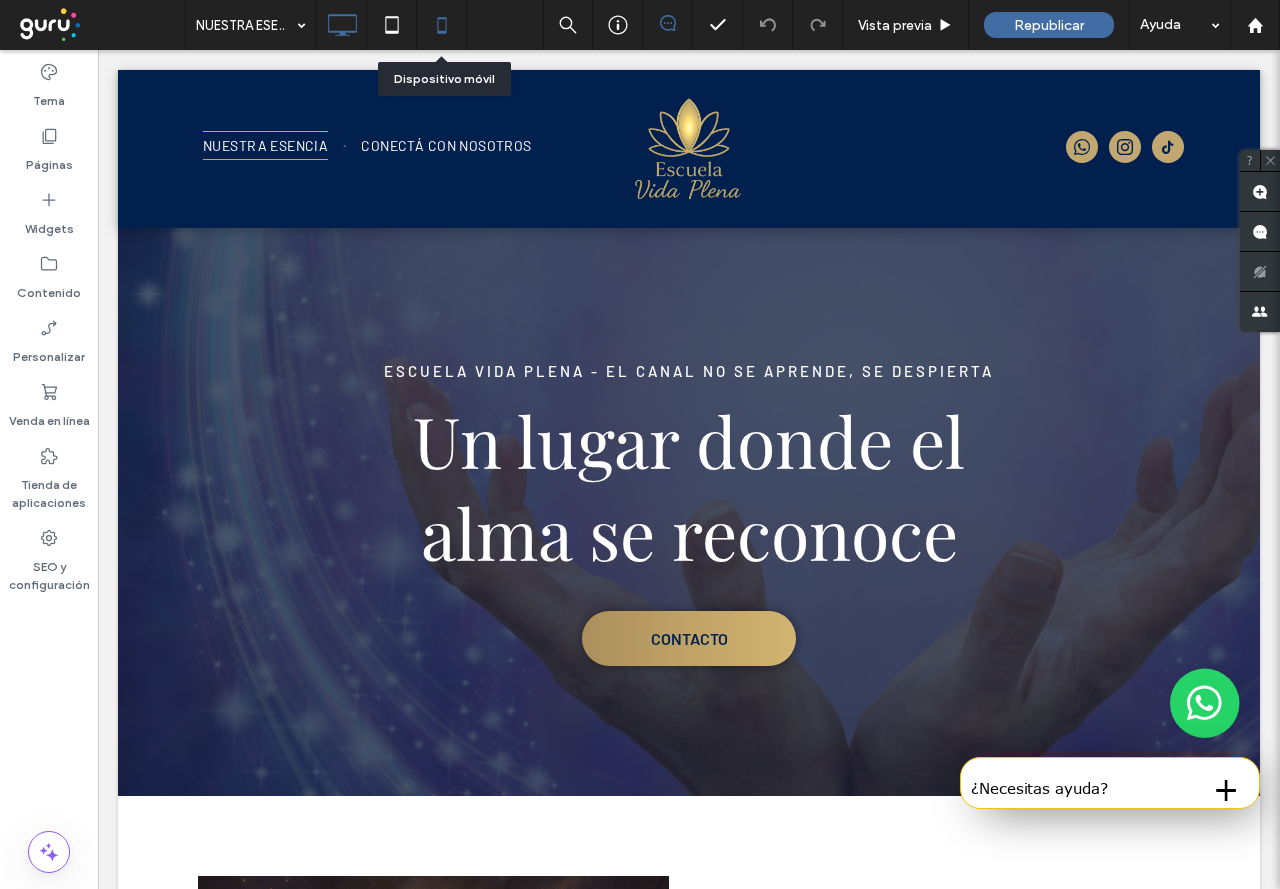 click 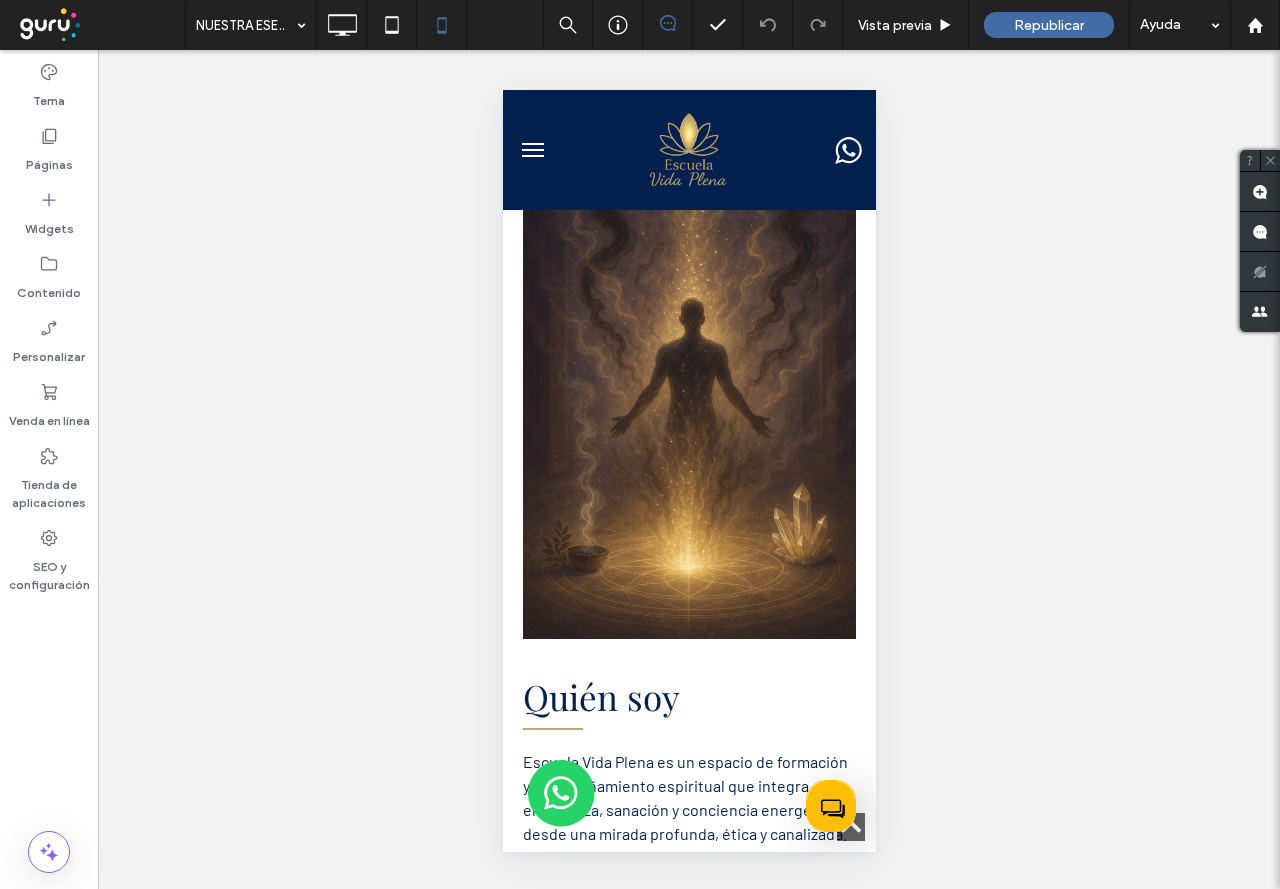scroll, scrollTop: 0, scrollLeft: 0, axis: both 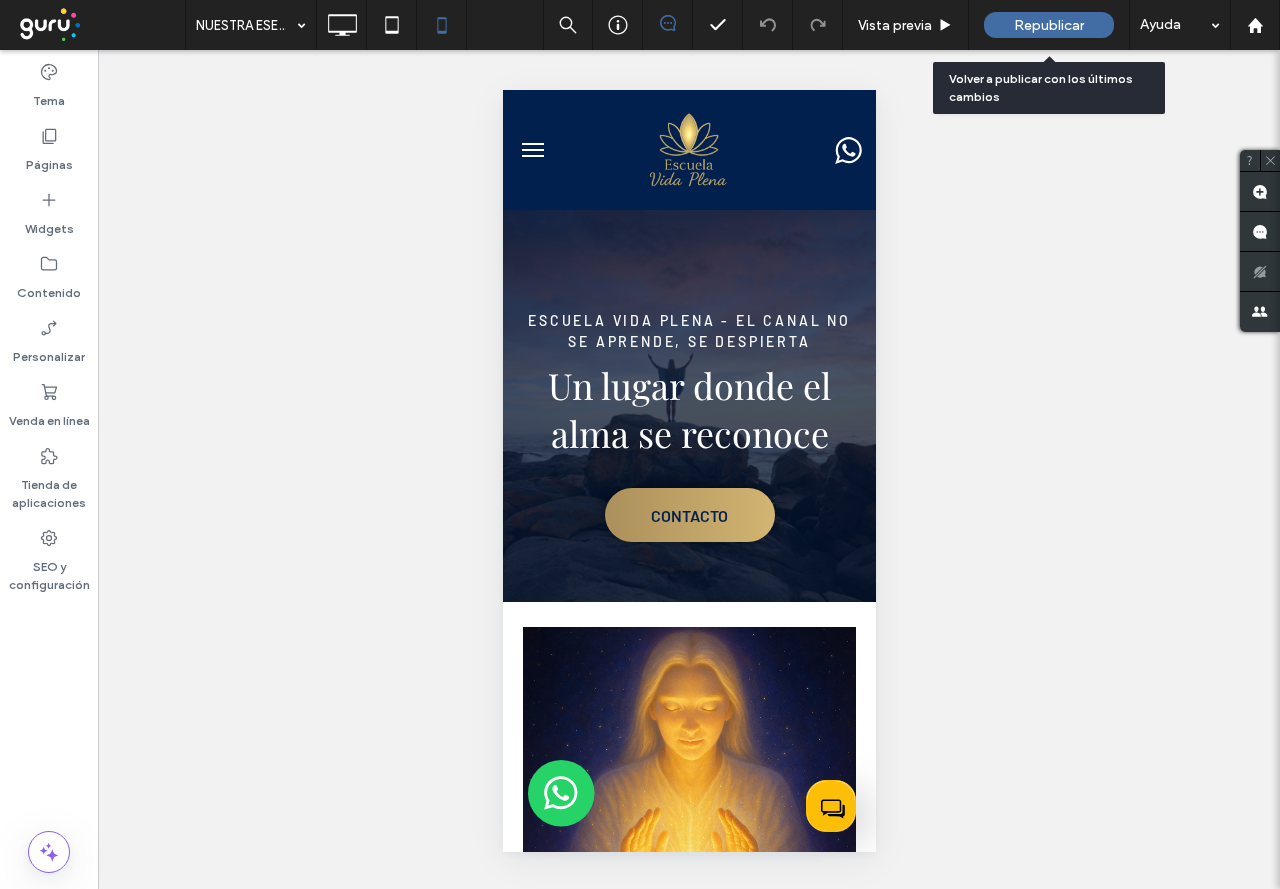 click on "Republicar" at bounding box center [1049, 25] 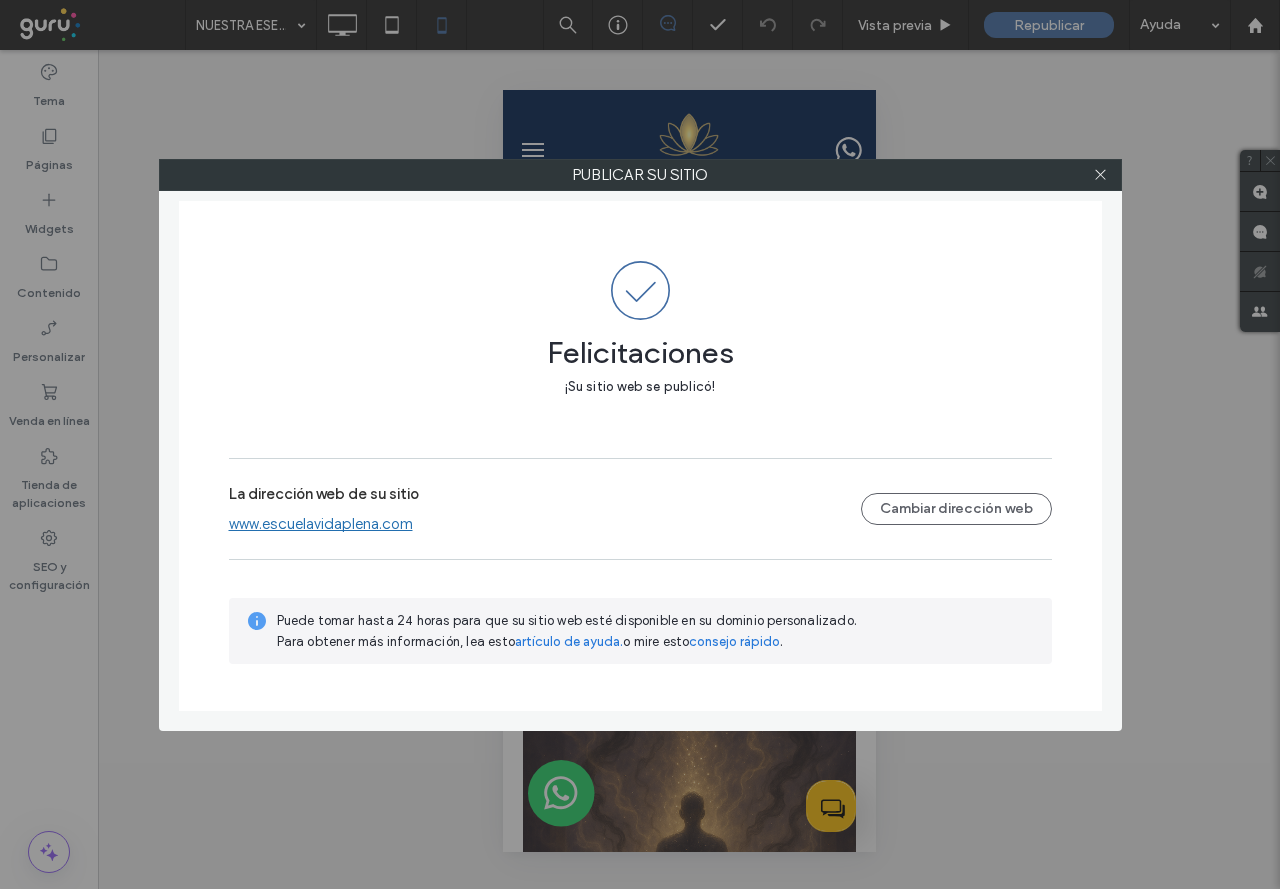 drag, startPoint x: 324, startPoint y: 523, endPoint x: 642, endPoint y: 387, distance: 345.86124 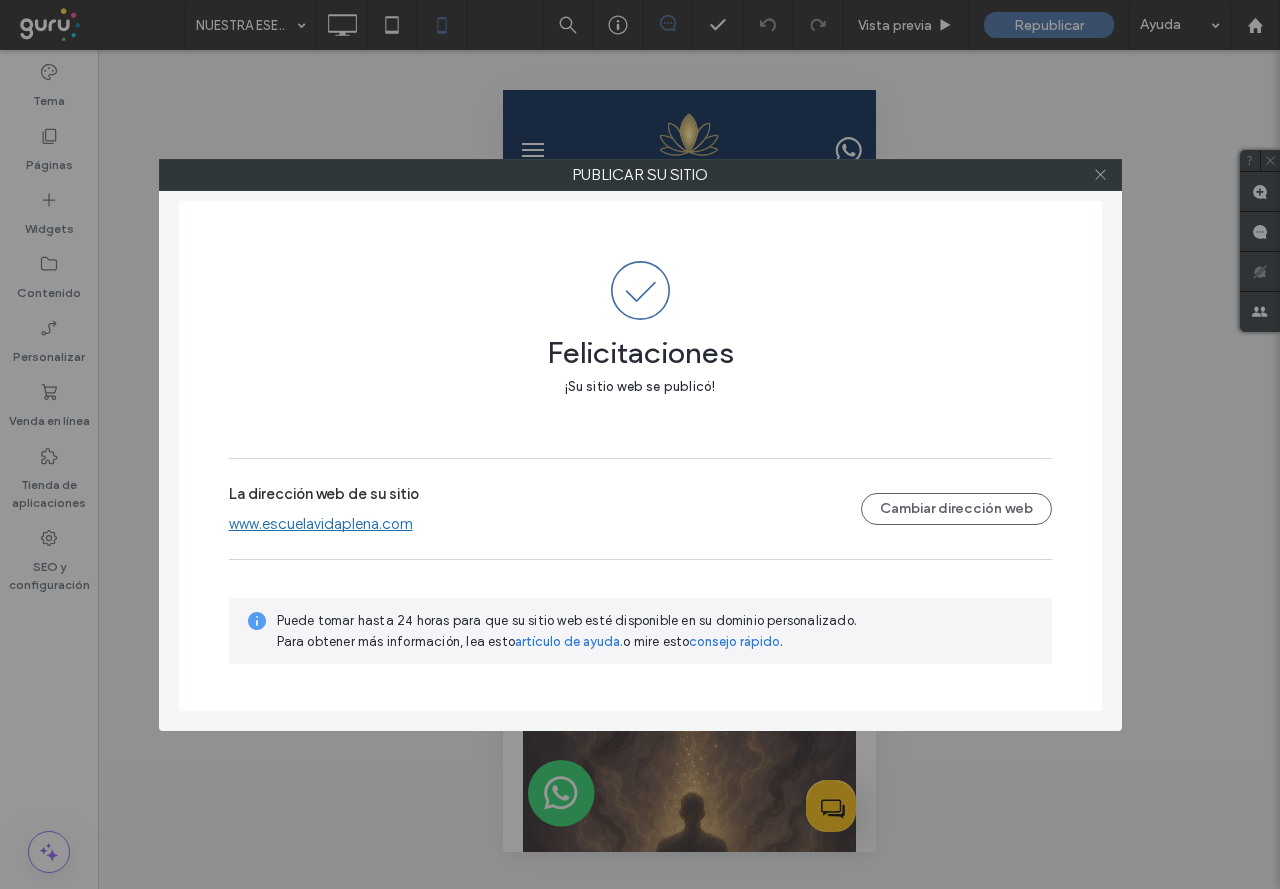 click 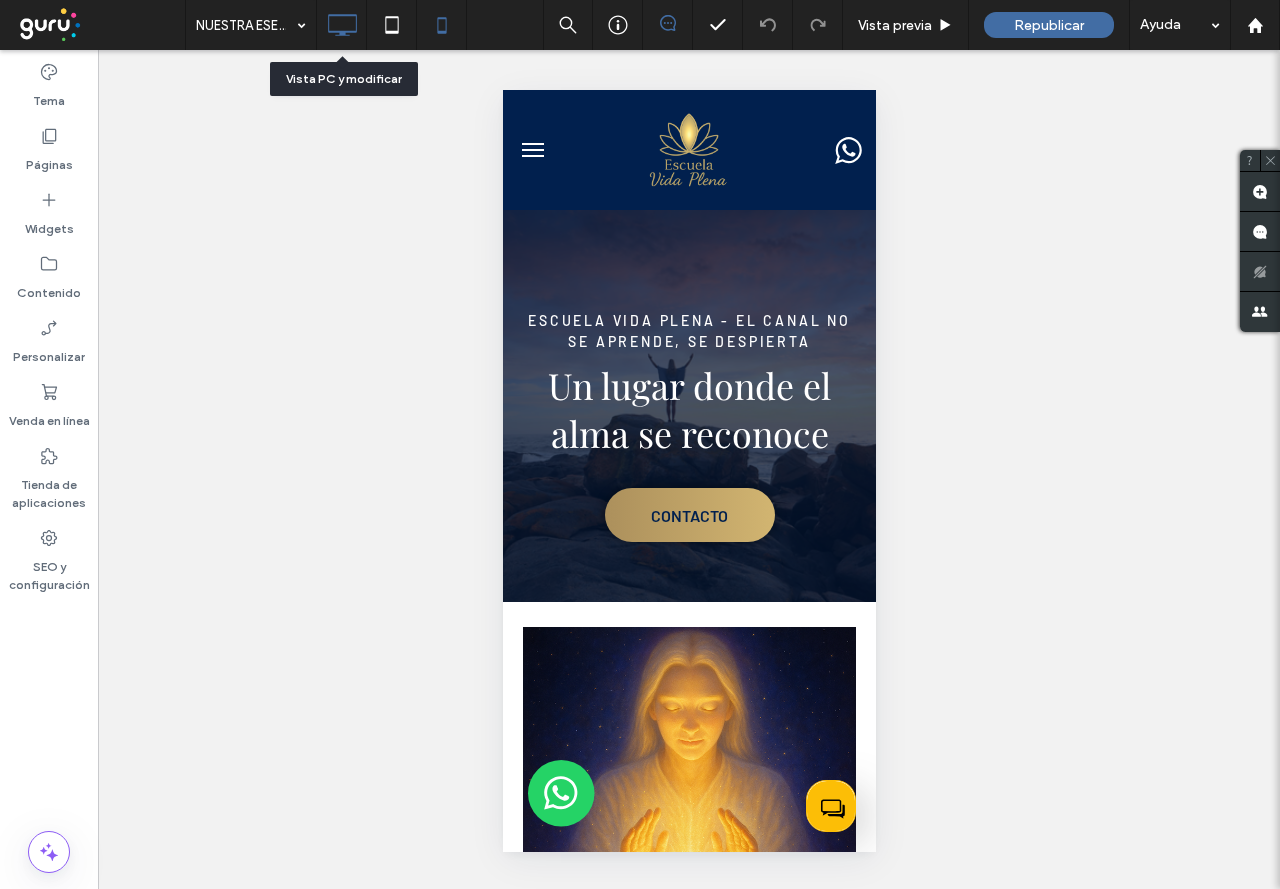 click 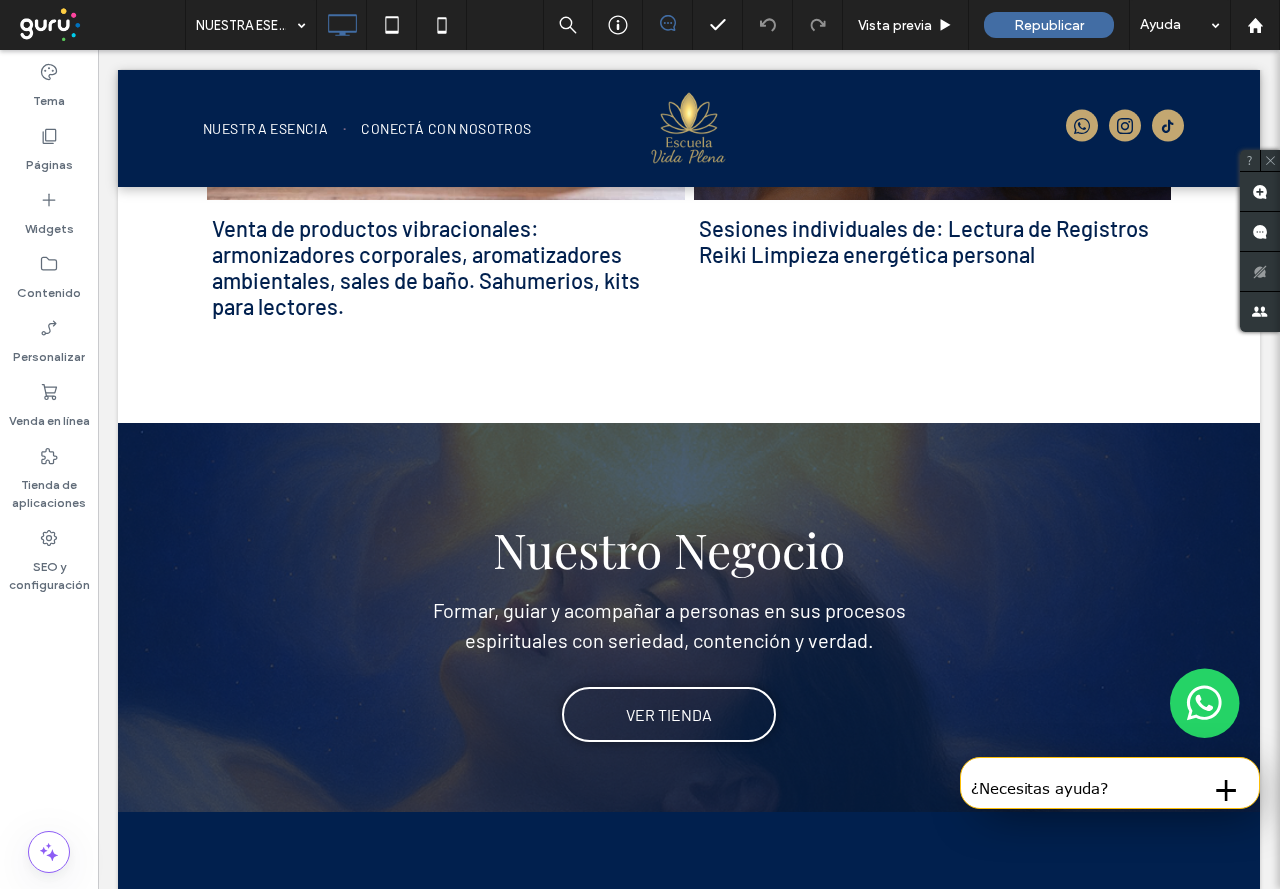 scroll, scrollTop: 5371, scrollLeft: 0, axis: vertical 